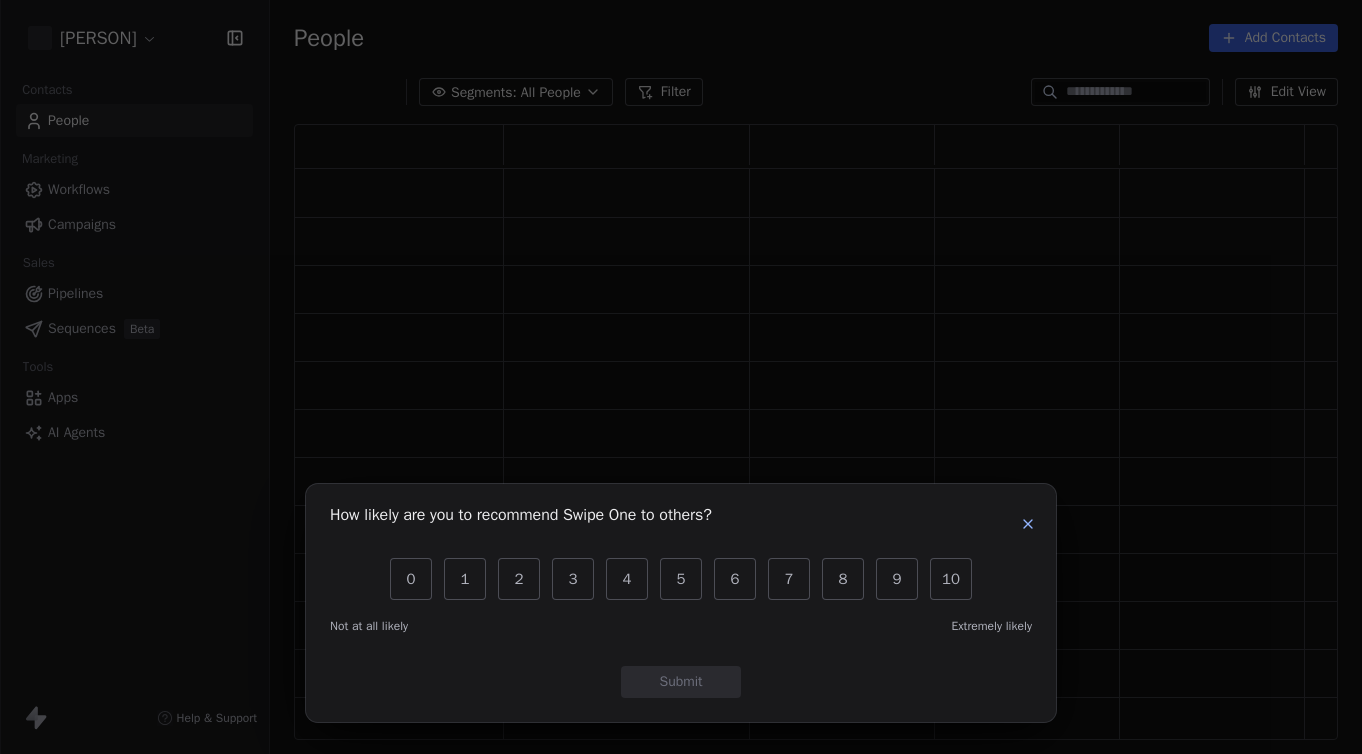 scroll, scrollTop: 0, scrollLeft: 0, axis: both 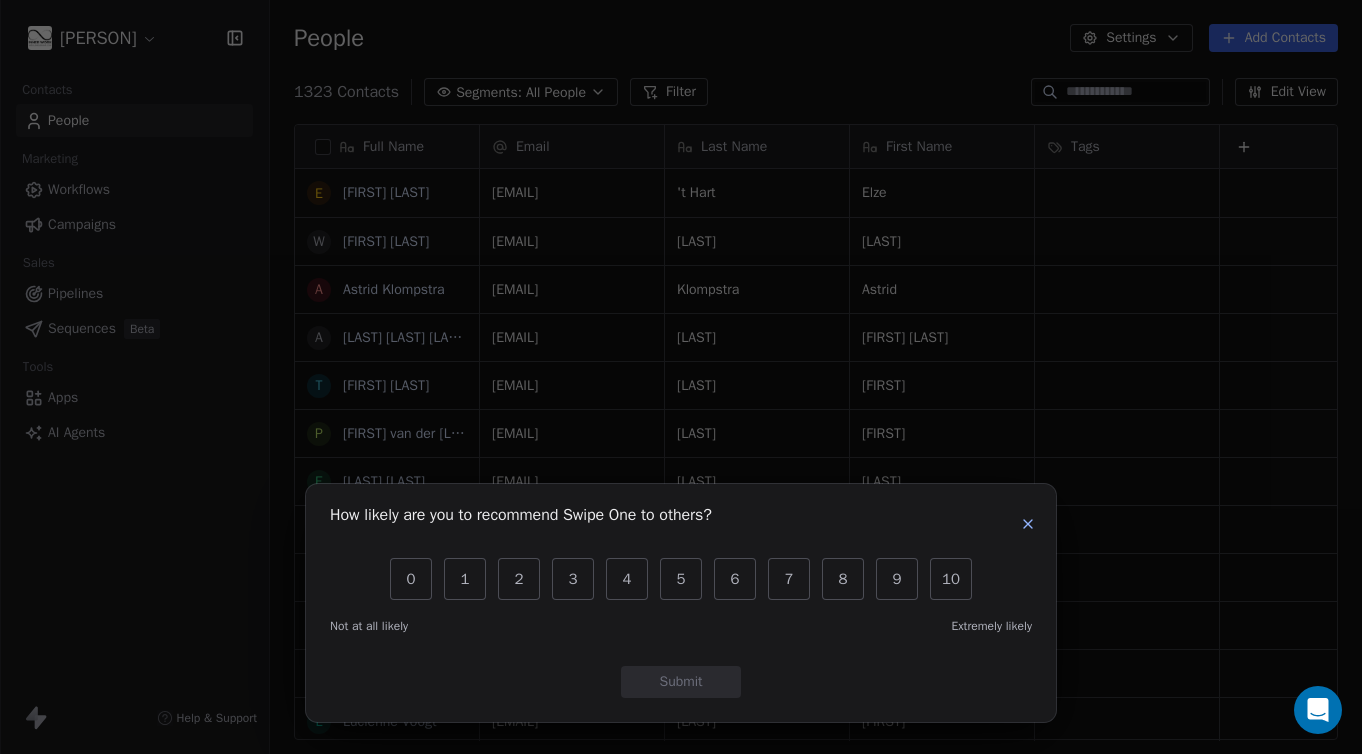 click 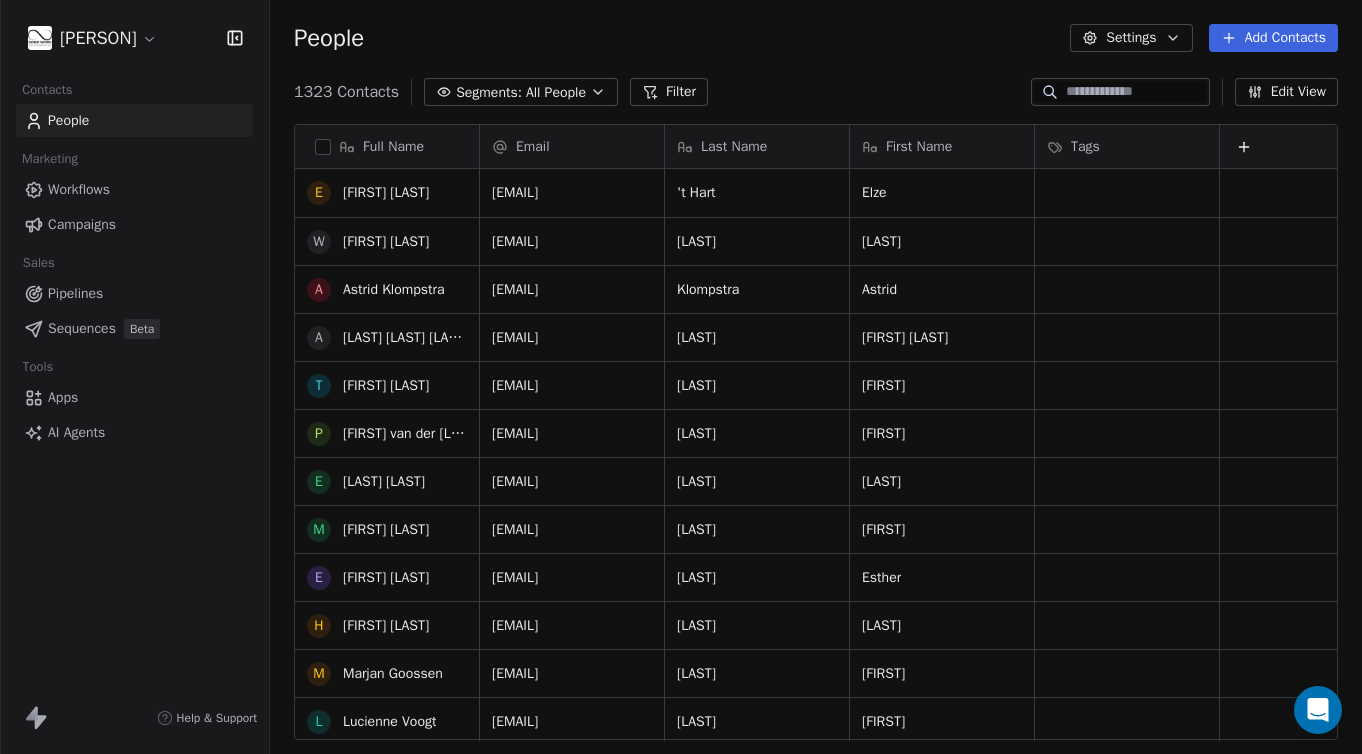 scroll, scrollTop: 0, scrollLeft: 0, axis: both 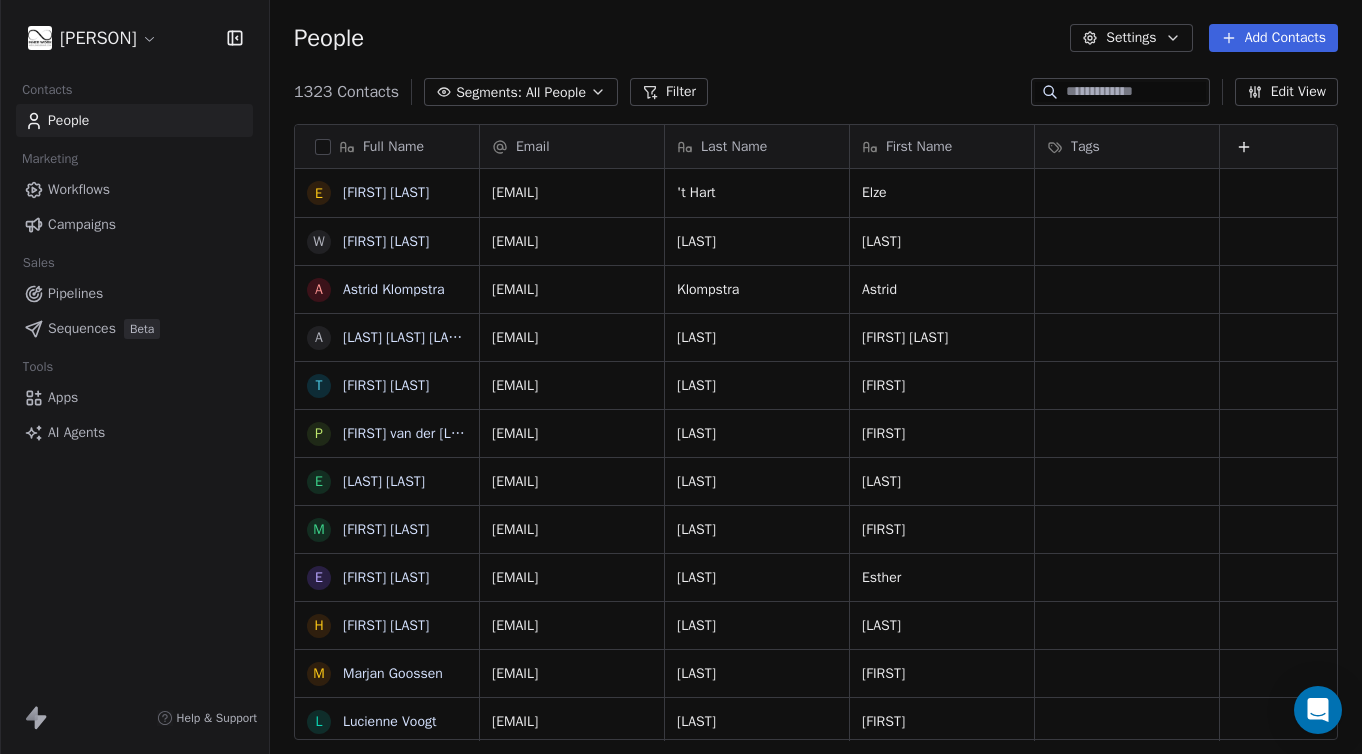 click on "Campaigns" at bounding box center [82, 224] 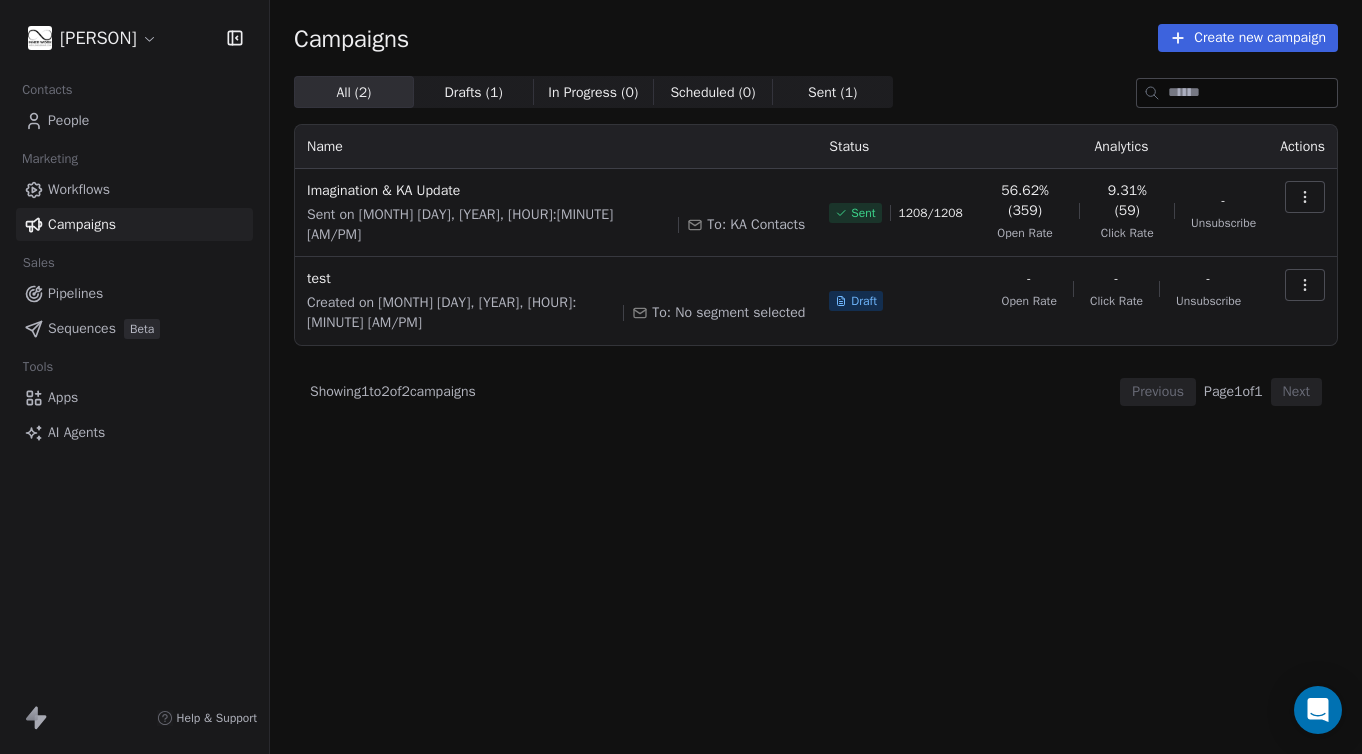 click on "People" at bounding box center (68, 120) 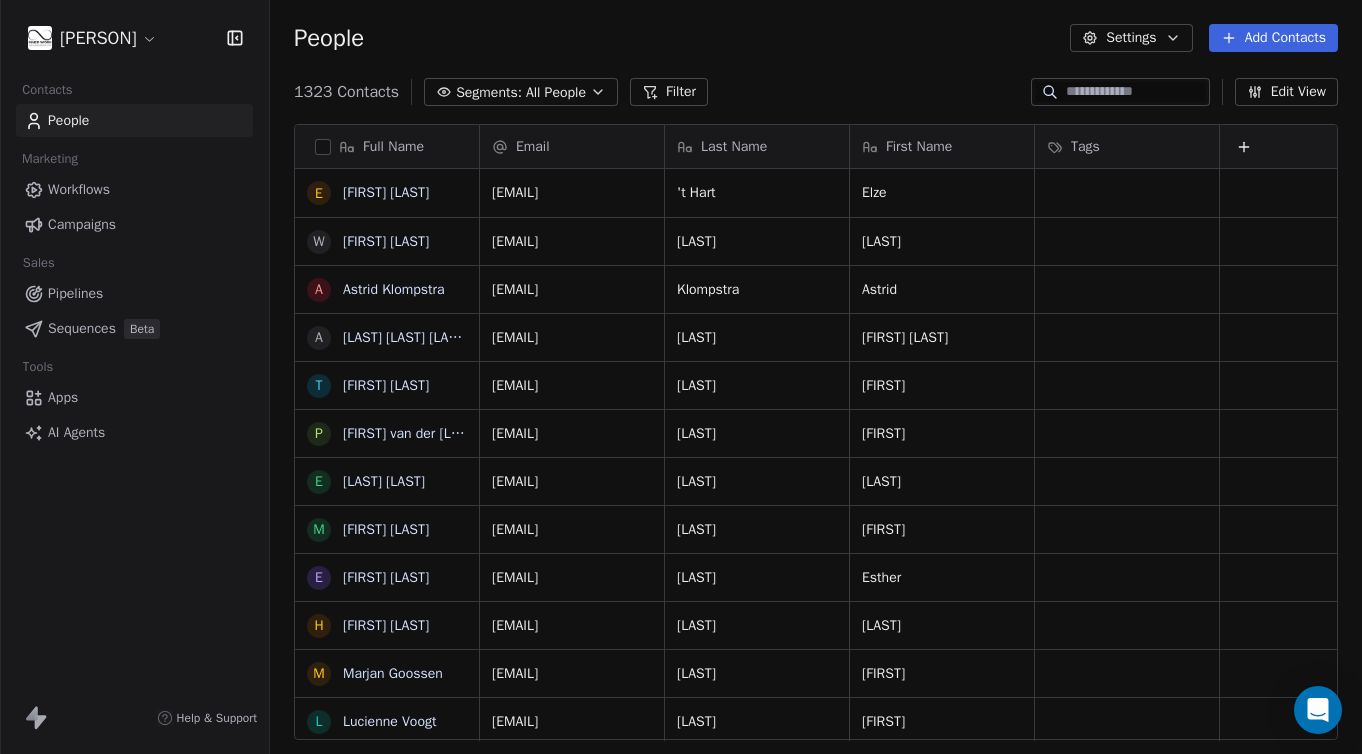 scroll, scrollTop: 1, scrollLeft: 1, axis: both 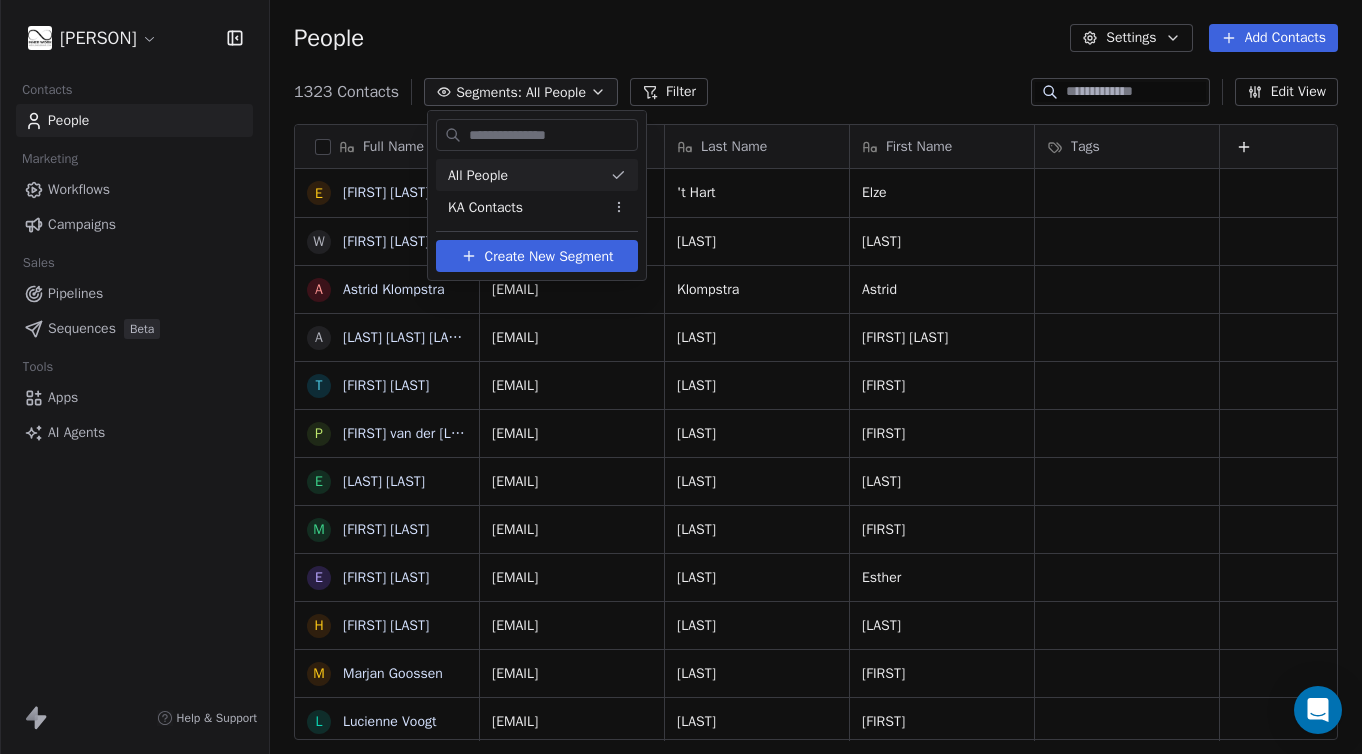 click on "Elze 't Hart, Willeke Snoek, Astrid Klompstra, Anne Marie Hazenberg, Tamara Hiemstra, Petrina van der Vaart, Esje Bakker, Monique Ammerlaan, Esther Jetten, Hans Kriek, Marjan Goossen, Lucienne Voogt, Jacqueline van Gemeren, Daphne Doornbos, Joep Van de meerendonk, José Langendoen-Maat, jip kroon, Jeff Van Sprew, Floris Van drn berg, Chris en Bear Spek, Jonathan Tan, Ingrid Floor, Maureen Deiman, marlou smeulders, Marcia Appels, Sonja Timmer, Chirlett Lourenco, Jaqueline Cariz, Ellen Verhoeff, Marcia Appels, Lloya Brunson, Bianca Pereira Passaro" at bounding box center [681, 377] 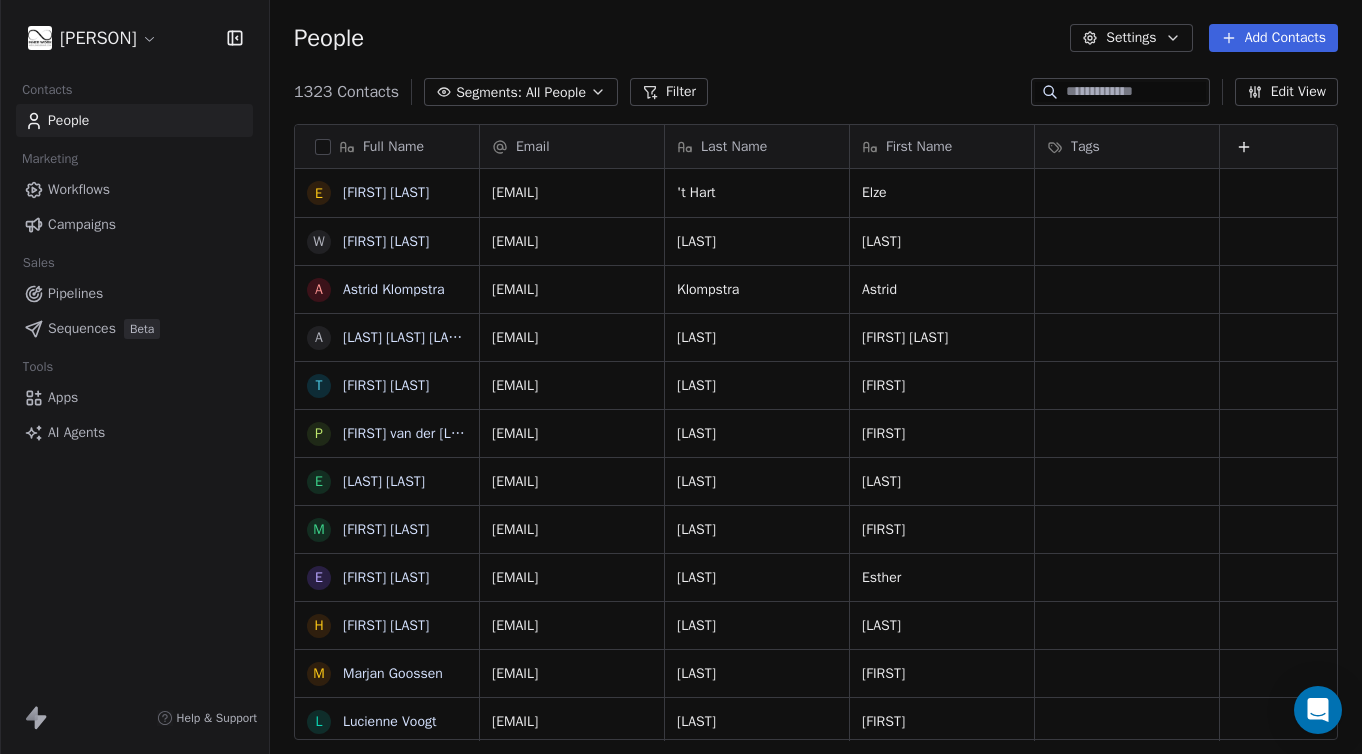 click on "Filter" at bounding box center [669, 92] 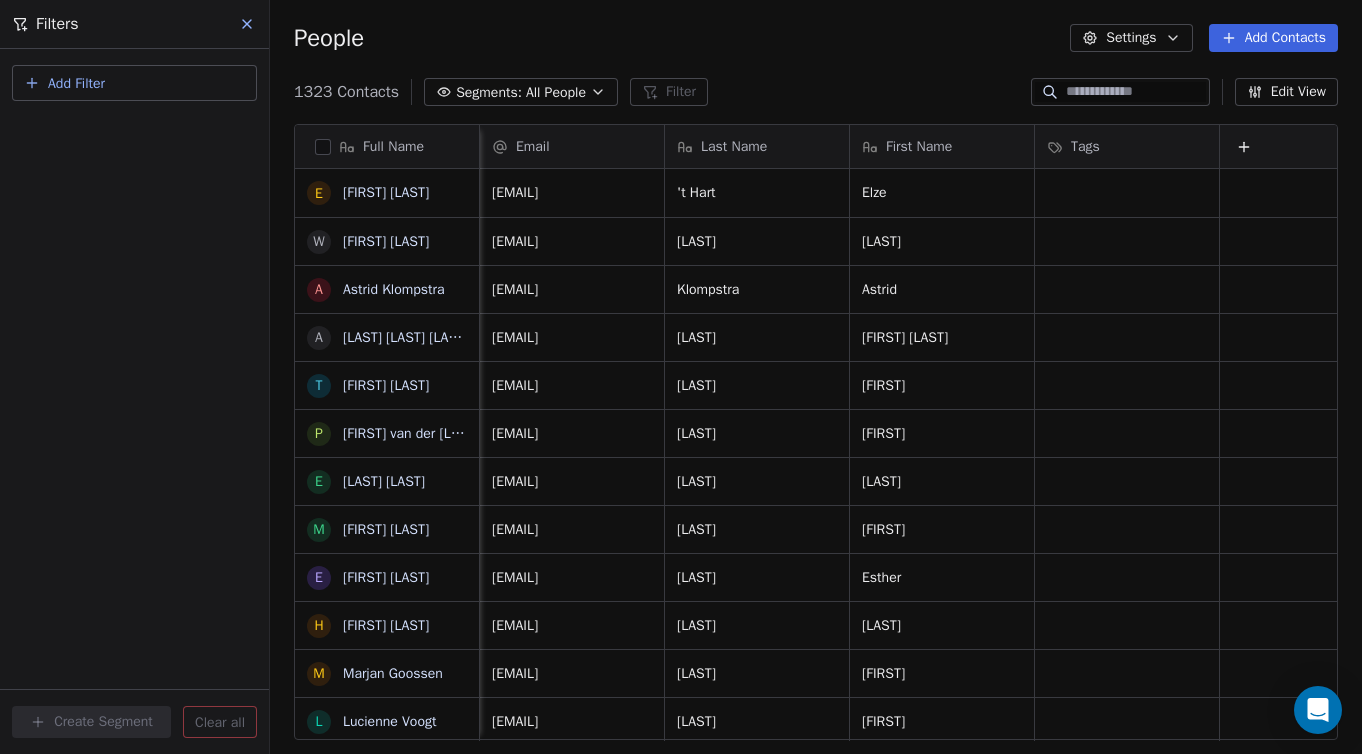 scroll, scrollTop: 0, scrollLeft: 2, axis: horizontal 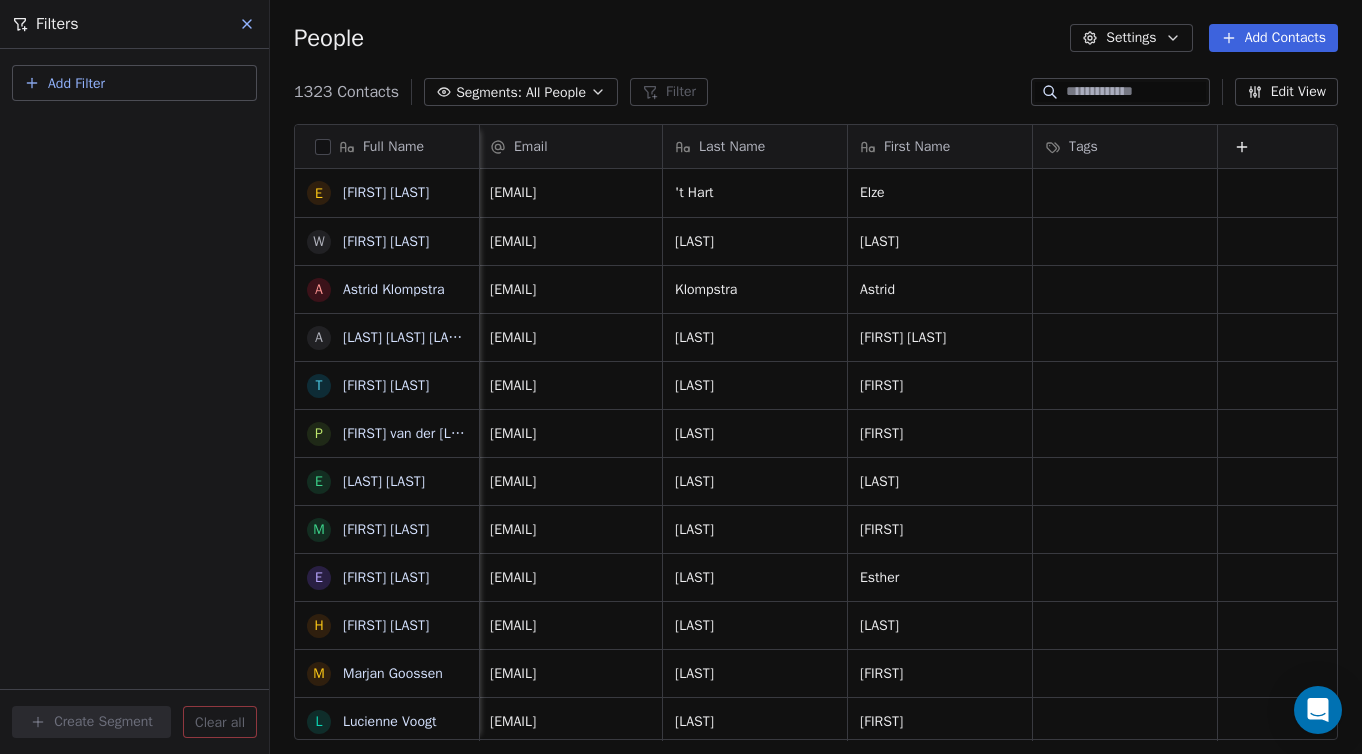 click 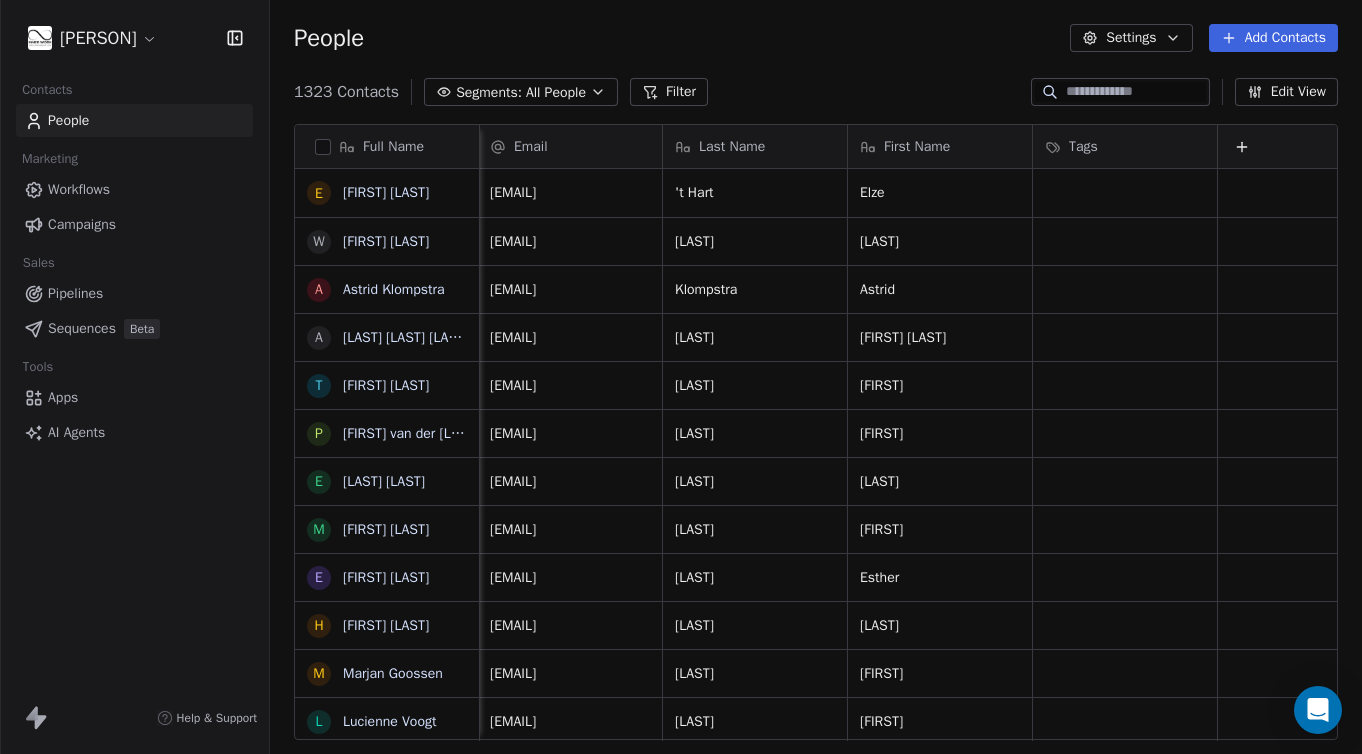 click on "Edit View" at bounding box center (1286, 92) 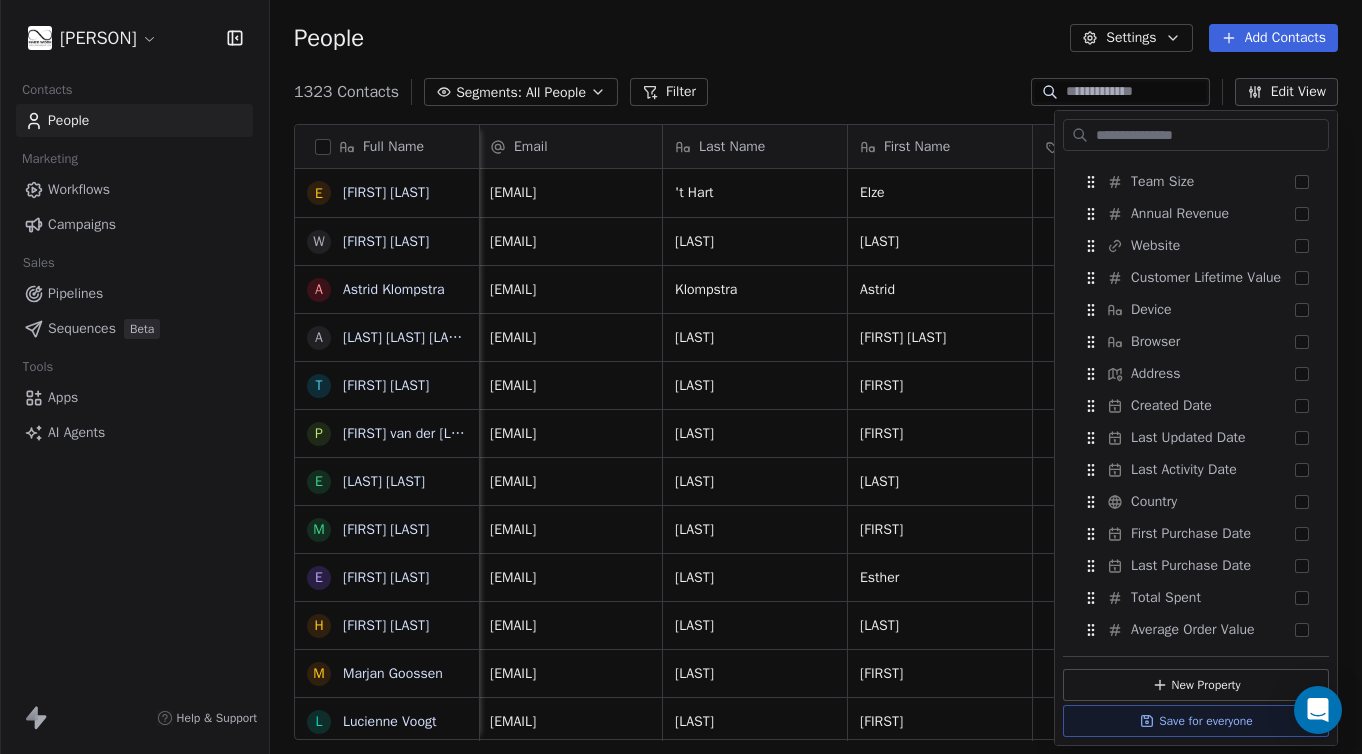 scroll, scrollTop: 698, scrollLeft: 0, axis: vertical 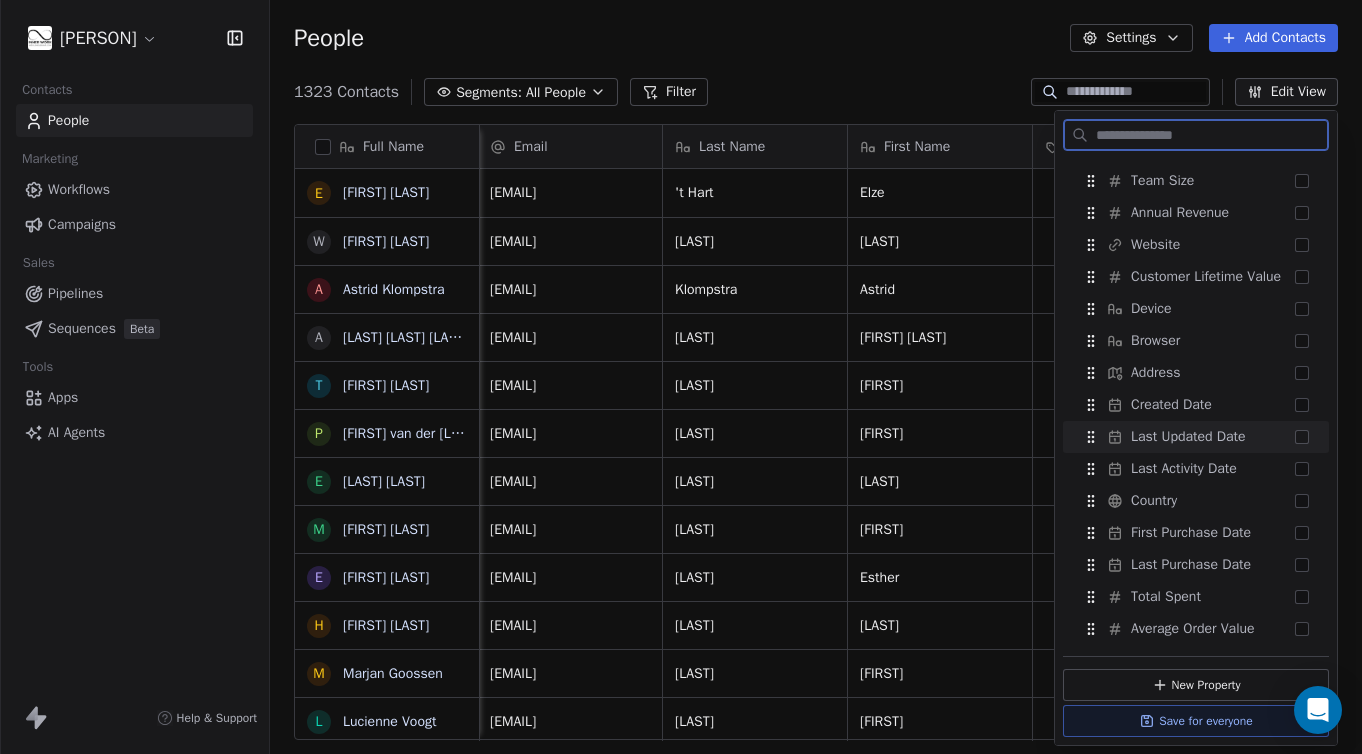 click on "Last Updated Date" at bounding box center [1188, 437] 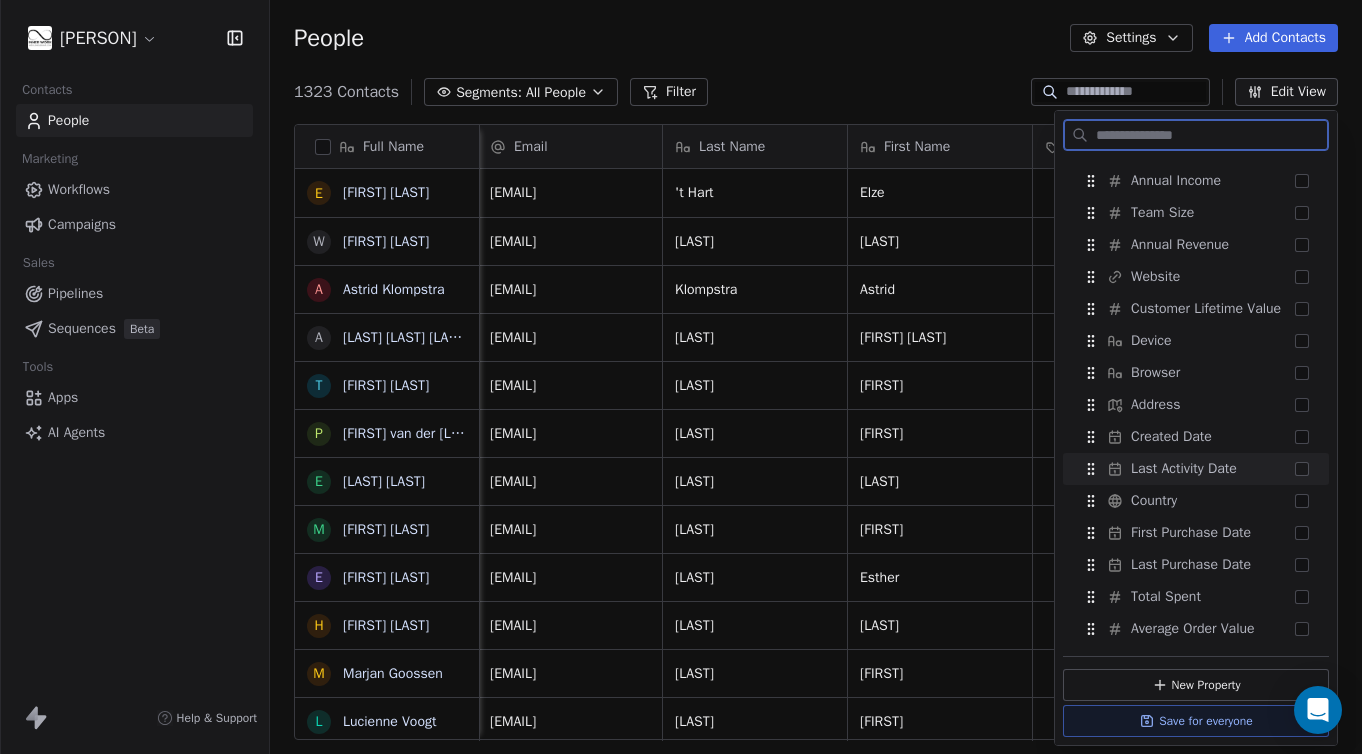 scroll, scrollTop: 730, scrollLeft: 0, axis: vertical 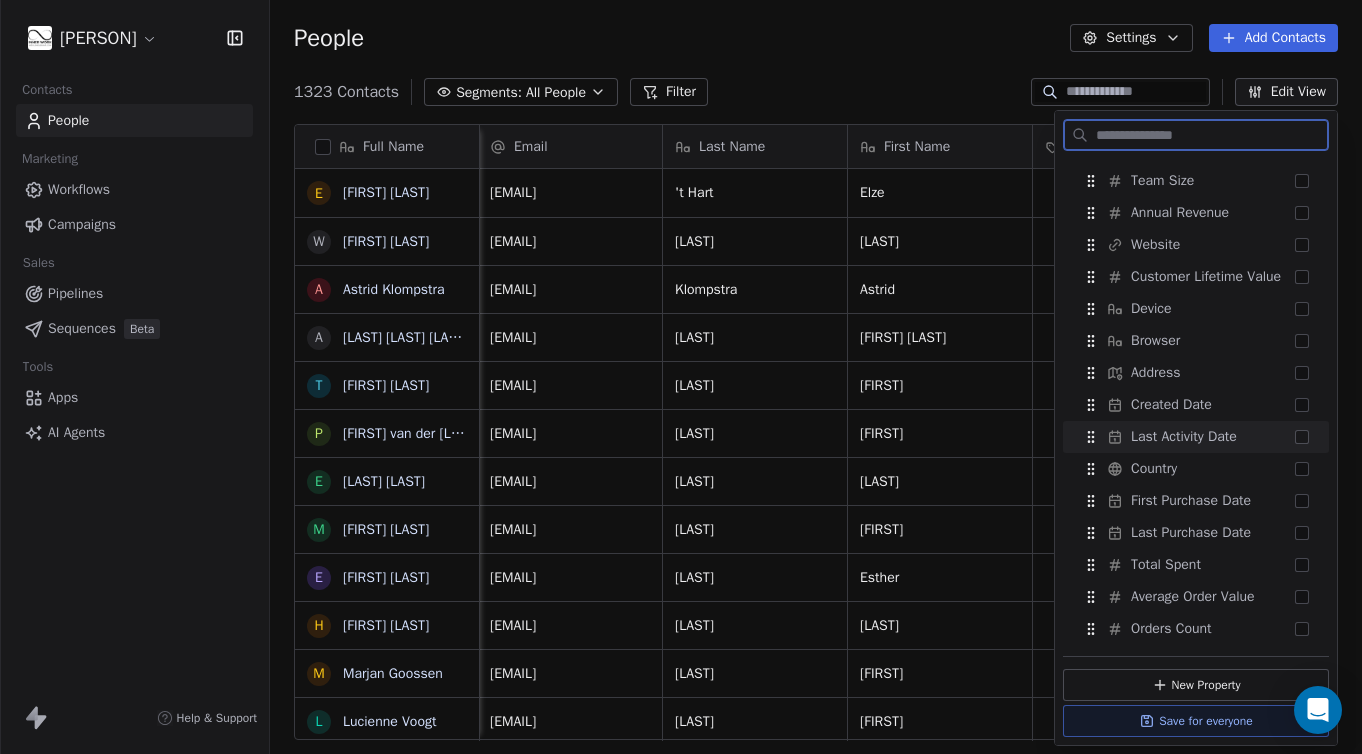 click on "Last Activity Date" at bounding box center [1184, 437] 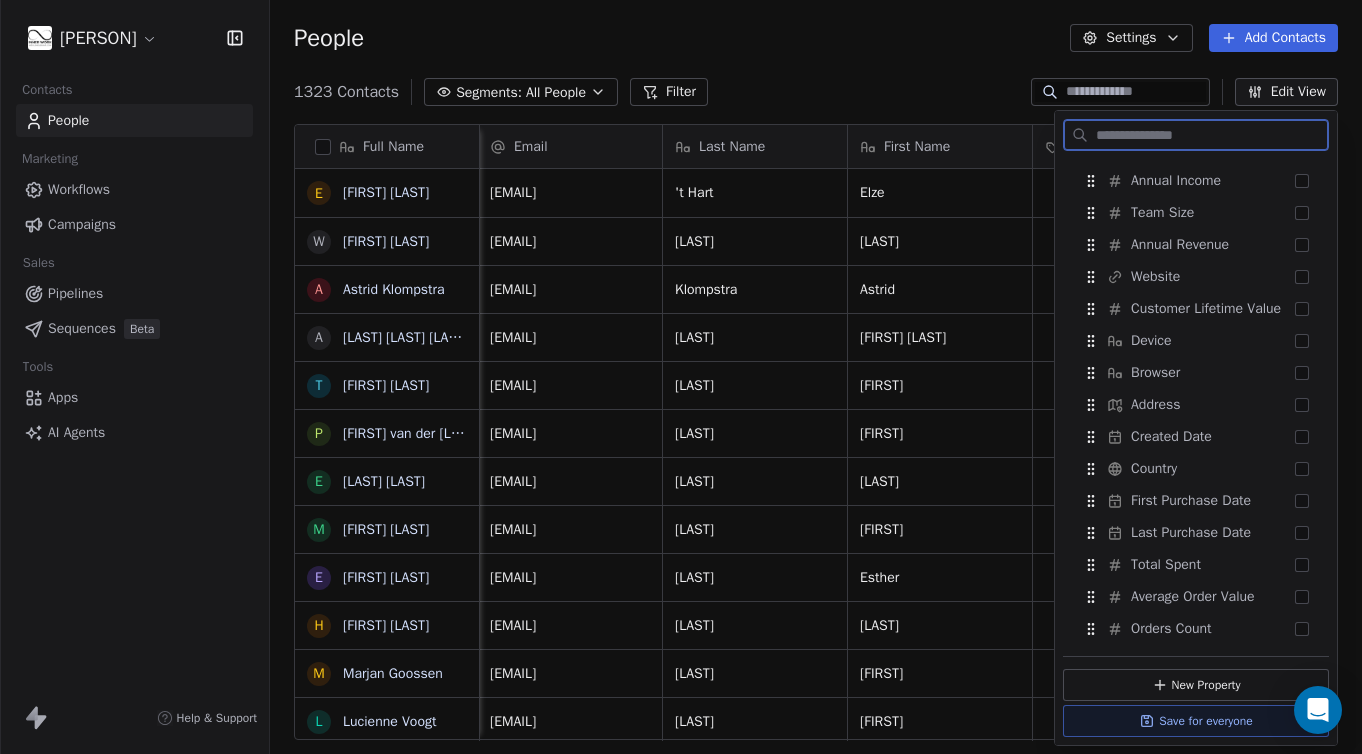 scroll, scrollTop: 762, scrollLeft: 0, axis: vertical 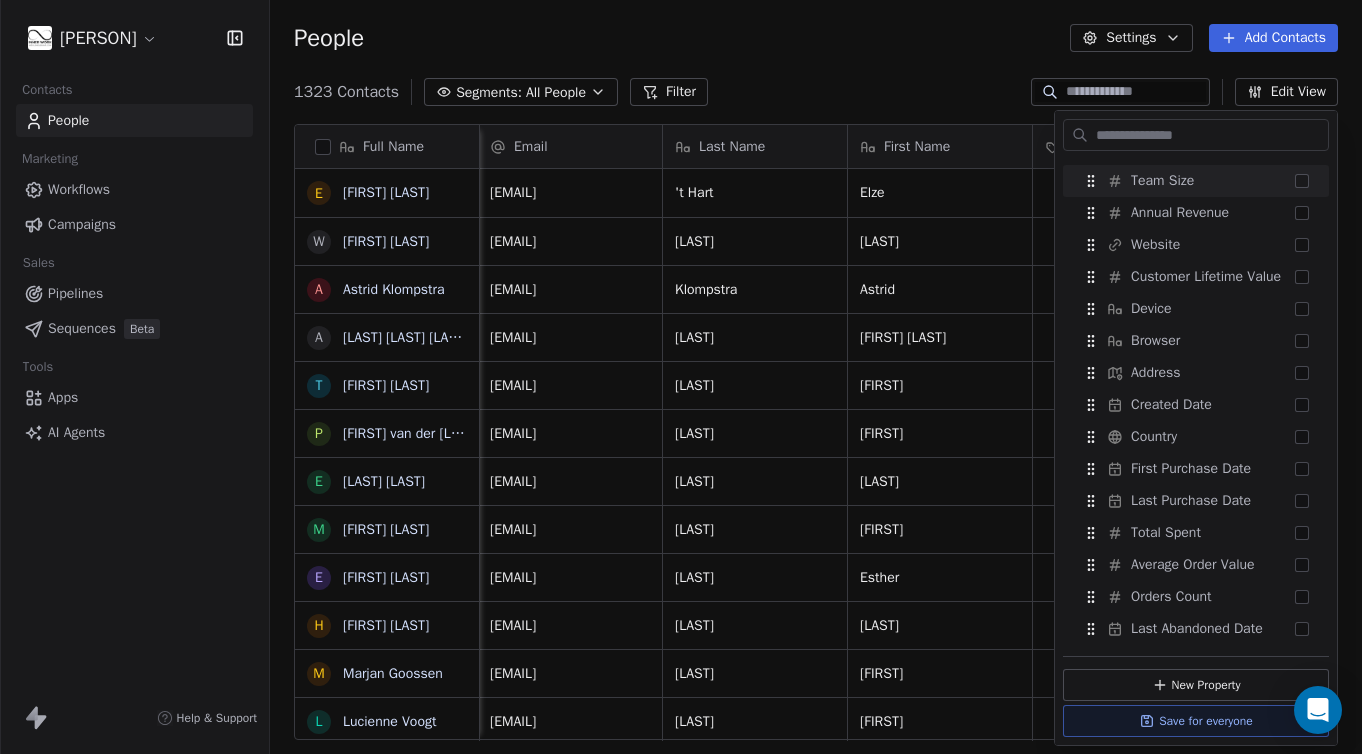 click on "People Settings  Add Contacts" at bounding box center [816, 38] 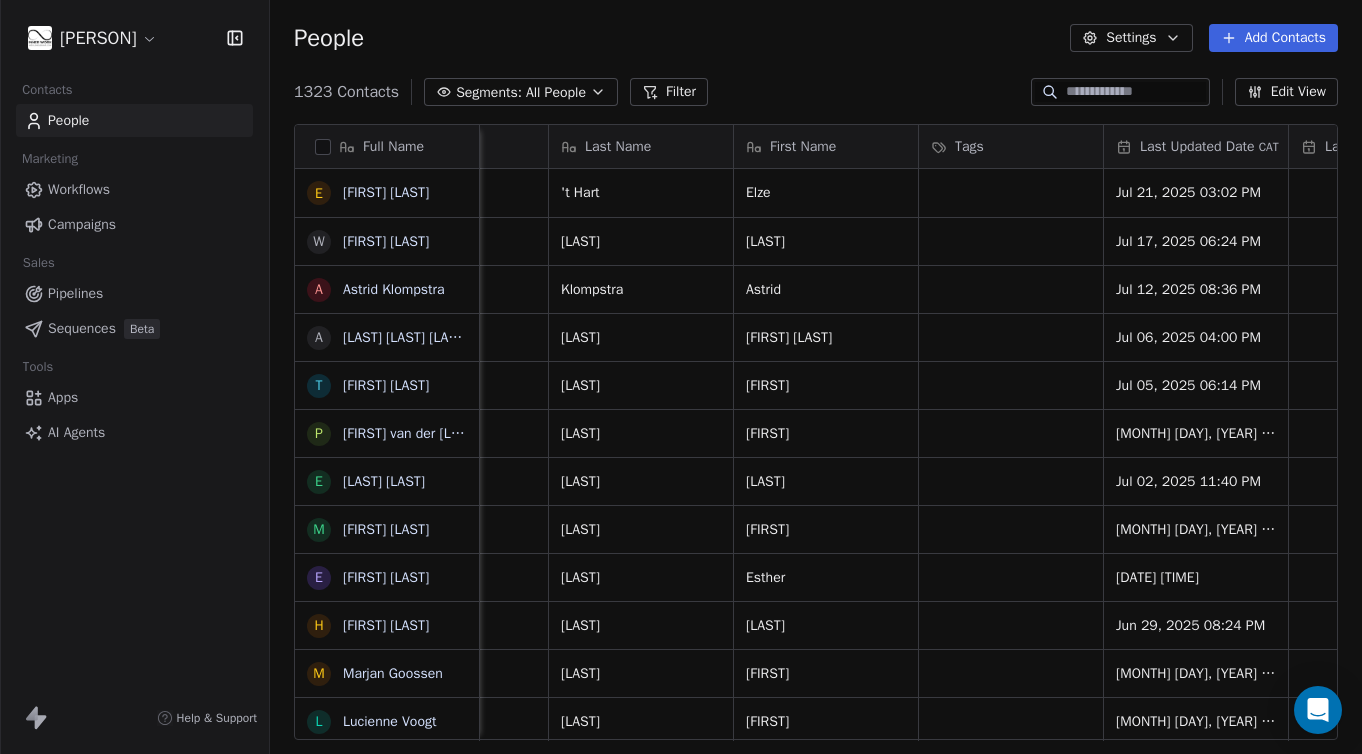 scroll, scrollTop: 0, scrollLeft: 0, axis: both 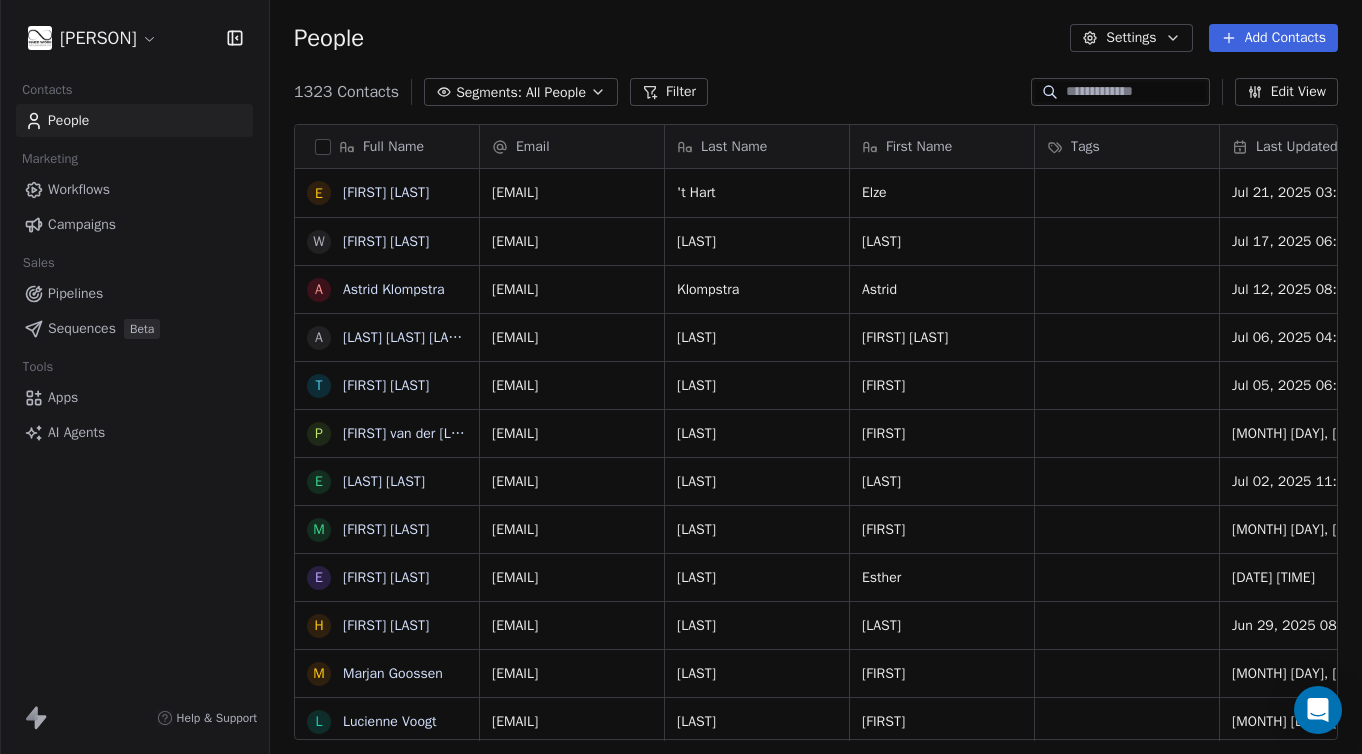 click on "Campaigns" at bounding box center [82, 224] 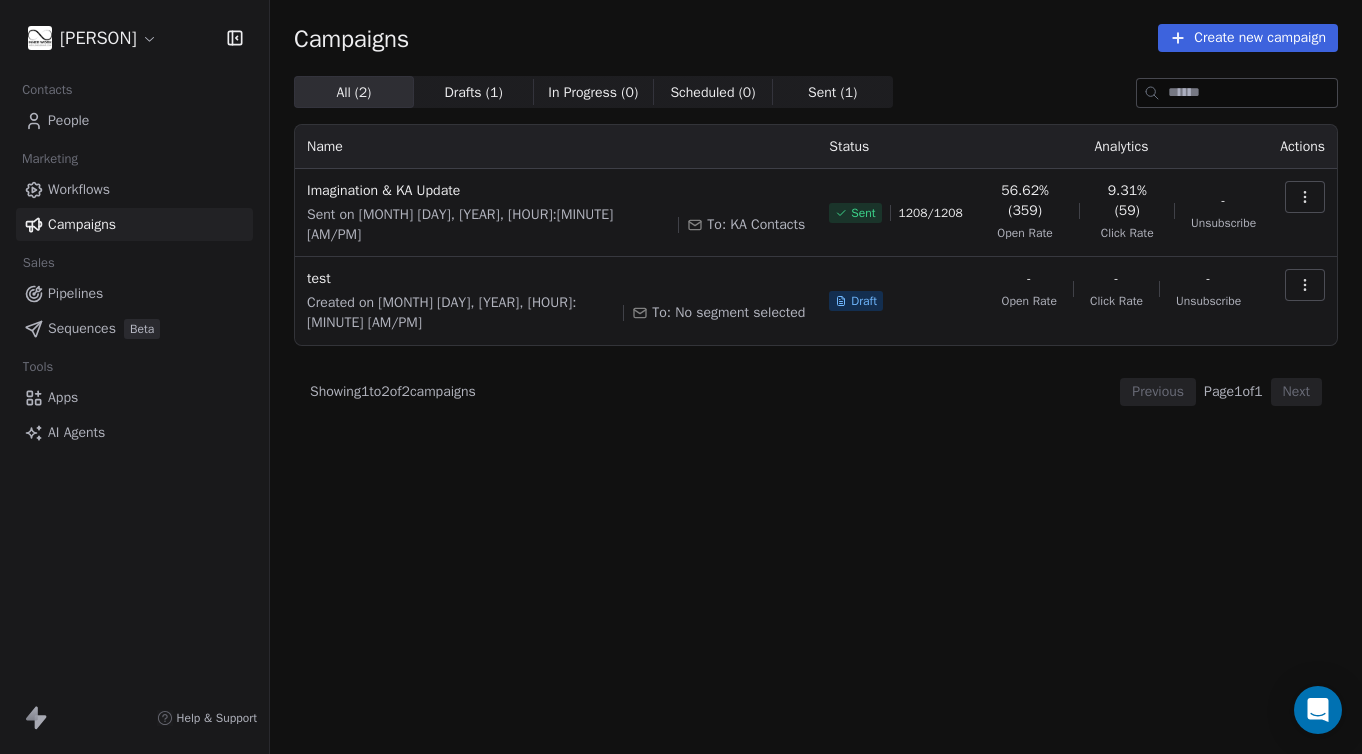 click on "People" at bounding box center (68, 120) 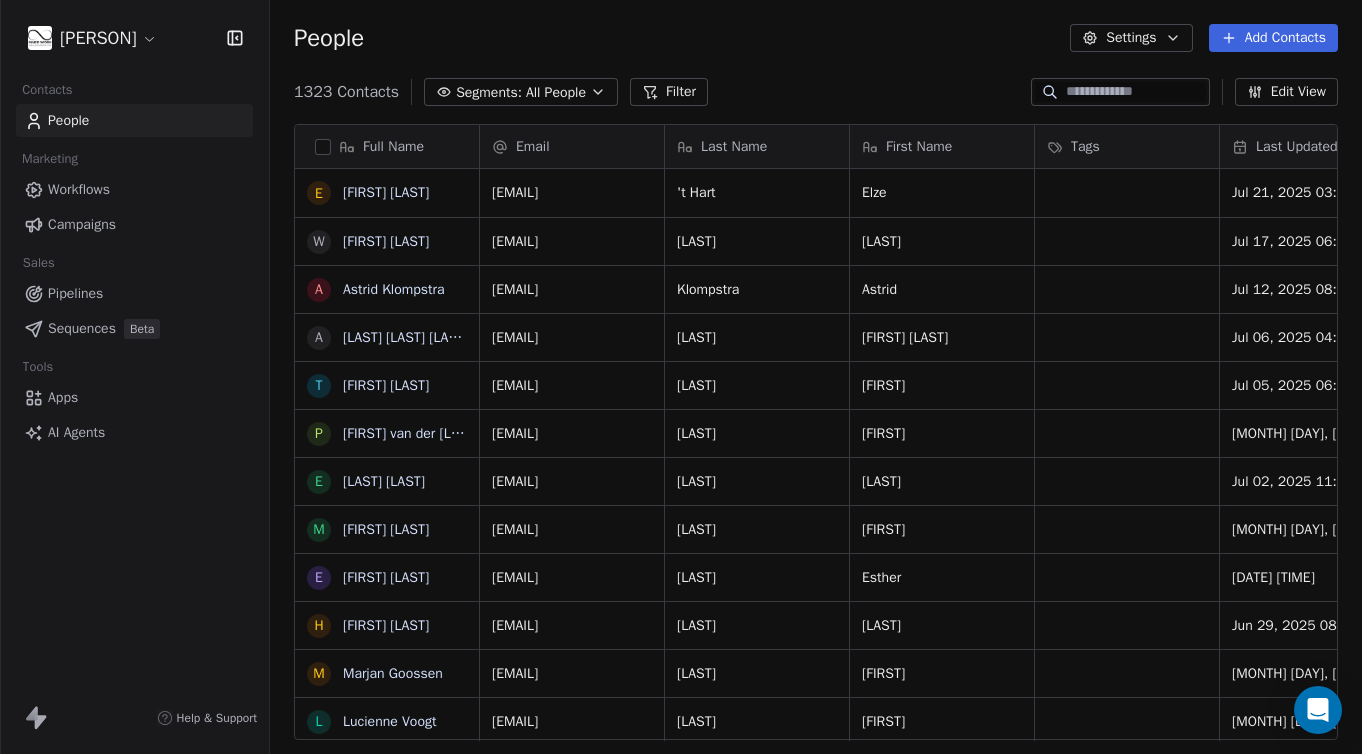click on "Add Contacts" at bounding box center (1273, 38) 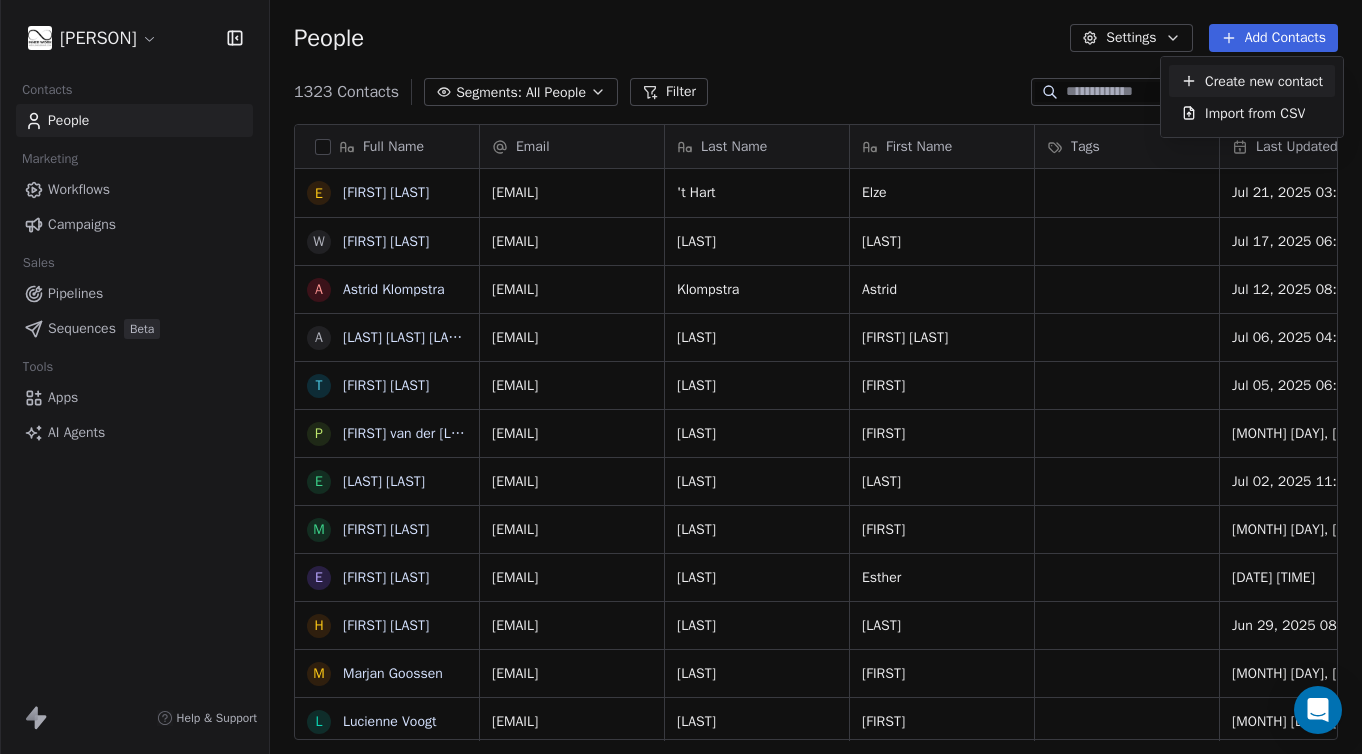 click on "Elze 't Hart, Willeke Snoek, Astrid Klompstra, Anne Marie Hazenberg, Tamara Hiemstra, Petrina van der Vaart, Esje Bakker, Monique Ammerlaan, Esther Jetten, Hans Kriek, Marjan Goossen, Lucienne Voogt, Jacqueline van Gemeren, Daphne Doornbos, Joep Van de meerendonk, José Langendoen-Maat, jip kroon, Jeff Van Sprew, Floris Van drn berg, Chris en Bear Spek, Jonathan Tan, Ingrid Floor, Maureen Deiman, marlou smeulders, Marcia Appels, Sonja Timmer, Chirlett Lourenco, Jaqueline Cariz, Ellen Verhoeff, Marcia Appels, Lloya Brunson, Bianca Pereira Passaro" at bounding box center (681, 377) 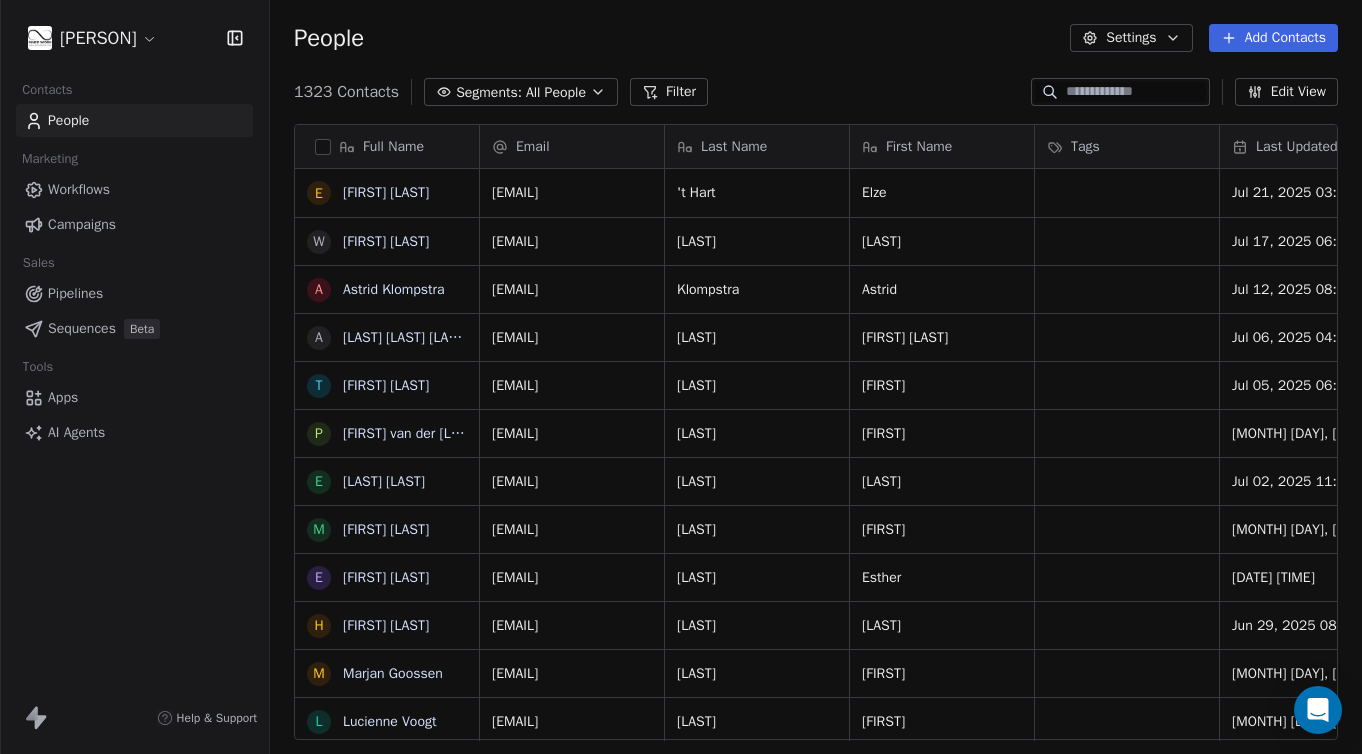 click 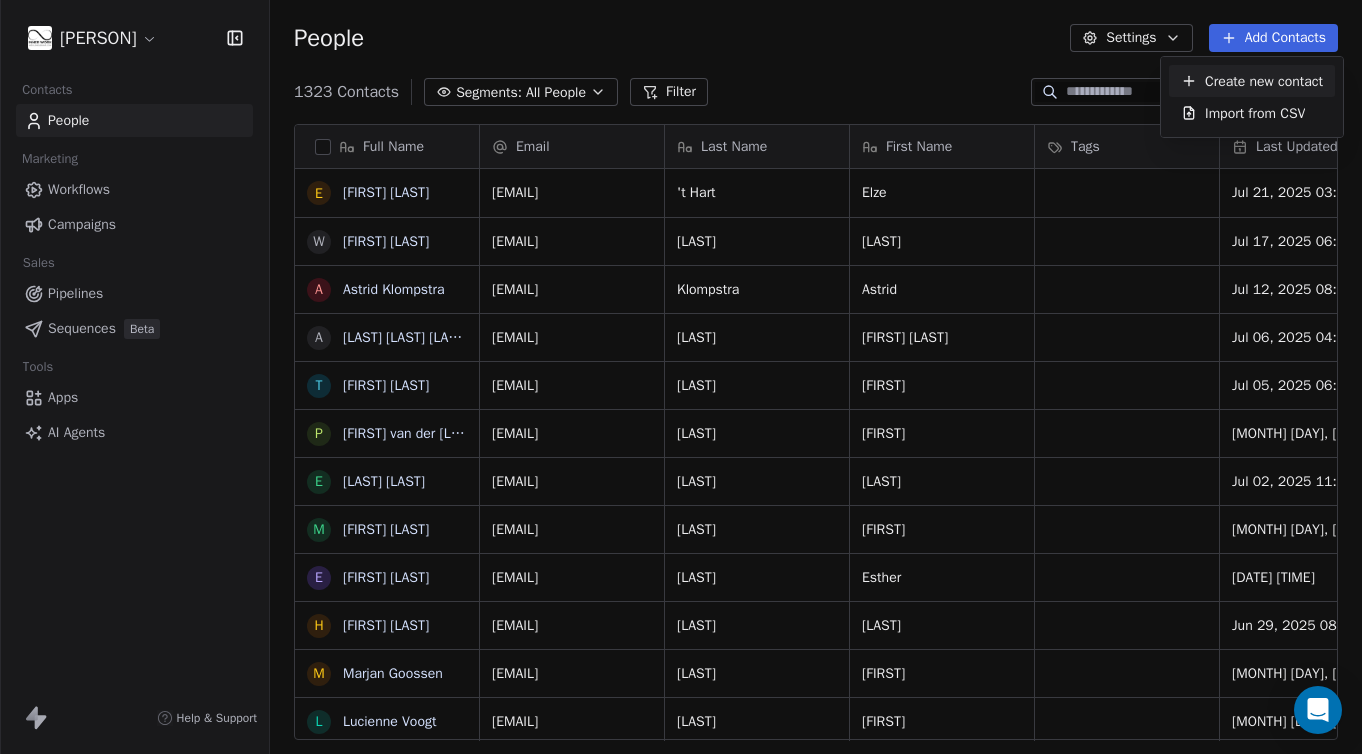 click on "Create new contact" at bounding box center [1264, 81] 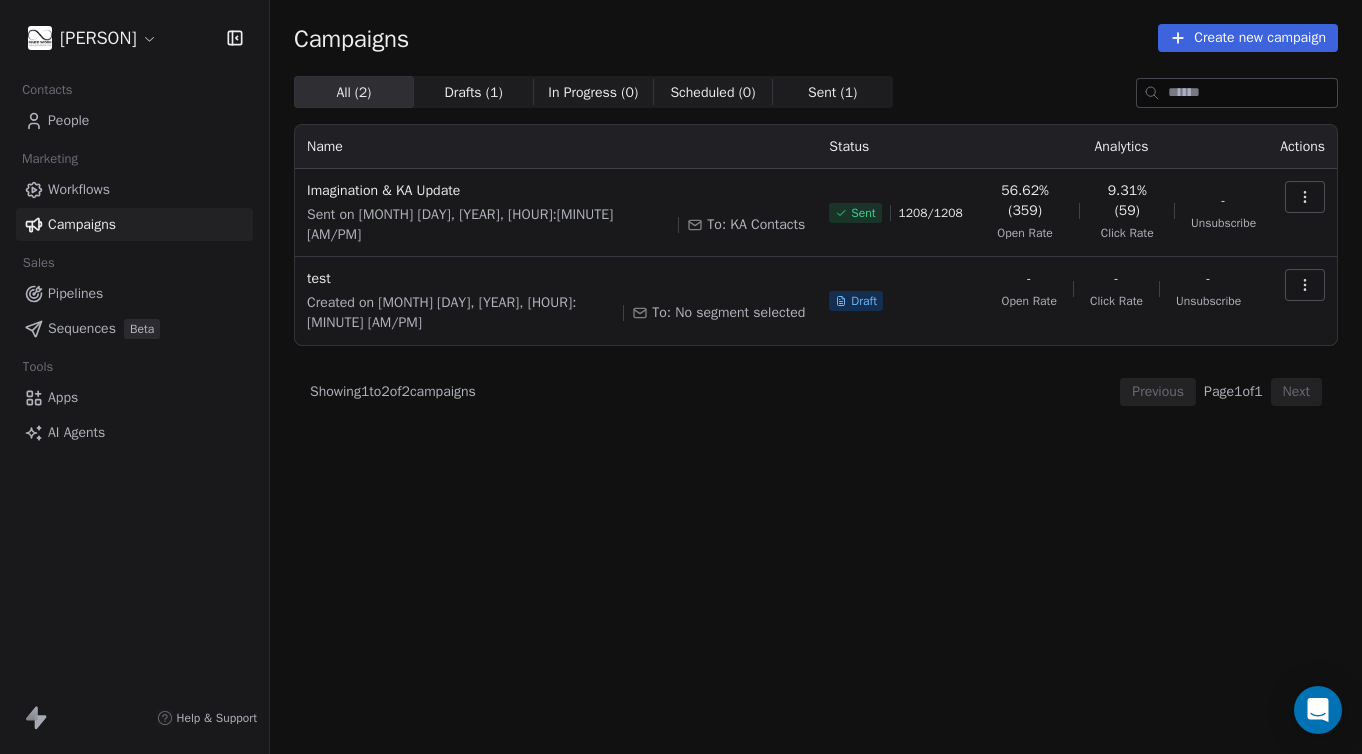 click on "People" at bounding box center [68, 120] 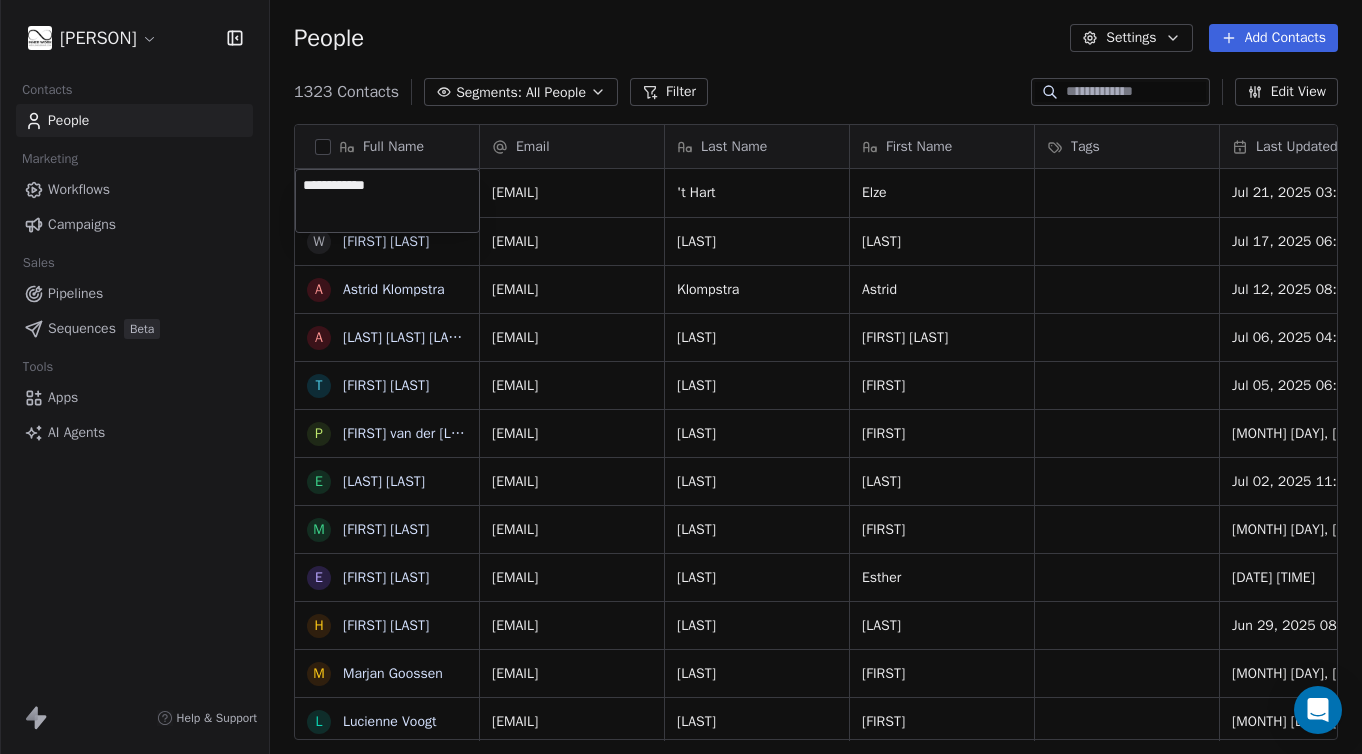scroll, scrollTop: 1, scrollLeft: 1, axis: both 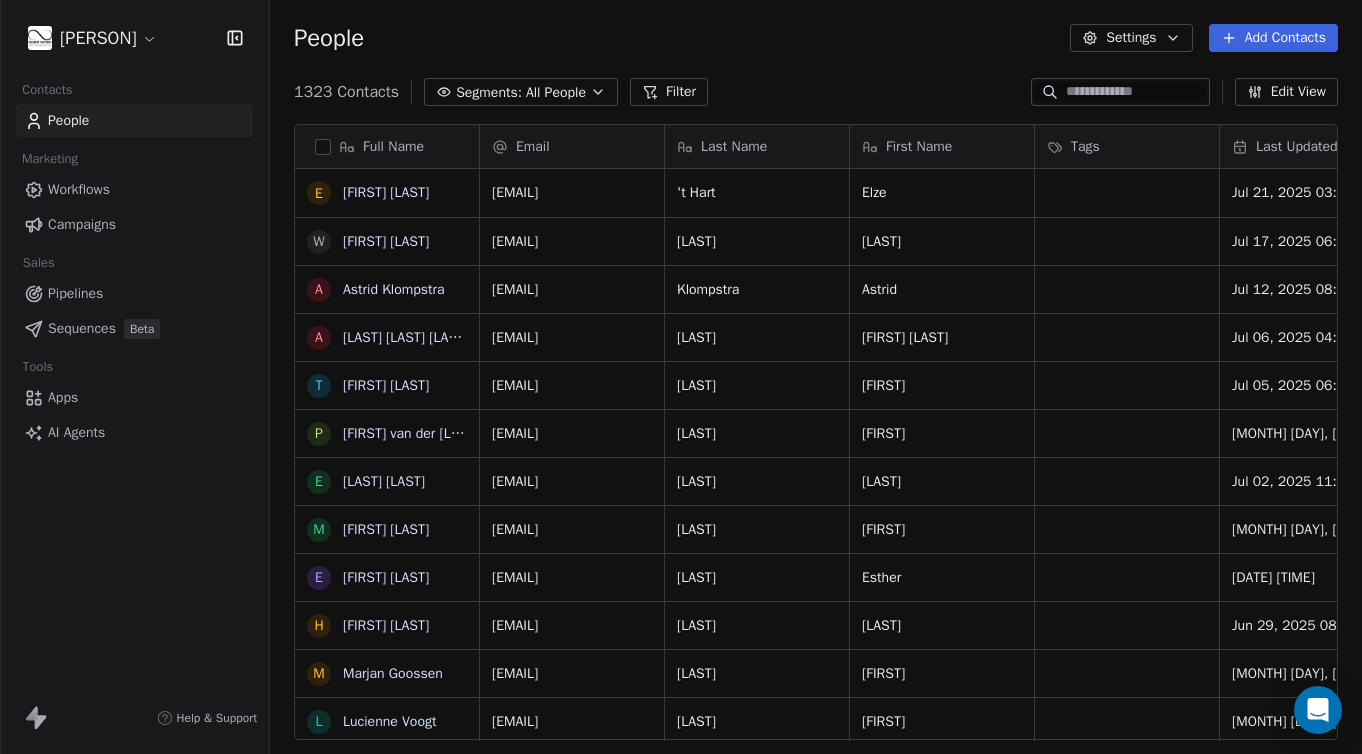 click on "Add Contacts" at bounding box center (1273, 38) 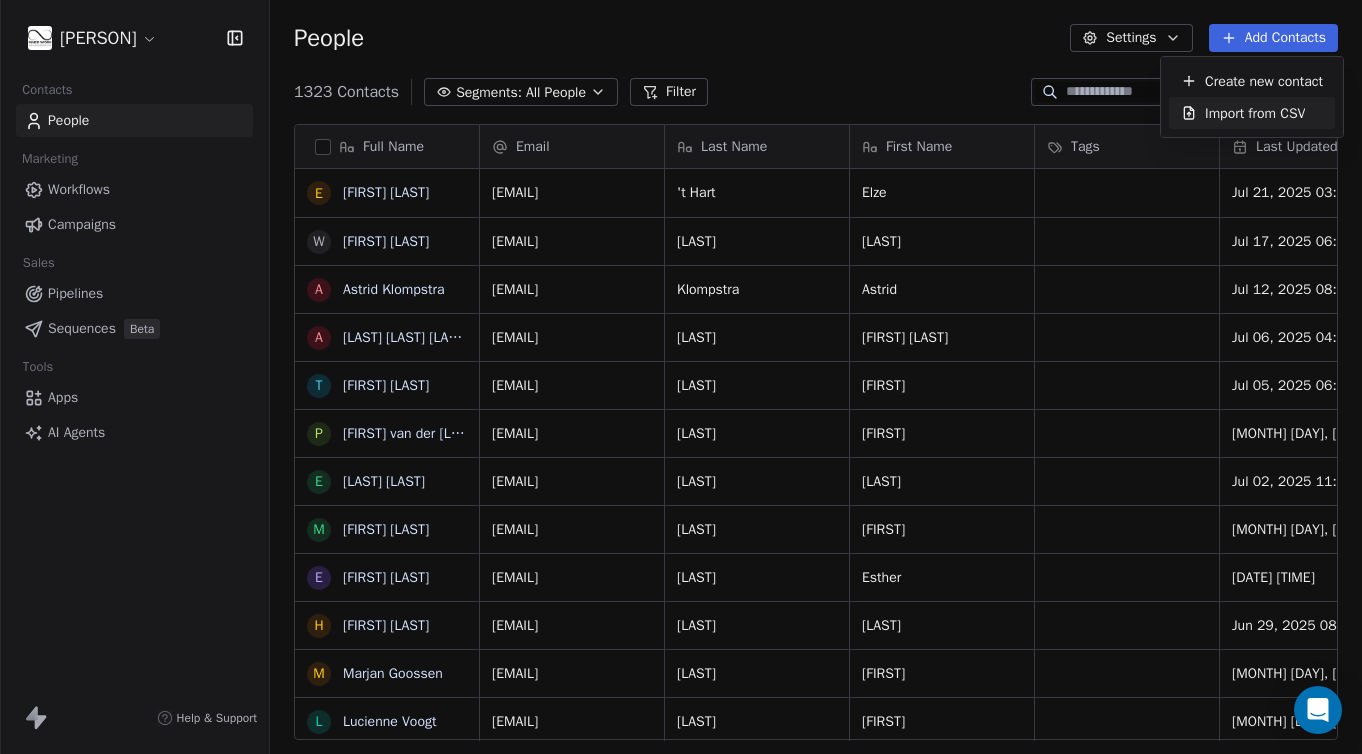 click on "Import from CSV" at bounding box center [1255, 113] 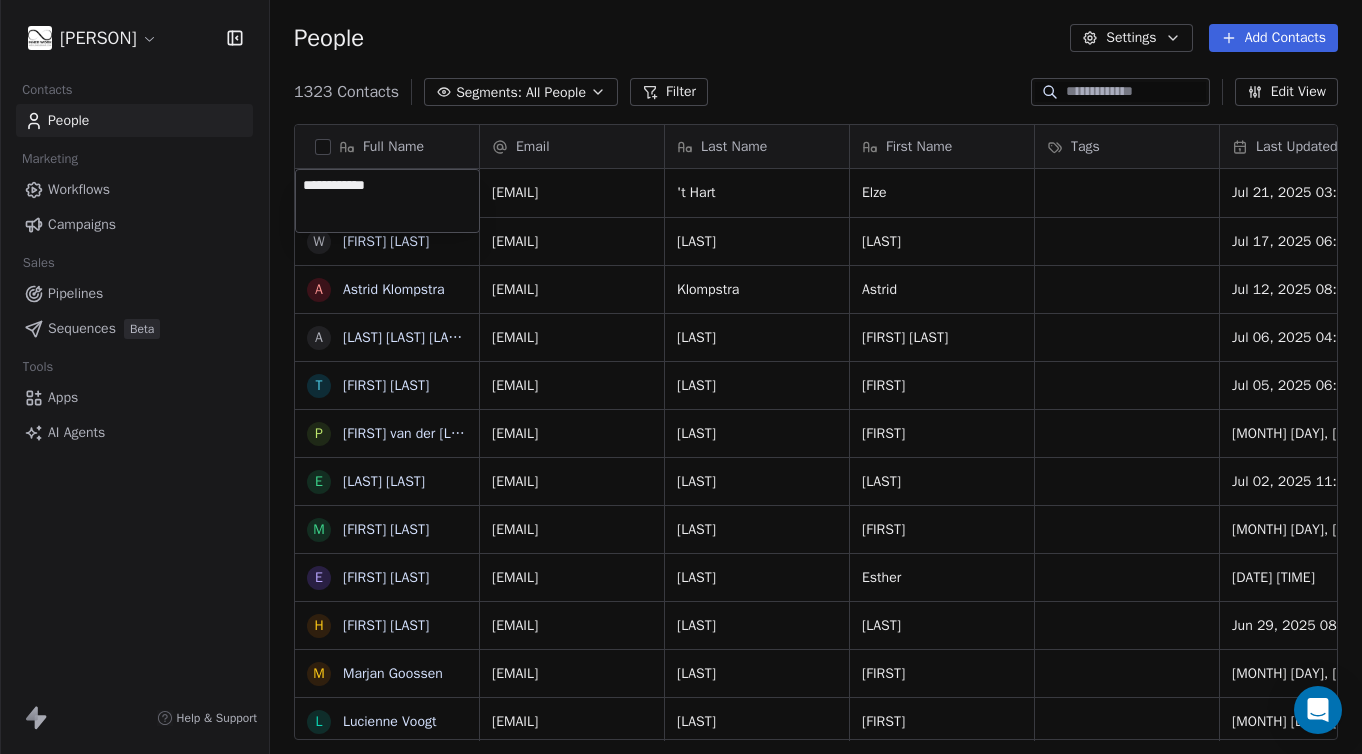 scroll, scrollTop: 1, scrollLeft: 1, axis: both 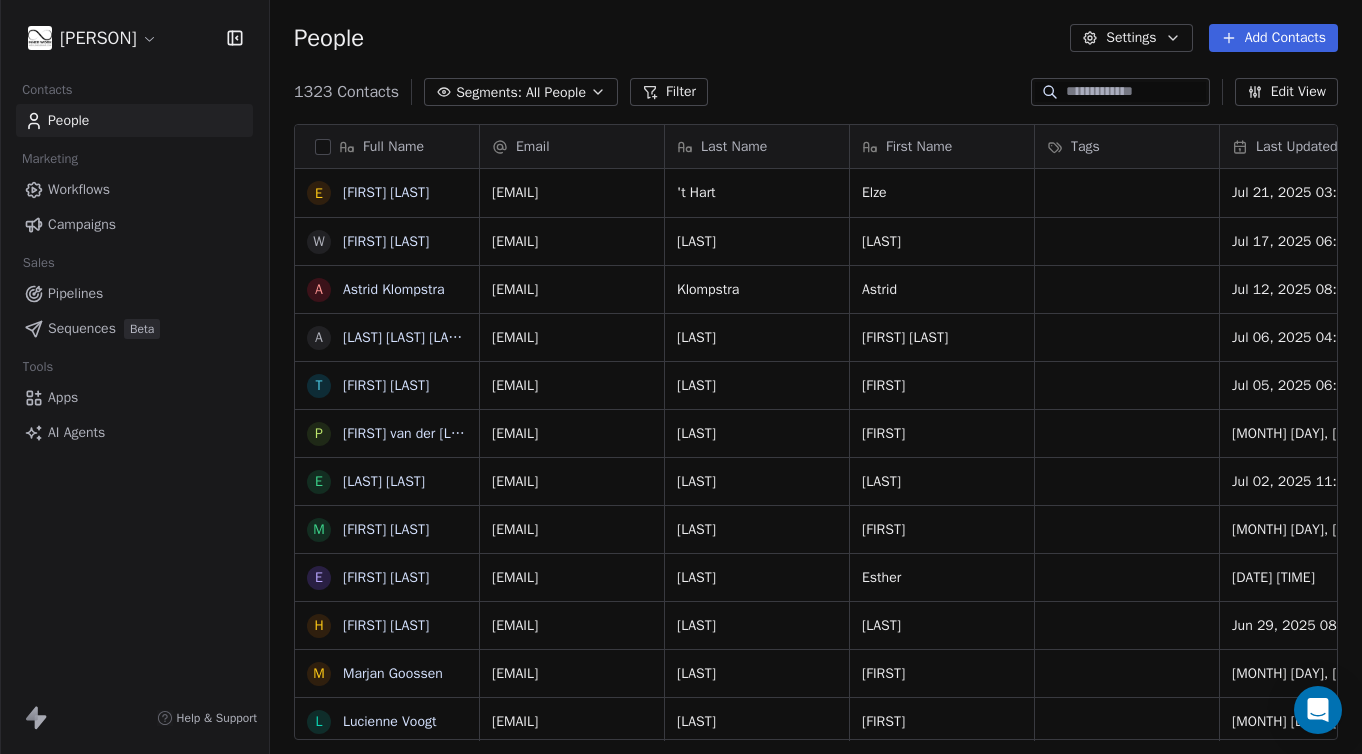 click at bounding box center (1136, 92) 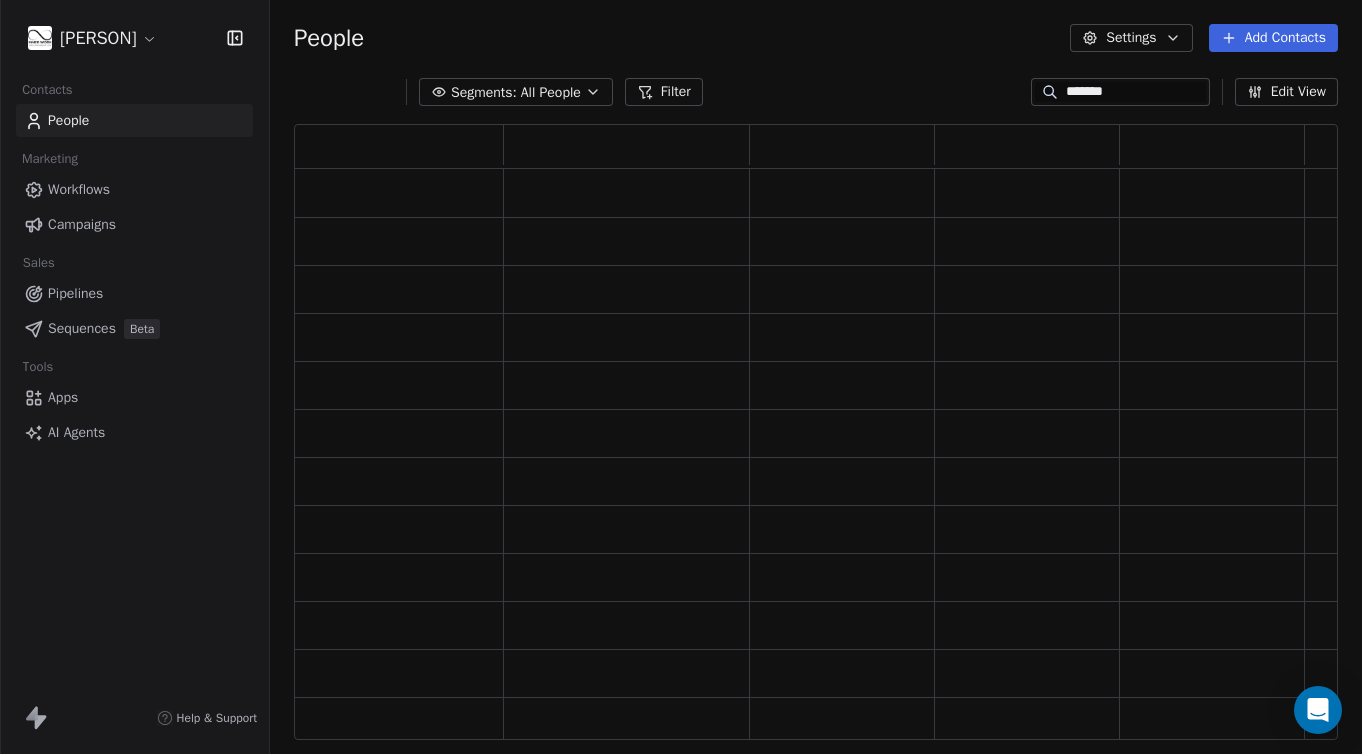 scroll, scrollTop: 1, scrollLeft: 1, axis: both 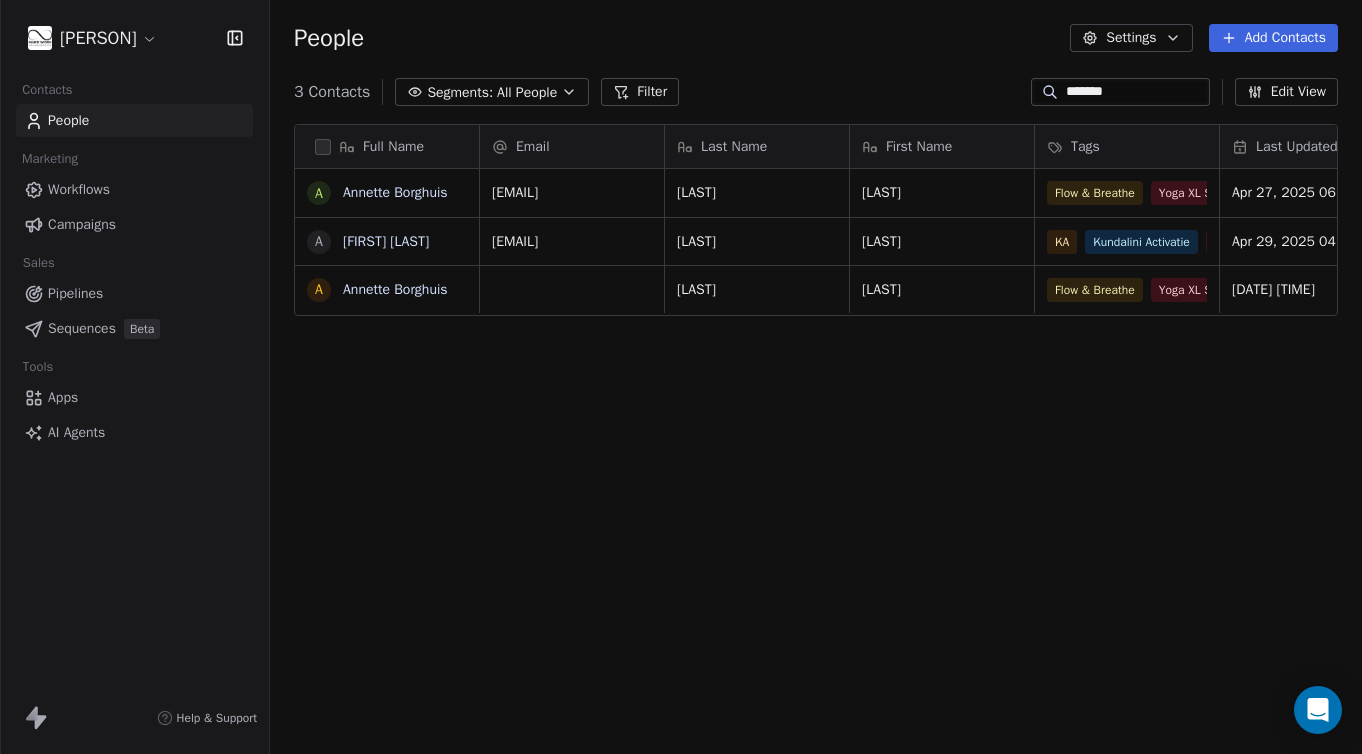 type on "*******" 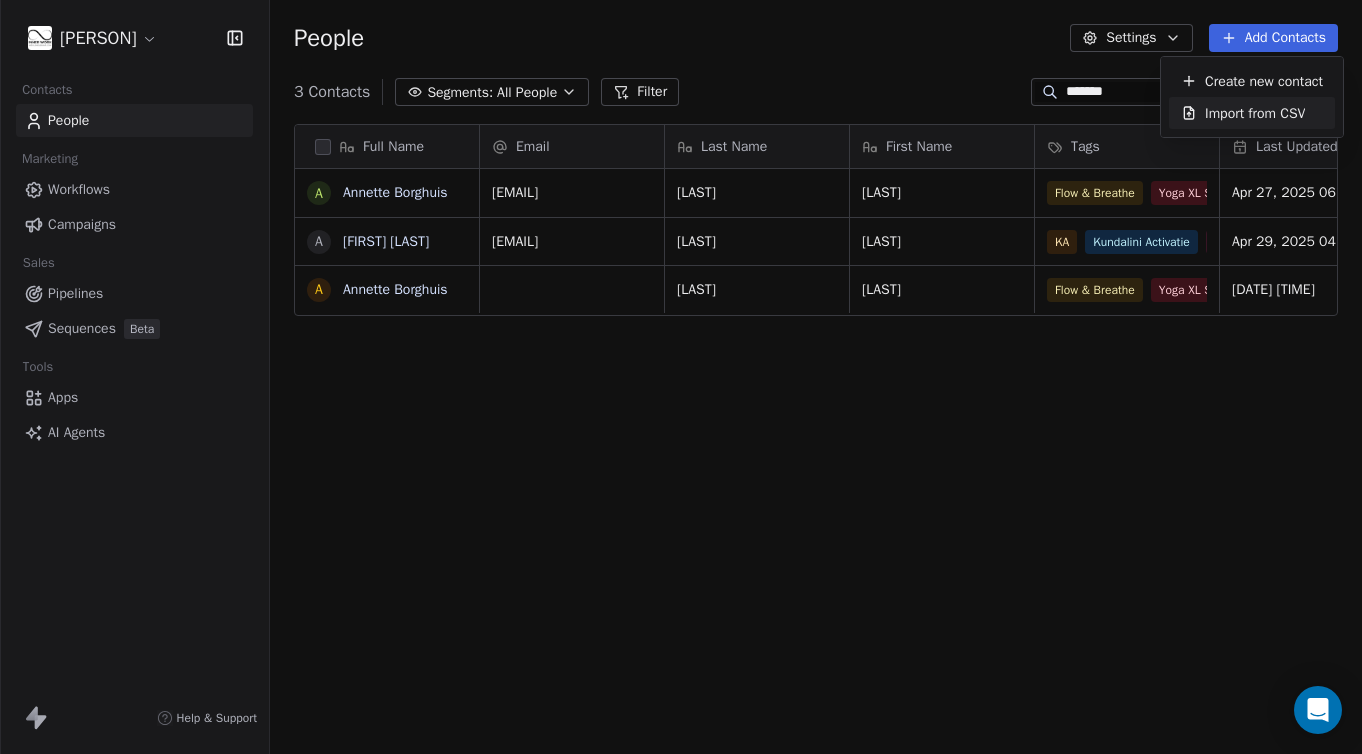 click on "Import from CSV" at bounding box center [1255, 113] 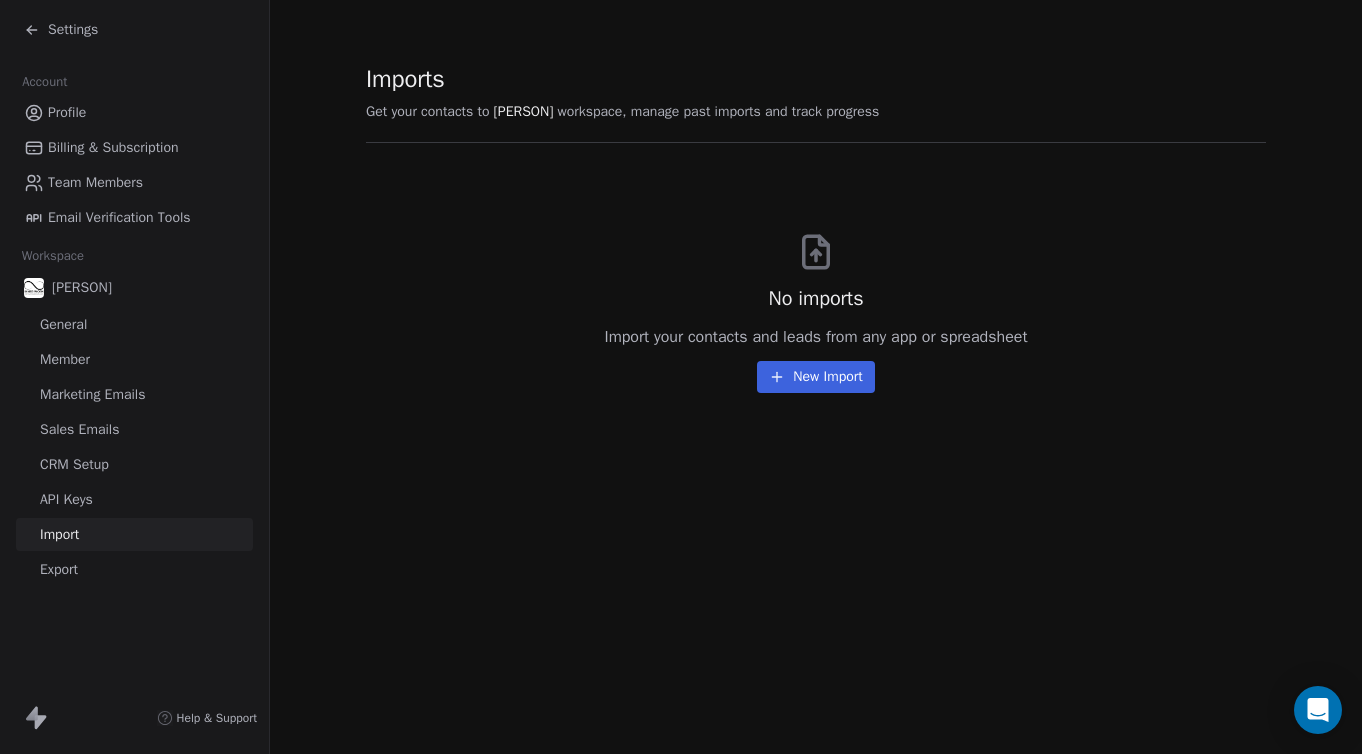 click on "New Import" at bounding box center (815, 377) 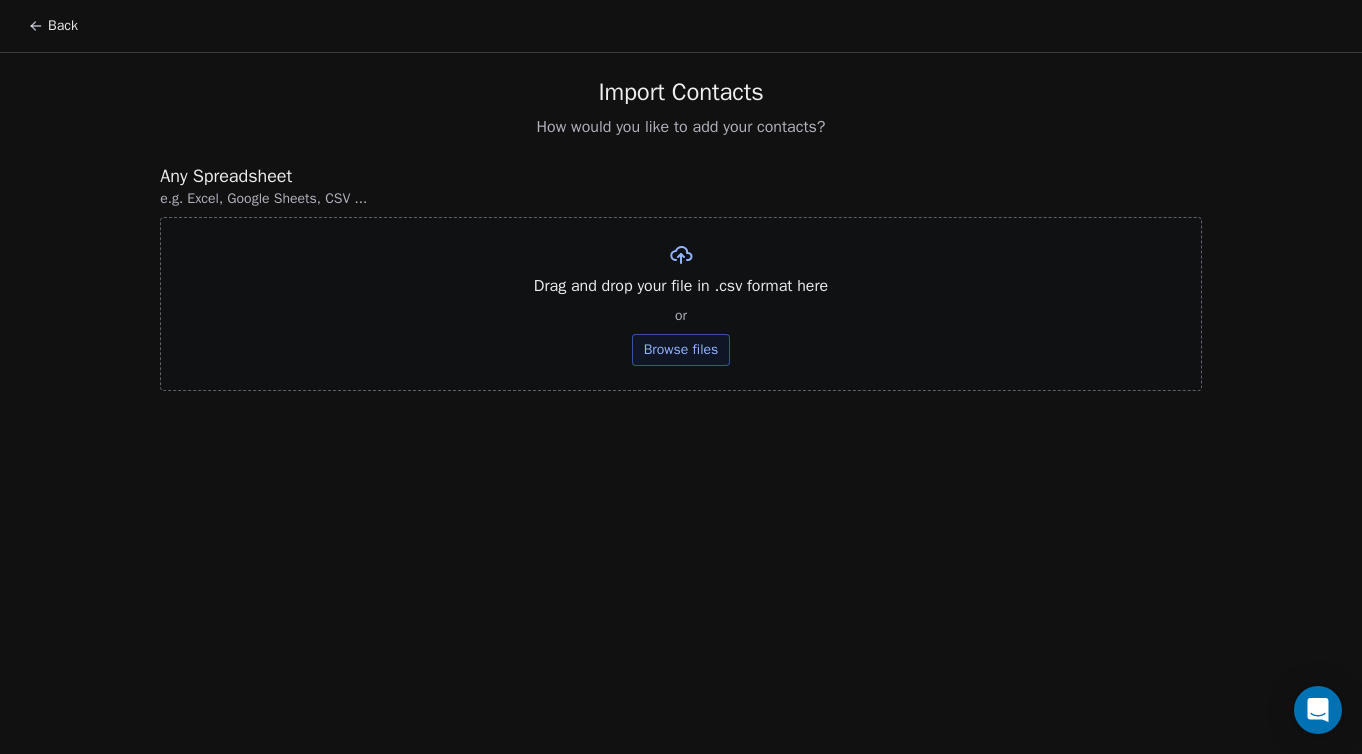 click on "Browse files" at bounding box center [681, 350] 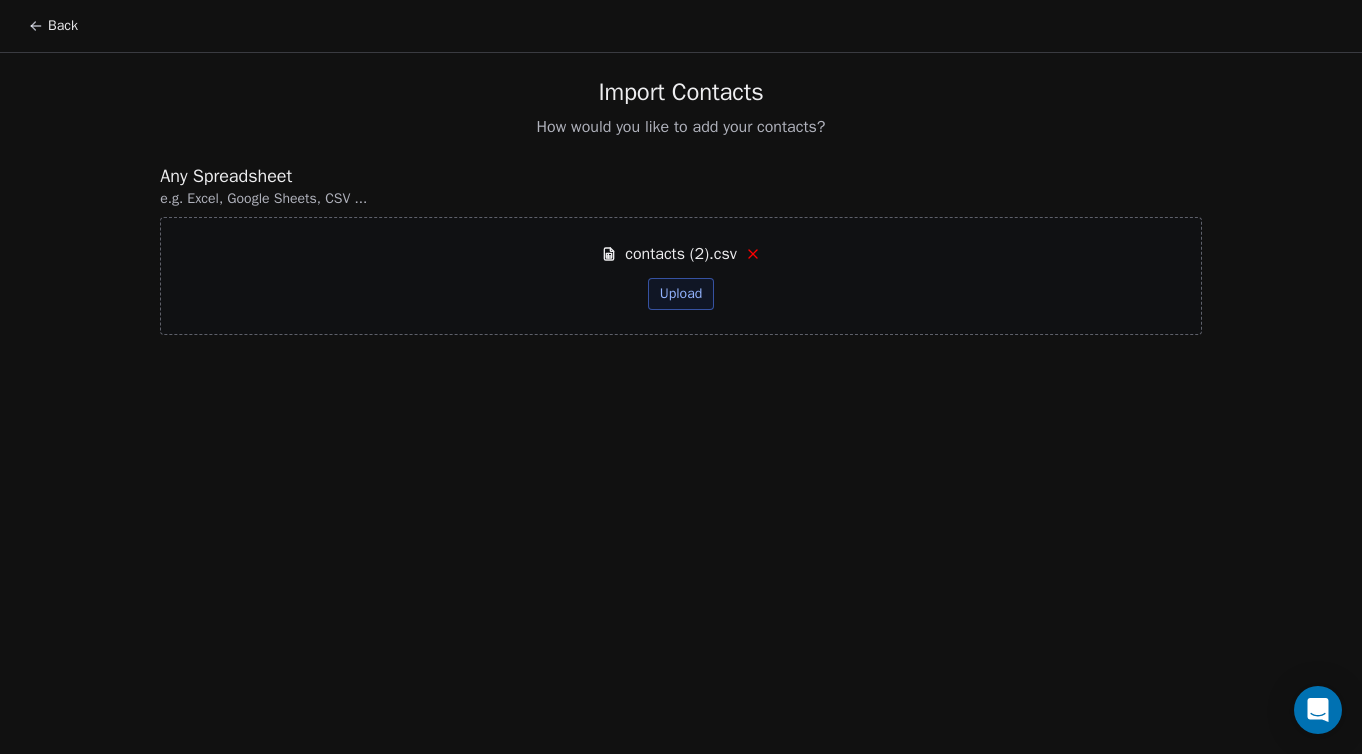 click on "Upload" at bounding box center [681, 294] 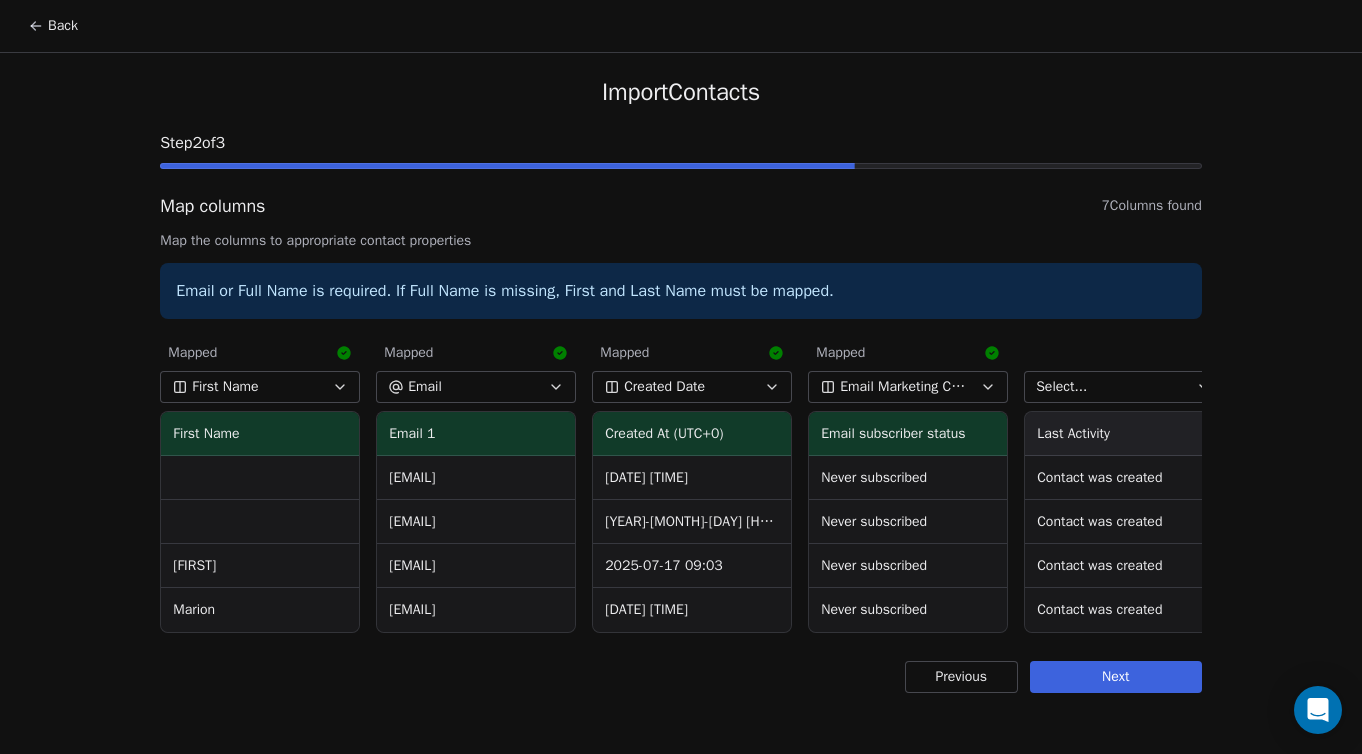 click 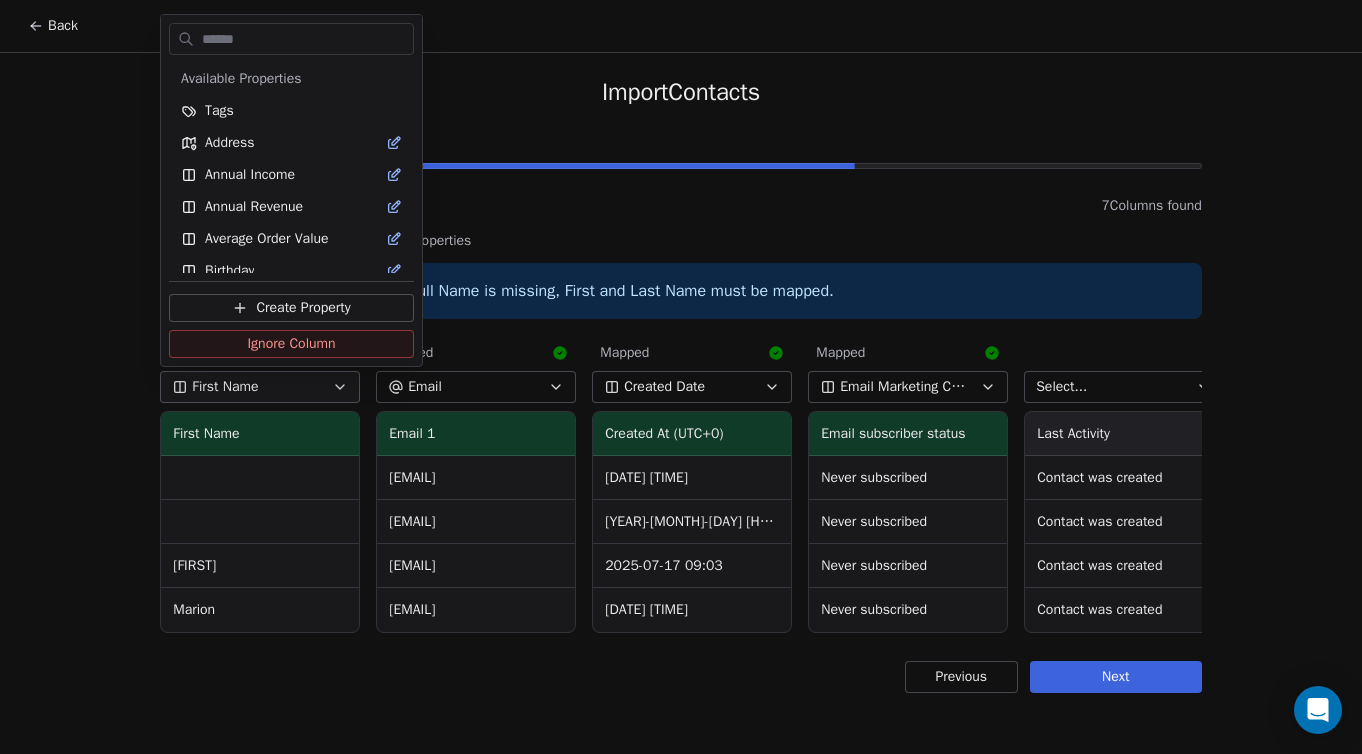 scroll, scrollTop: 366, scrollLeft: 0, axis: vertical 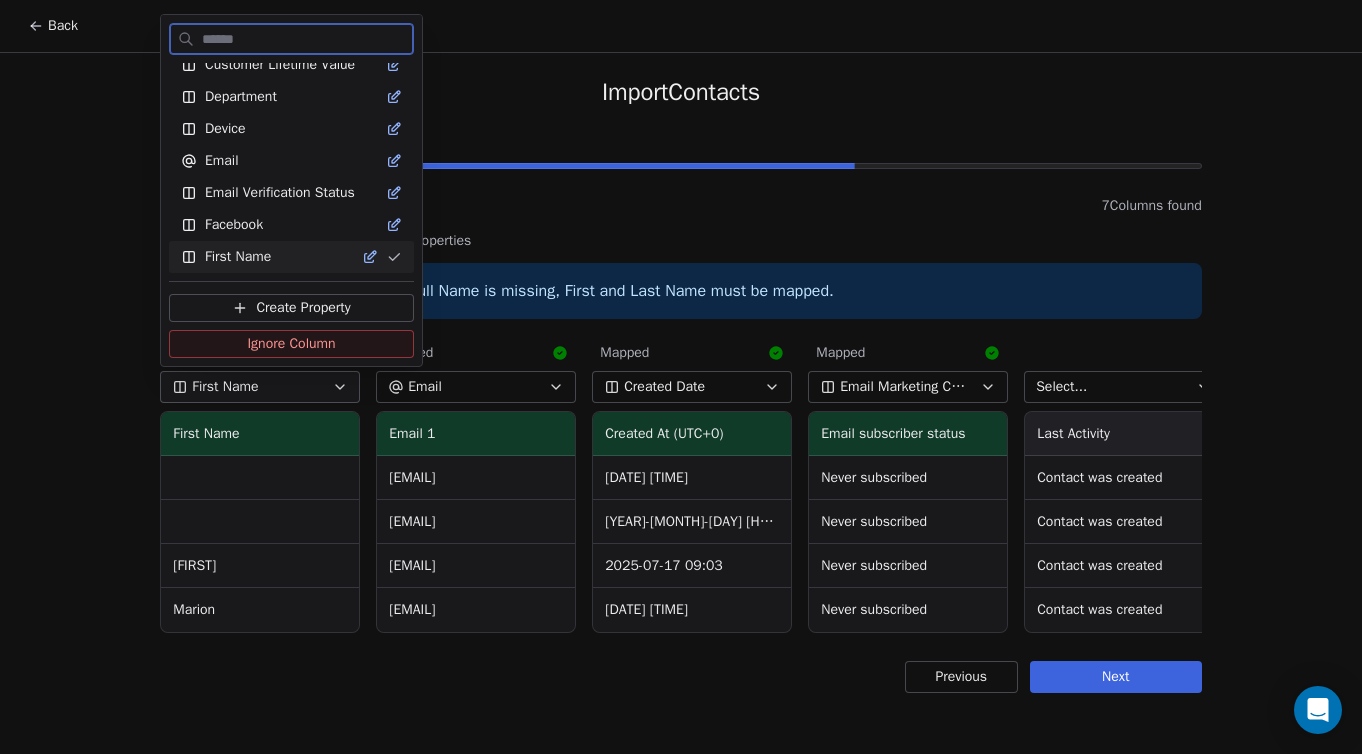 click on "First Name" at bounding box center (238, 257) 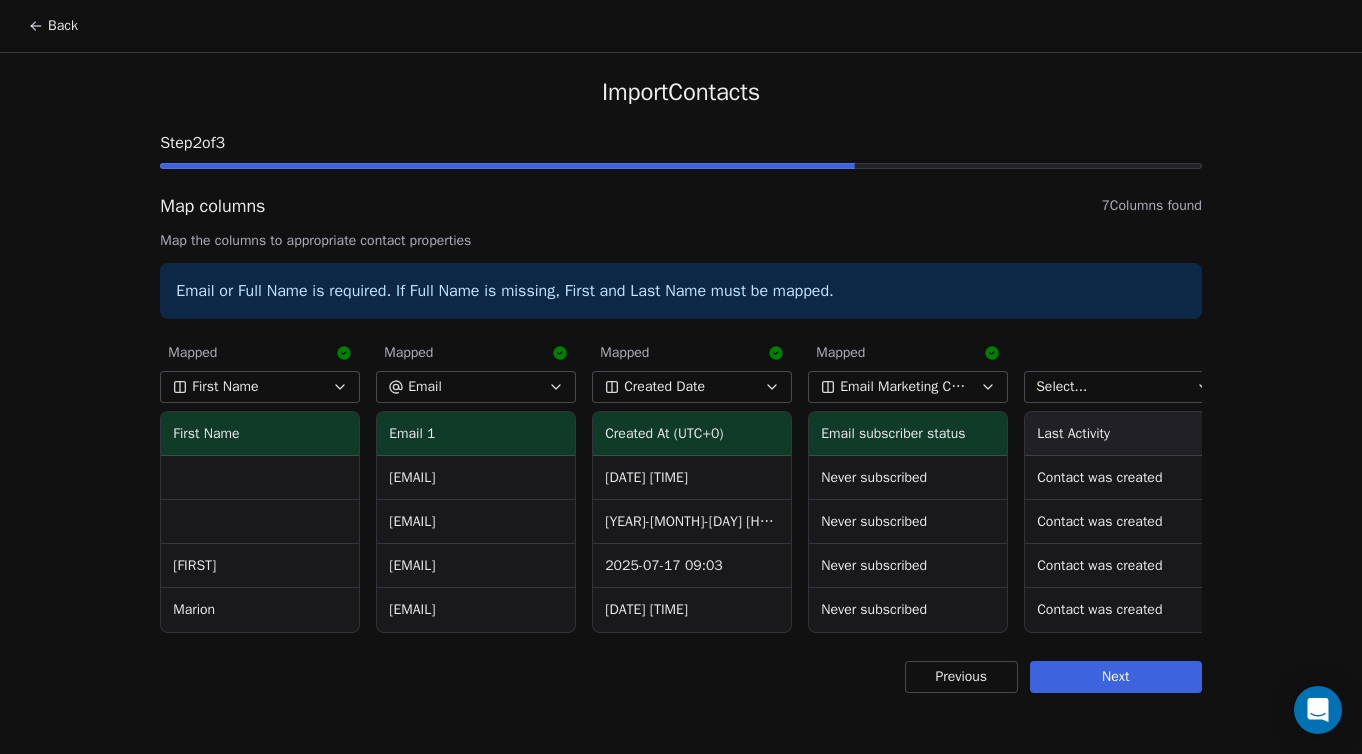 click on "Email 1" at bounding box center [476, 434] 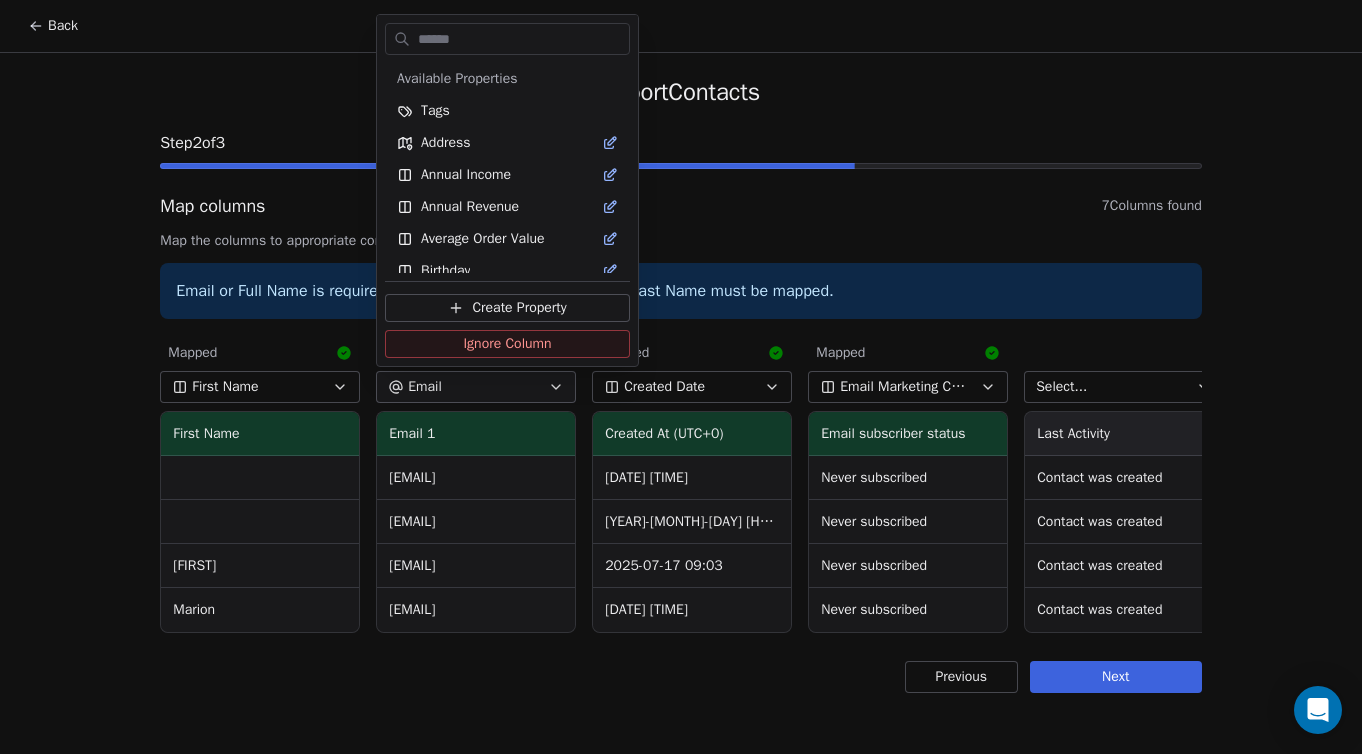 scroll, scrollTop: 270, scrollLeft: 0, axis: vertical 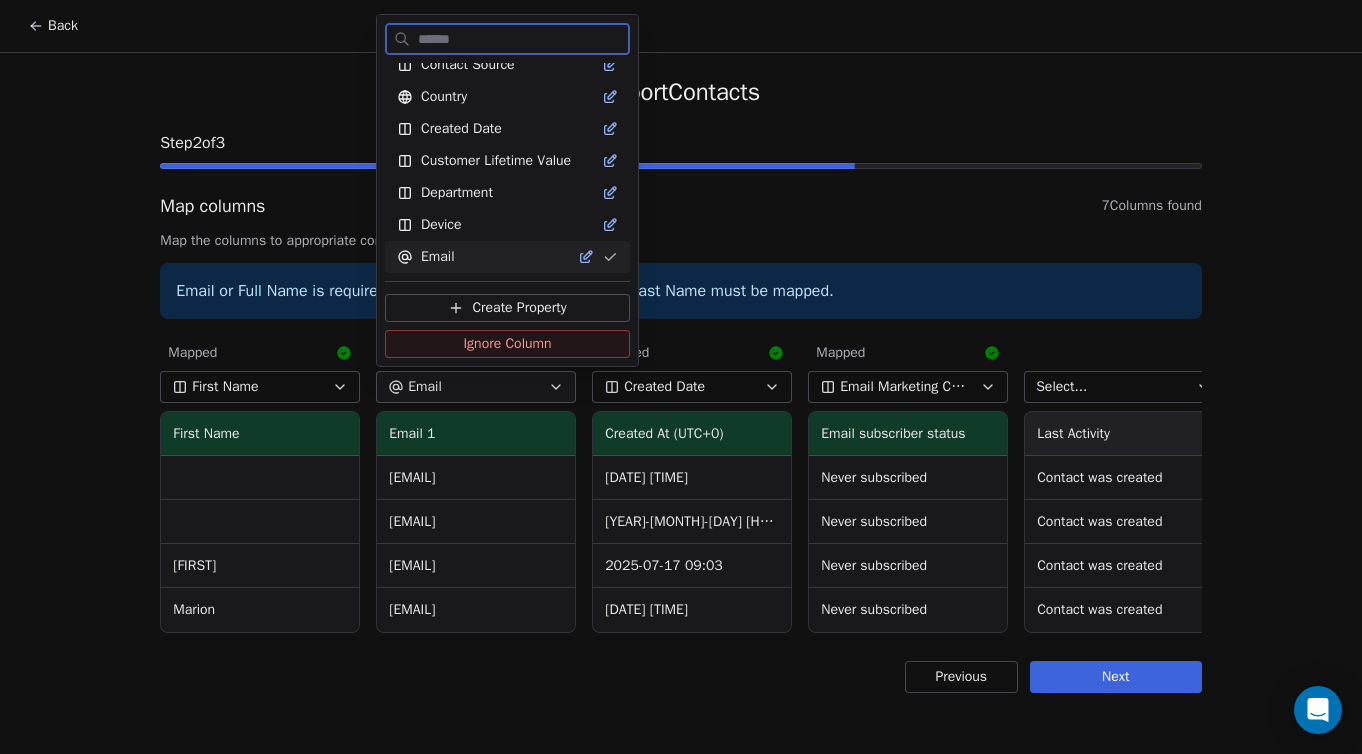 click on "Email" at bounding box center [438, 257] 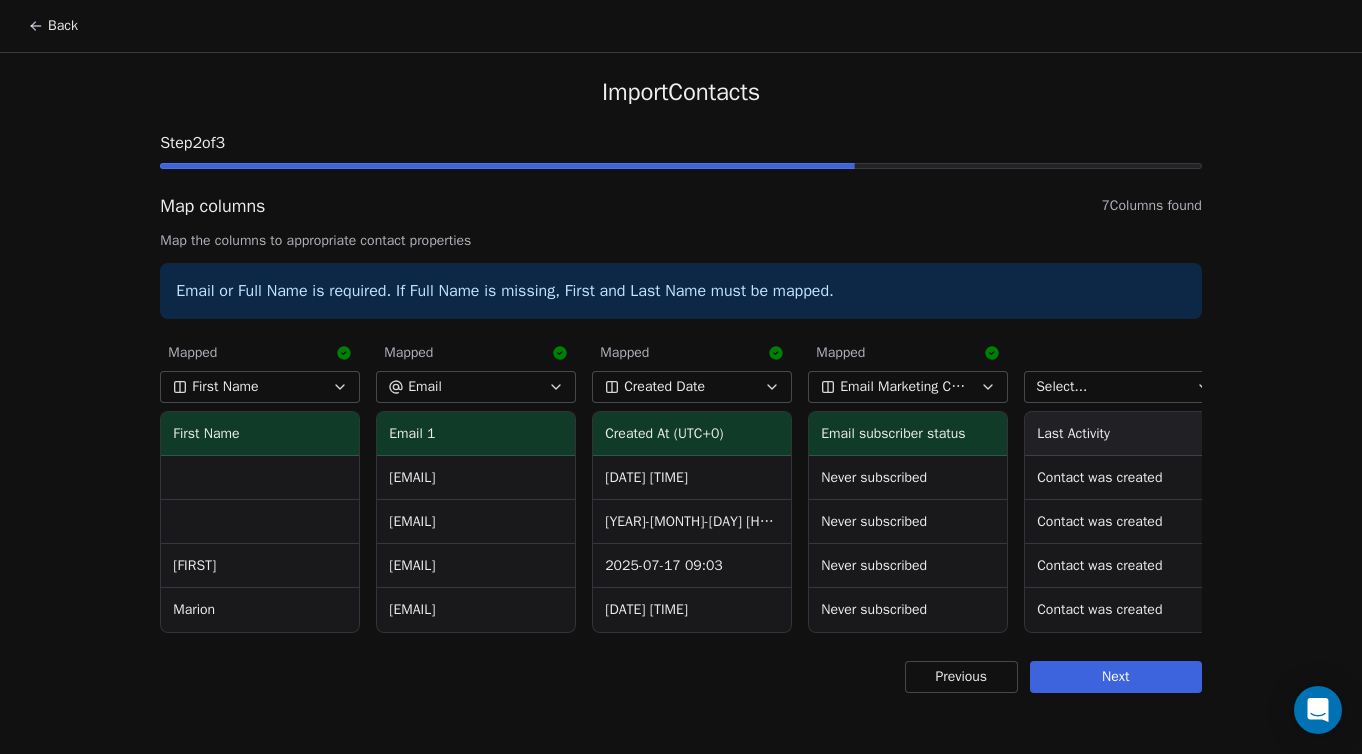 click 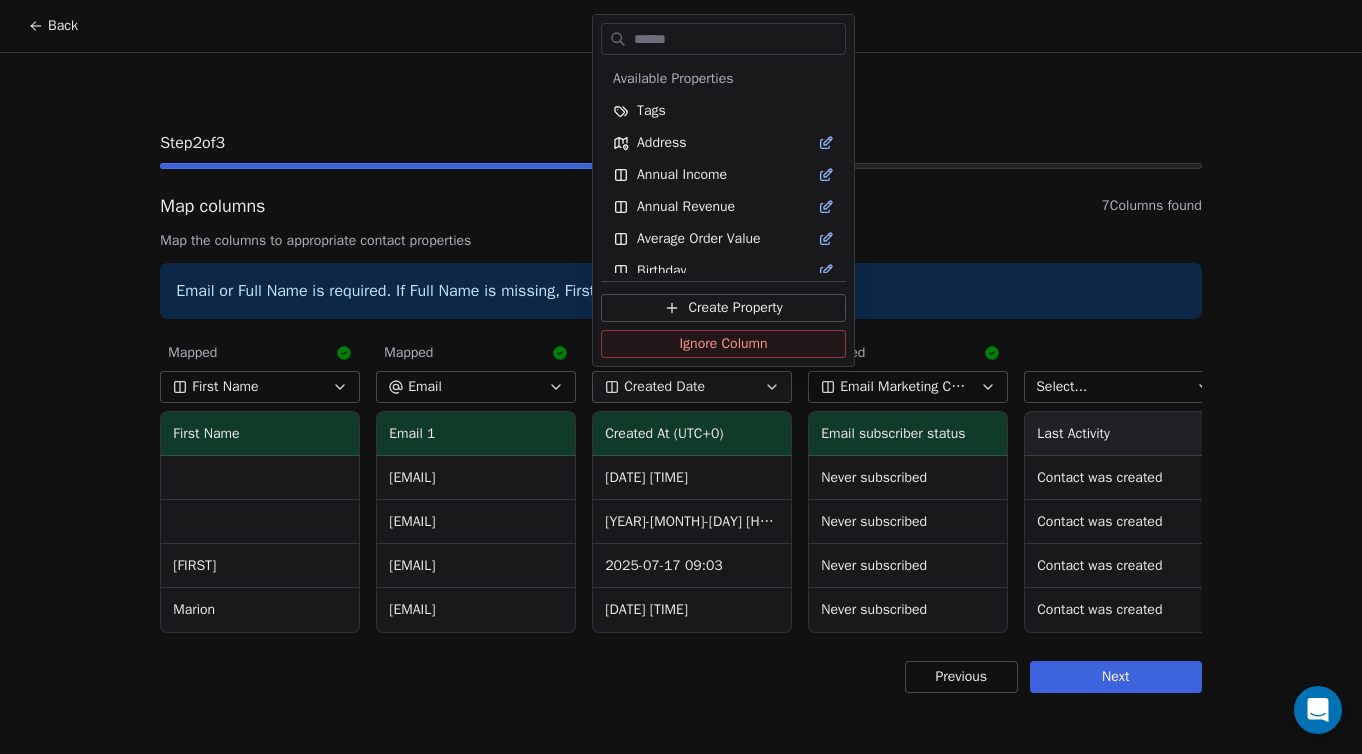 scroll, scrollTop: 142, scrollLeft: 0, axis: vertical 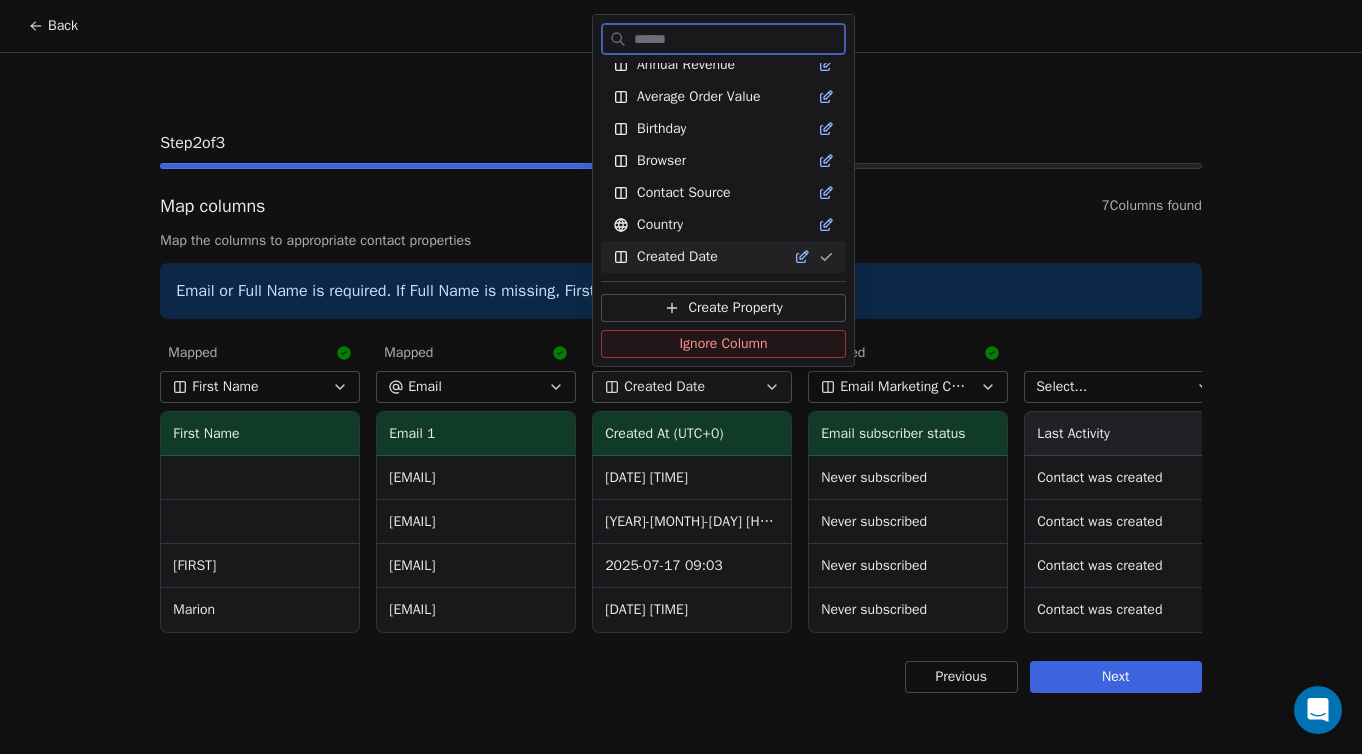 click on "Created Date" at bounding box center (677, 257) 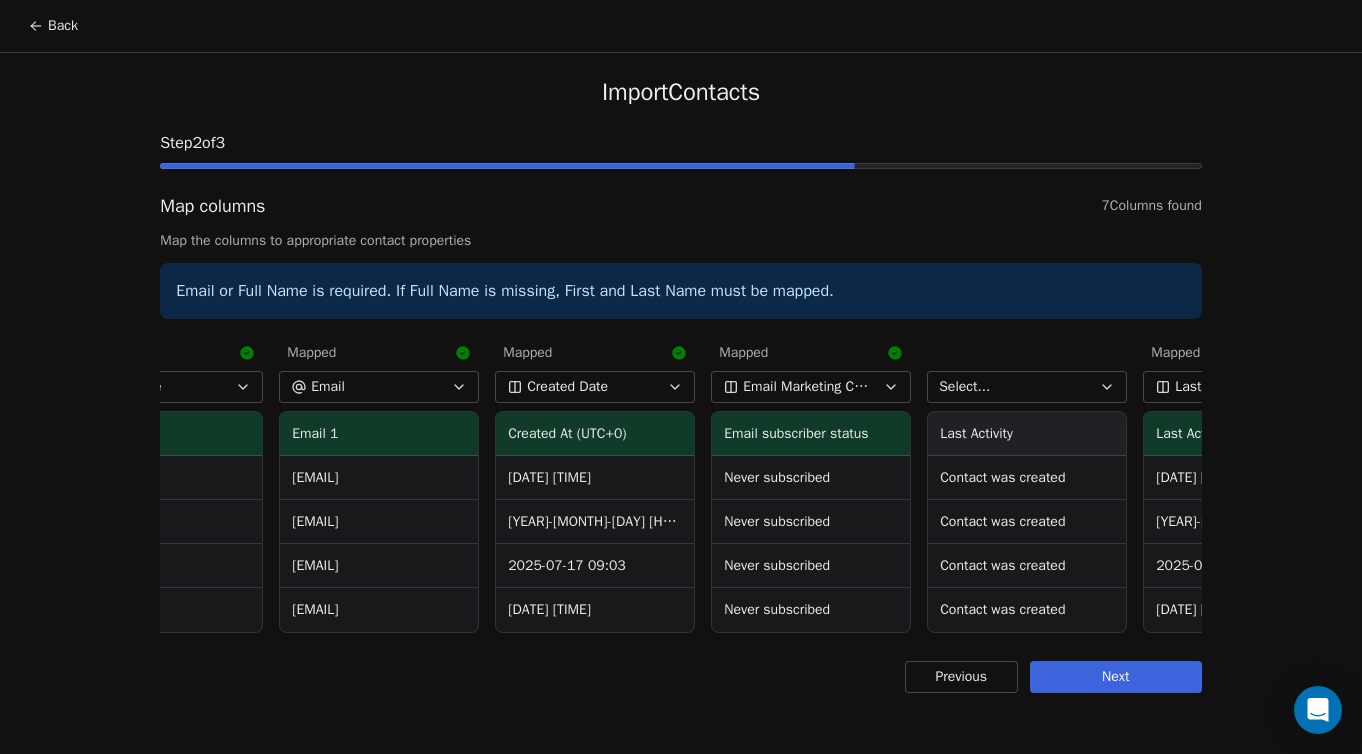 scroll, scrollTop: 0, scrollLeft: 99, axis: horizontal 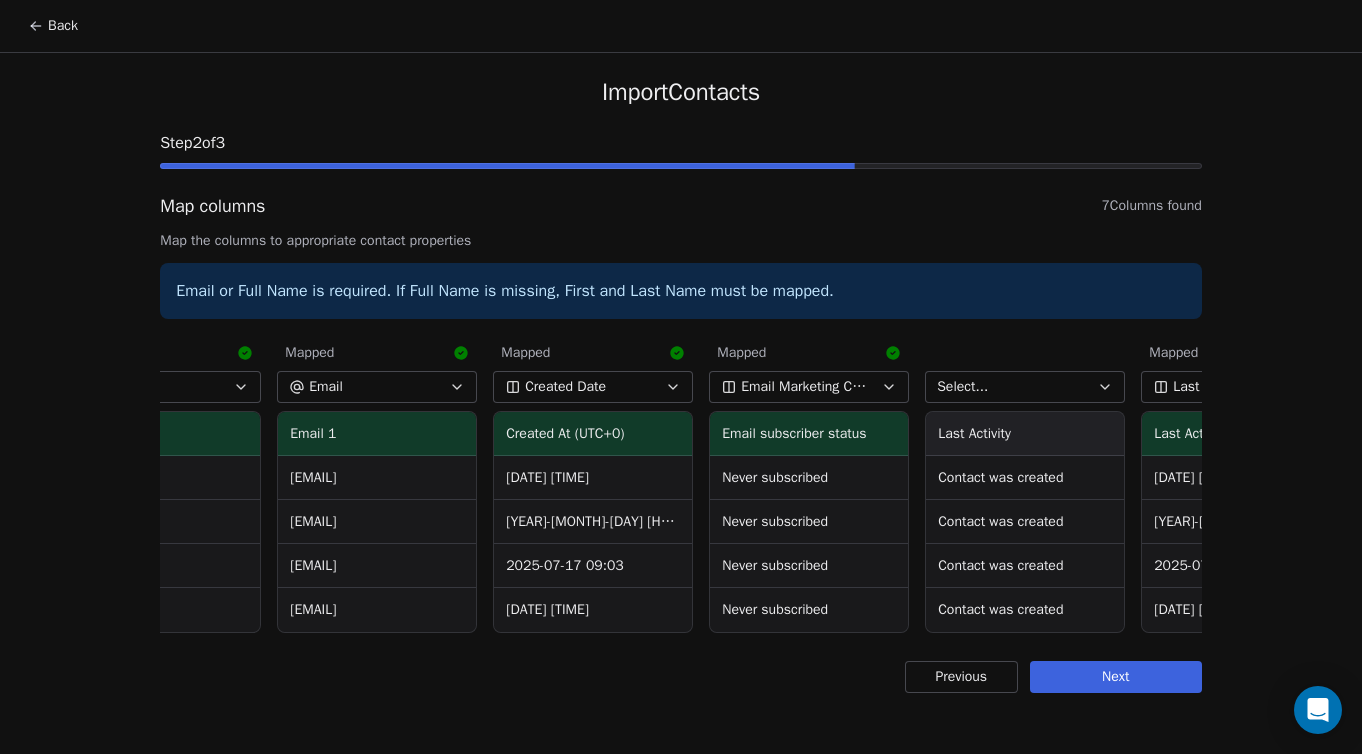 click 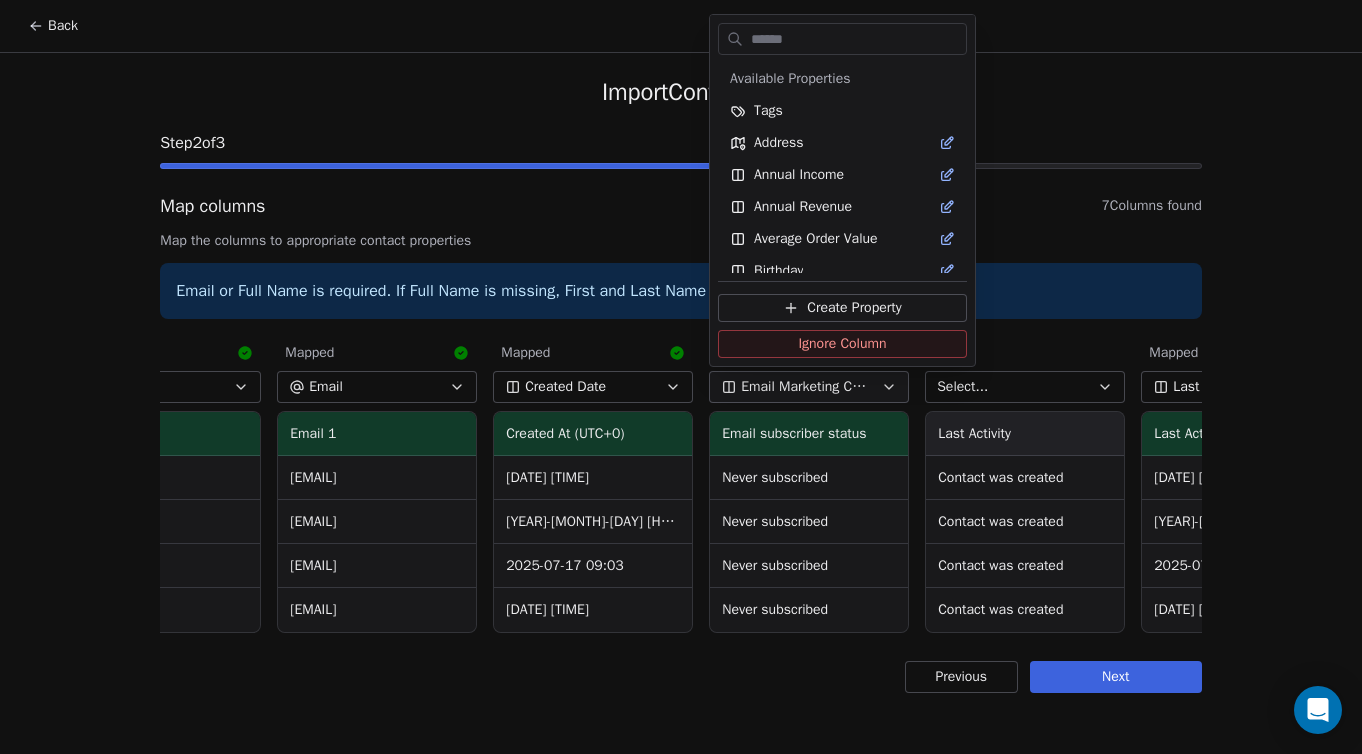 scroll, scrollTop: 782, scrollLeft: 0, axis: vertical 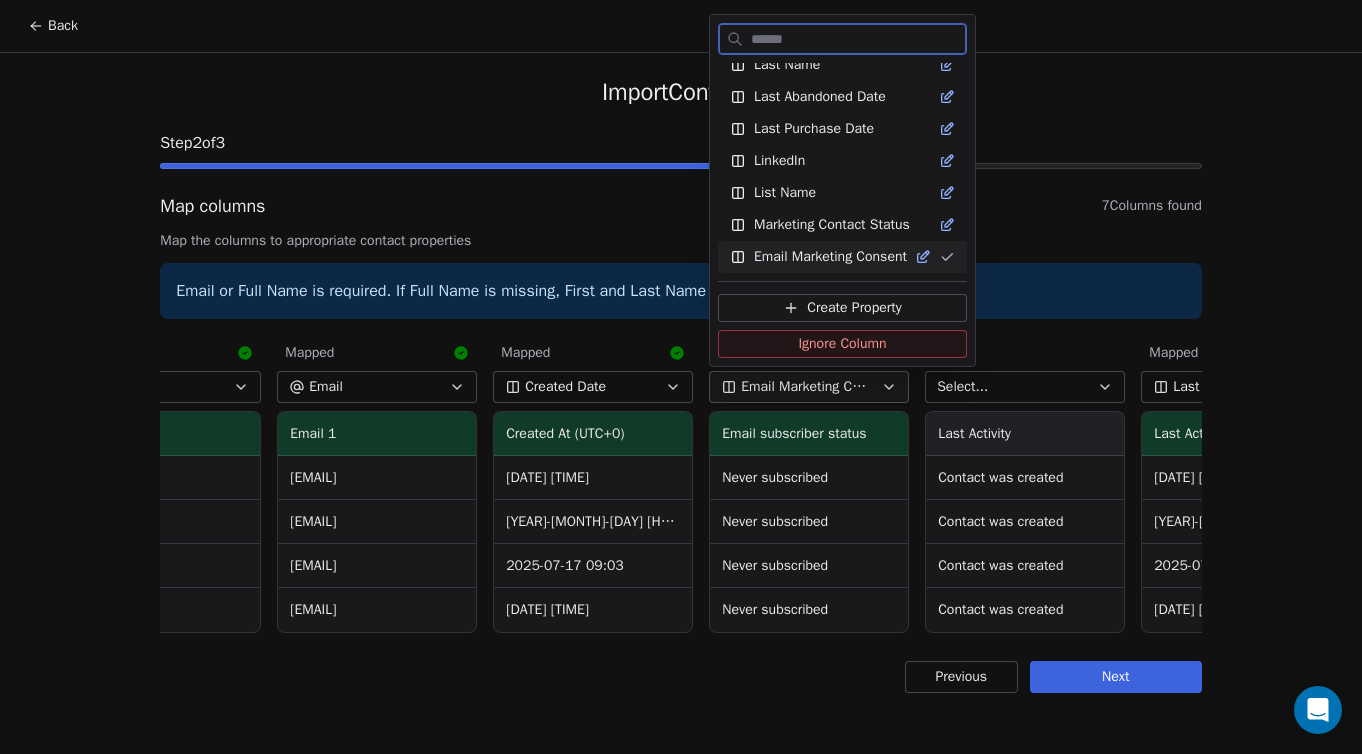 click on "Ignore Column" at bounding box center [842, 344] 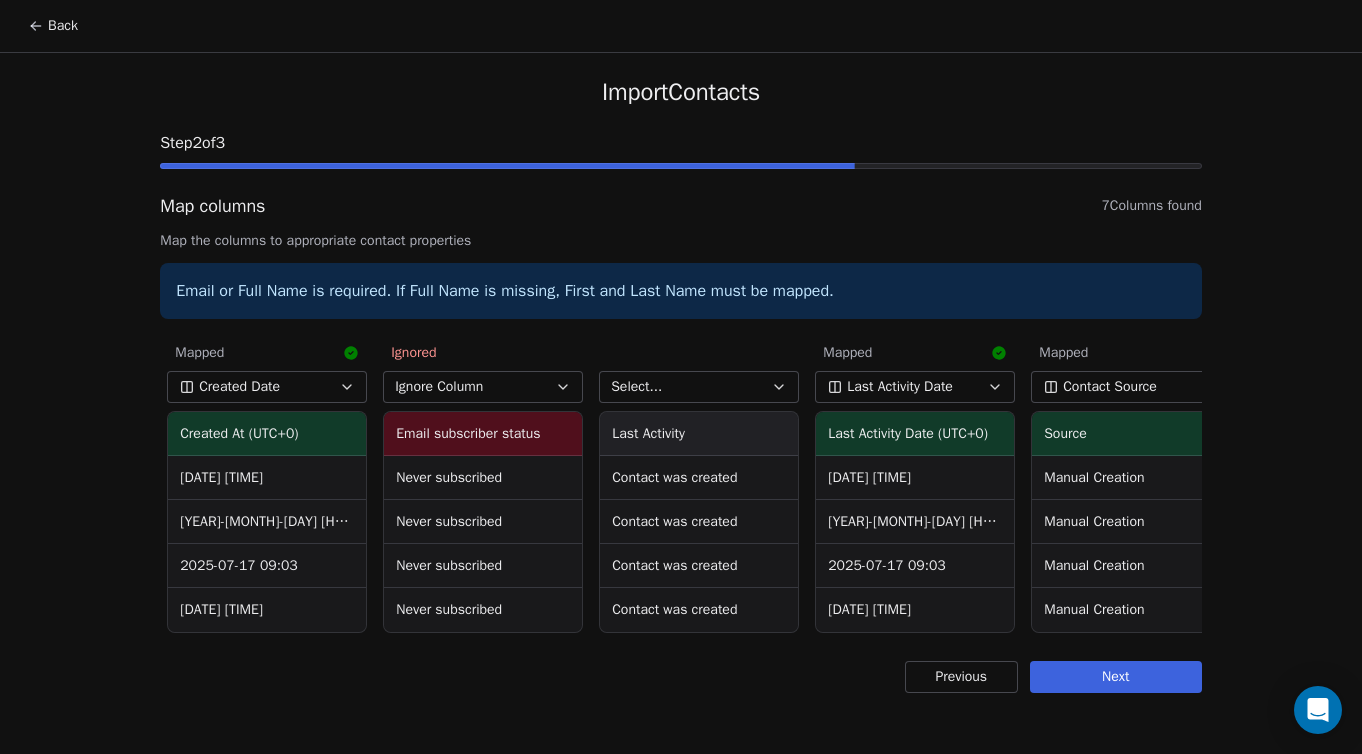 scroll, scrollTop: 0, scrollLeft: 454, axis: horizontal 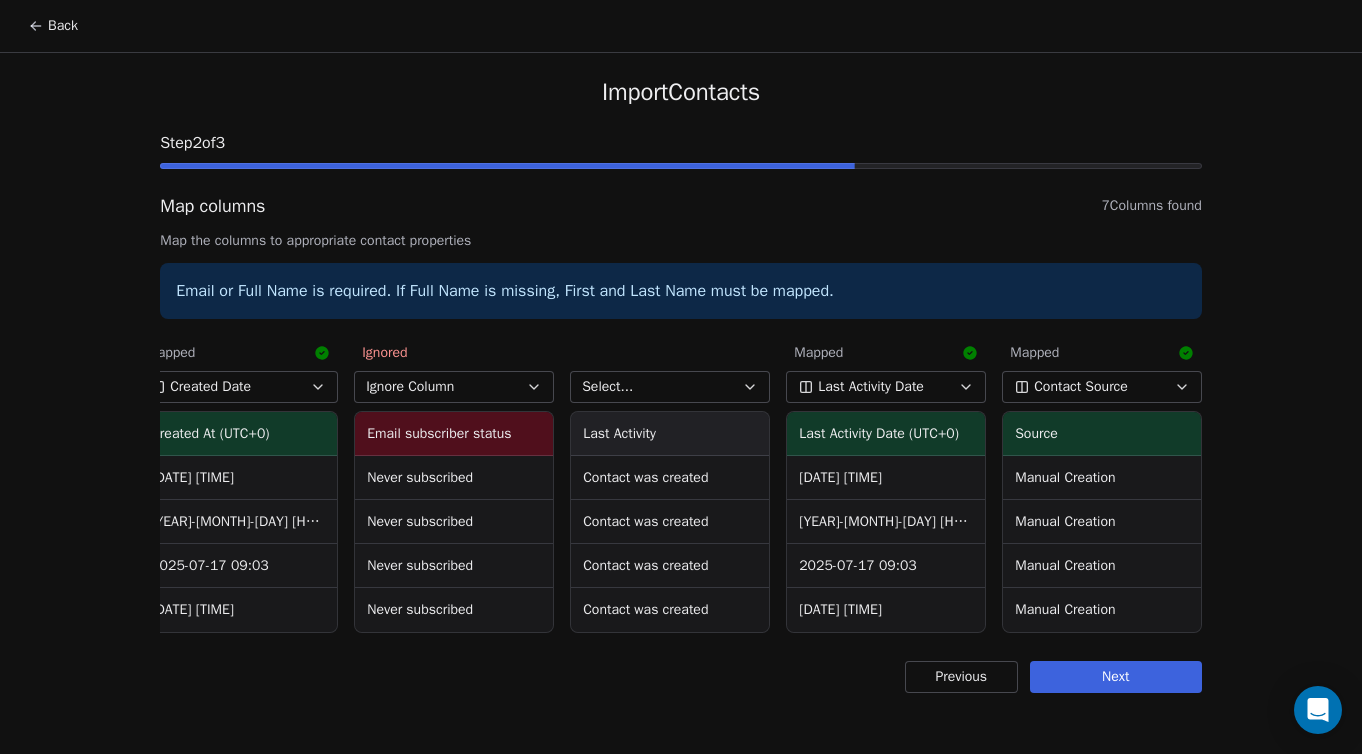 click 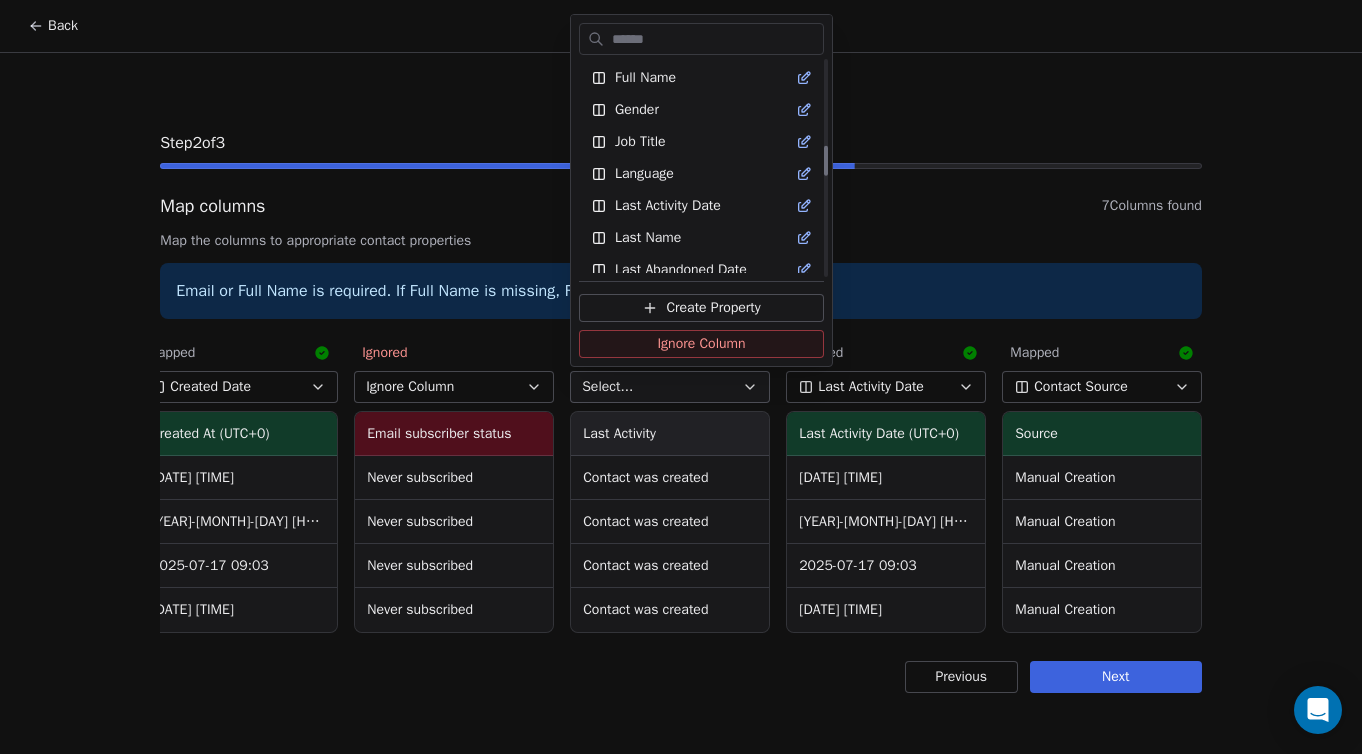 scroll, scrollTop: 611, scrollLeft: 0, axis: vertical 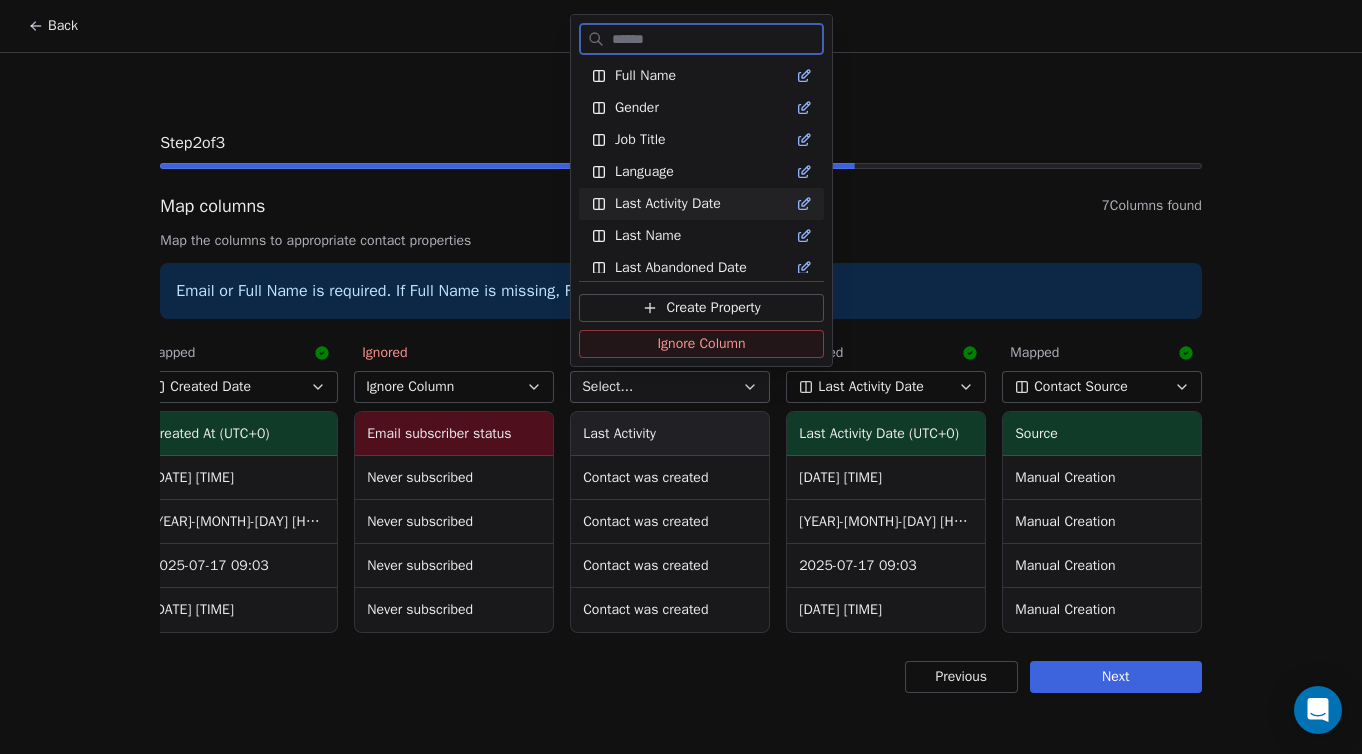 click on "Last Activity Date" at bounding box center (668, 204) 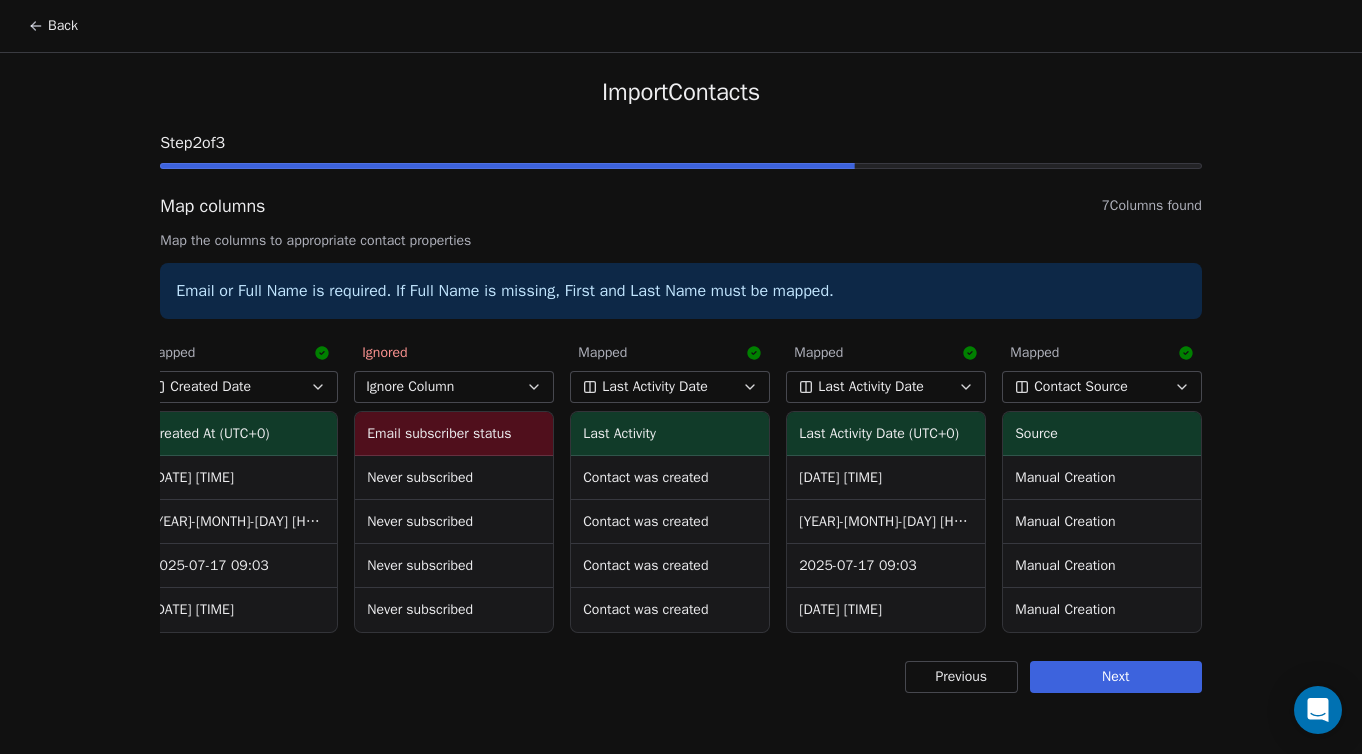 click 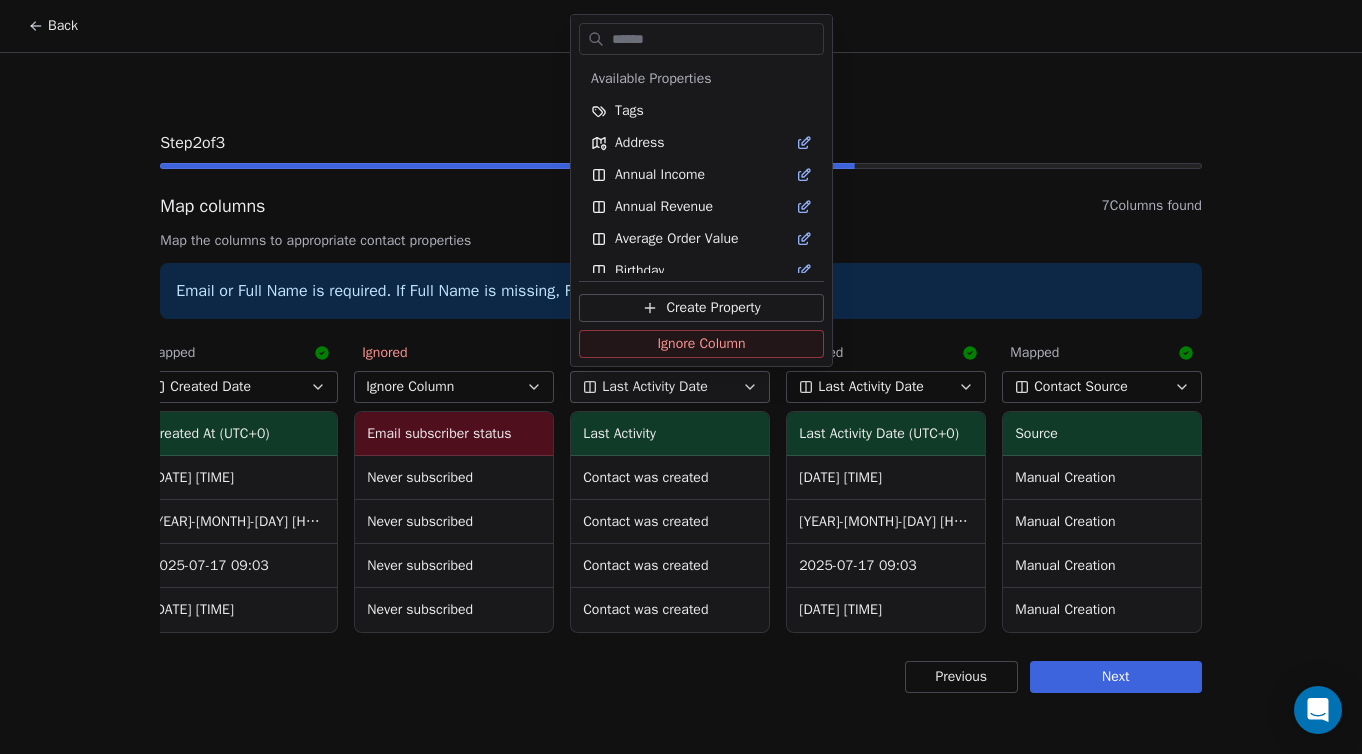 scroll, scrollTop: 558, scrollLeft: 0, axis: vertical 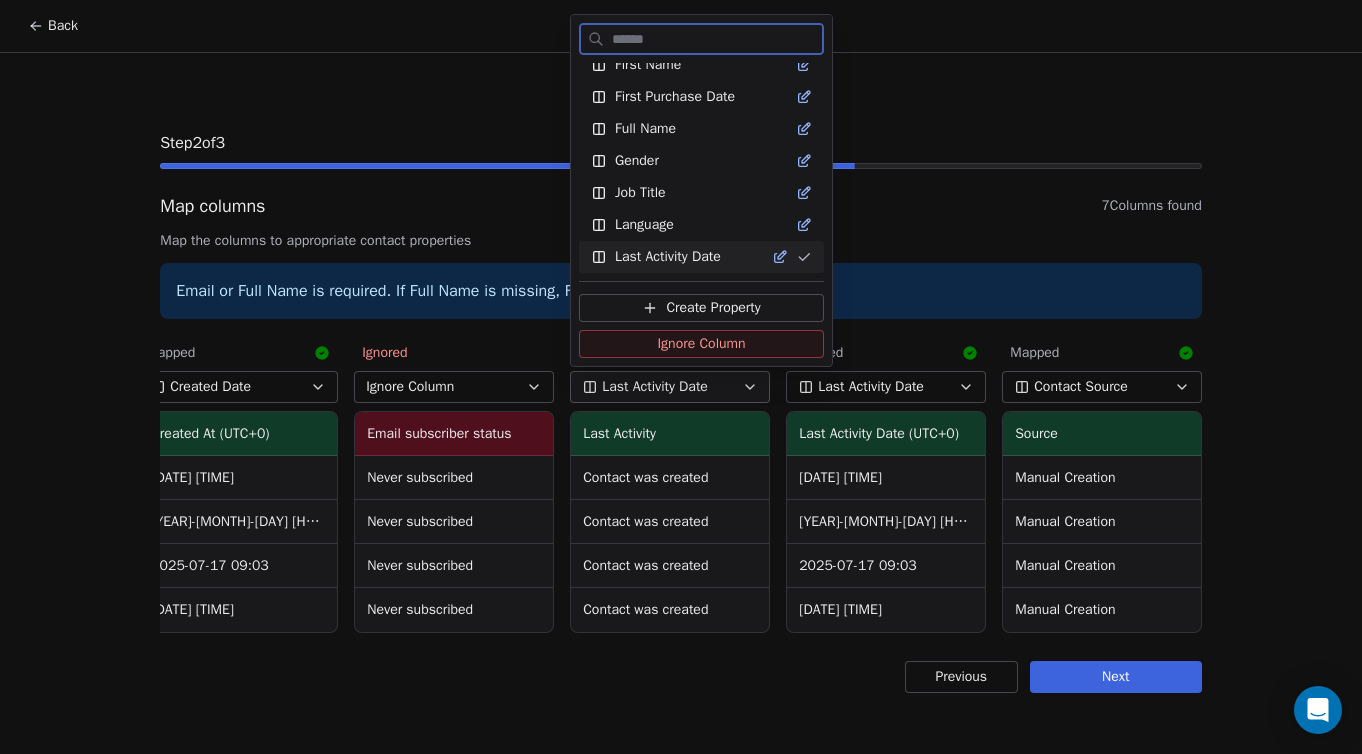click on "Ignore Column" at bounding box center [701, 344] 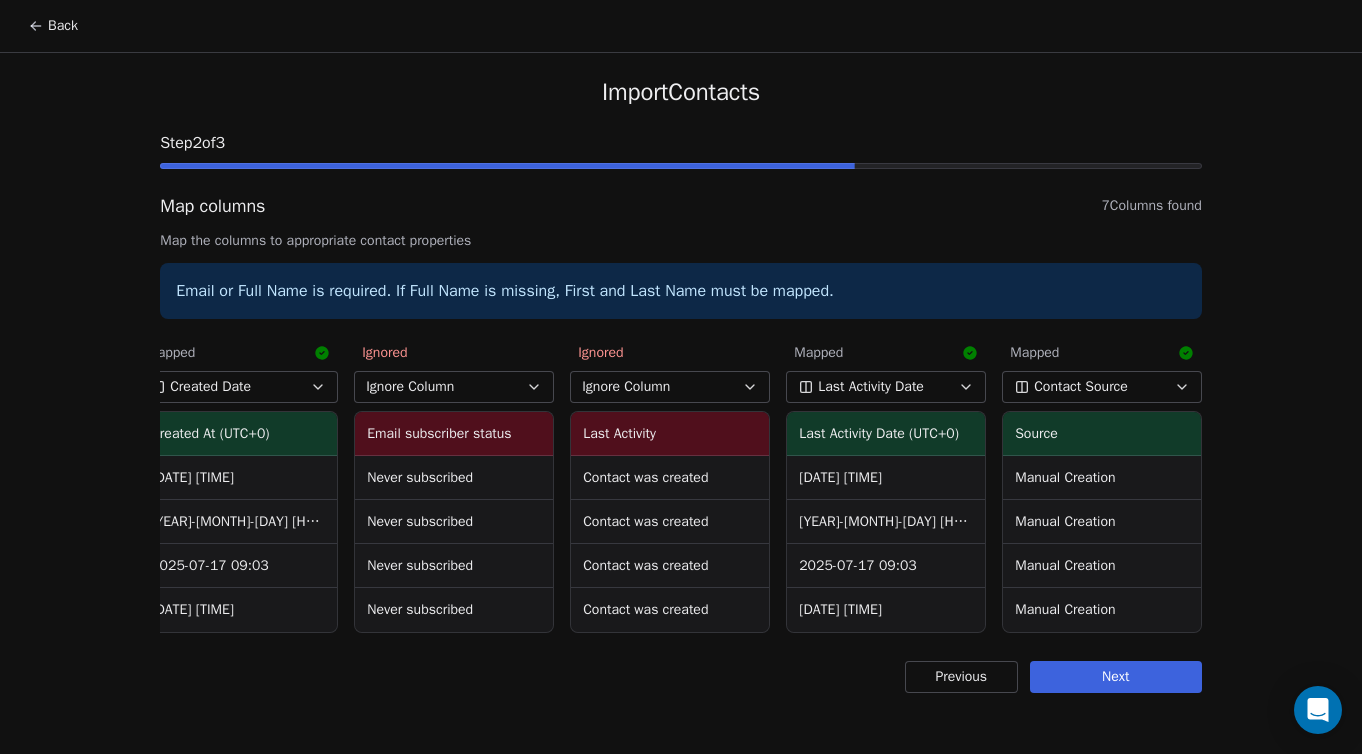 click 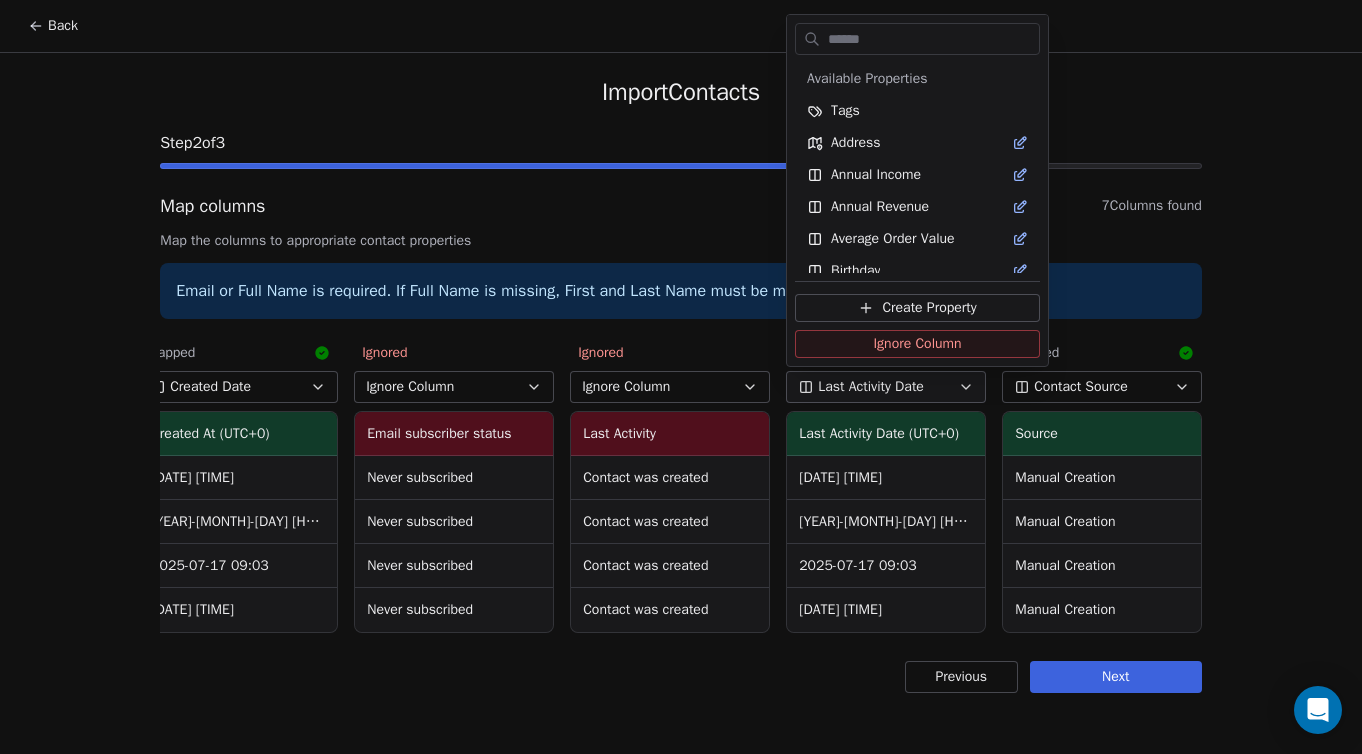 scroll, scrollTop: 558, scrollLeft: 0, axis: vertical 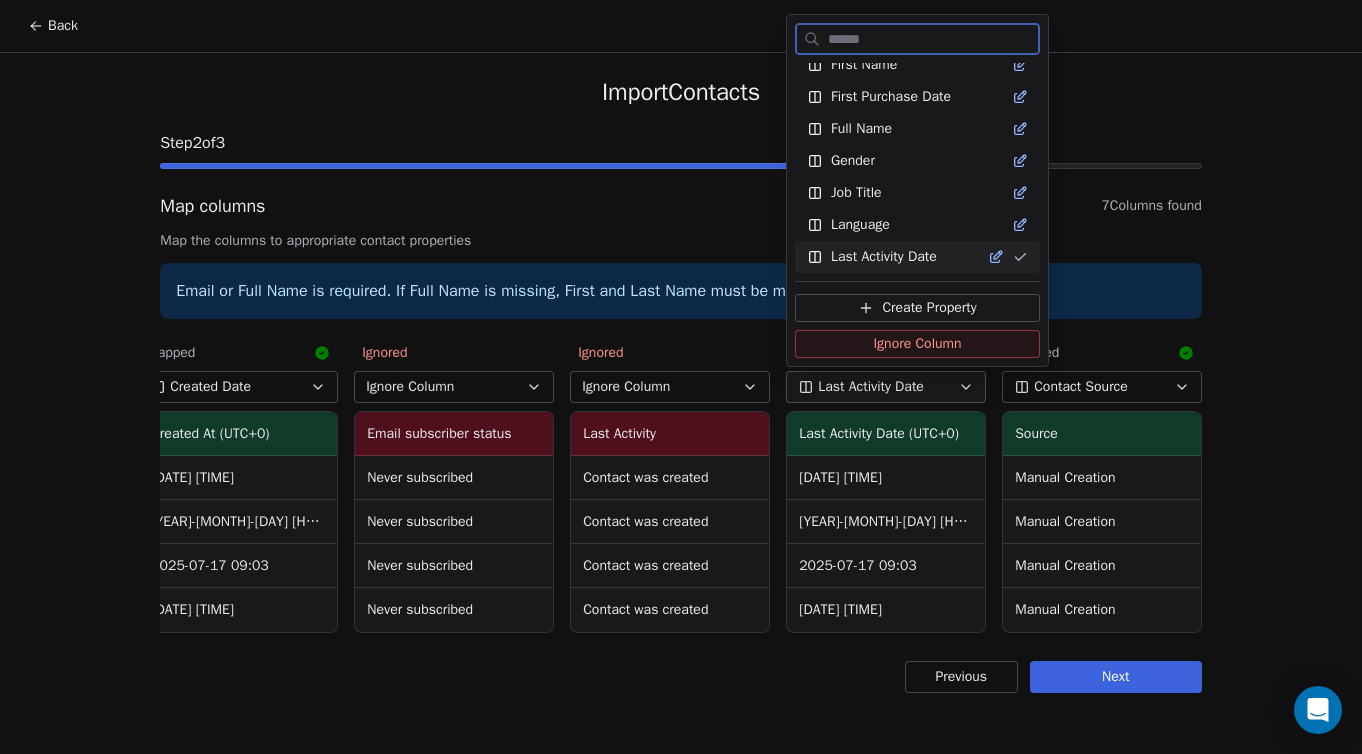 click on "Last Activity Date" at bounding box center [884, 257] 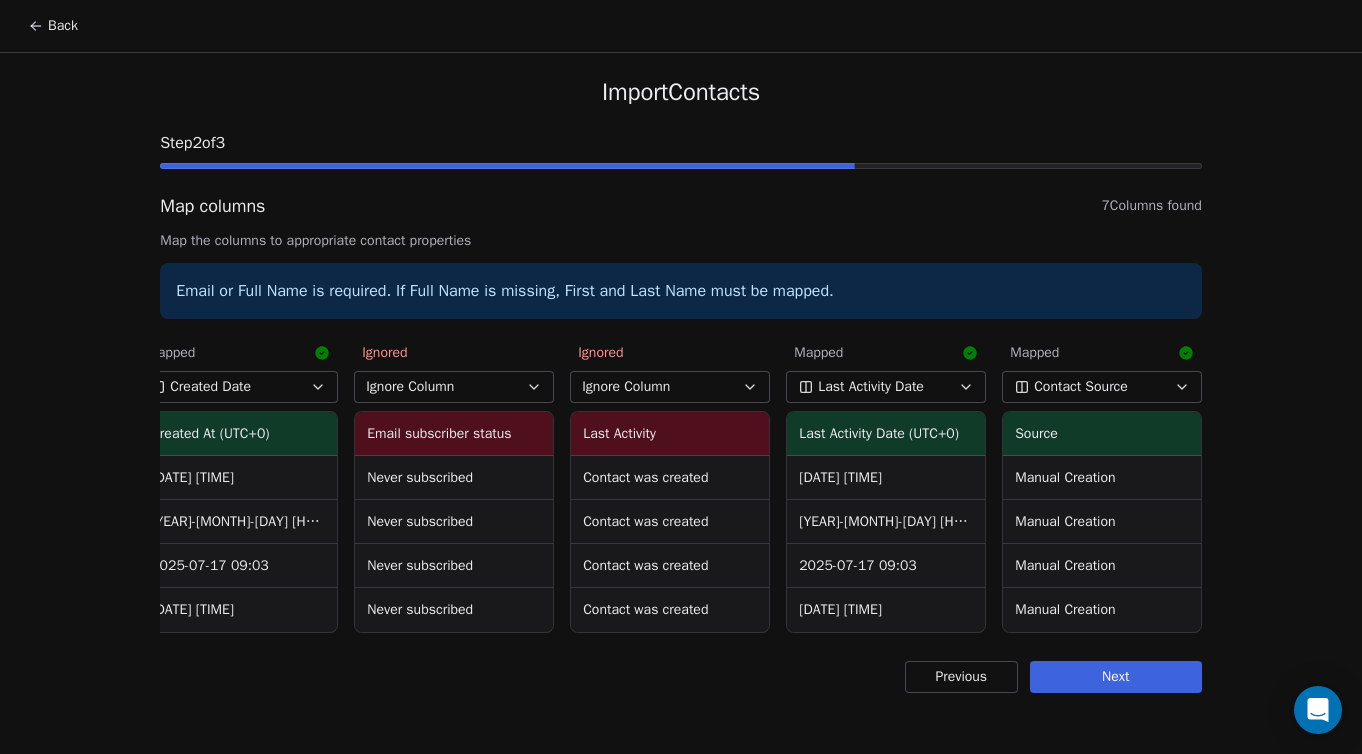click 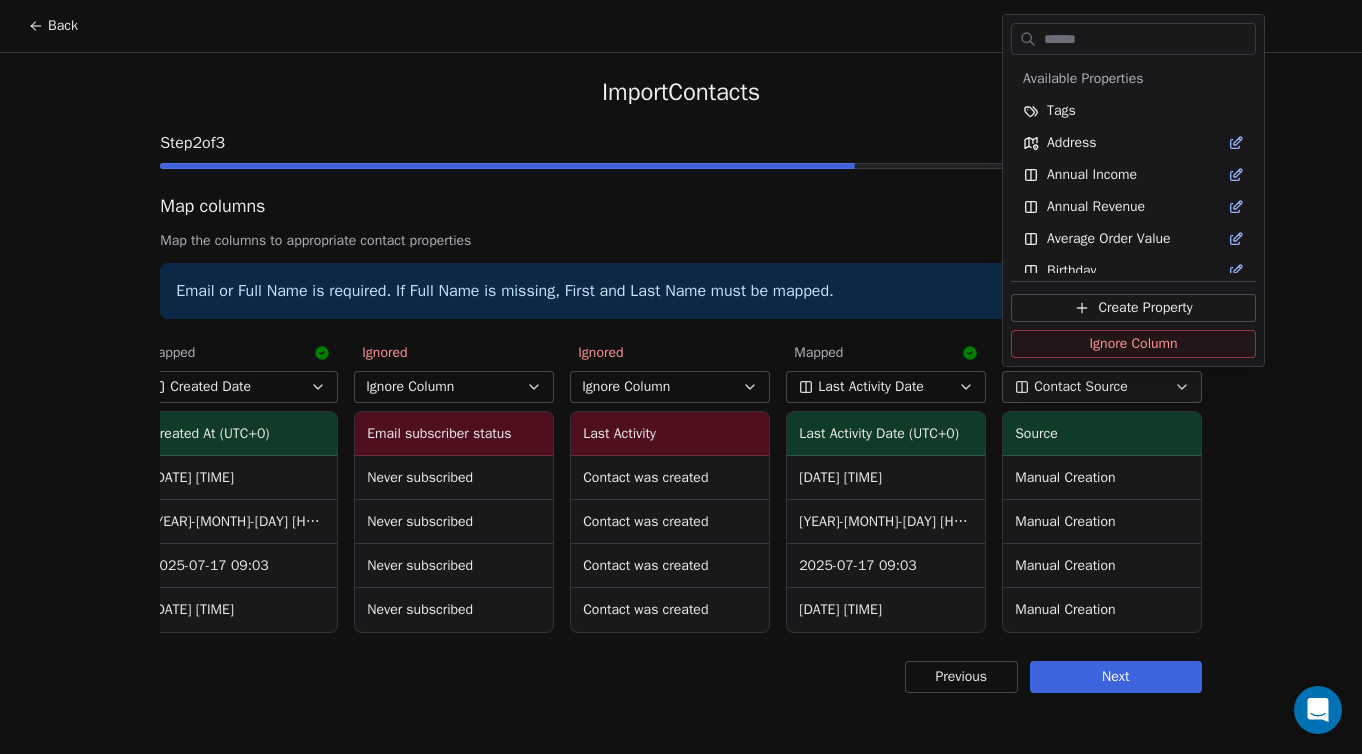 scroll, scrollTop: 78, scrollLeft: 0, axis: vertical 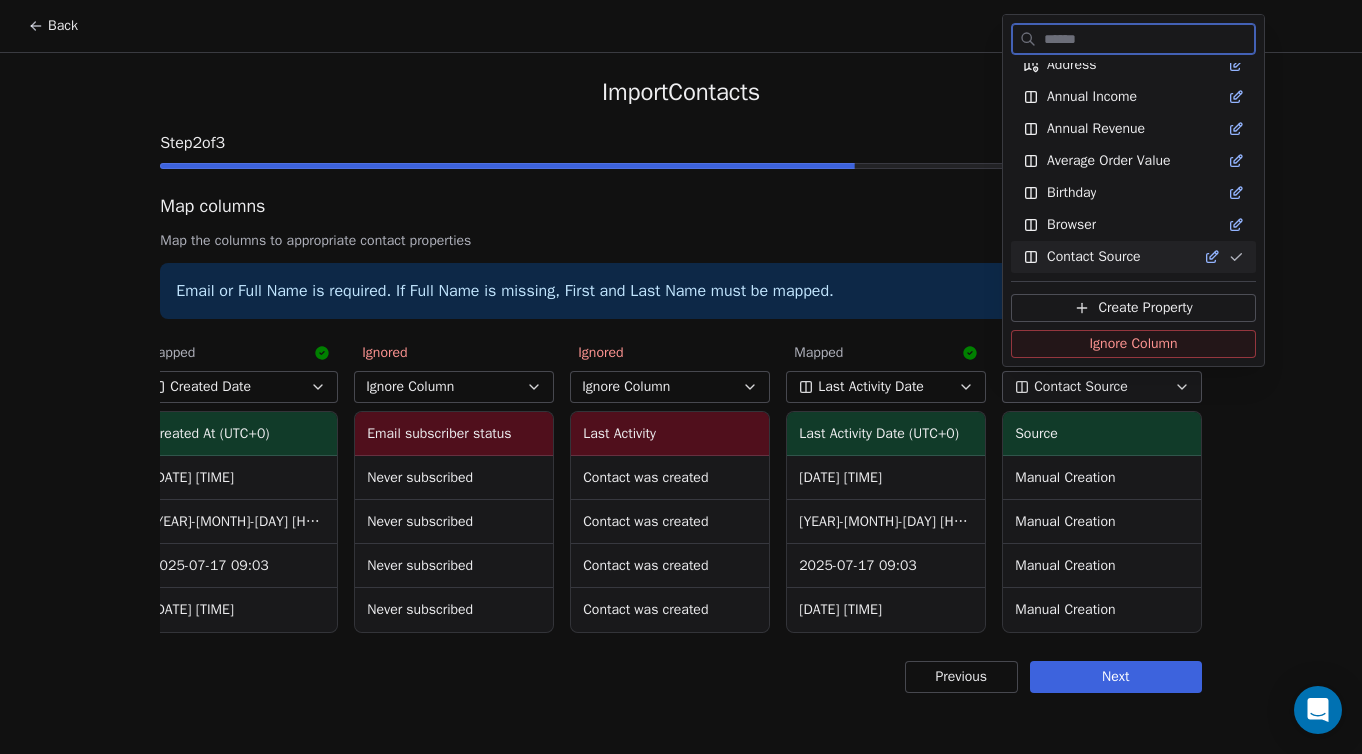click on "Contact Source" at bounding box center [1094, 257] 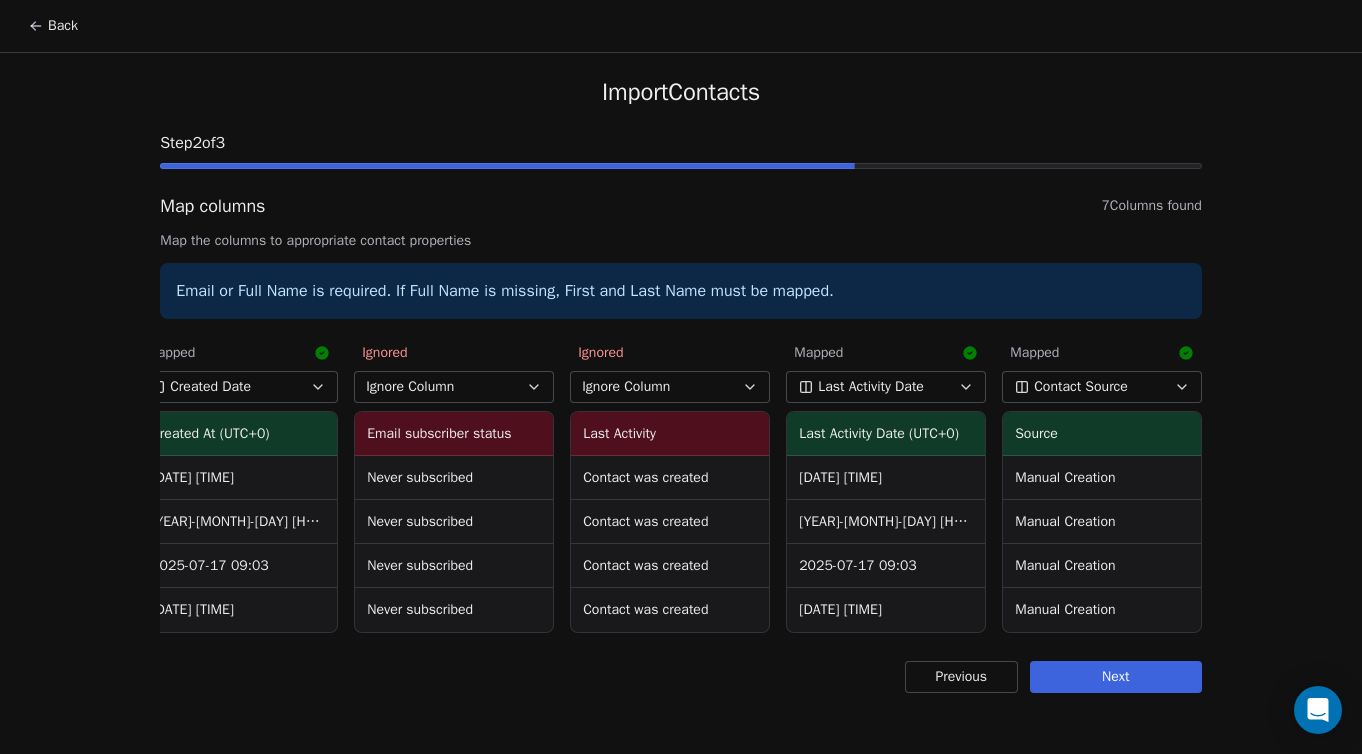 click on "Next" at bounding box center [1116, 677] 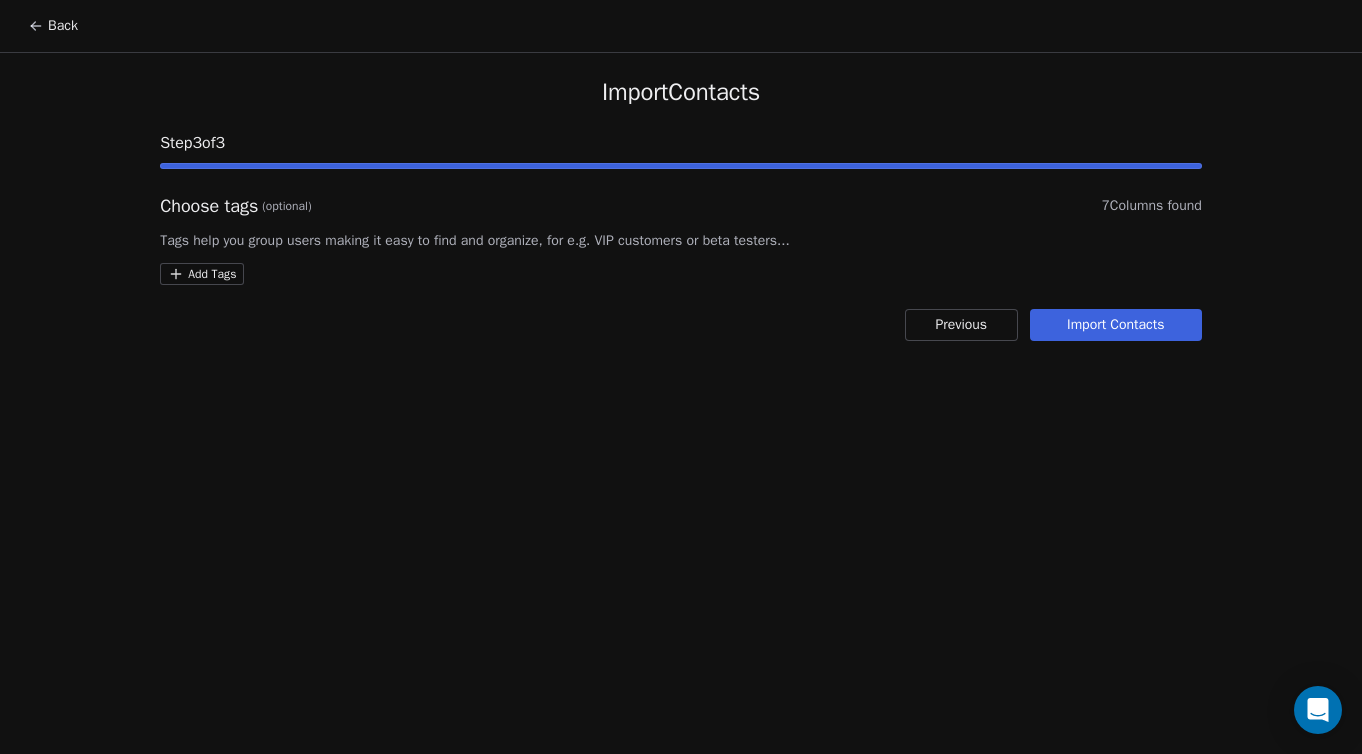 click on "Back Import  Contacts Step  3  of  3 Choose tags (optional) 7  Columns found Tags help you group users making it easy to find and organize, for e.g. VIP customers or beta testers...  Add Tags Previous Import Contacts" at bounding box center (681, 377) 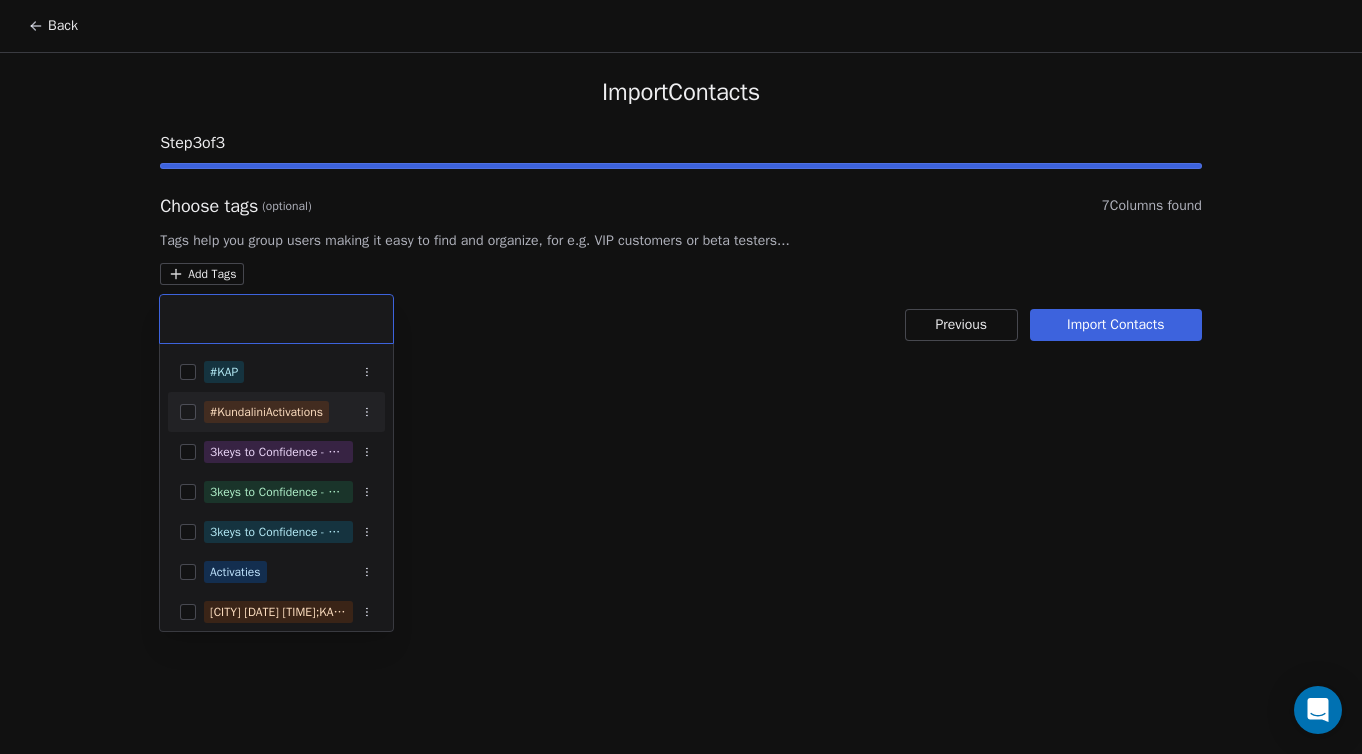 click at bounding box center [188, 412] 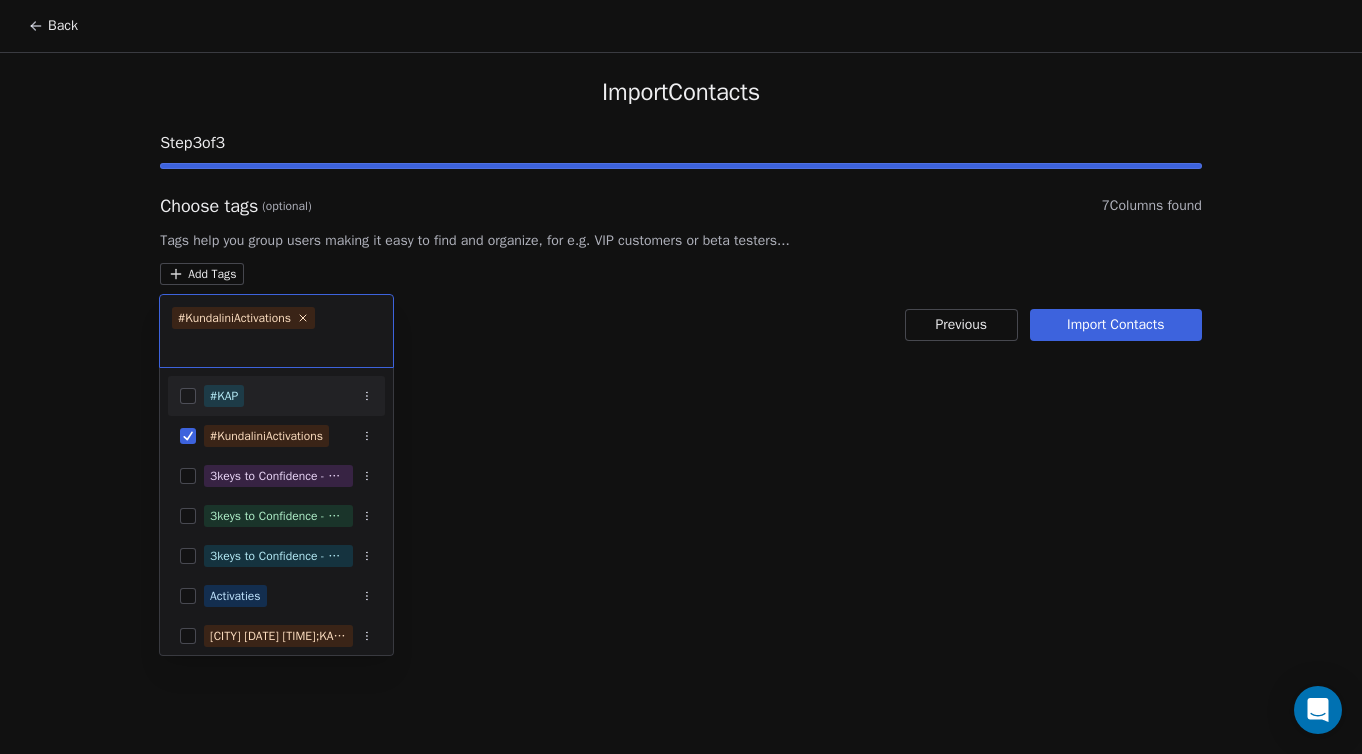 click at bounding box center [188, 396] 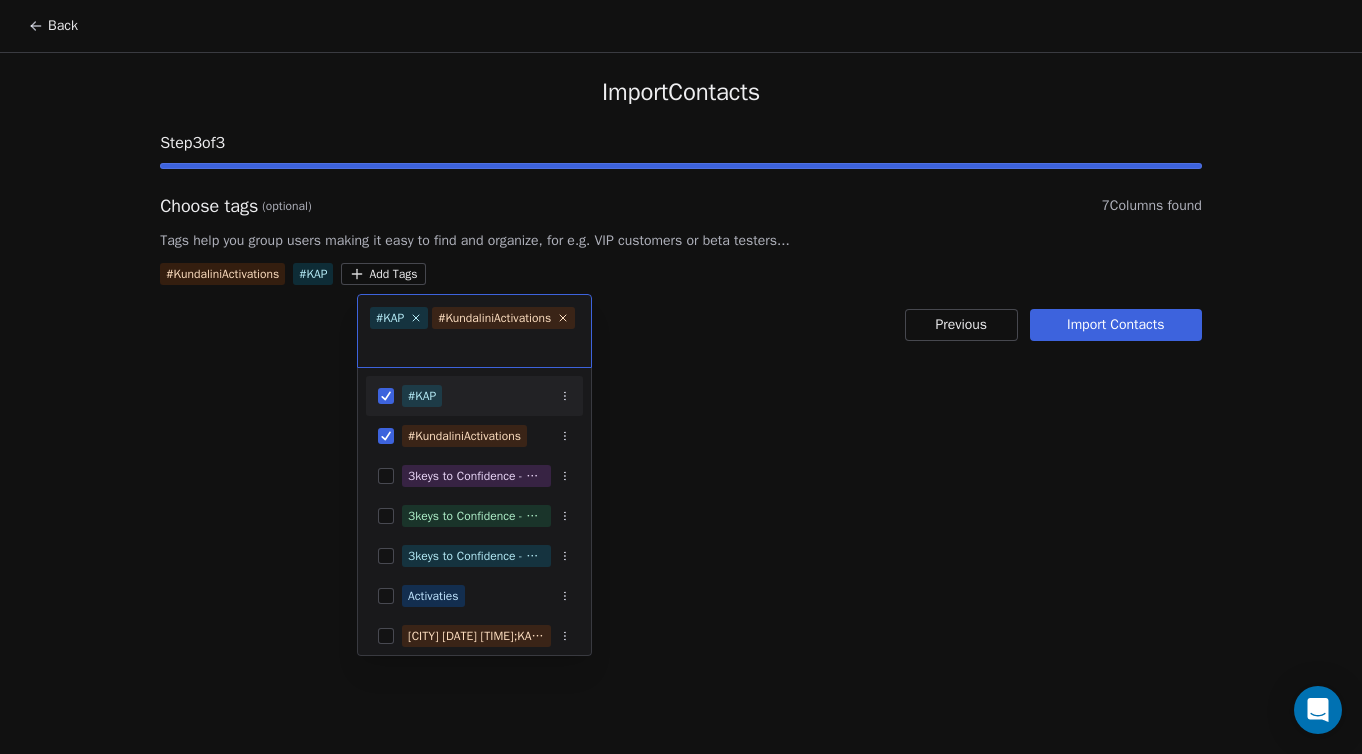 click on "#KAP #KundaliniActivations 3keys to Confidence - Embodied Meditation full series 3/14/21 7:30 PM 3keys to Confidence - Embodied Meditation full series 3/14/21 7:30 PM;KAP open class by [FIRST] - YogaDreams 3keys to Confidence - Embodied Meditation full series 4/4/21 7:30 PM Activaties Amsterdam 1/1/23 2:00 PM;KAP open class by [FIRST] - Sukha Yoga Amsterdam 1/26/25 2:00 PM (2) Amsterdam 1/26/25 2:00 PM (2);KA: Kundalini Activations (Small Group) with [FIRST] - YogaSchool Elly Amsterdam 1/26/25 2:00 PM (2);KA: Kundalini Activations with [FIRST] - Sukha Yoga Amsterdam 10/13/24 2:00 PM Amsterdam 10/13/24 2:00 PM;KA: Kundalini Activations (Small Group) with [FIRST] - YogaSchool Elly" at bounding box center (681, 377) 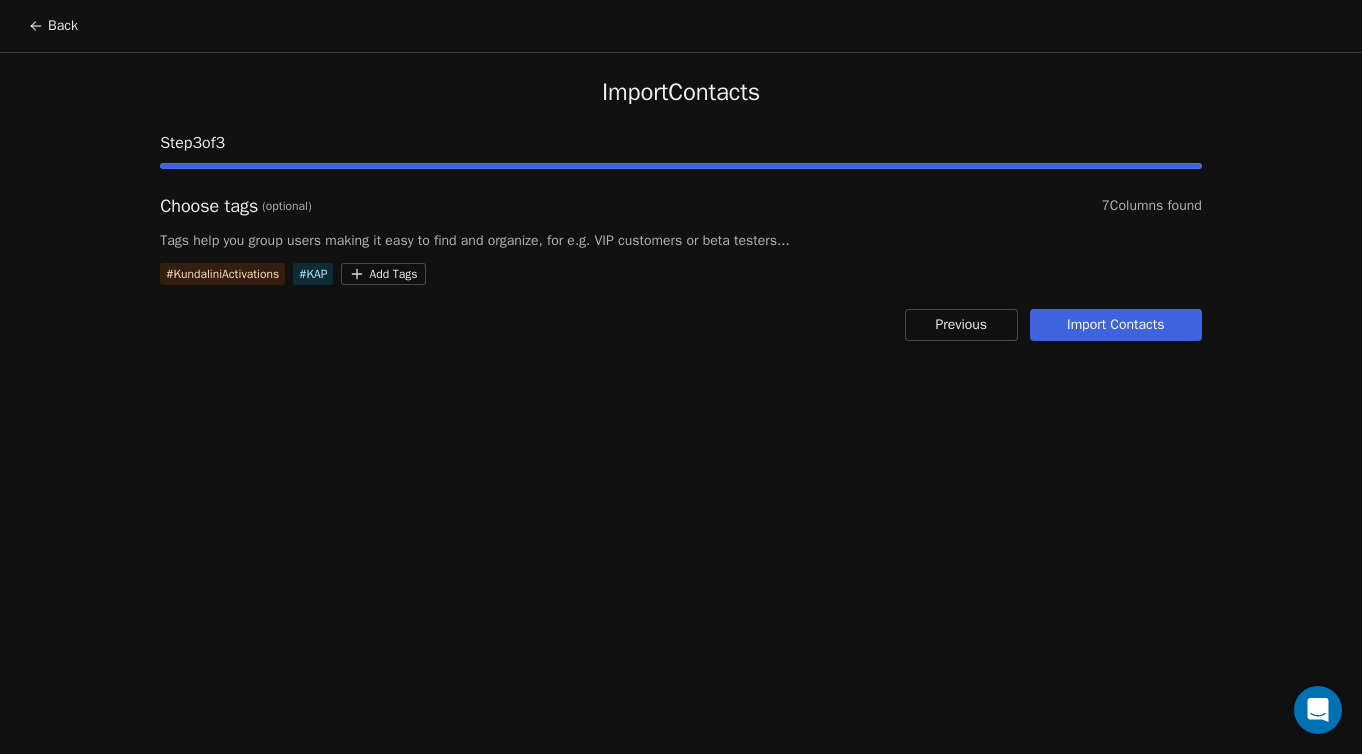 click on "Import Contacts" at bounding box center [1116, 325] 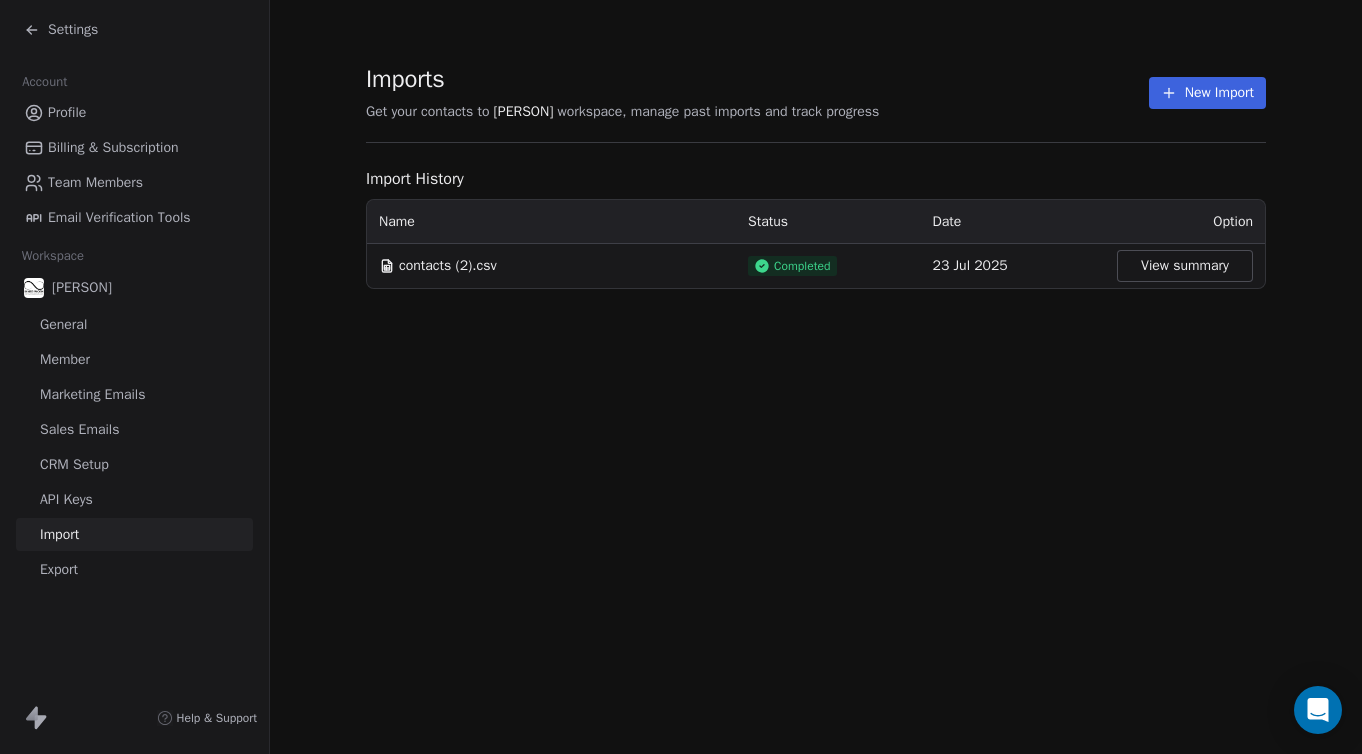click on "New Import" at bounding box center (1207, 93) 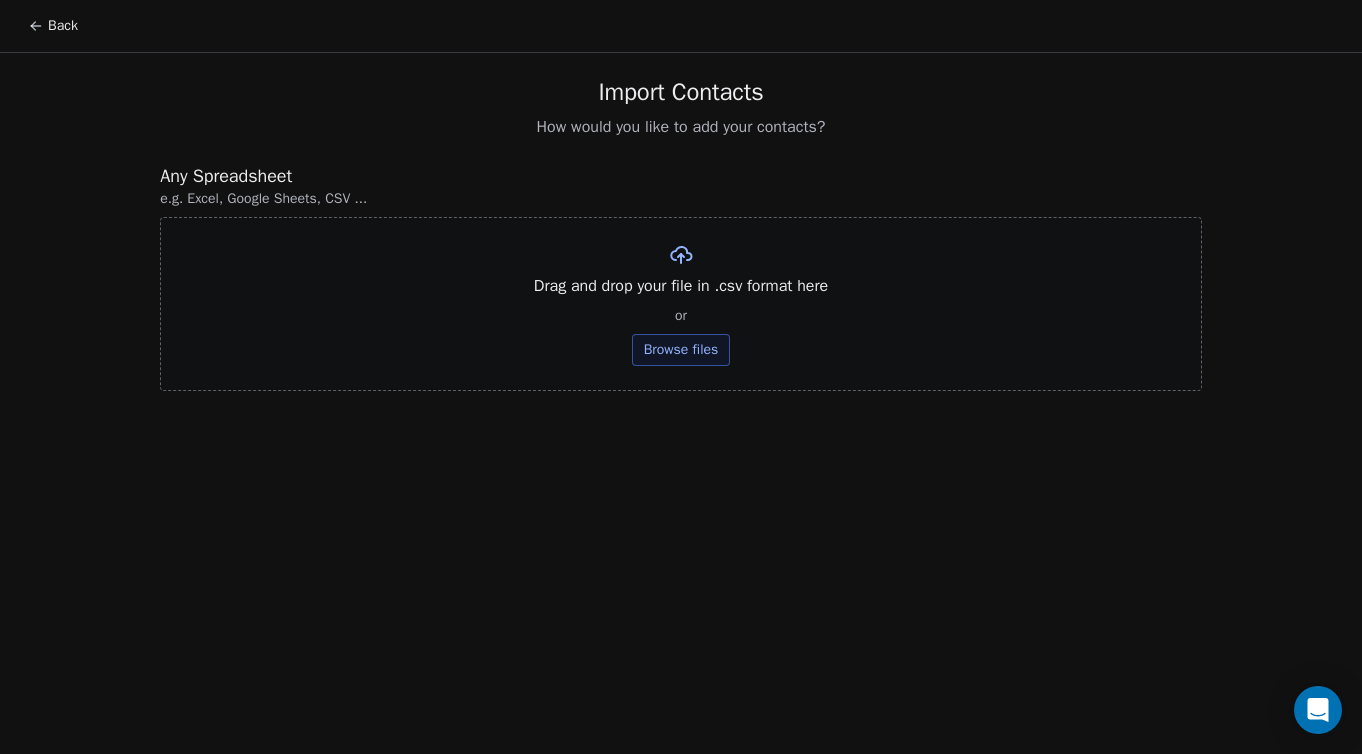 click 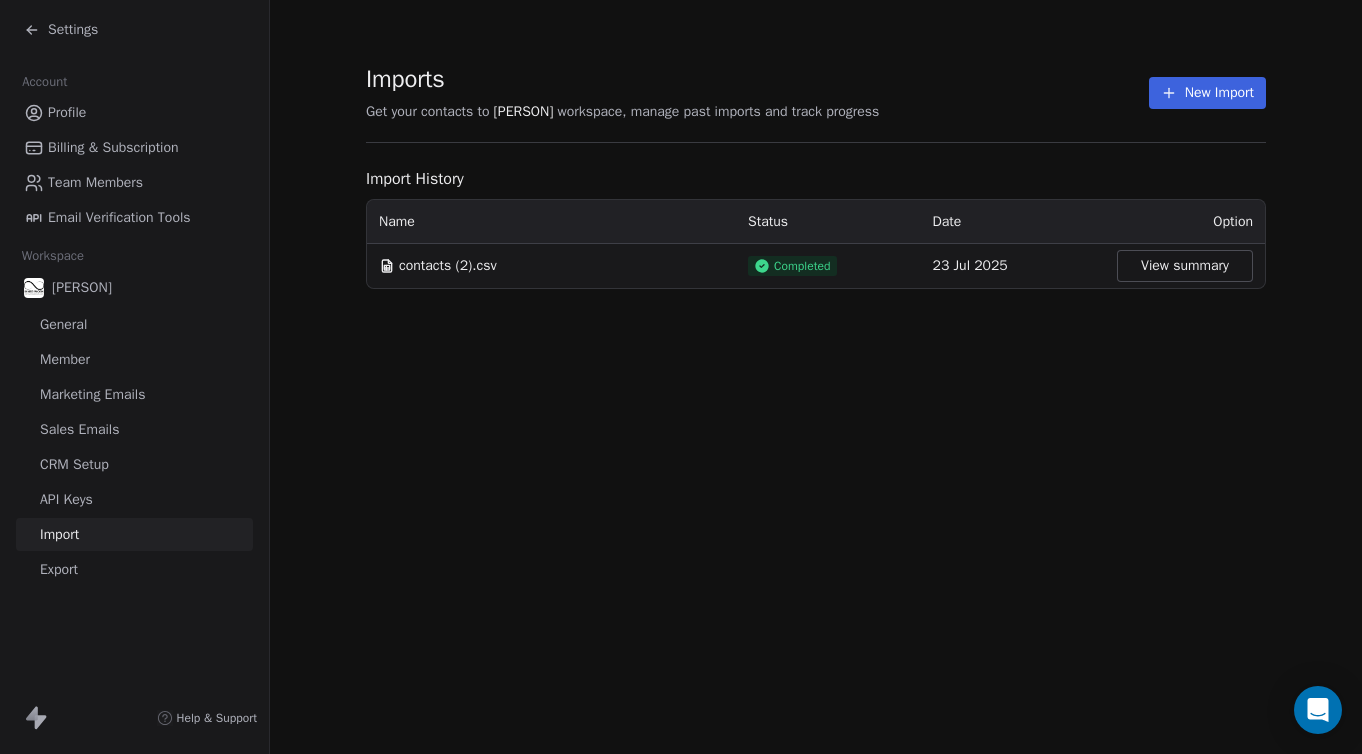 click on "Member" at bounding box center (65, 359) 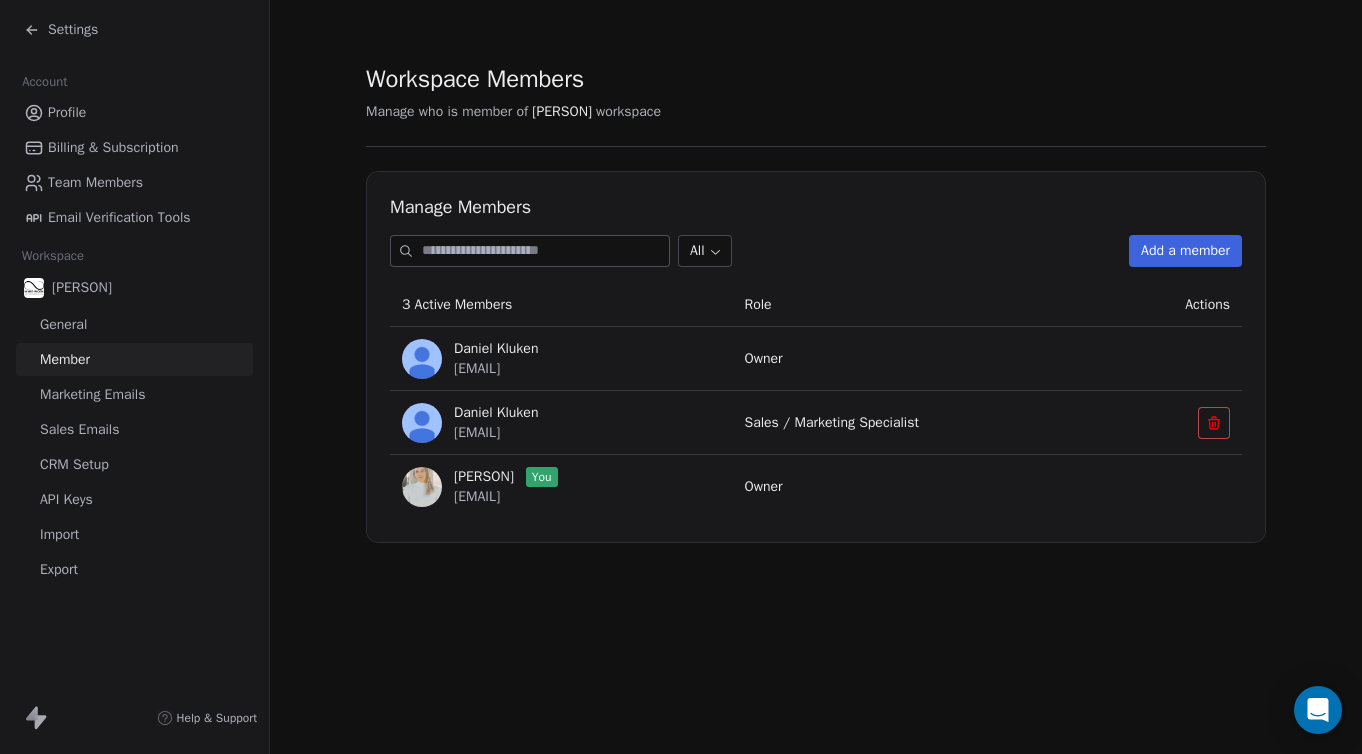 click on "Settings" at bounding box center [73, 30] 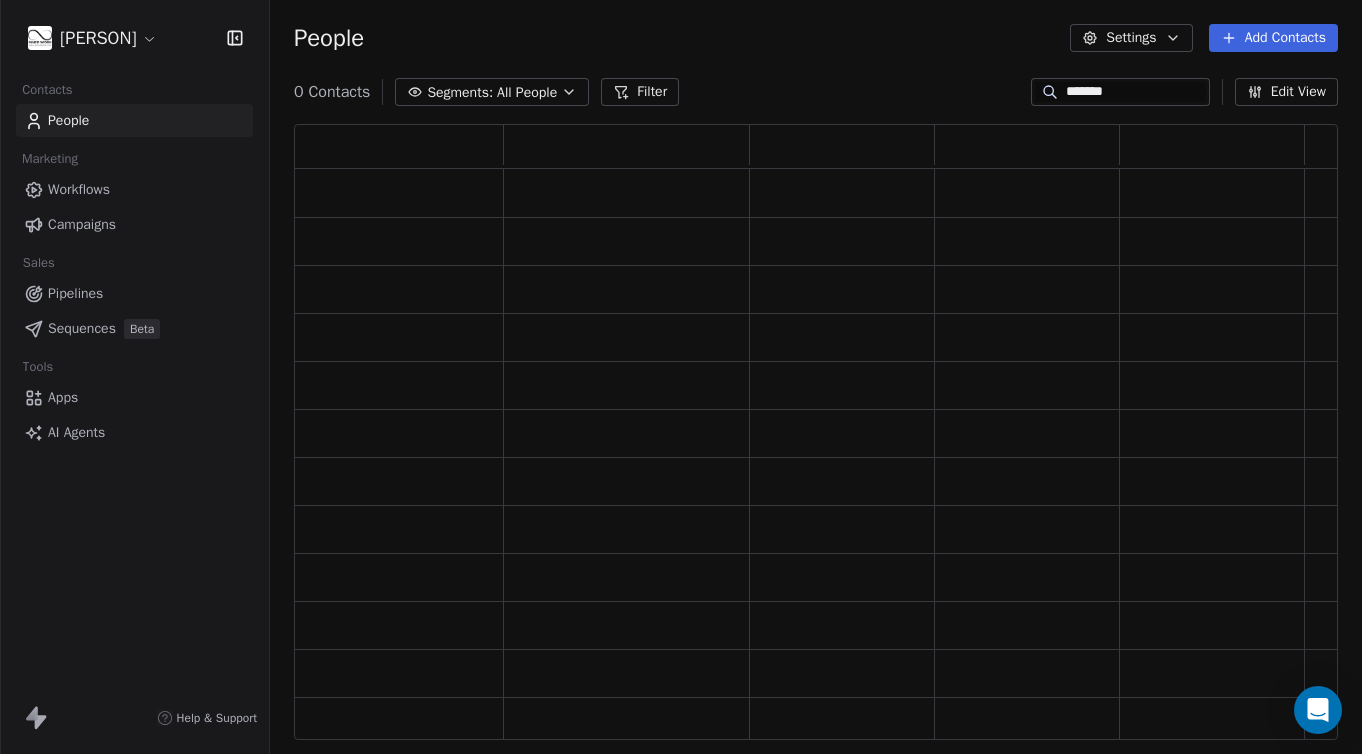 scroll, scrollTop: 1, scrollLeft: 1, axis: both 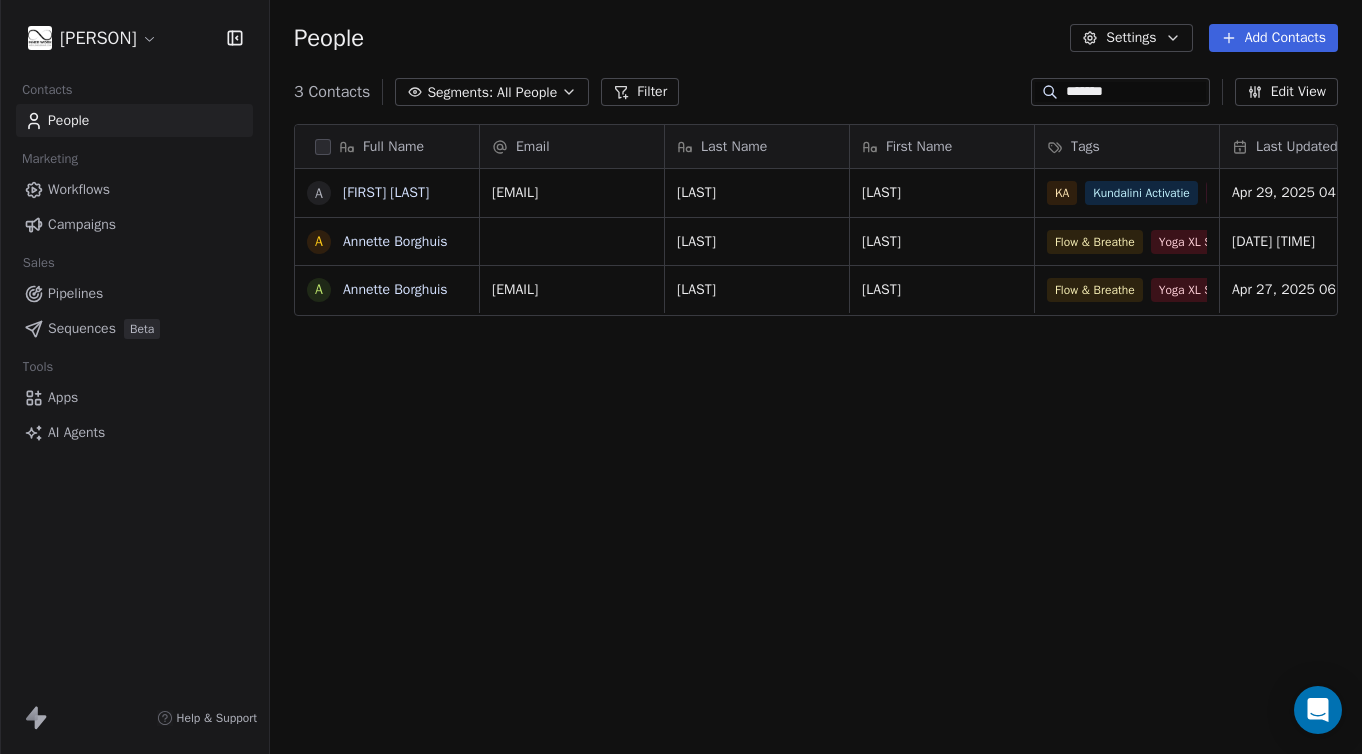 click on "Add Contacts" at bounding box center [1273, 38] 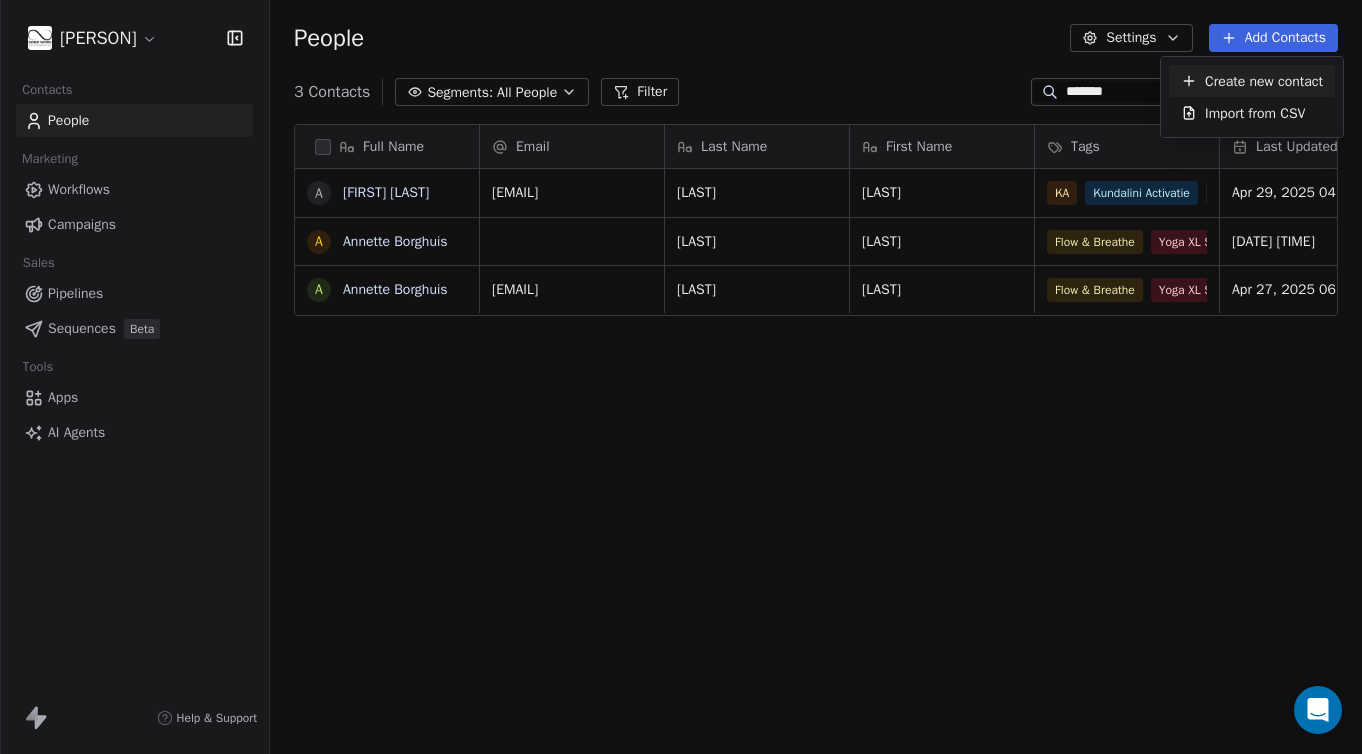 click on "Create new contact" at bounding box center (1264, 81) 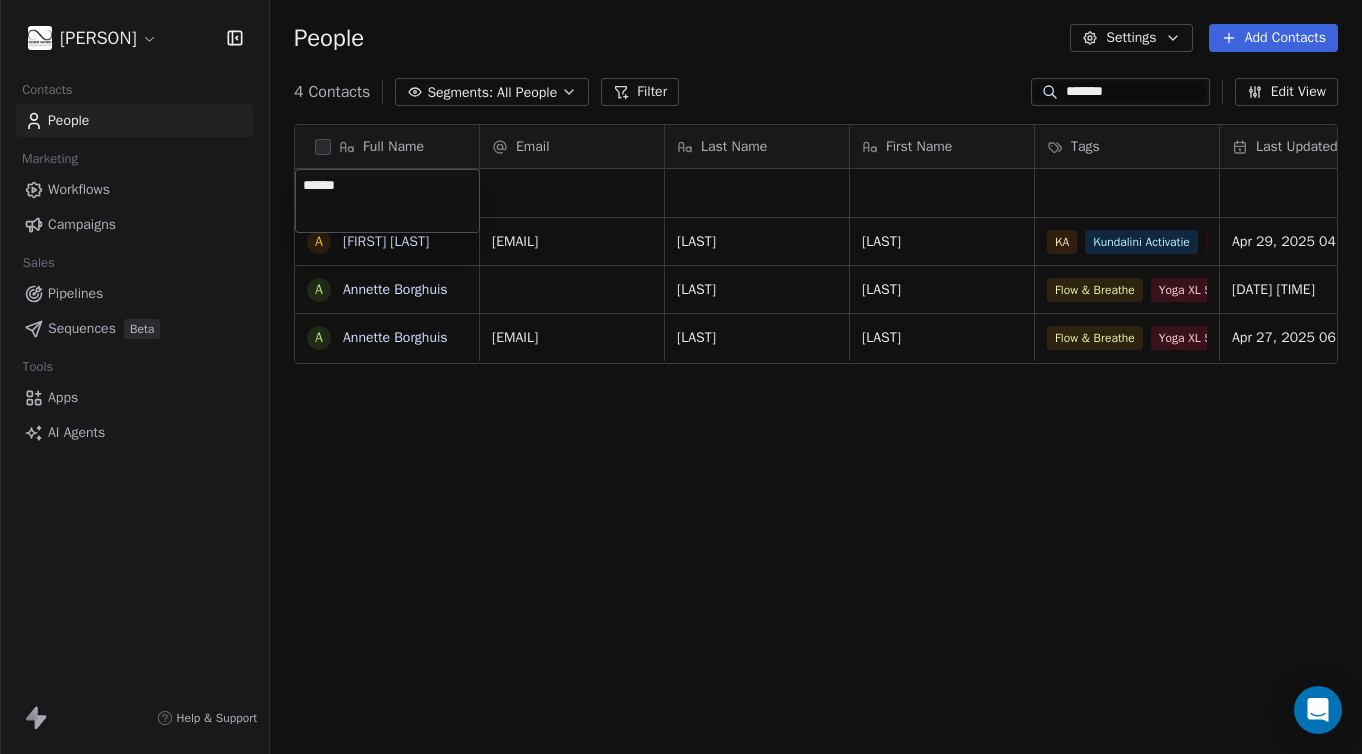 type on "*******" 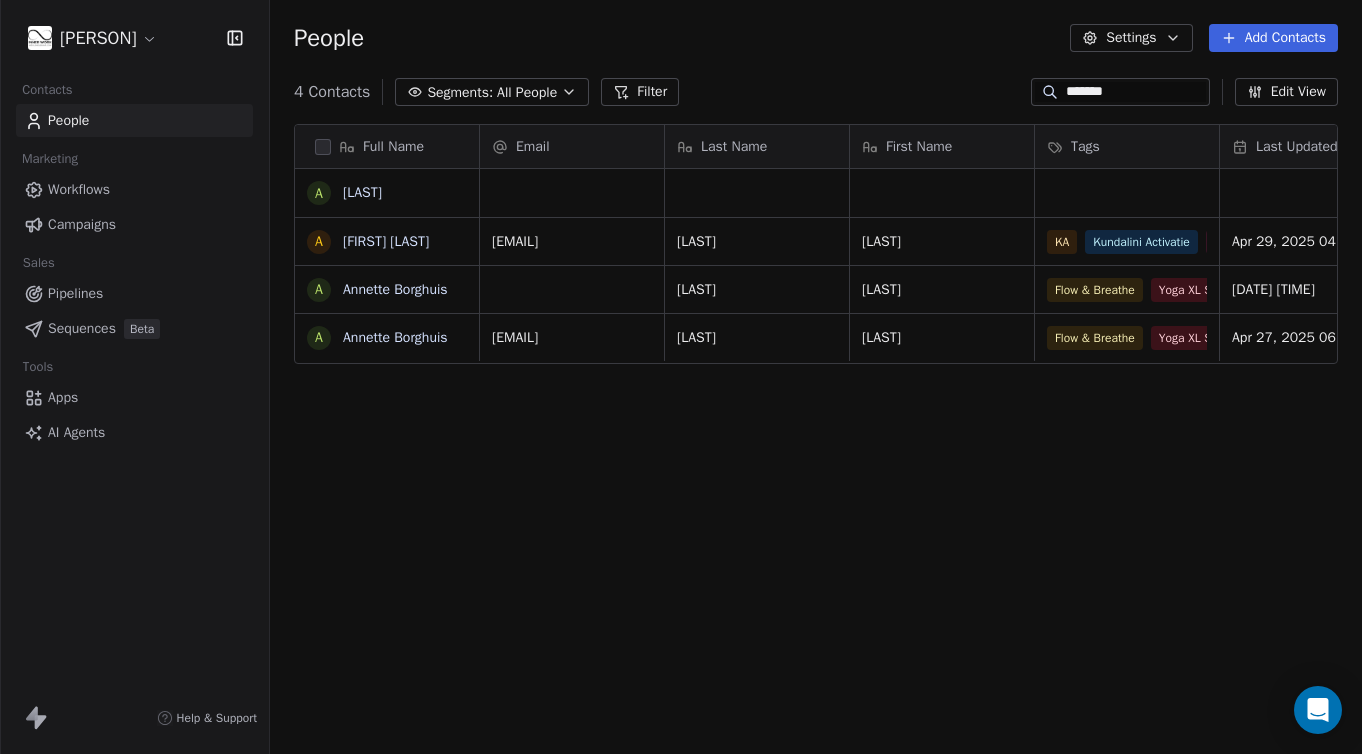 click on "Ingvild Molenaar Contacts People Marketing Workflows Campaigns Sales Pipelines Sequences Beta Tools Apps AI Agents Help & Support People Settings Add Contacts 4 Contacts Segments: All People Filter ******* Edit View Tag Add to Sequence Export Full Name A Annette A Annette Jonk A Annette Borghuis A Annette Borghuis Email Last Name First Name Tags Last Updated Date CAT Last Activity Date CAT [EMAIL] Jonk Annette KA Kundalini Activatie FBM [DATE] [TIME] [DATE] [TIME] Borghuis Annette Flow & Breathe Yoga XL Sessie - met Ingvild [DATE] [TIME] ViaWixSite [DATE] [TIME] [DATE] [TIME] [EMAIL] Borghuis Annette Flow & Breathe Yoga XL Sessie - met Ingvild [DATE] [TIME] ViaWixSite [DATE] [TIME] [DATE] [TIME]
To pick up a draggable item, press the space bar.
While dragging, use the arrow keys to move the item.
Press space again to drop the item in its new position, or press escape to cancel." at bounding box center [681, 377] 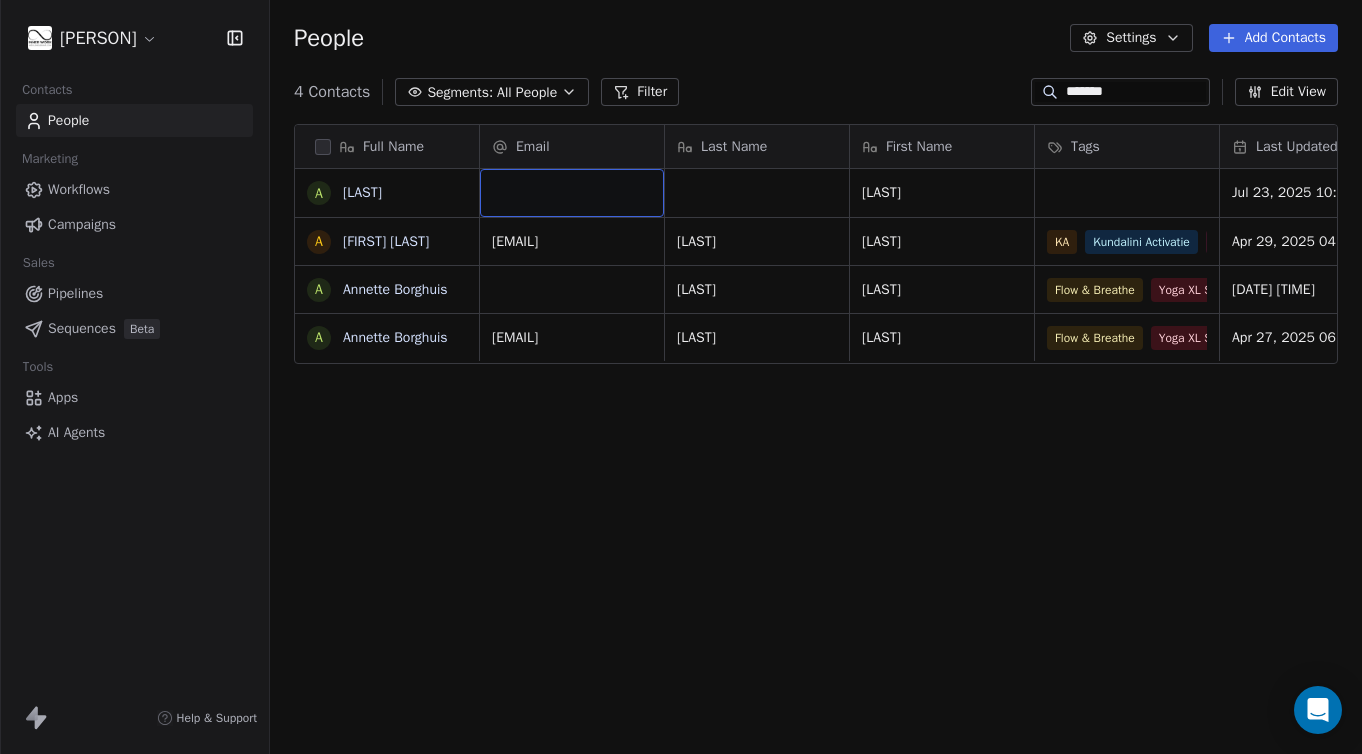 click at bounding box center (572, 193) 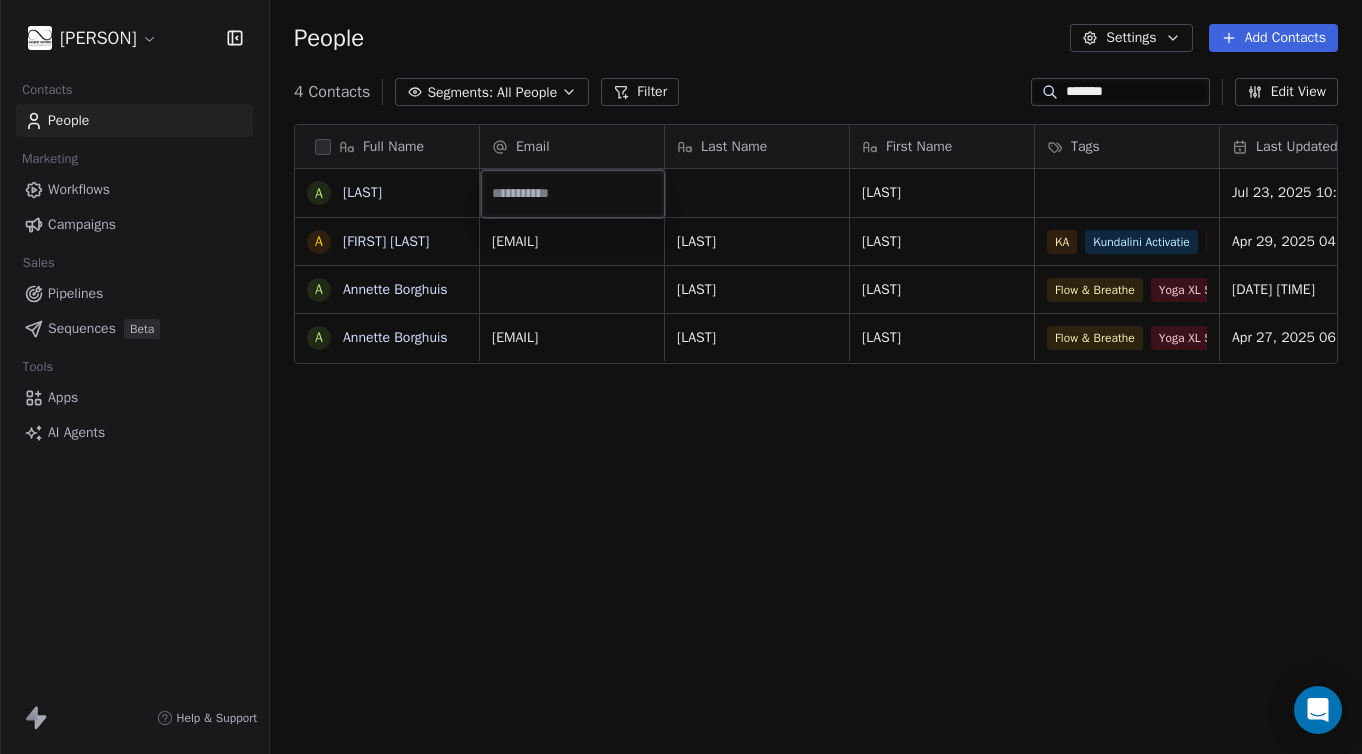 type on "**********" 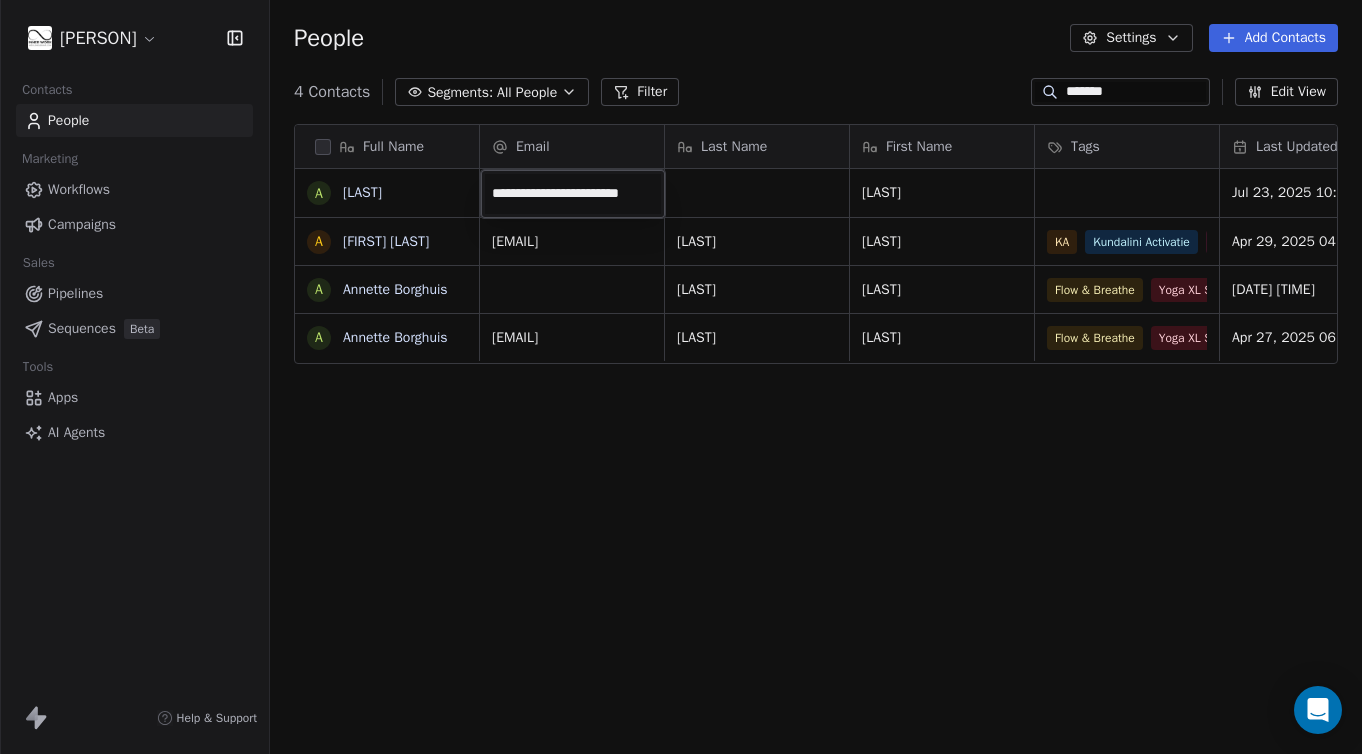 scroll, scrollTop: 0, scrollLeft: 3, axis: horizontal 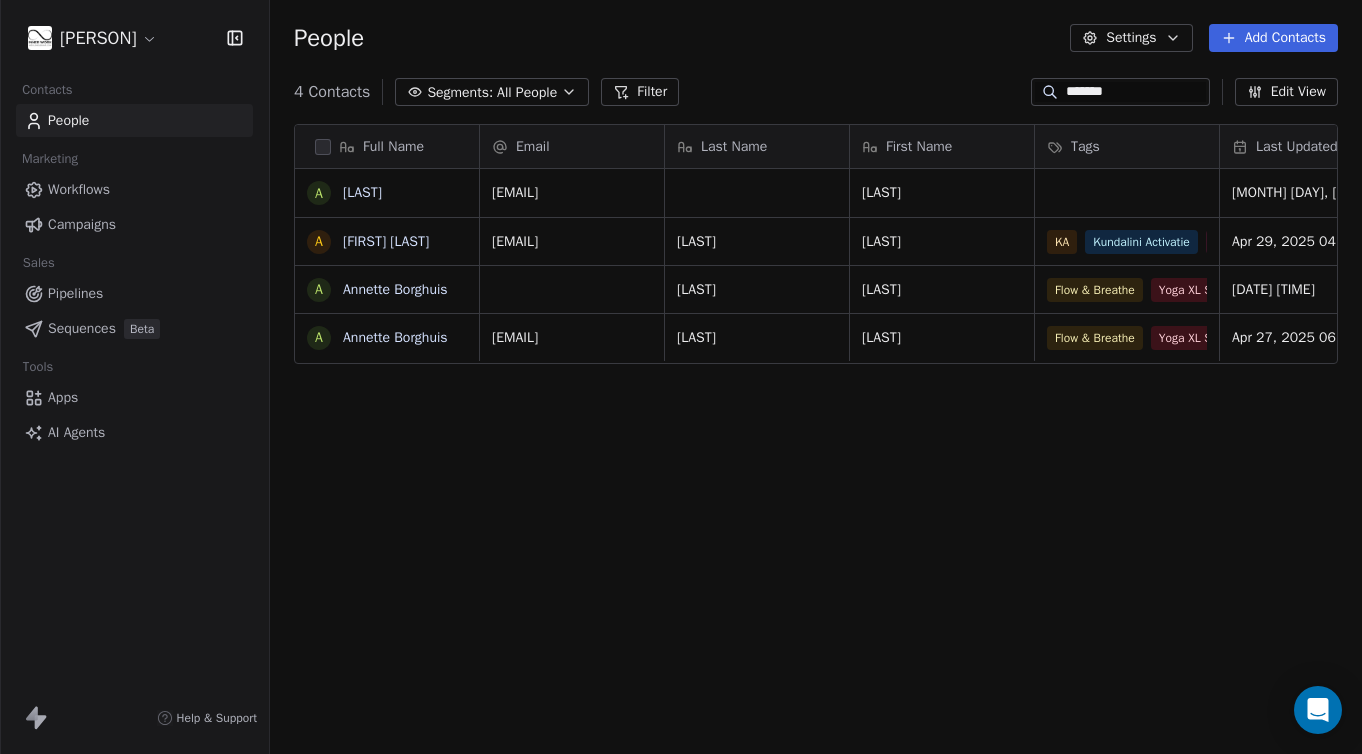 click on "Add Contacts" at bounding box center [1273, 38] 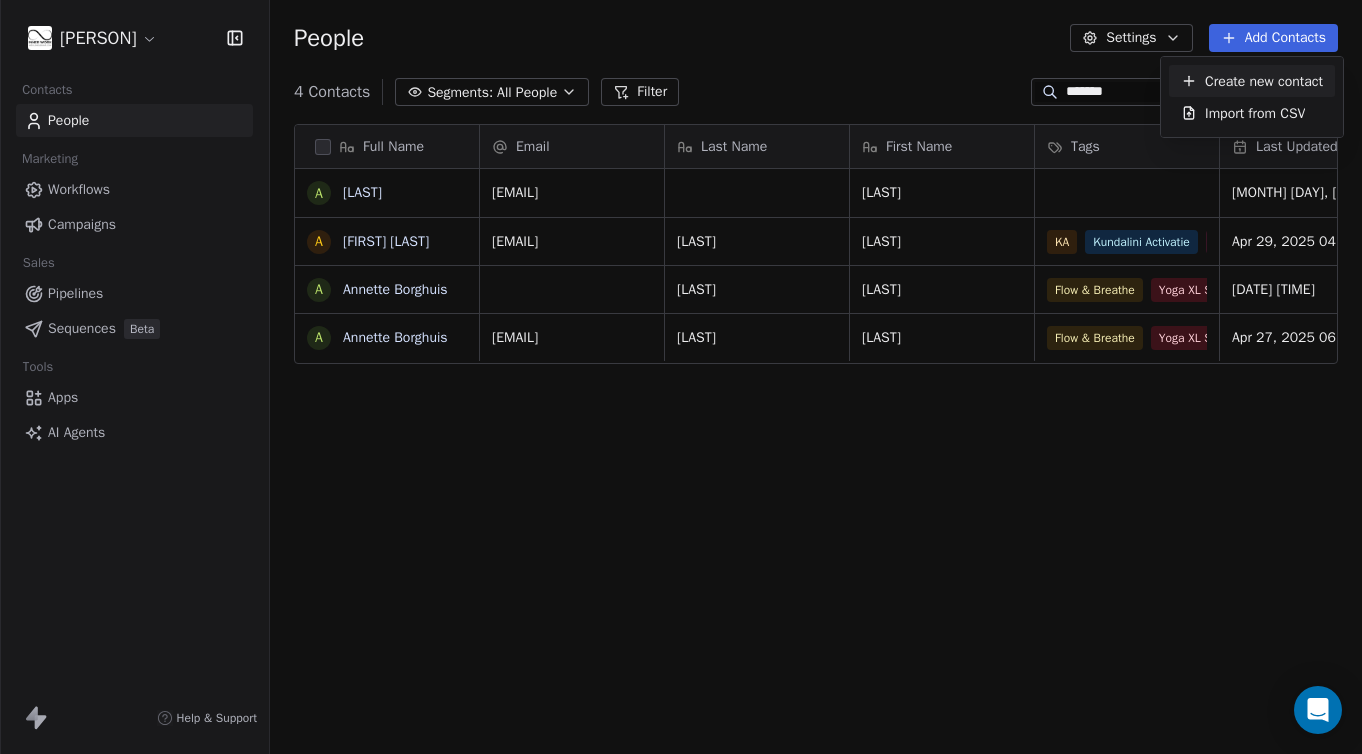 click on "Create new contact" at bounding box center (1264, 81) 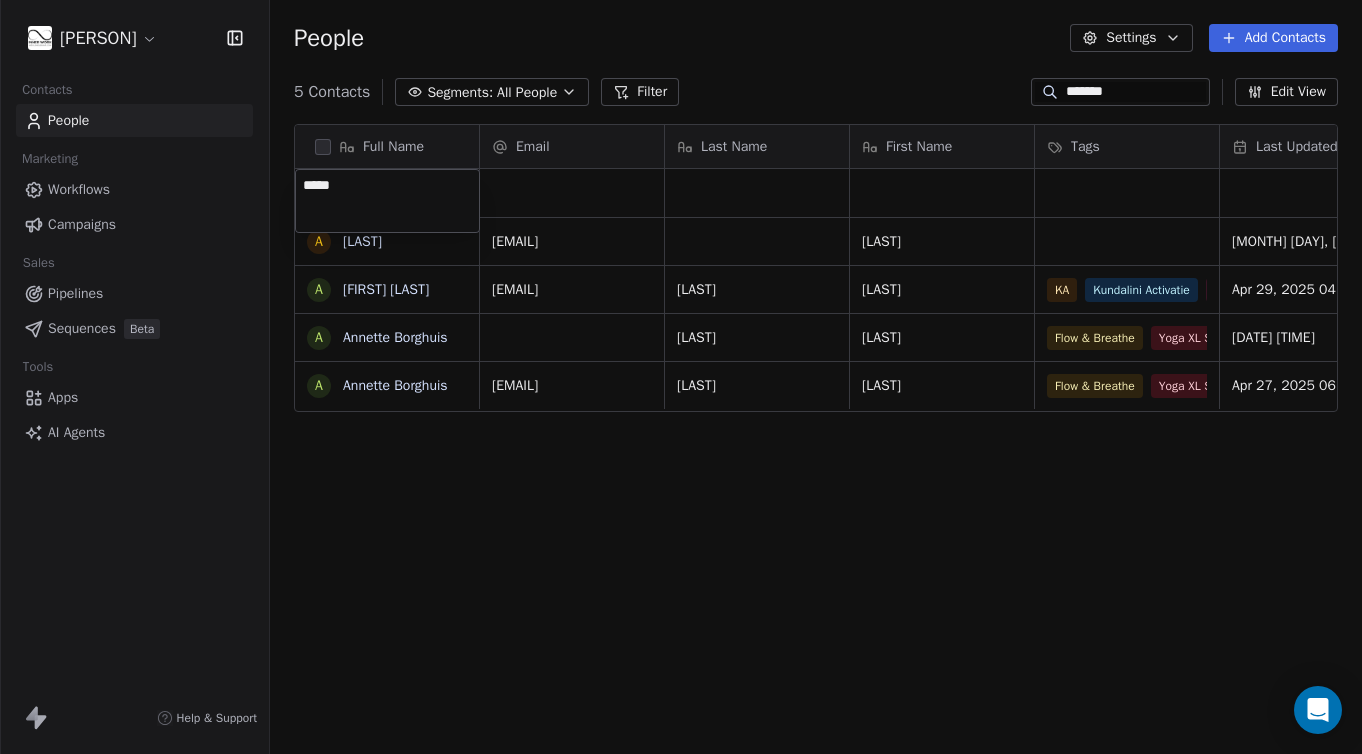 type on "******" 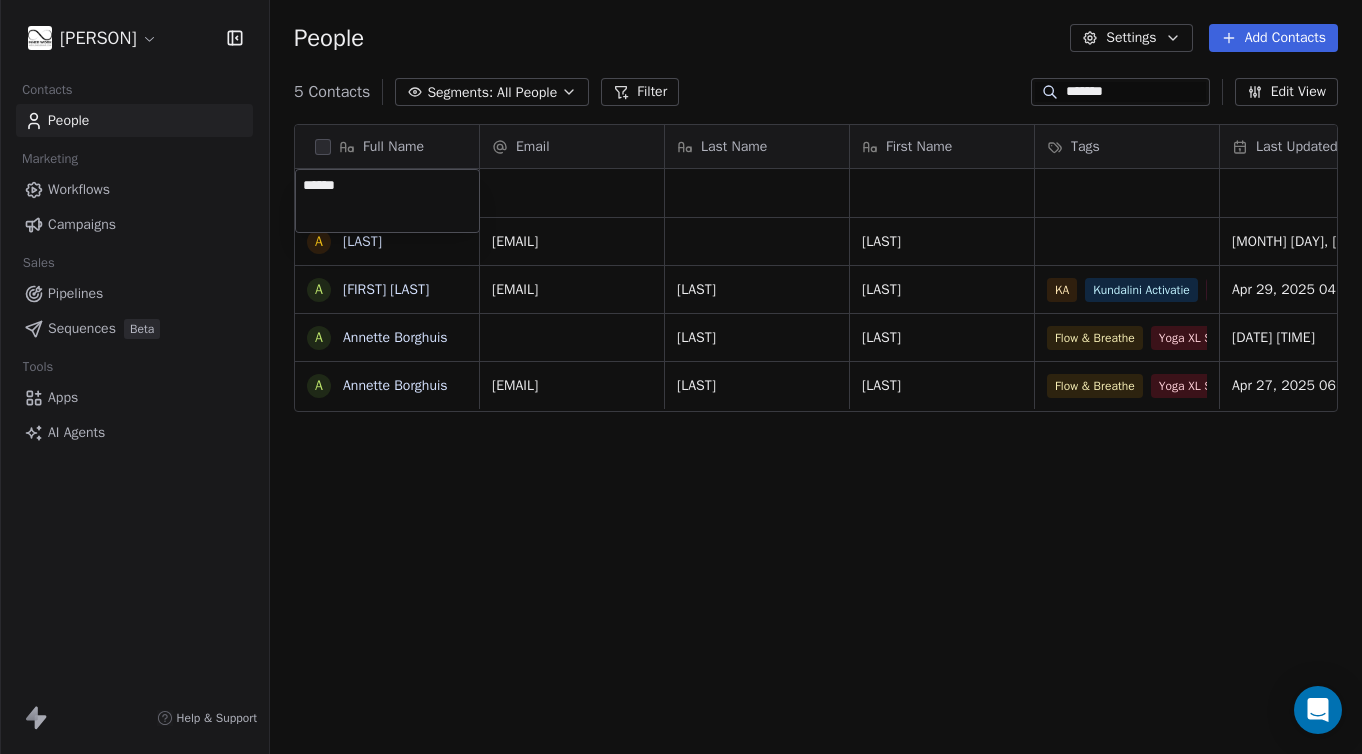 click on "[PERSON] Contacts People Marketing Workflows Campaigns Sales Pipelines Sequences Beta Tools Apps AI Agents Help & Support People Settings  Add Contacts 5 Contacts Segments: All People Filter  ******* Edit View Tag Add to Sequence Export Full Name A [FIRST] A [FIRST] A [FIRST] A [FIRST] Email Last Name First Name Tags Last Updated Date CAT Last Activity Date CAT [EMAIL] [FIRST] [MONTH] [DAY], [YEAR] [HOUR]:[MINUTE] [AM/PM] [EMAIL] [FIRST] [MONTH] [DAY], [YEAR] [HOUR]:[MINUTE] [AM/PM] [LAST] [FIRST] Flow & Breathe Yoga XL Sessie - met [PERSON]  [MONTH]/[DAY]/[YEAR] [HOUR]:[MINUTE] [AM/PM] ViaWixSite [MONTH] [DAY], [YEAR] [HOUR]:[MINUTE] [AM/PM] [MONTH] [DAY], [YEAR] [HOUR]:[MINUTE] [AM/PM] [EMAIL] [LAST] [FIRST] Flow & Breathe Yoga XL Sessie - met [PERSON]  [MONTH]/[DAY]/[YEAR] [HOUR]:[MINUTE] [AM/PM] ViaWixSite [MONTH] [DAY], [YEAR] [HOUR]:[MINUTE] [AM/PM] [MONTH] [DAY], [YEAR] [HOUR]:[MINUTE] [AM/PM]
******" at bounding box center (681, 377) 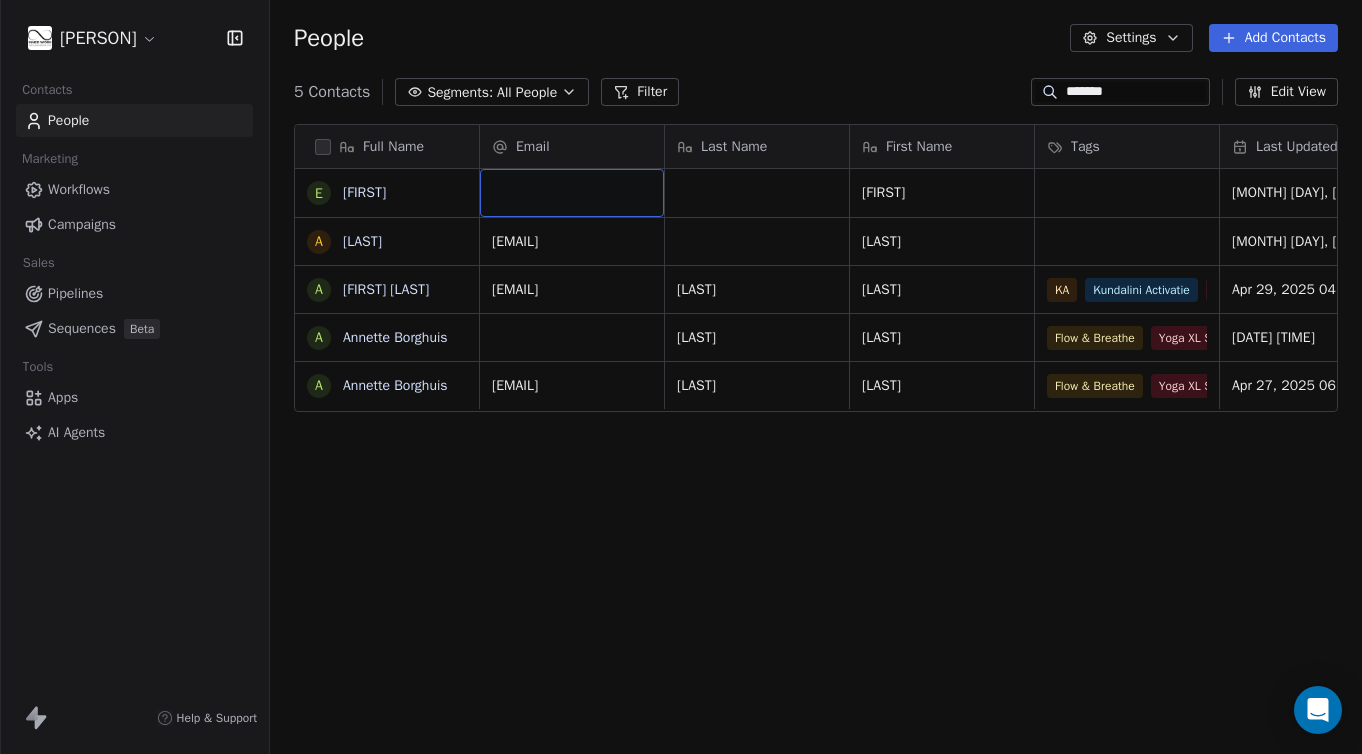 click at bounding box center (572, 193) 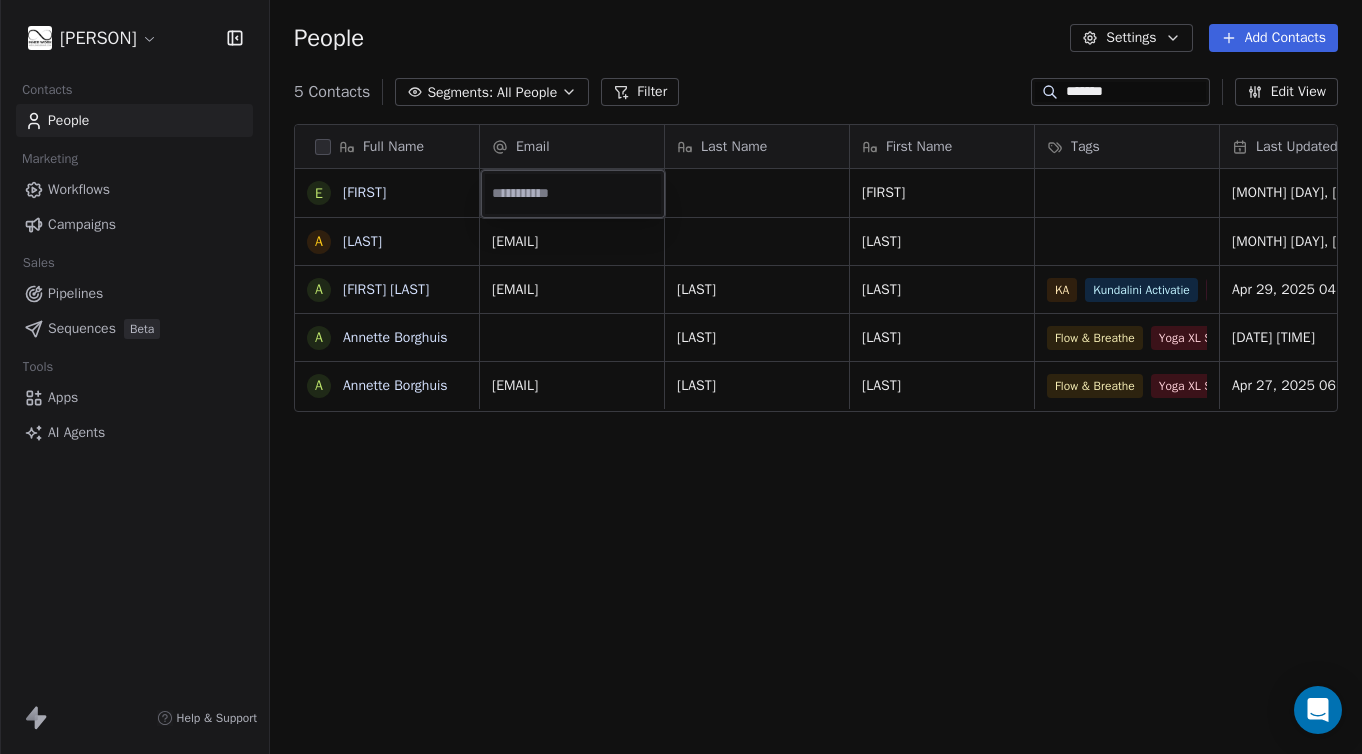 type on "**********" 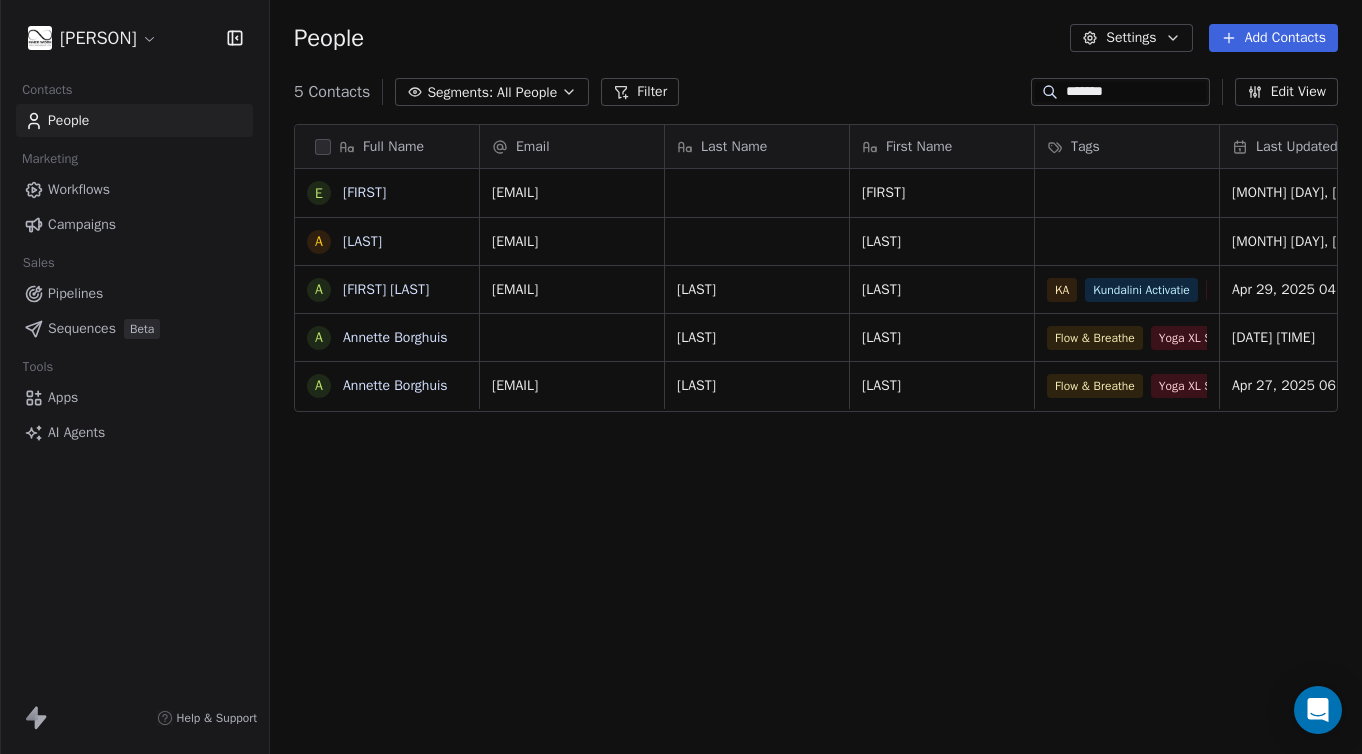 click on "[PERSON] Contacts People Marketing Workflows Campaigns Sales Pipelines Sequences Beta Tools Apps AI Agents Help & Support People Settings  Add Contacts 5 Contacts Segments: All People Filter  ******* Edit View Tag Add to Sequence Export Full Name E [FIRST] A [FIRST] A [FIRST] A [FIRST] Email Last Name First Name Tags Last Updated Date CAT Last Activity Date CAT [EMAIL] [FIRST] [MONTH] [DAY], [YEAR] [HOUR]:[MINUTE] [AM/PM] [EMAIL] [FIRST] [MONTH] [DAY], [YEAR] [HOUR]:[MINUTE] [AM/PM] [EMAIL] [LAST] [FIRST] Flow & Breathe Yoga XL Sessie - met [PERSON]  [MONTH]/[DAY]/[YEAR] [HOUR]:[MINUTE] [AM/PM] ViaWixSite [MONTH] [DAY], [YEAR] [HOUR]:[MINUTE] [AM/PM] [MONTH] [DAY], [YEAR] [HOUR]:[MINUTE] [AM/PM] [EMAIL] [LAST] [FIRST] Flow & Breathe Yoga XL Sessie - met [PERSON]  [MONTH]/[DAY]/[YEAR] [HOUR]:[MINUTE] [AM/PM] ViaWixSite [MONTH] [DAY], [YEAR] [HOUR]:[MINUTE] [AM/PM] [MONTH] [DAY], [YEAR] [HOUR]:[MINUTE] [AM/PM]" at bounding box center (681, 377) 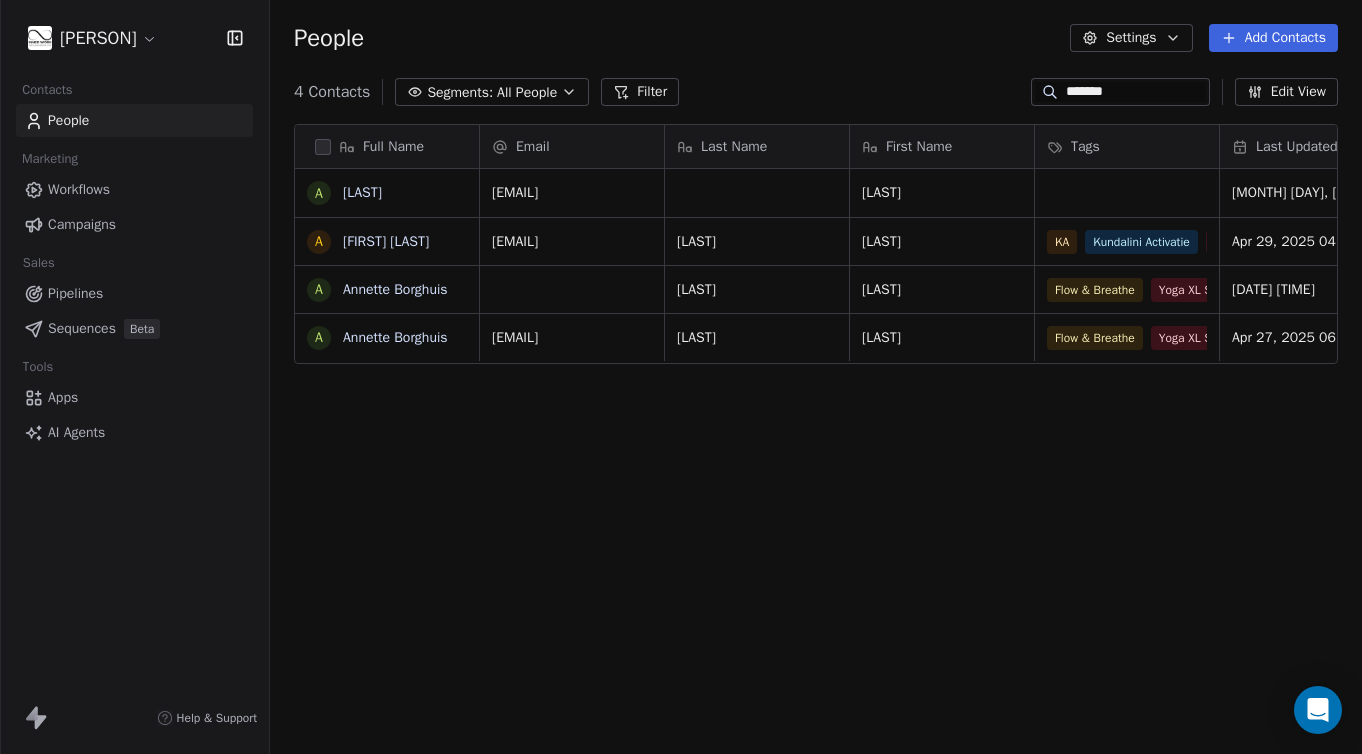 click on "Add Contacts" at bounding box center (1273, 38) 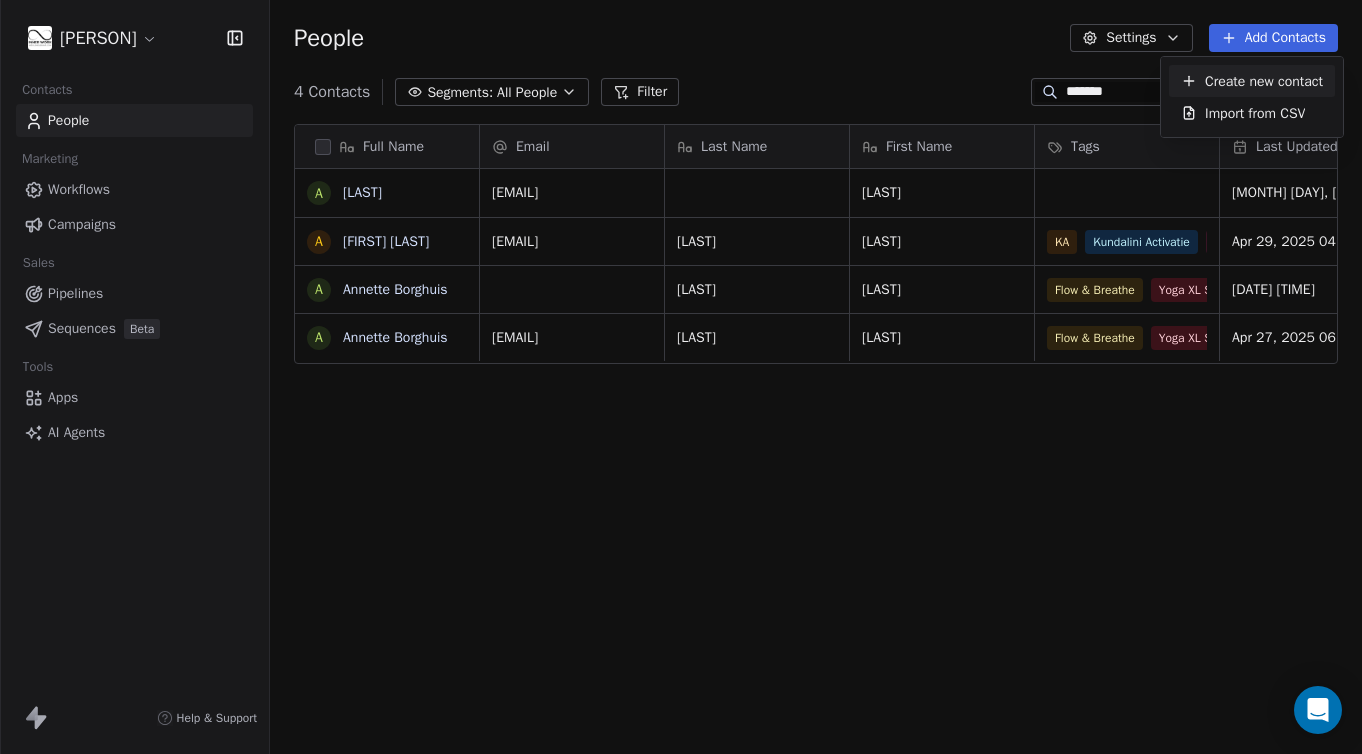 click on "Ingvild Molenaar Contacts People Marketing Workflows Campaigns Sales Pipelines Sequences Beta Tools Apps AI Agents Help & Support People Settings Add Contacts 4 Contacts Segments: All People Filter ******* Edit View Tag Add to Sequence Export Full Name A Annette A Annette Jonk A Annette Borghuis A Annette Borghuis Email Last Name First Name Tags Last Updated Date CAT Last Activity Date CAT [EMAIL] Annette Jul 23, 2025 10:56 AM [EMAIL] Jonk Annette KA Kundalini Activatie FBM Apr 29, 2025 04:10 PM Apr 29, 2025 04:10 PM Borghuis Annette Flow & Breathe Yoga XL Sessie - met Ingvild 6/30/23 9:30 AM ViaWixSite Apr 27, 2025 01:19 PM Jun 16, 2023 07:33 PM [EMAIL] Borghuis Annette Flow & Breathe Yoga XL Sessie - met Ingvild 6/30/23 9:30 AM ViaWixSite Apr 27, 2025 06:14 PM Apr 27, 2025 06:14 PM
Create new contact Import from CSV" at bounding box center [681, 377] 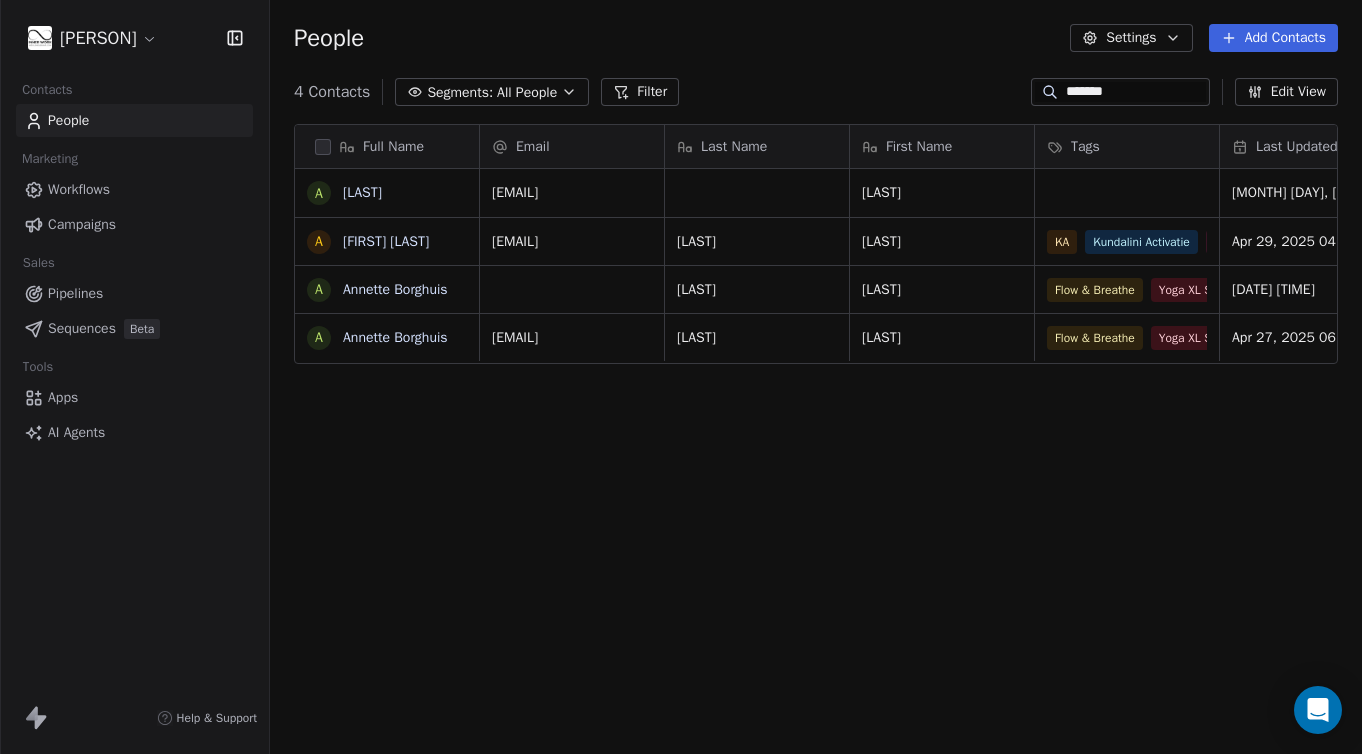 click on "Add Contacts" at bounding box center [1273, 38] 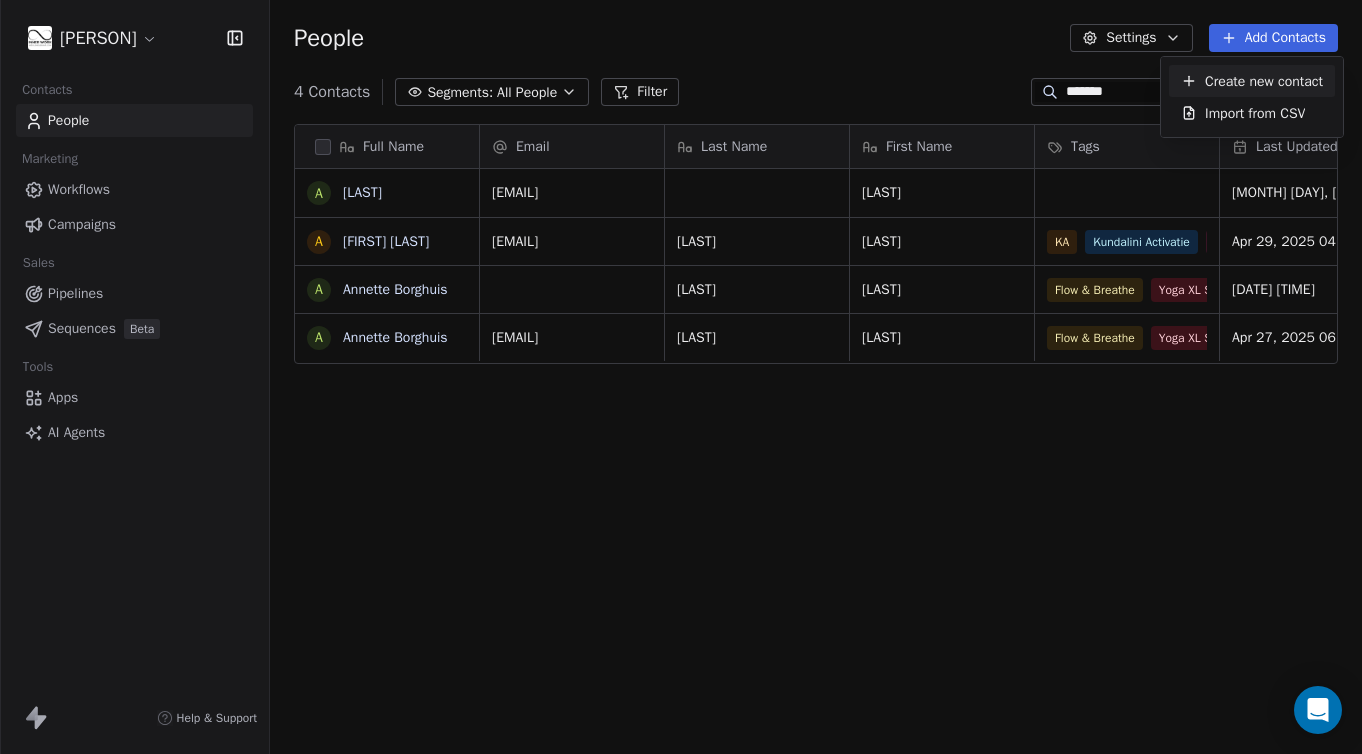 click on "Create new contact" at bounding box center (1264, 81) 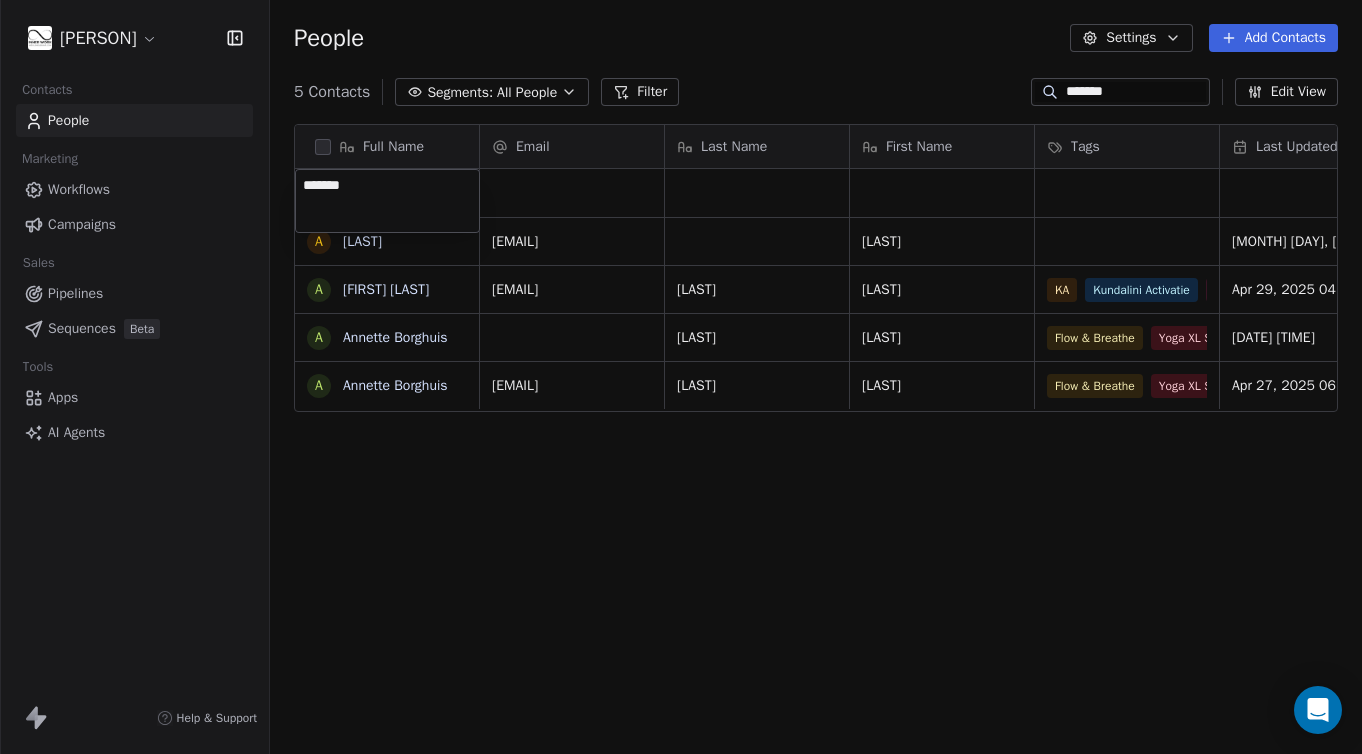 type on "********" 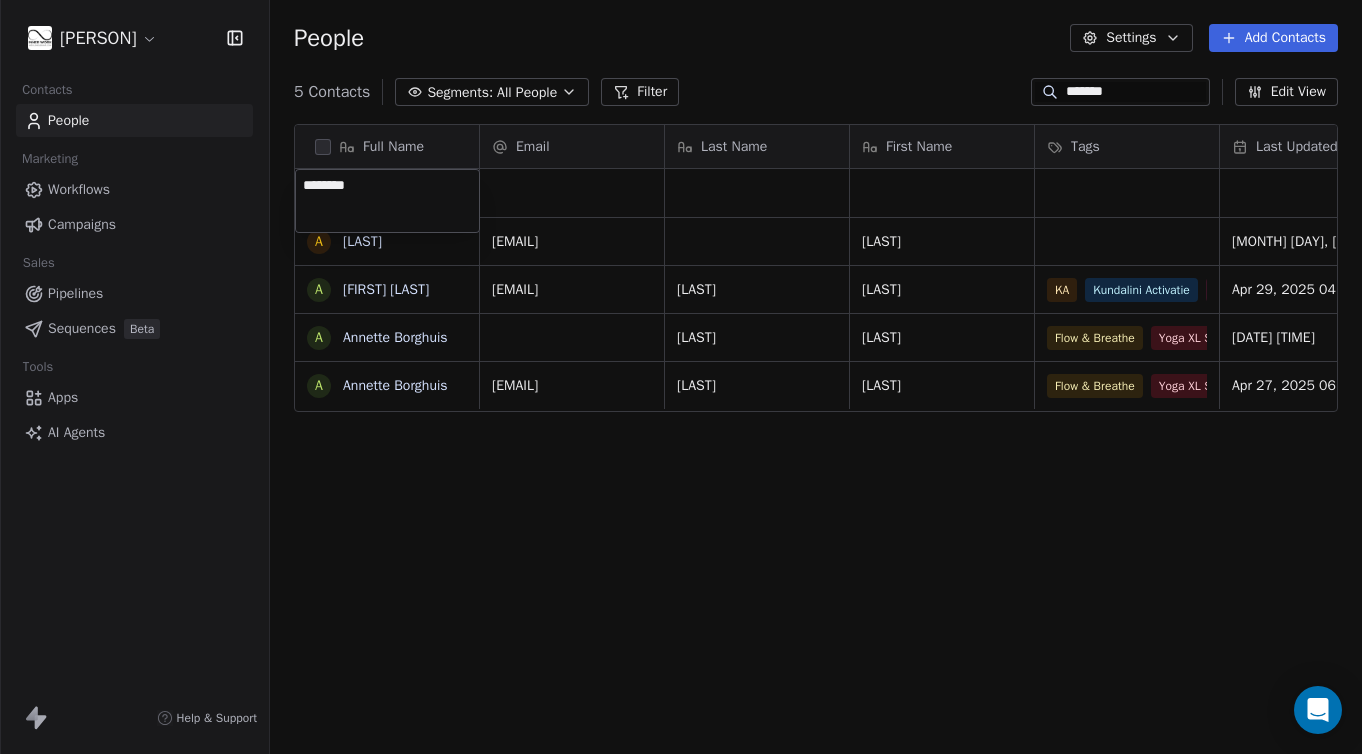click on "Annette, Annette Jonk, Annette Borghuis, Annette Borghuis" at bounding box center (681, 377) 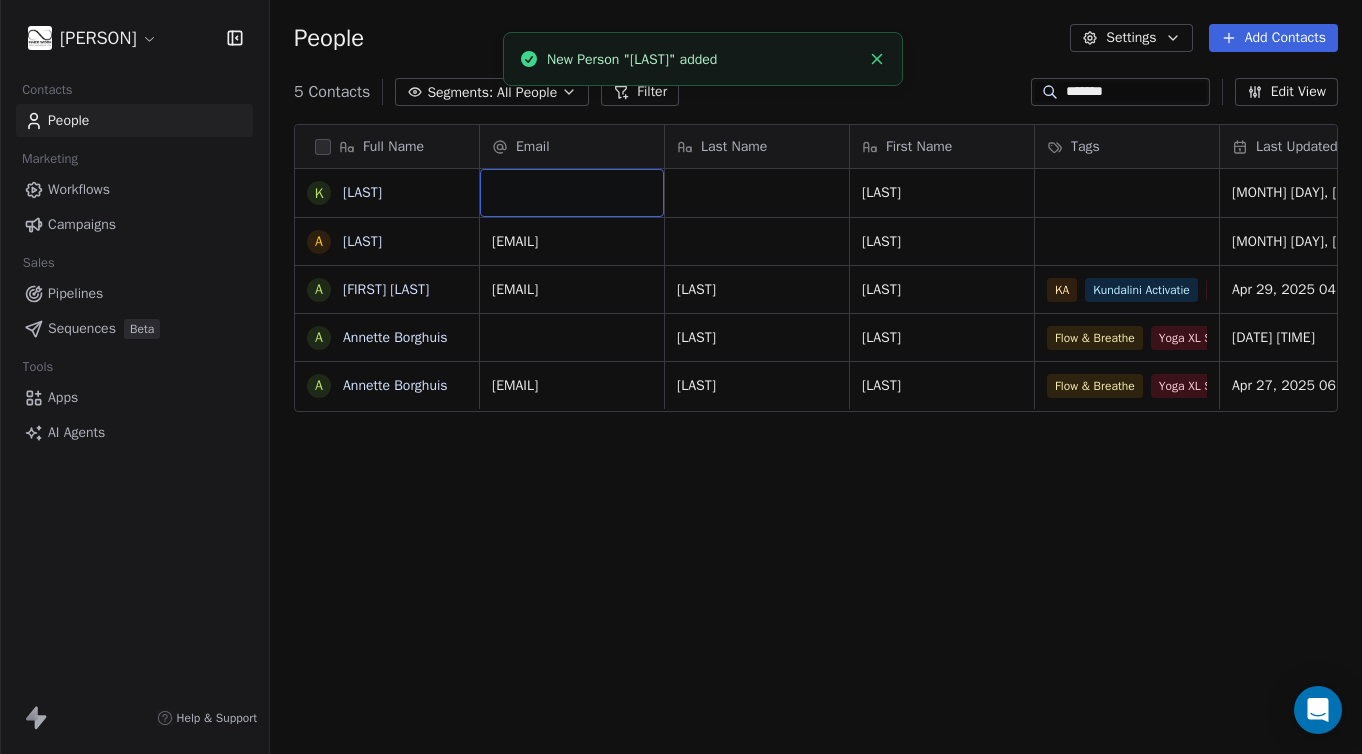 click at bounding box center [572, 193] 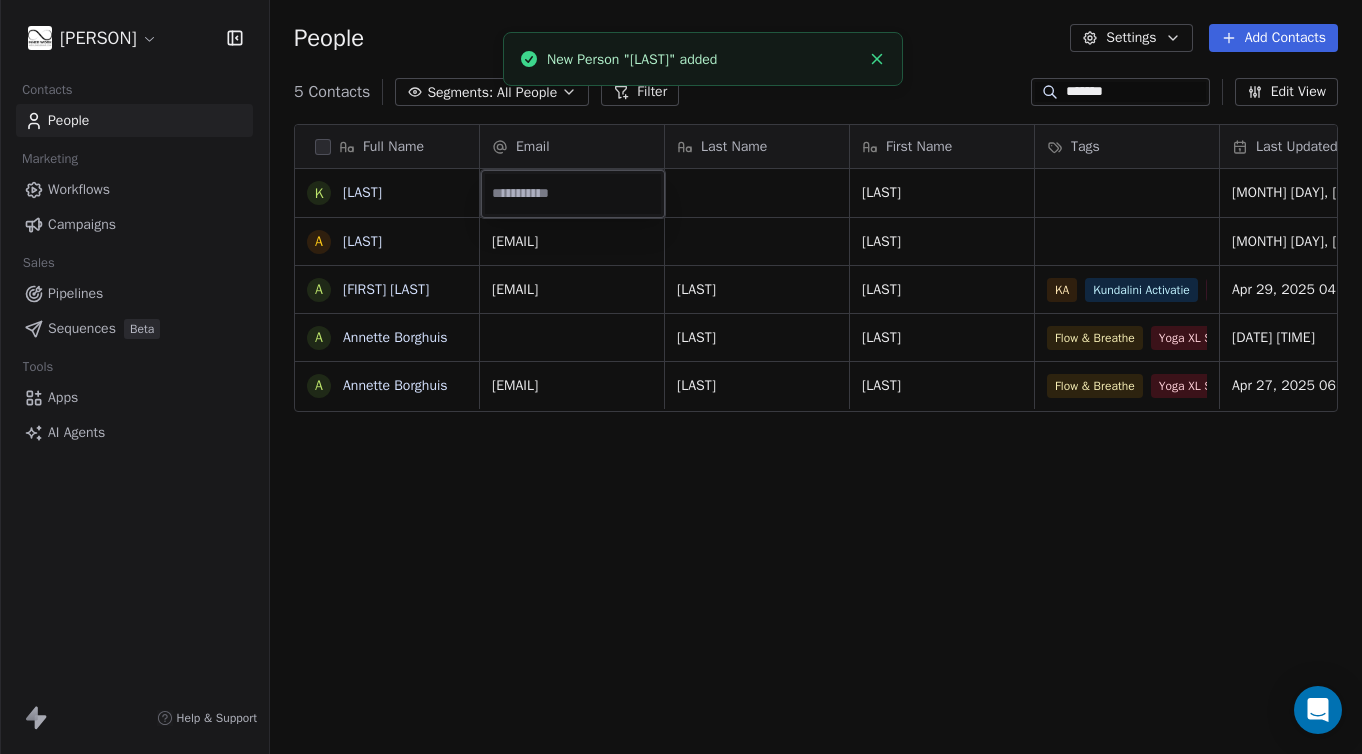 type on "**********" 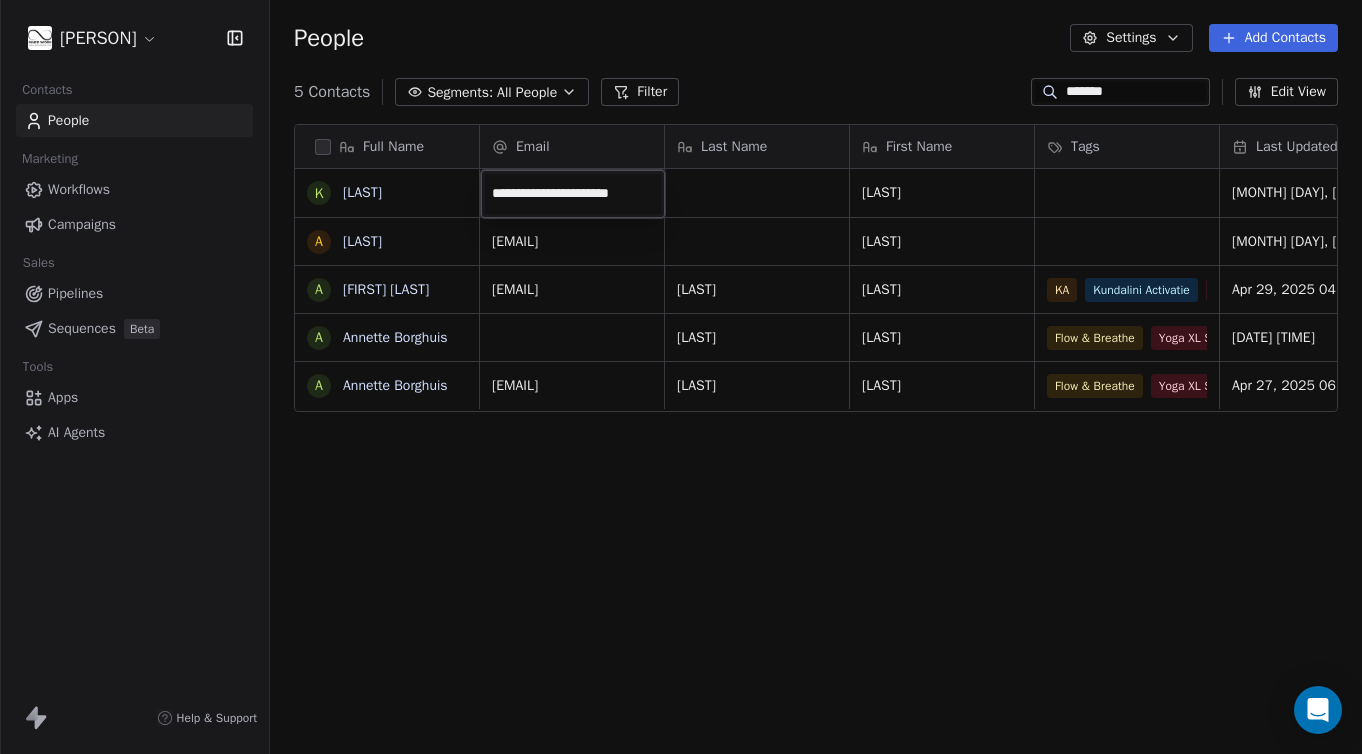 click on "**********" at bounding box center [681, 377] 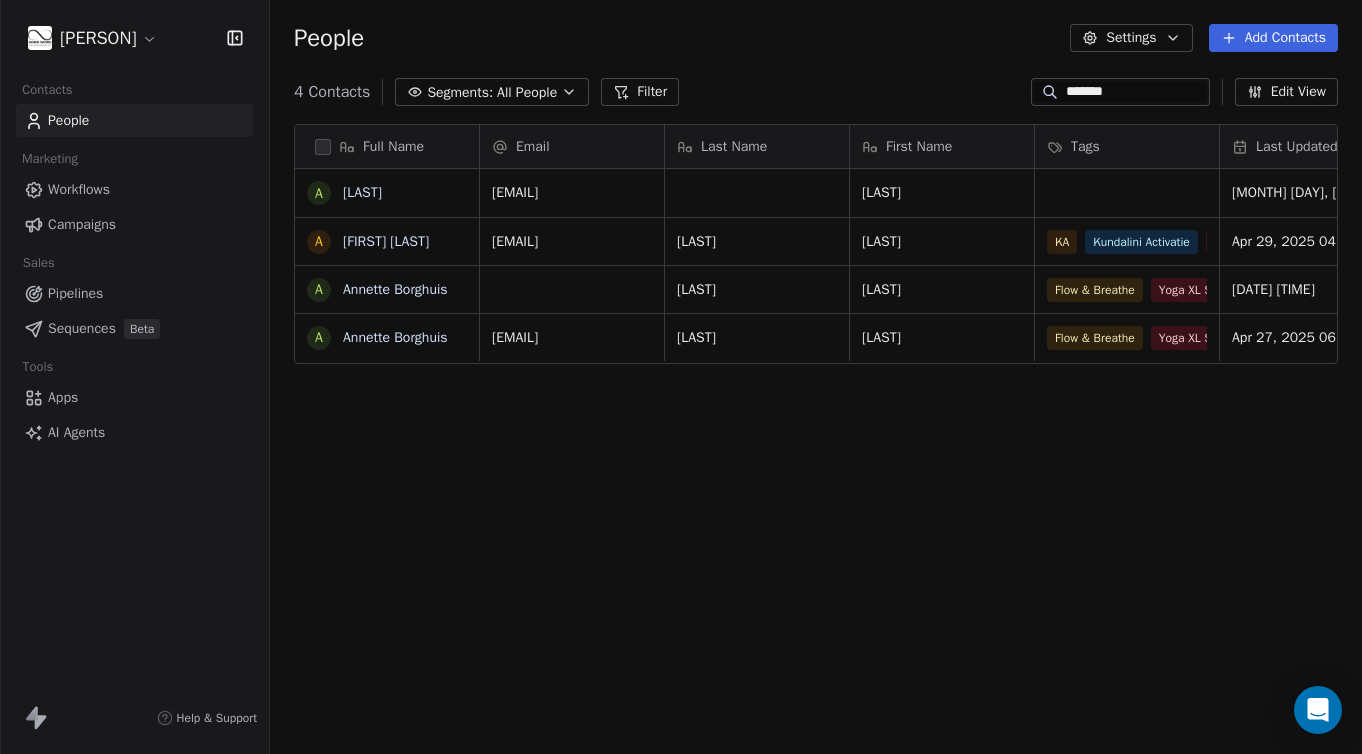 click on "Add Contacts" at bounding box center [1273, 38] 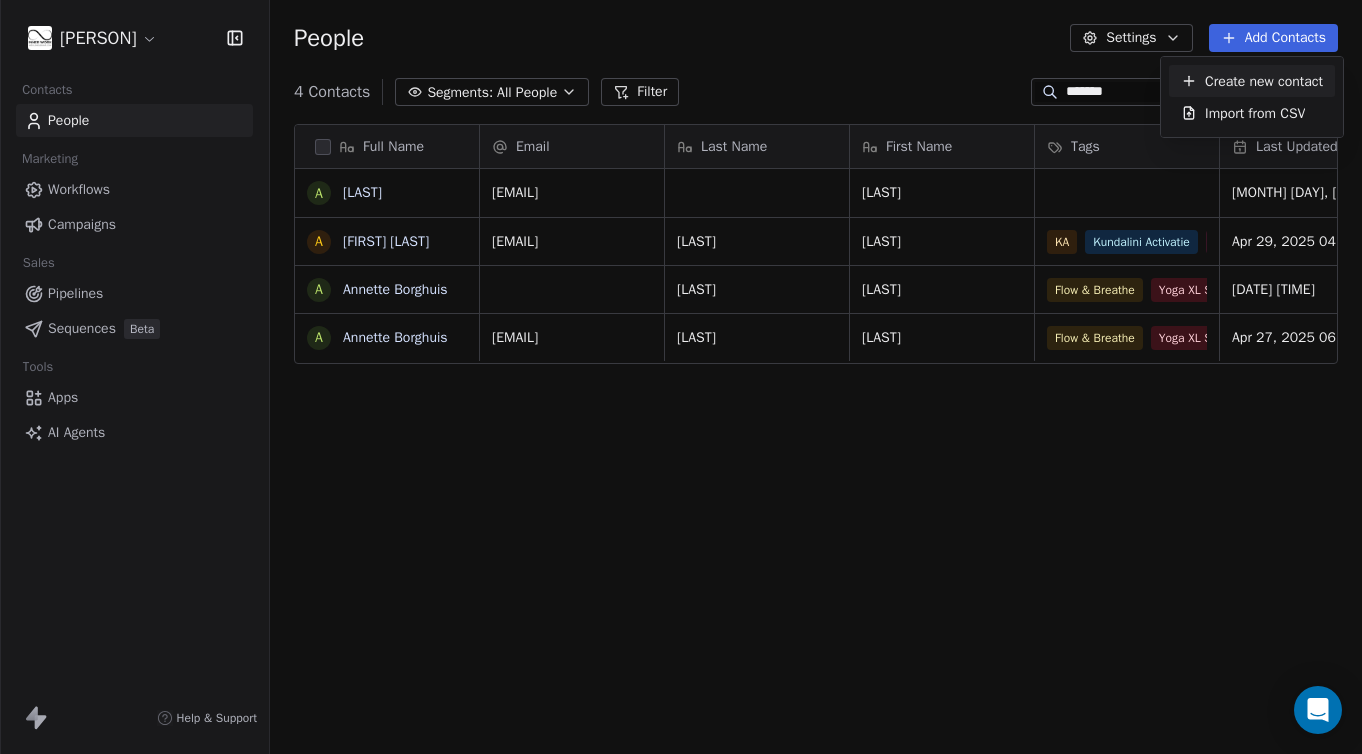 click on "Create new contact" at bounding box center [1264, 81] 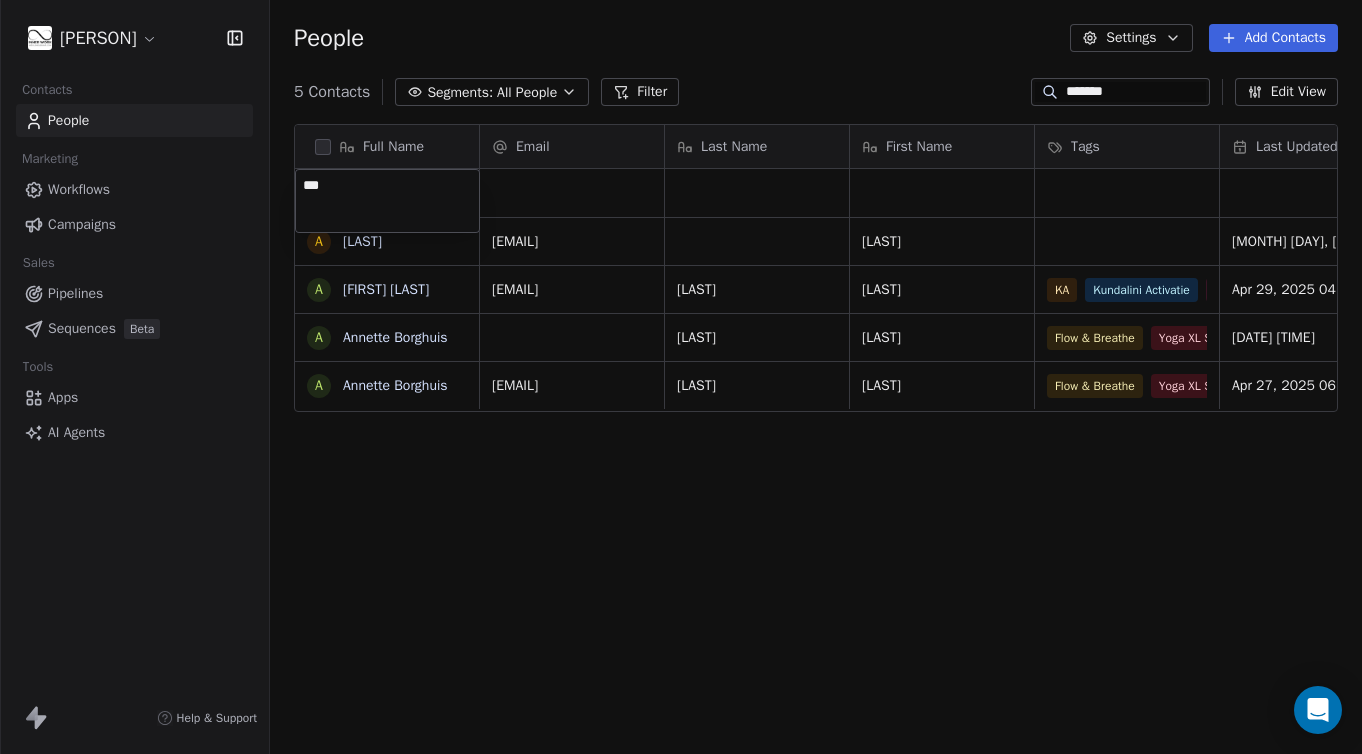 type on "****" 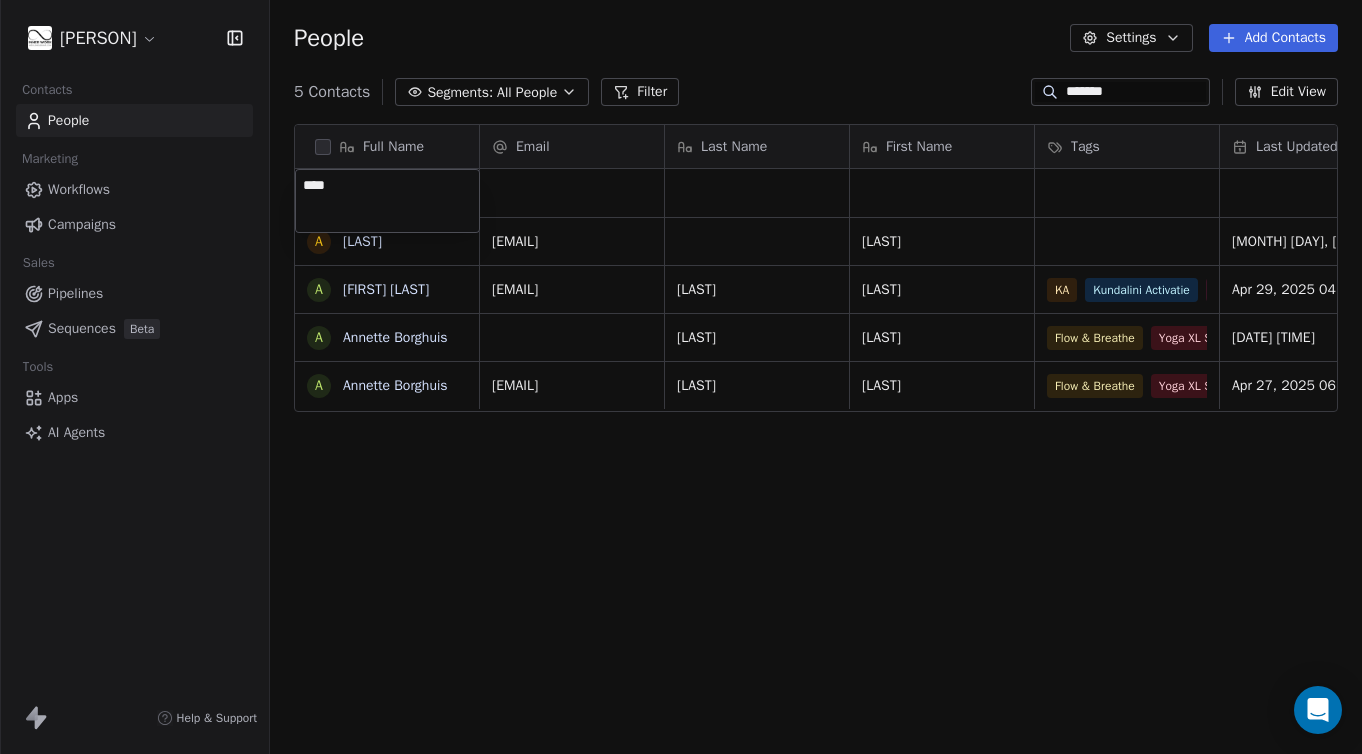 click on "Ingvild Molenaar Contacts People Marketing Workflows Campaigns Sales Pipelines Sequences Beta Tools Apps AI Agents Help & Support People Settings Add Contacts 5 Contacts Segments: All People Filter ******* Edit View Tag Add to Sequence Export Full Name A Annette A Annette Jonk A Annette Borghuis A Annette Borghuis Email Last Name First Name Tags Last Updated Date CAT Last Activity Date CAT [EMAIL] Annette Jul 23, 2025 10:56 AM [EMAIL] Jonk Annette KA Kundalini Activatie FBM Apr 29, 2025 04:10 PM Apr 29, 2025 04:10 PM Borghuis Annette Flow & Breathe Yoga XL Sessie - met Ingvild 6/30/23 9:30 AM ViaWixSite Apr 27, 2025 01:19 PM Jun 16, 2023 07:33 PM [EMAIL] Borghuis Annette Flow & Breathe Yoga XL Sessie - met Ingvild 6/30/23 9:30 AM ViaWixSite Apr 27, 2025 06:14 PM Apr 27, 2025 06:14 PM
****" at bounding box center (681, 377) 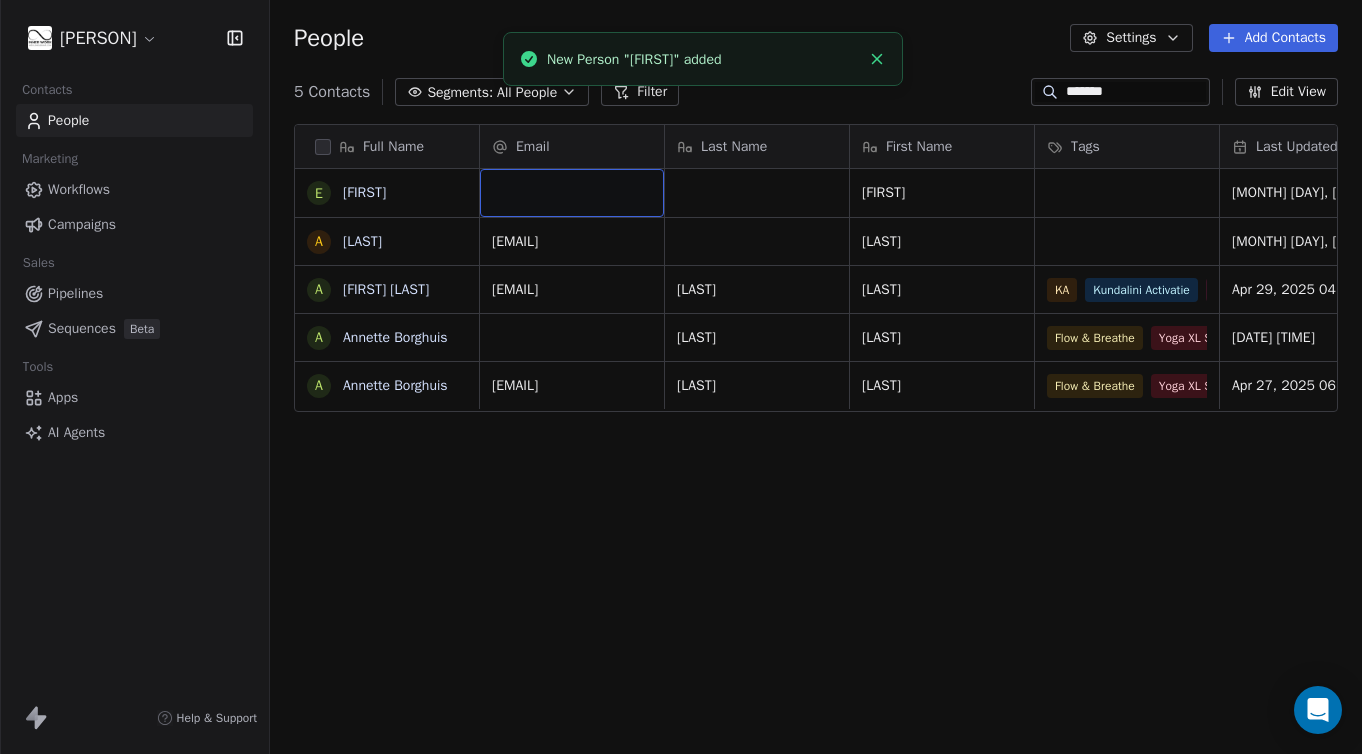 click at bounding box center [572, 193] 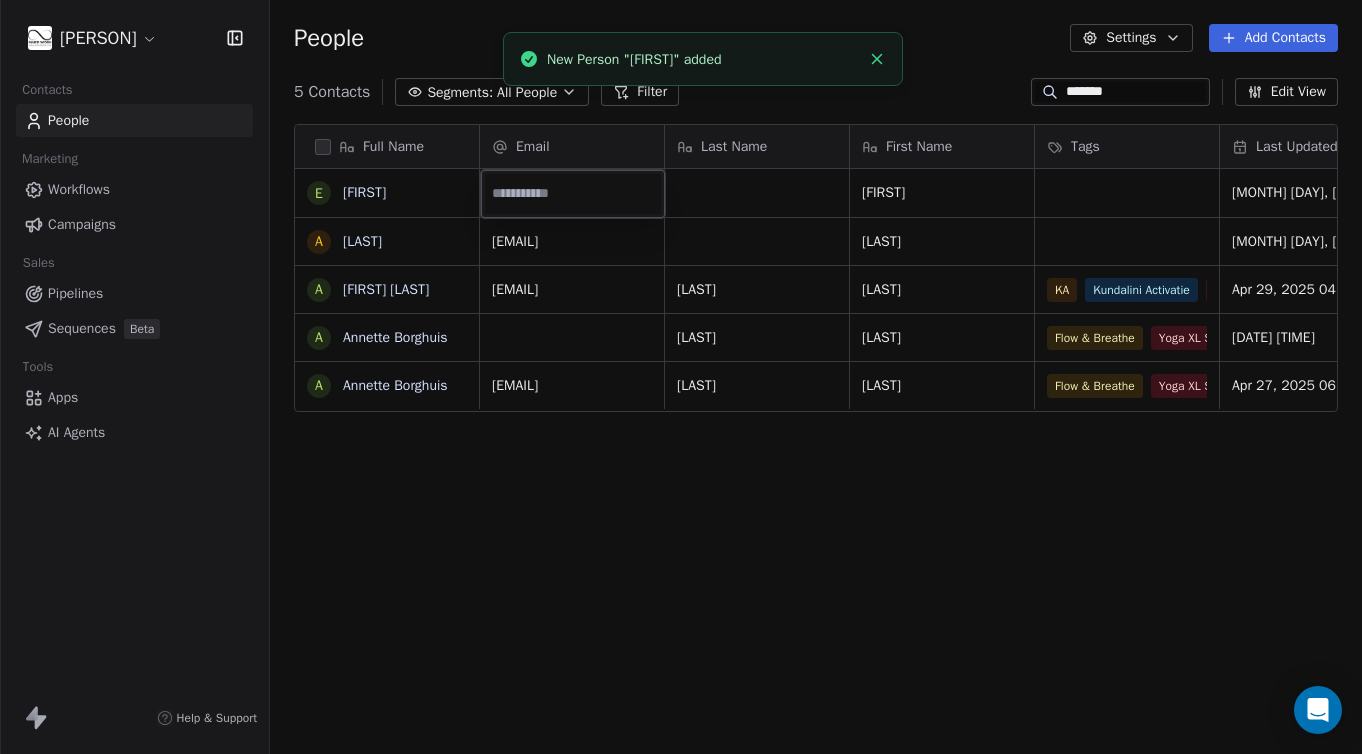 type on "**********" 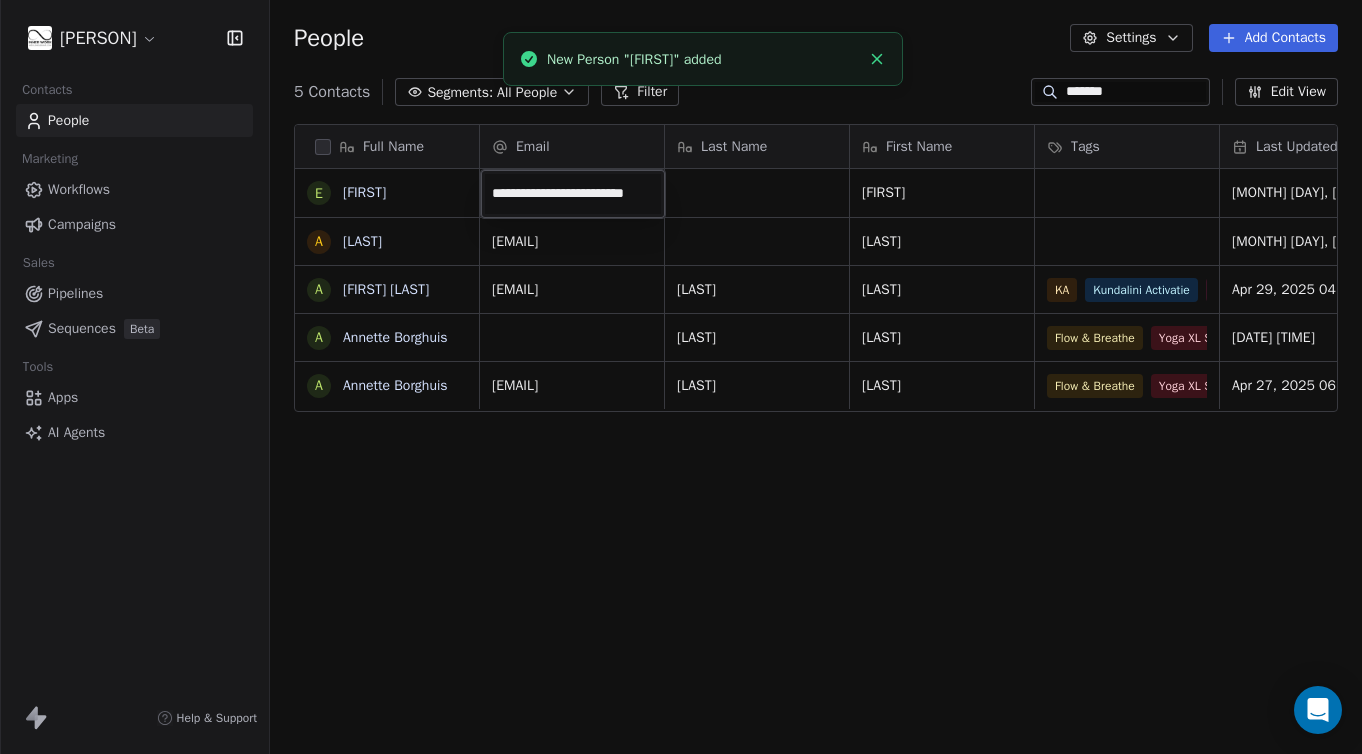scroll, scrollTop: 0, scrollLeft: 12, axis: horizontal 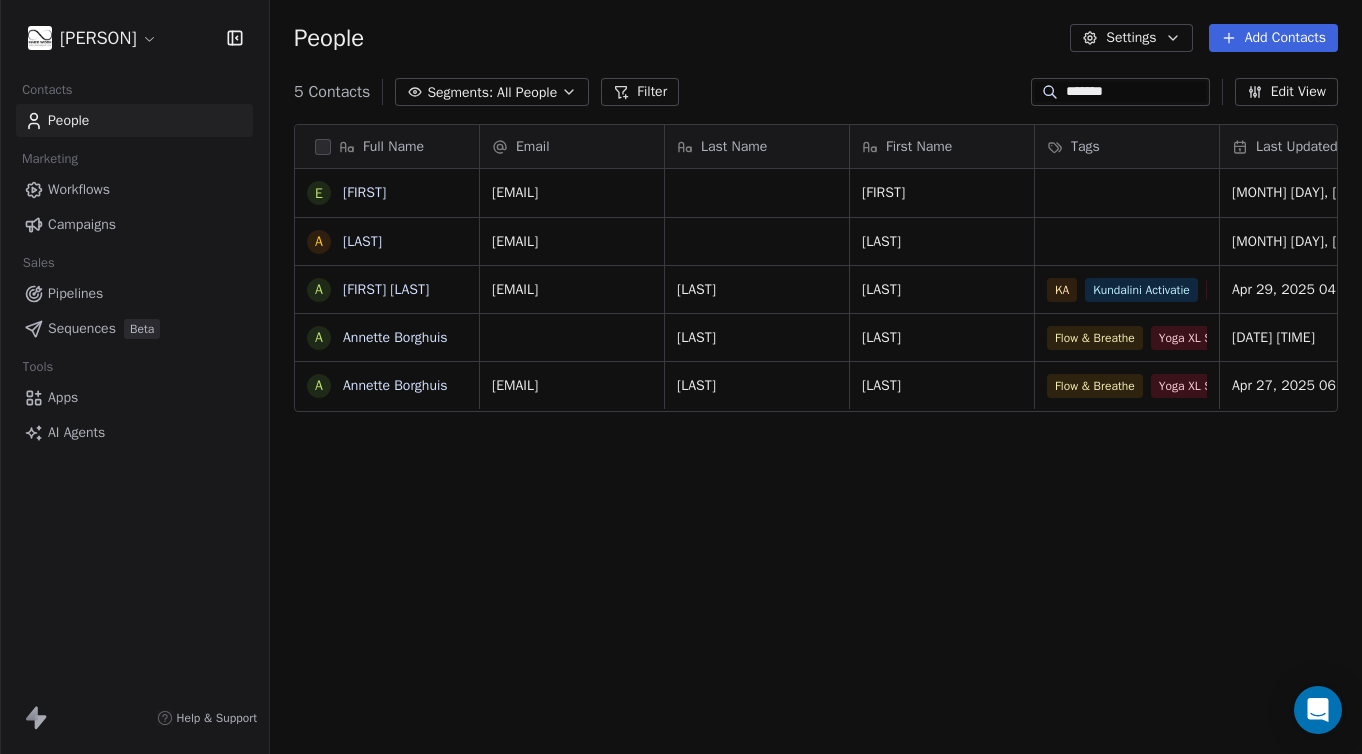 click on "[PERSON] Contacts People Marketing Workflows Campaigns Sales Pipelines Sequences Beta Tools Apps AI Agents Help & Support People Settings  Add Contacts 5 Contacts Segments: All People Filter  ******* Edit View Tag Add to Sequence Export Full Name E [FIRST] A [FIRST] A [FIRST] A [FIRST] Email Last Name First Name Tags Last Updated Date CAT Last Activity Date CAT [EMAIL] [FIRST] [MONTH] [DAY], [YEAR] [HOUR]:[MINUTE] [AM/PM] [EMAIL] [FIRST] [MONTH] [DAY], [YEAR] [HOUR]:[MINUTE] [AM/PM] [EMAIL] [LAST] [FIRST] KA Kundalini Activatie FBM [MONTH] [DAY], [YEAR] [HOUR]:[MINUTE] [AM/PM] [MONTH] [DAY], [YEAR] [HOUR]:[MINUTE] [AM/PM] [LAST] [FIRST] Flow & Breathe Yoga XL Sessie - met [PERSON]  [MONTH]/[DAY]/[YEAR] [HOUR]:[MINUTE] [AM/PM] ViaWixSite [MONTH] [DAY], [YEAR] [HOUR]:[MINUTE] [AM/PM] [MONTH] [DAY], [YEAR] [HOUR]:[MINUTE] [AM/PM] [EMAIL] [LAST] [FIRST] Flow & Breathe Yoga XL Sessie - met [PERSON]  [MONTH]/[DAY]/[YEAR] [HOUR]:[MINUTE] [AM/PM] ViaWixSite [MONTH] [DAY], [YEAR] [HOUR]:[MINUTE] [AM/PM] [MONTH] [DAY], [YEAR] [HOUR]:[MINUTE] [AM/PM]" at bounding box center (681, 377) 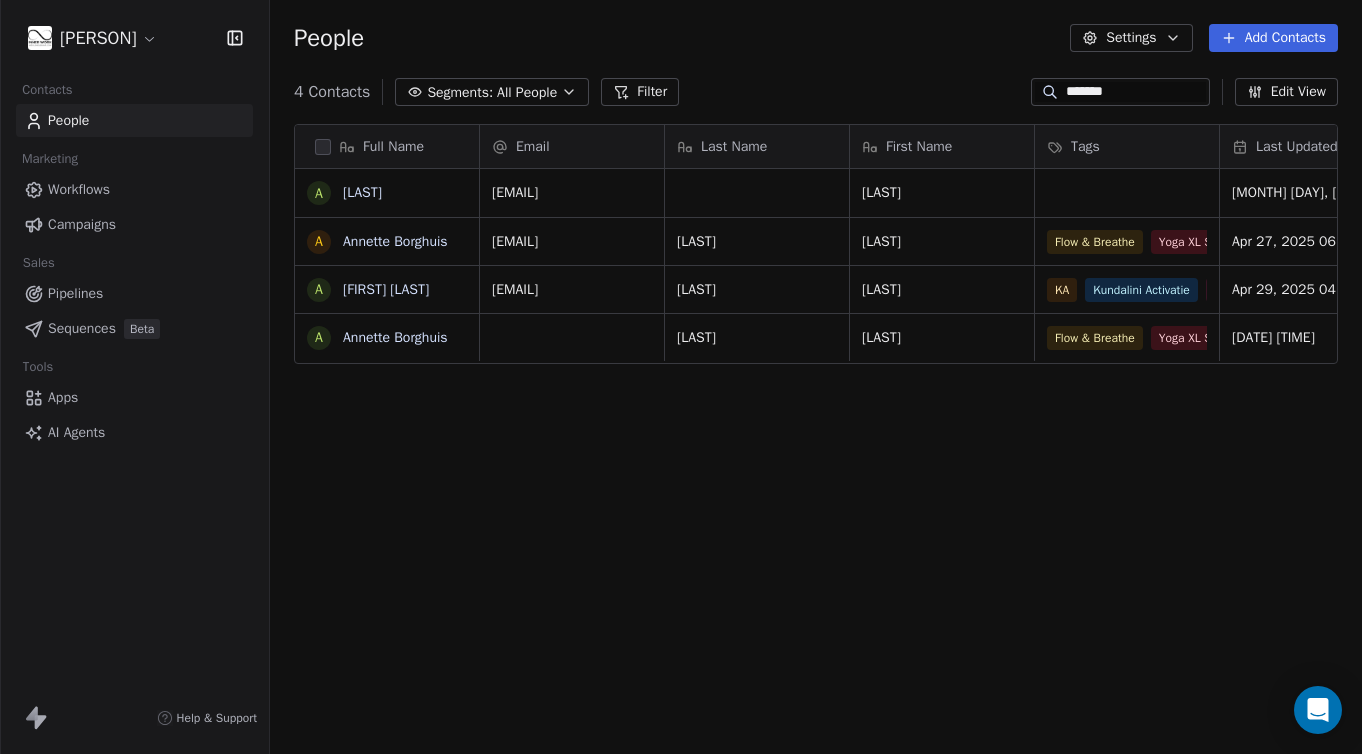 click 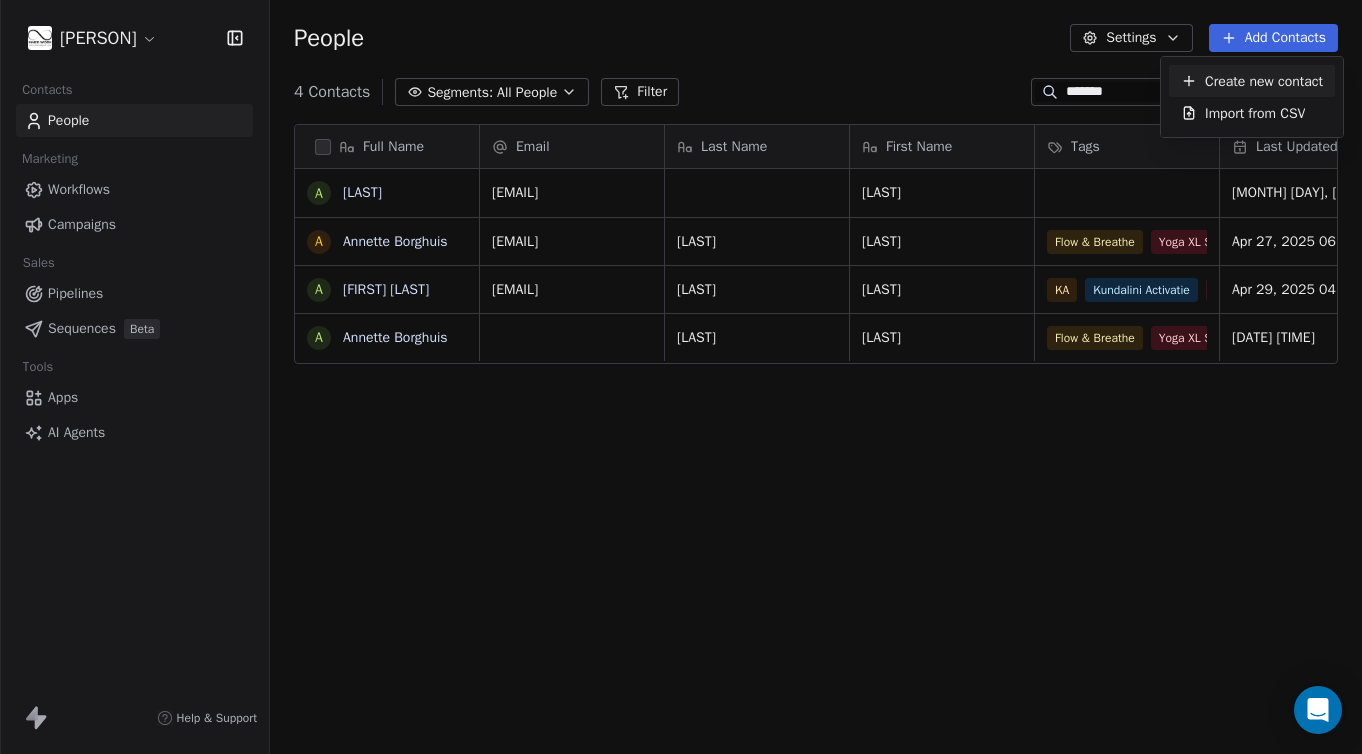 click on "Create new contact" at bounding box center [1264, 81] 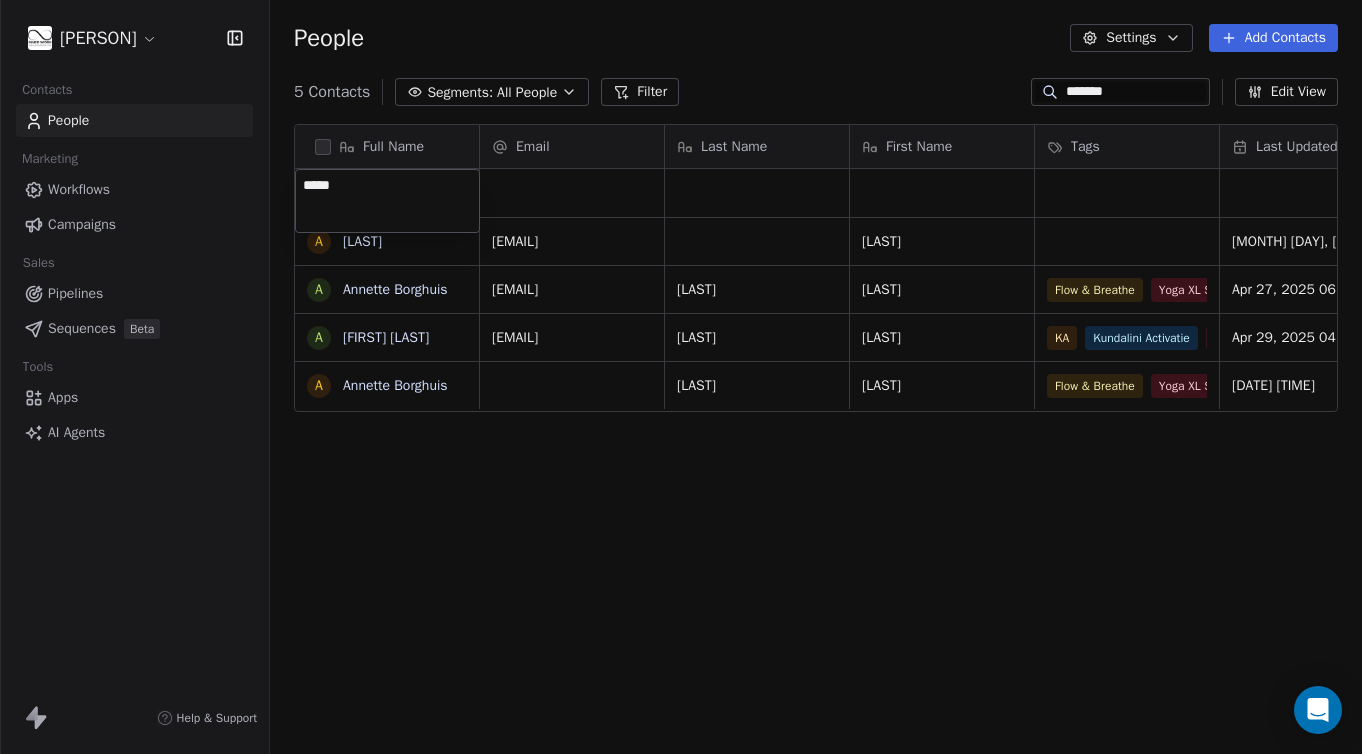 type on "******" 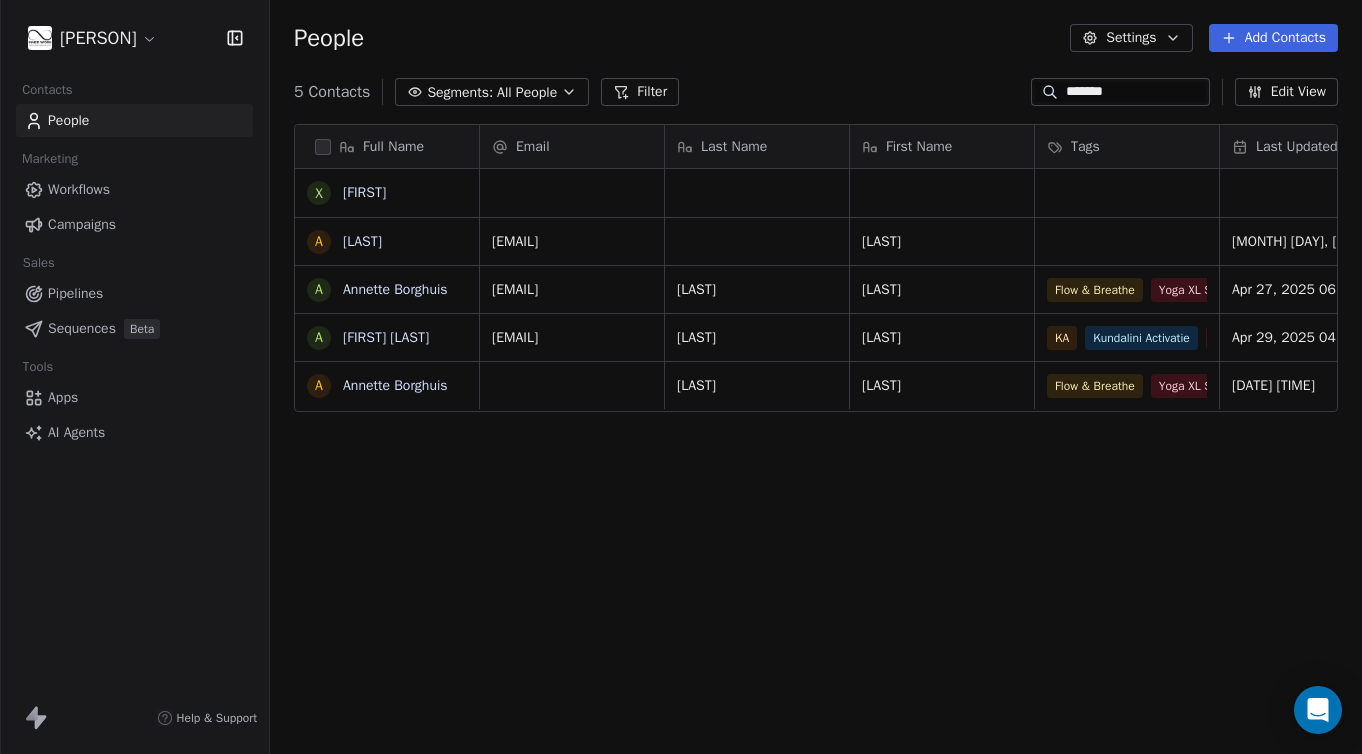 click on "[PERSON] Contacts People Marketing Workflows Campaigns Sales Pipelines Sequences Beta Tools Apps AI Agents Help & Support People Settings  Add Contacts 5 Contacts Segments: All People Filter  ******* Edit View Tag Add to Sequence Export Full Name X [FIRST] A [FIRST] A [FIRST] A [FIRST] Email Last Name First Name Tags Last Updated Date CAT Last Activity Date CAT [EMAIL] [FIRST] [MONTH] [DAY], [YEAR] [HOUR]:[MINUTE] [AM/PM] [EMAIL] [LAST] [FIRST] Flow & Breathe Yoga XL Sessie - met [PERSON]  [MONTH]/[DAY]/[YEAR] [HOUR]:[MINUTE] [AM/PM] ViaWixSite [MONTH] [DAY], [YEAR] [HOUR]:[MINUTE] [AM/PM] [MONTH] [DAY], [YEAR] [HOUR]:[MINUTE] [AM/PM] [EMAIL] [LAST] [FIRST] KA Kundalini Activatie FBM [MONTH] [DAY], [YEAR] [HOUR]:[MINUTE] [AM/PM] [MONTH] [DAY], [YEAR] [HOUR]:[MINUTE] [AM/PM] [LAST] [FIRST] Flow & Breathe Yoga XL Sessie - met [PERSON]  [MONTH]/[DAY]/[YEAR] [HOUR]:[MINUTE] [AM/PM] ViaWixSite [MONTH] [DAY], [YEAR] [HOUR]:[MINUTE] [AM/PM] [MONTH] [DAY], [YEAR] [HOUR]:[MINUTE] [AM/PM]" at bounding box center (681, 377) 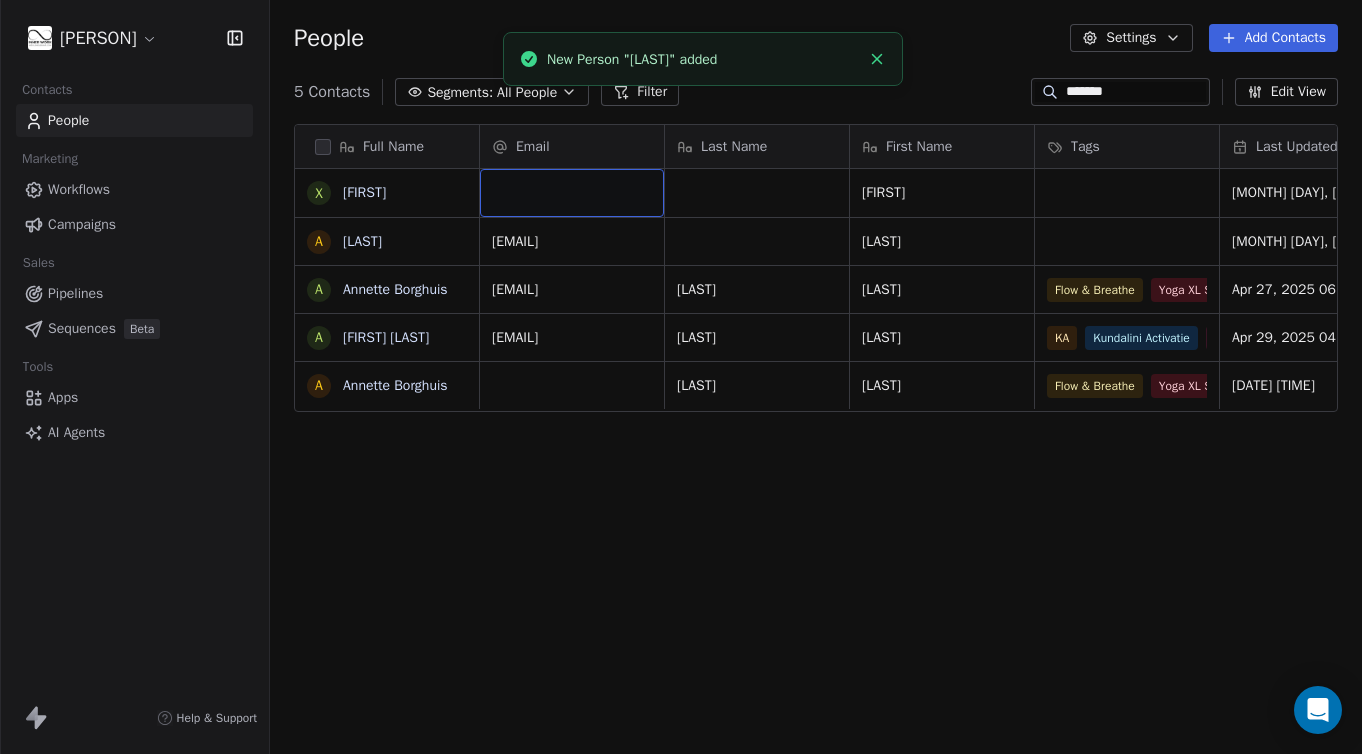 click at bounding box center (572, 193) 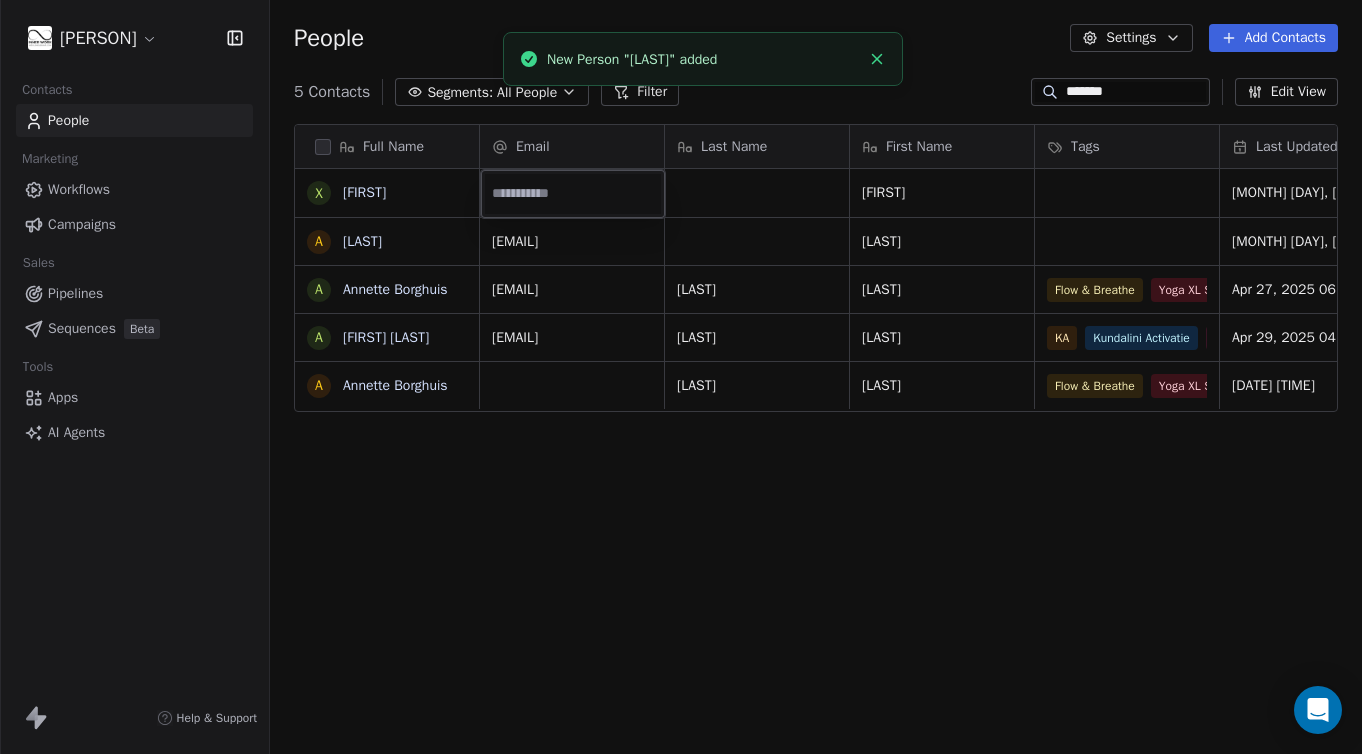 type on "**********" 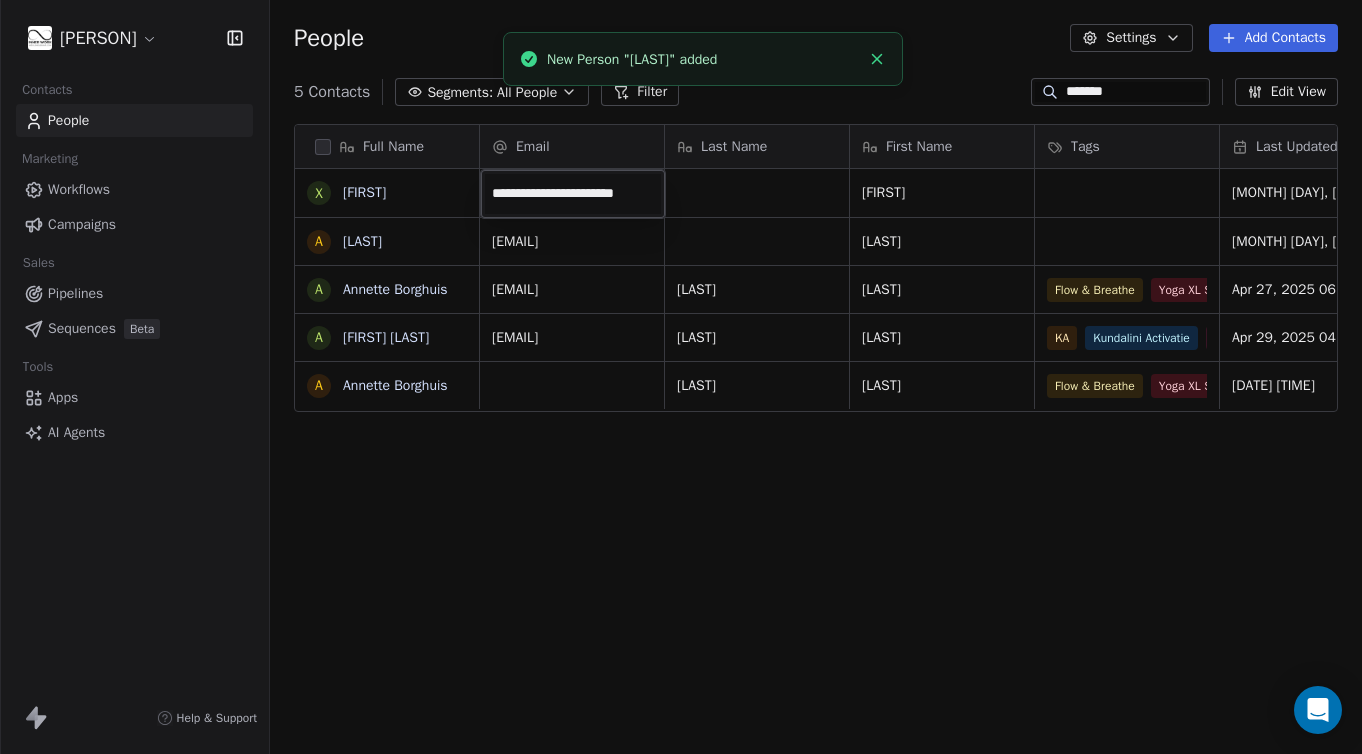 scroll, scrollTop: 0, scrollLeft: 8, axis: horizontal 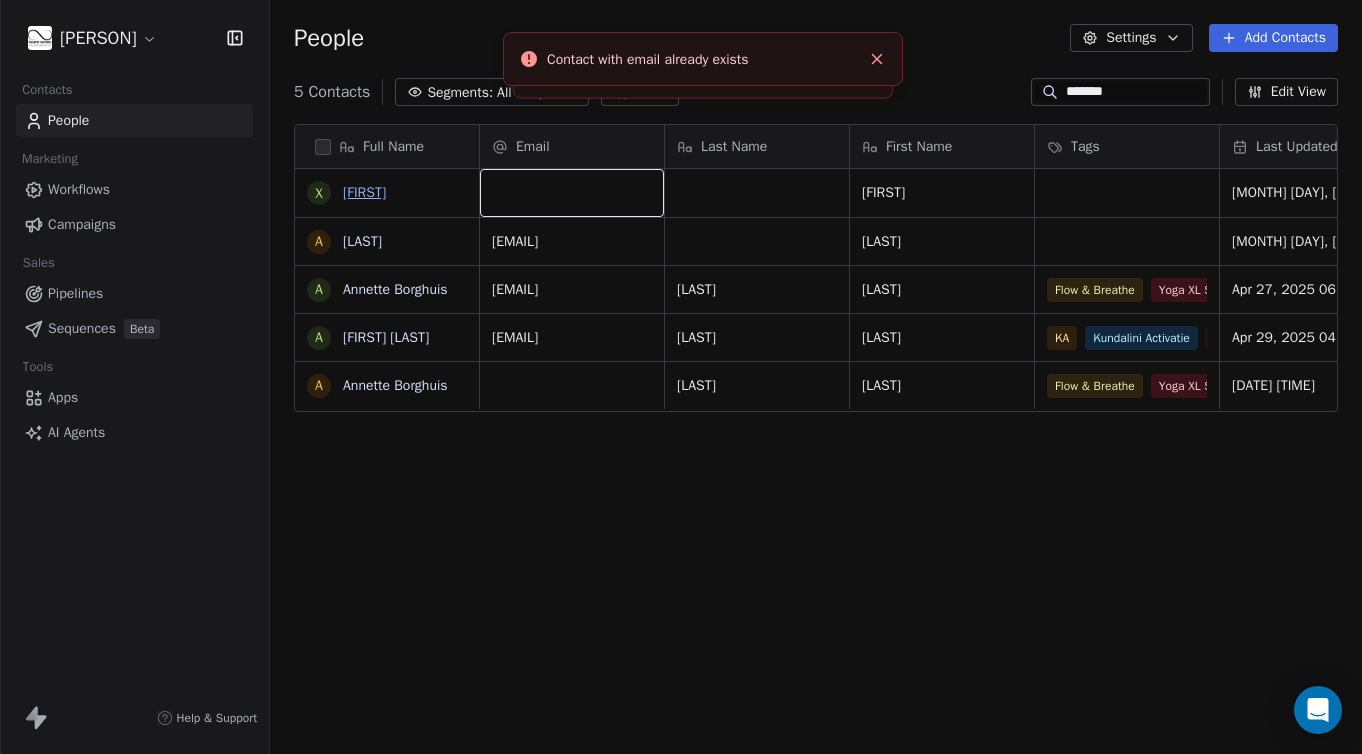 click on "[FIRST]" at bounding box center (364, 192) 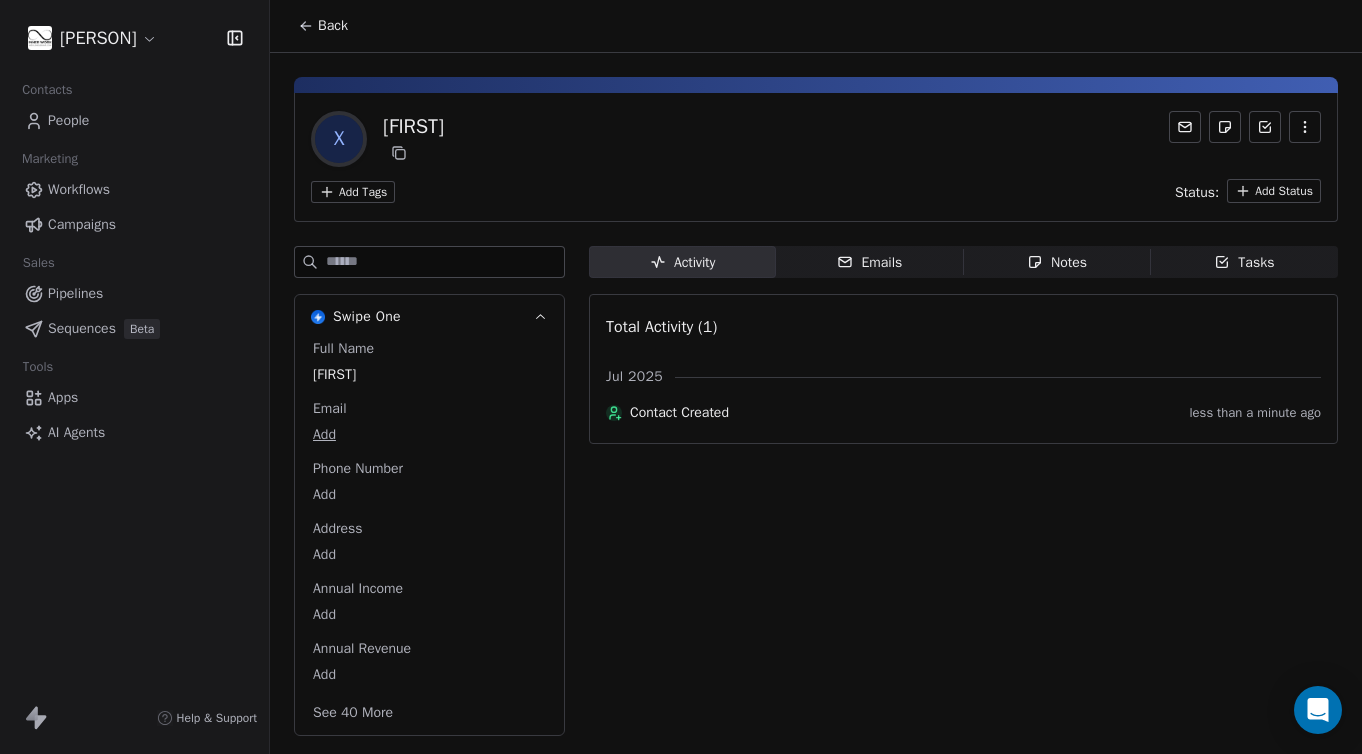 click on "Back" at bounding box center (333, 26) 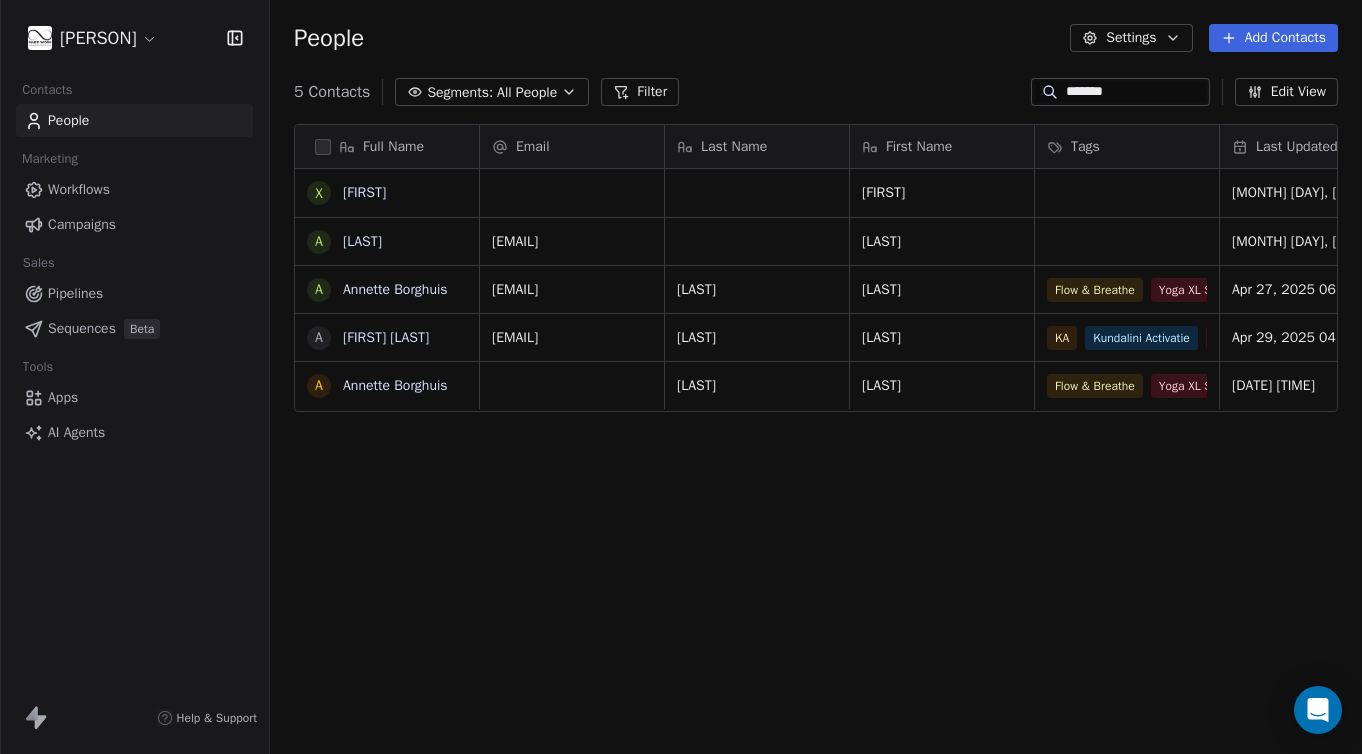 scroll, scrollTop: 1, scrollLeft: 1, axis: both 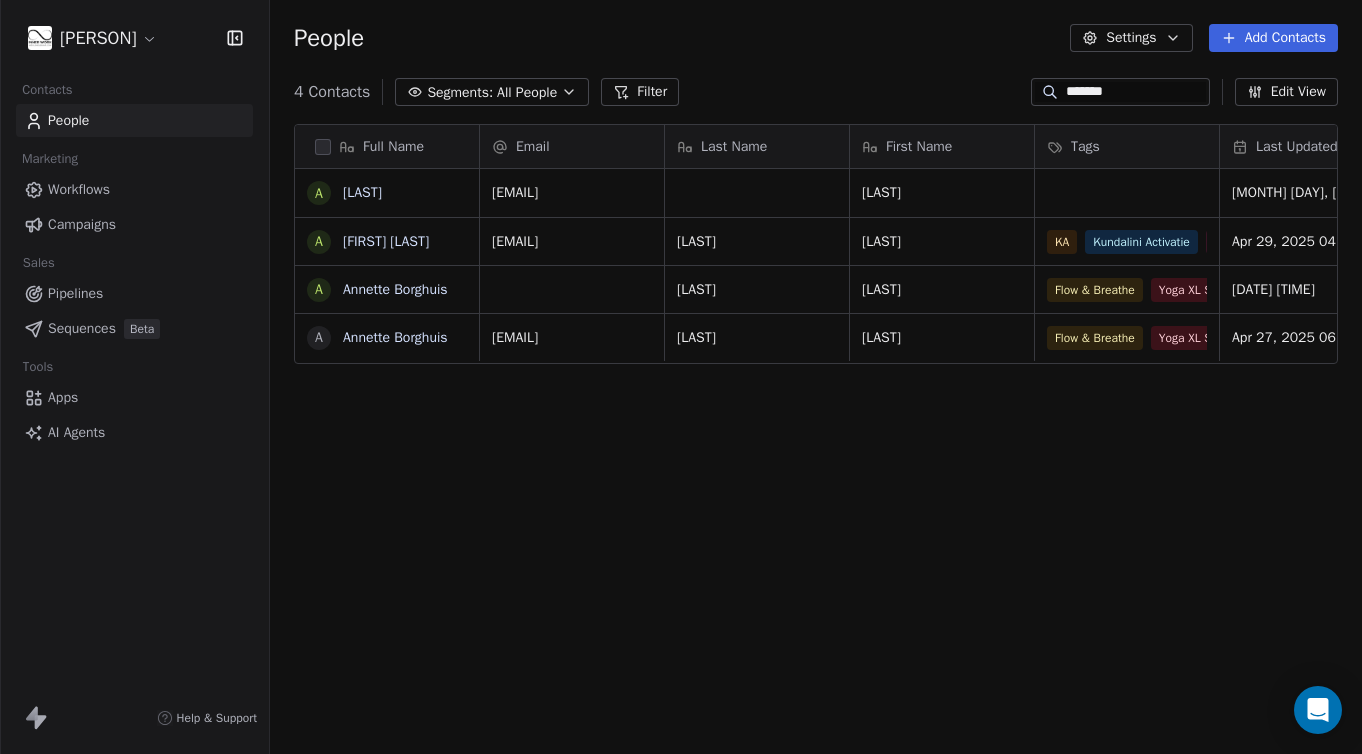 click on "Add Contacts" at bounding box center [1273, 38] 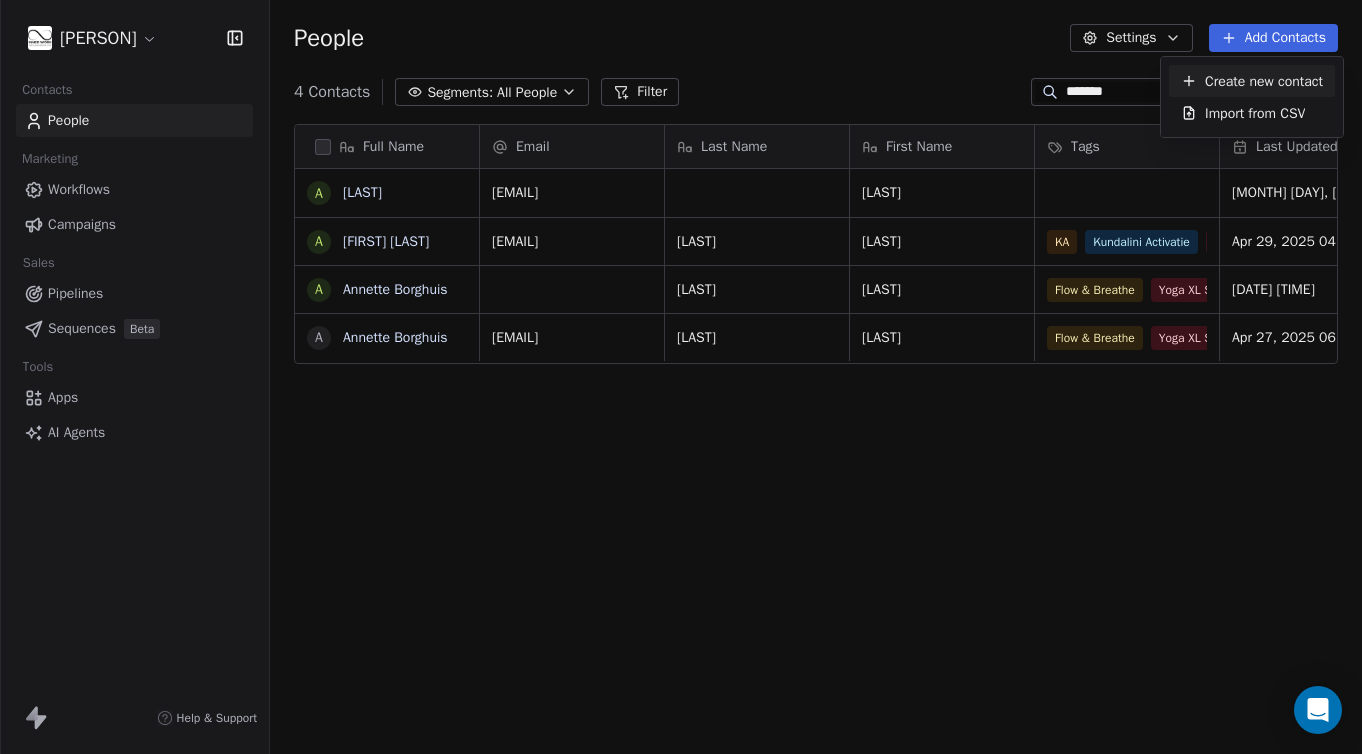 click on "Create new contact" at bounding box center (1264, 81) 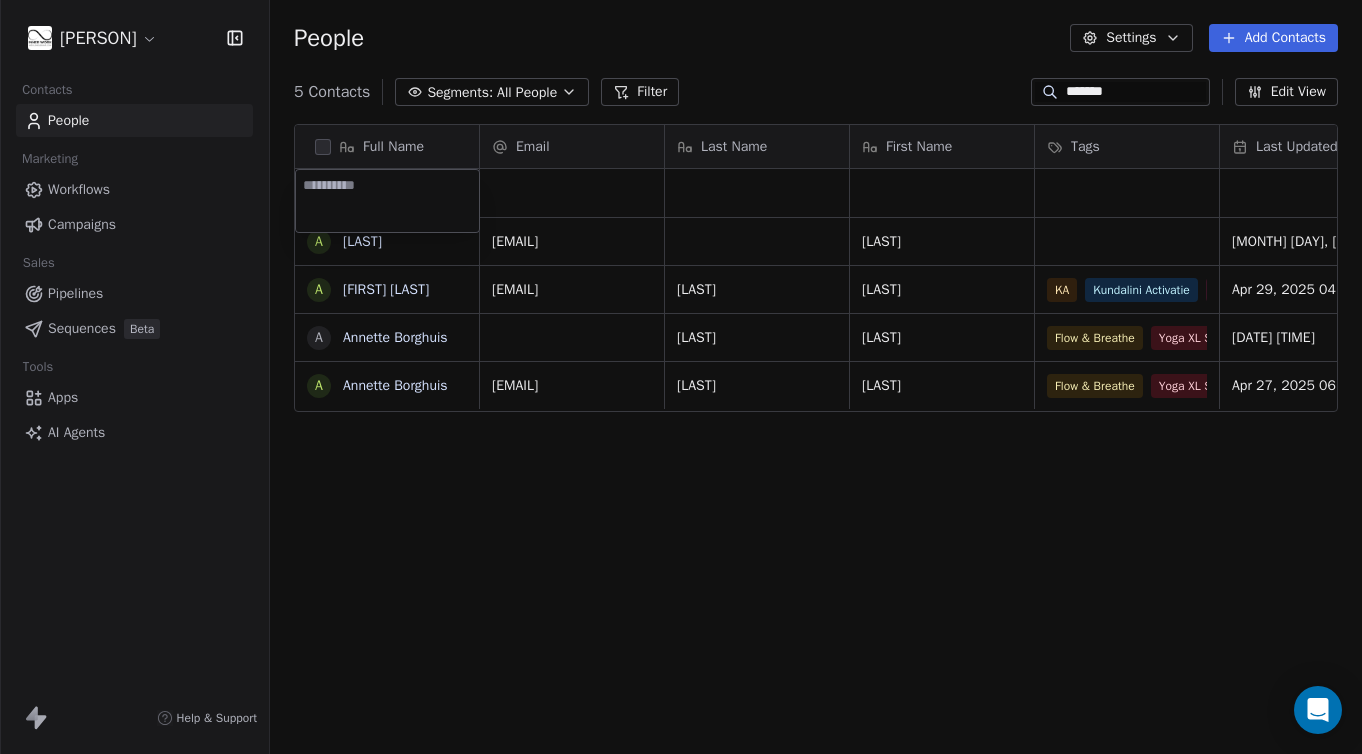 click on "Ingvild Molenaar Contacts People Marketing Workflows Campaigns Sales Pipelines Sequences Beta Tools Apps AI Agents Help & Support People Settings Add Contacts 1 Contacts Segments: All People Filter ****** Edit View Tag Add to Sequence Export Full Name A Annette A Annette Jonk A Annette Borghuis A Annette Borghuis Email Last Name First Name Tags Last Updated Date CAT Last Activity Date CAT [EMAIL] Annette [DATE] [TIME] [EMAIL] Jonk Annette KA Kundalini Activatie FBM [DATE] [TIME] [DATE] [TIME] Borghuis Annette Flow & Breathe Yoga XL Sessie - met Ingvild [DATE] [TIME] ViaWixSite [DATE] [TIME] [DATE] [TIME] [EMAIL] Borghuis Annette Flow & Breathe Yoga XL Sessie - met Ingvild [DATE] [TIME] ViaWixSite [DATE] [TIME] [DATE] [TIME]" at bounding box center (681, 377) 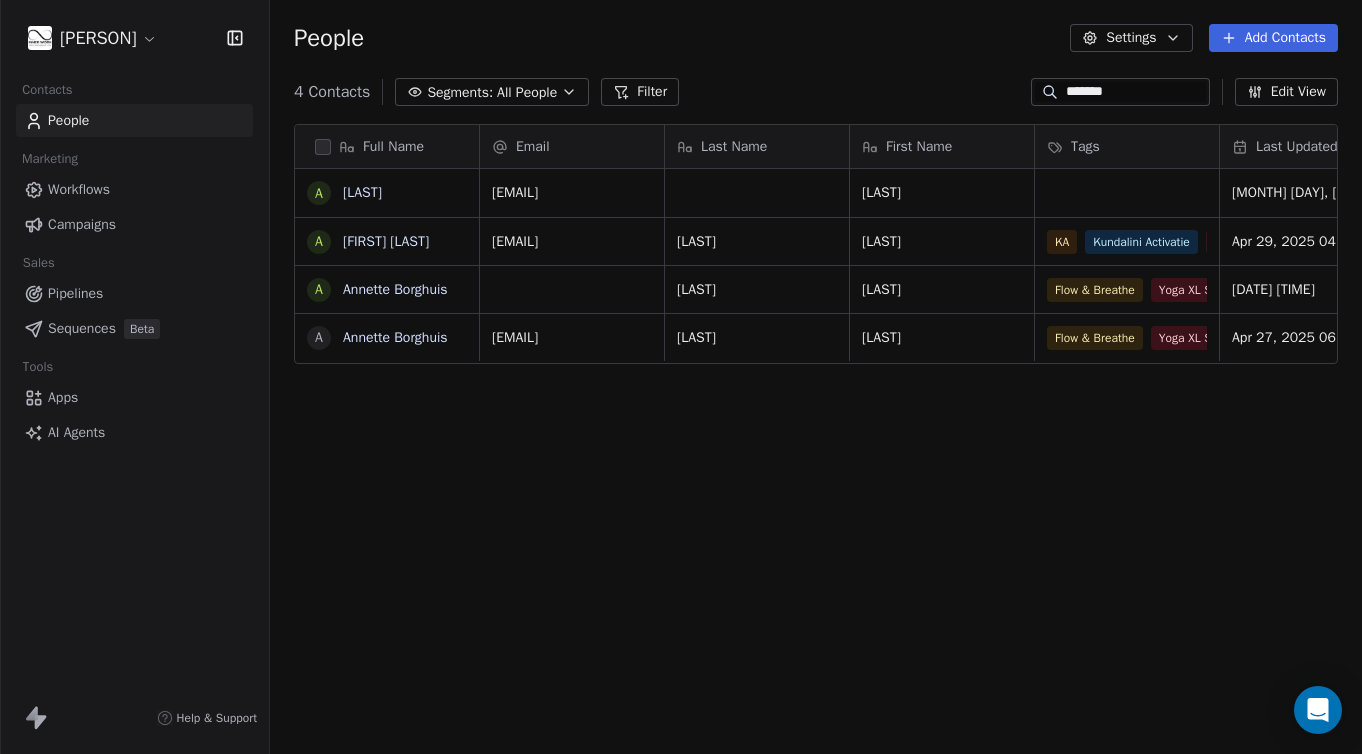 click 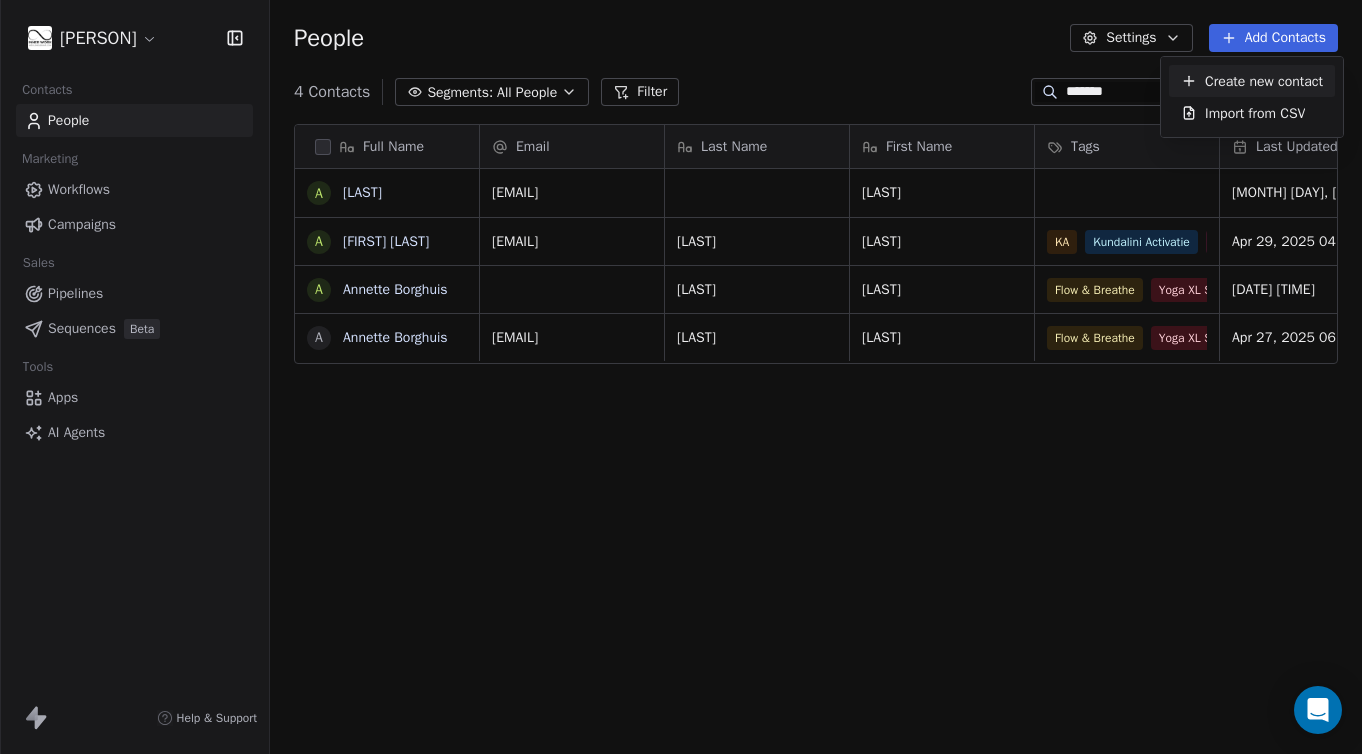 click on "Create new contact" at bounding box center [1264, 81] 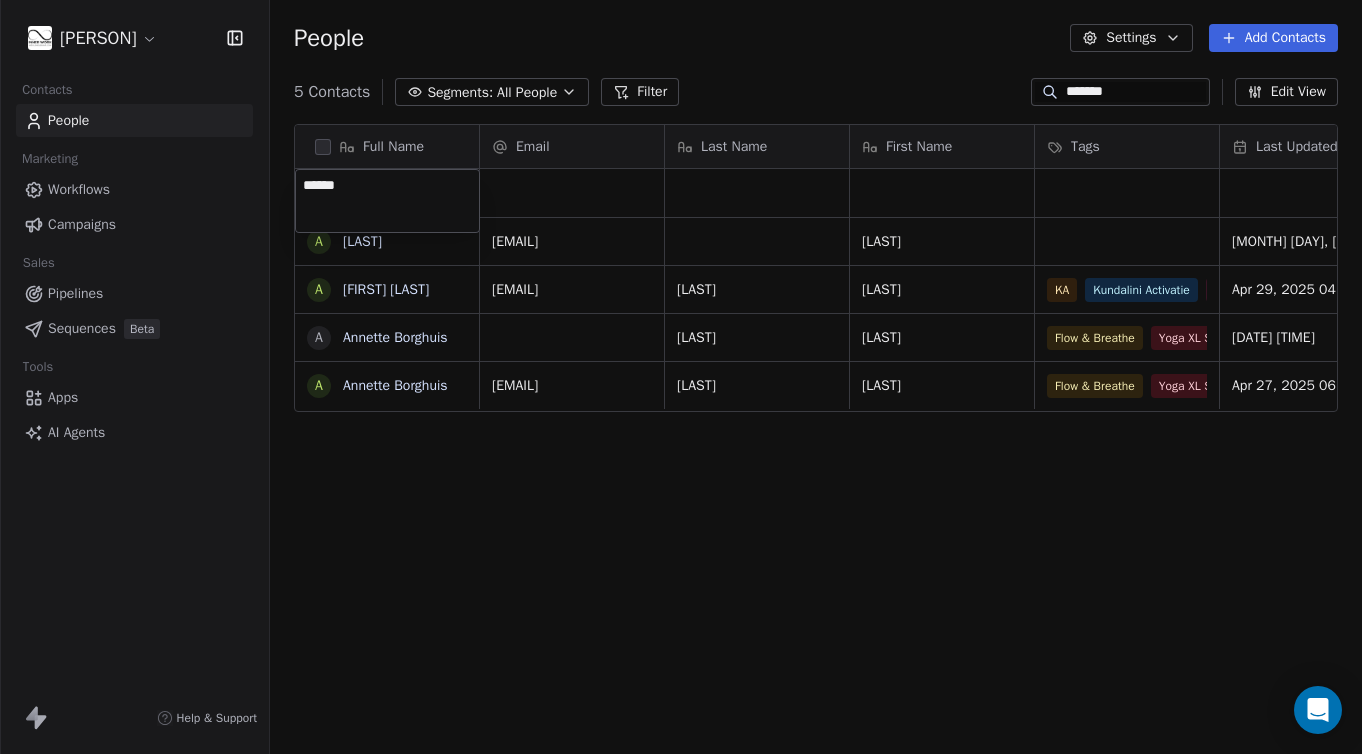 type on "*******" 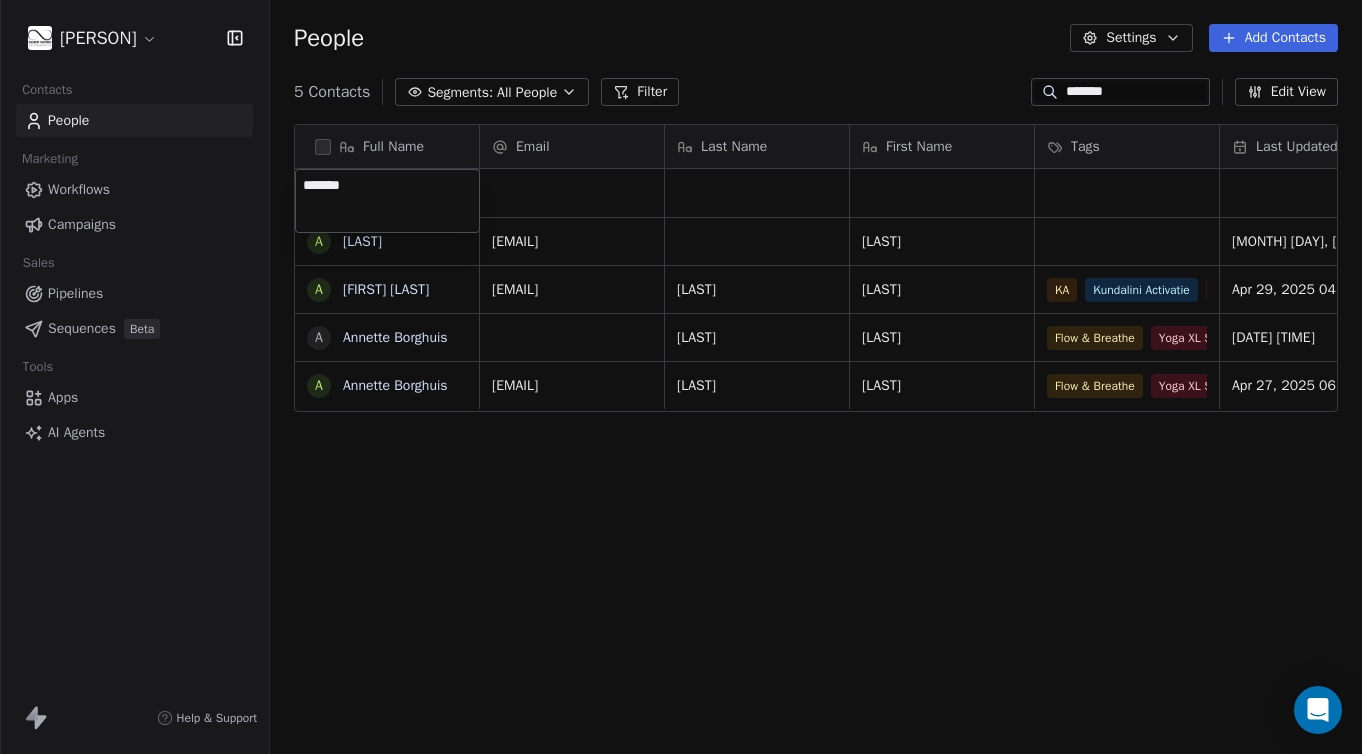 click on "Ingvild Molenaar Contacts People Marketing Workflows Campaigns Sales Pipelines Sequences Beta Tools Apps AI Agents Help & Support People Settings Add Contacts 5 Contacts Segments: All People Filter ******* Edit View Tag Add to Sequence Export Full Name A Annette A Annette Jonk A Annette Borghuis A Annette Borghuis Email Last Name First Name Tags Last Updated Date CAT Last Activity Date CAT [EMAIL] Annette Jul 23, 2025 10:56 AM [EMAIL] Jonk Annette KA Kundalini Activatie FBM Apr 29, 2025 04:10 PM Apr 29, 2025 04:10 PM Borghuis Annette Flow & Breathe Yoga XL Sessie - met Ingvild 6/30/23 9:30 AM ViaWixSite Apr 27, 2025 01:19 PM Jun 16, 2023 07:33 PM [EMAIL] Borghuis Annette Flow & Breathe Yoga XL Sessie - met Ingvild 6/30/23 9:30 AM ViaWixSite Apr 27, 2025 06:14 PM Apr 27, 2025 06:14 PM
*******" at bounding box center (681, 377) 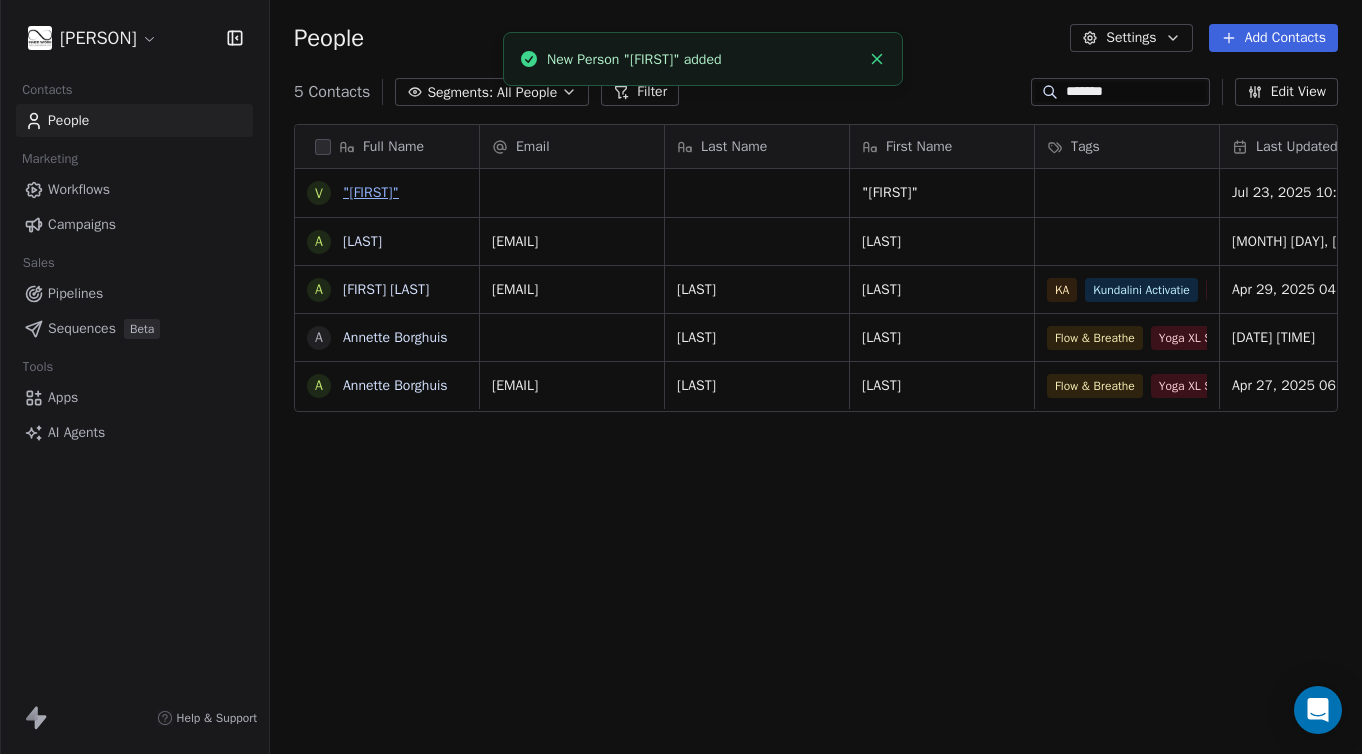 click on ""[FIRST]"" at bounding box center [371, 192] 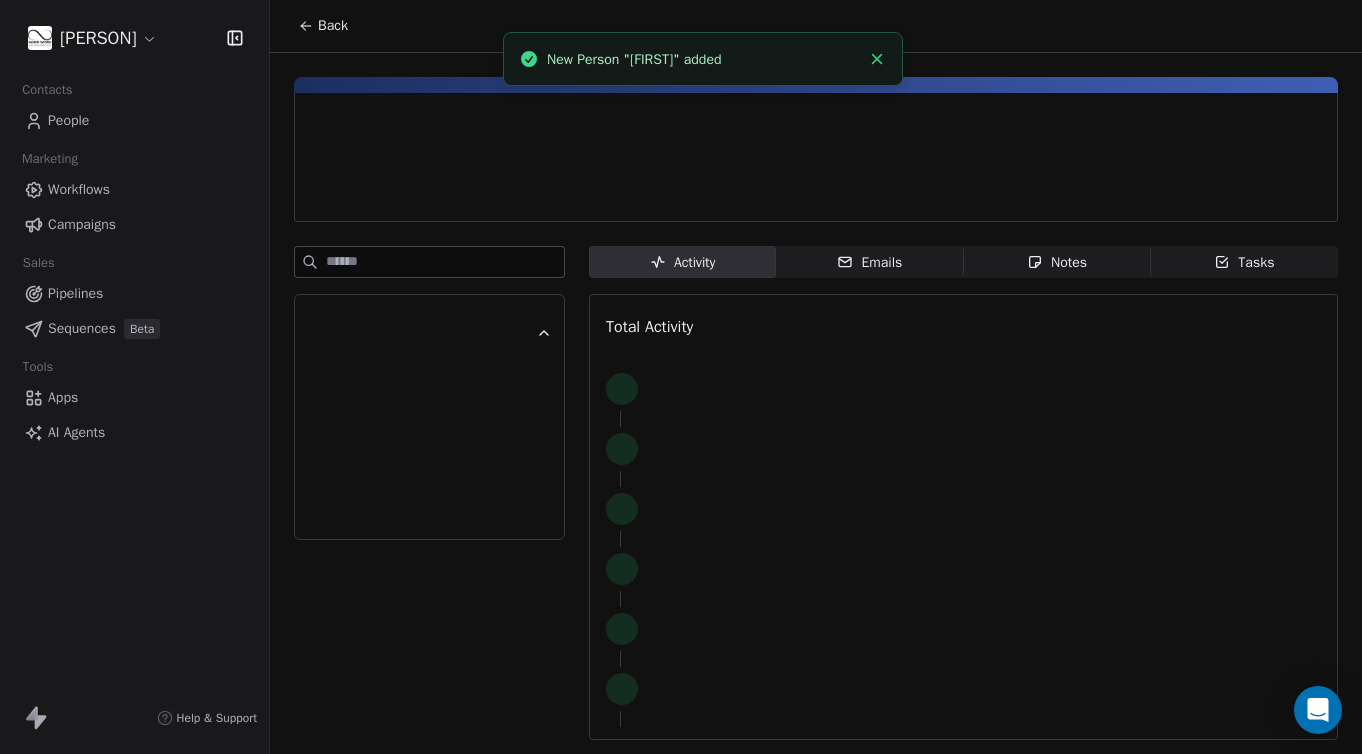 click at bounding box center [523, 193] 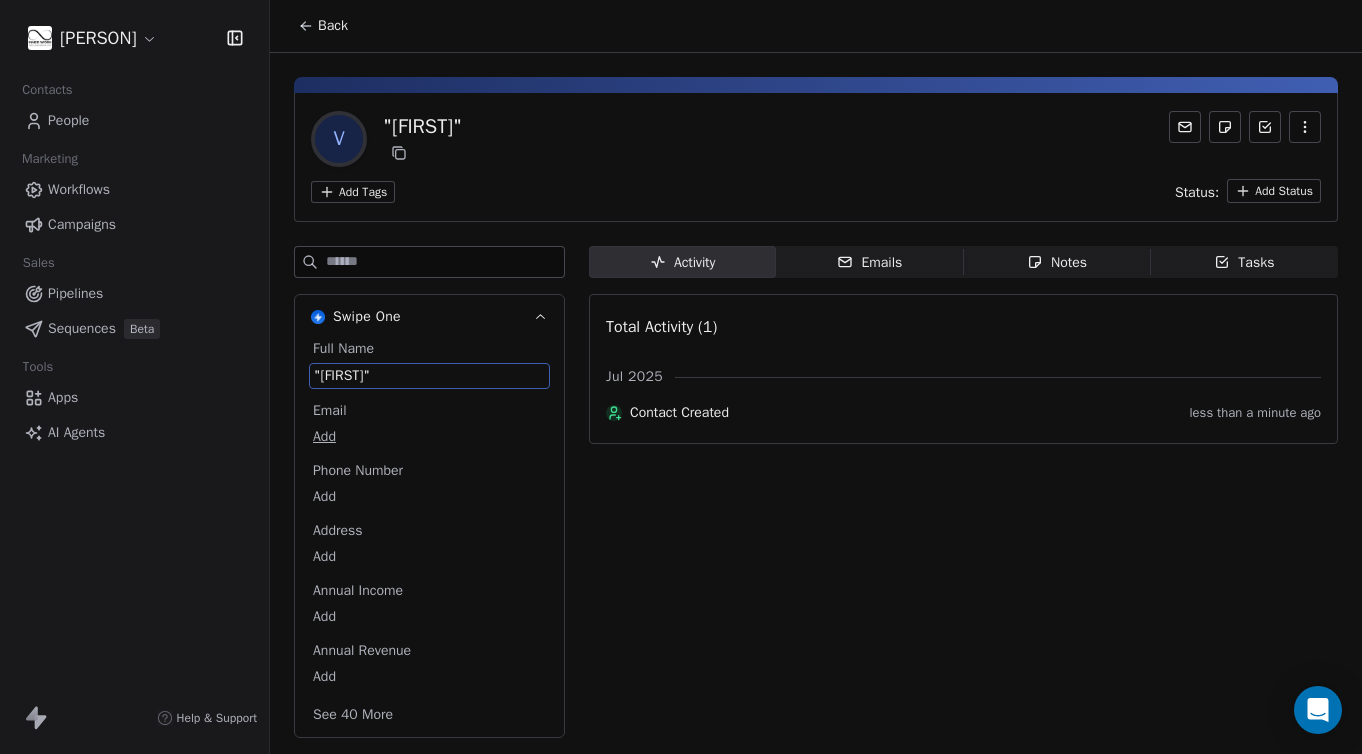 click on ""[FIRST]"" at bounding box center [429, 376] 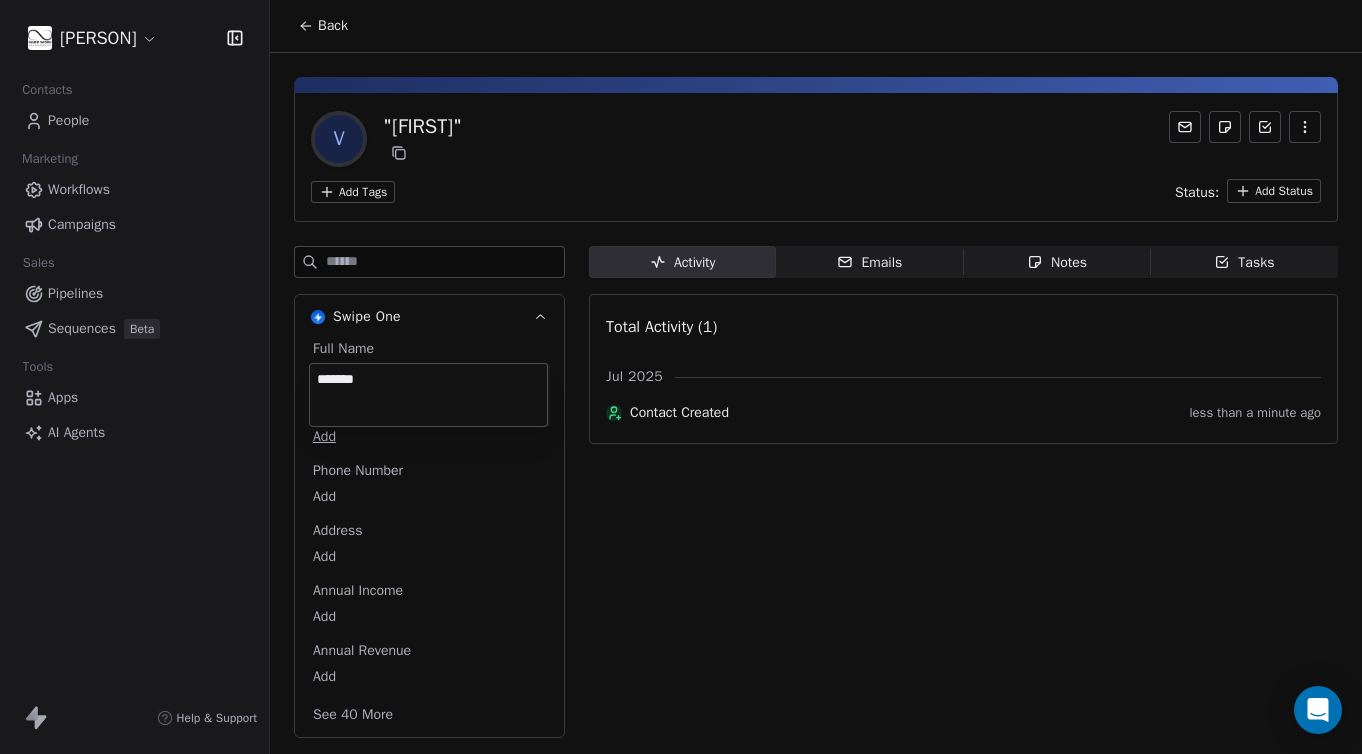click on "*******" at bounding box center (428, 395) 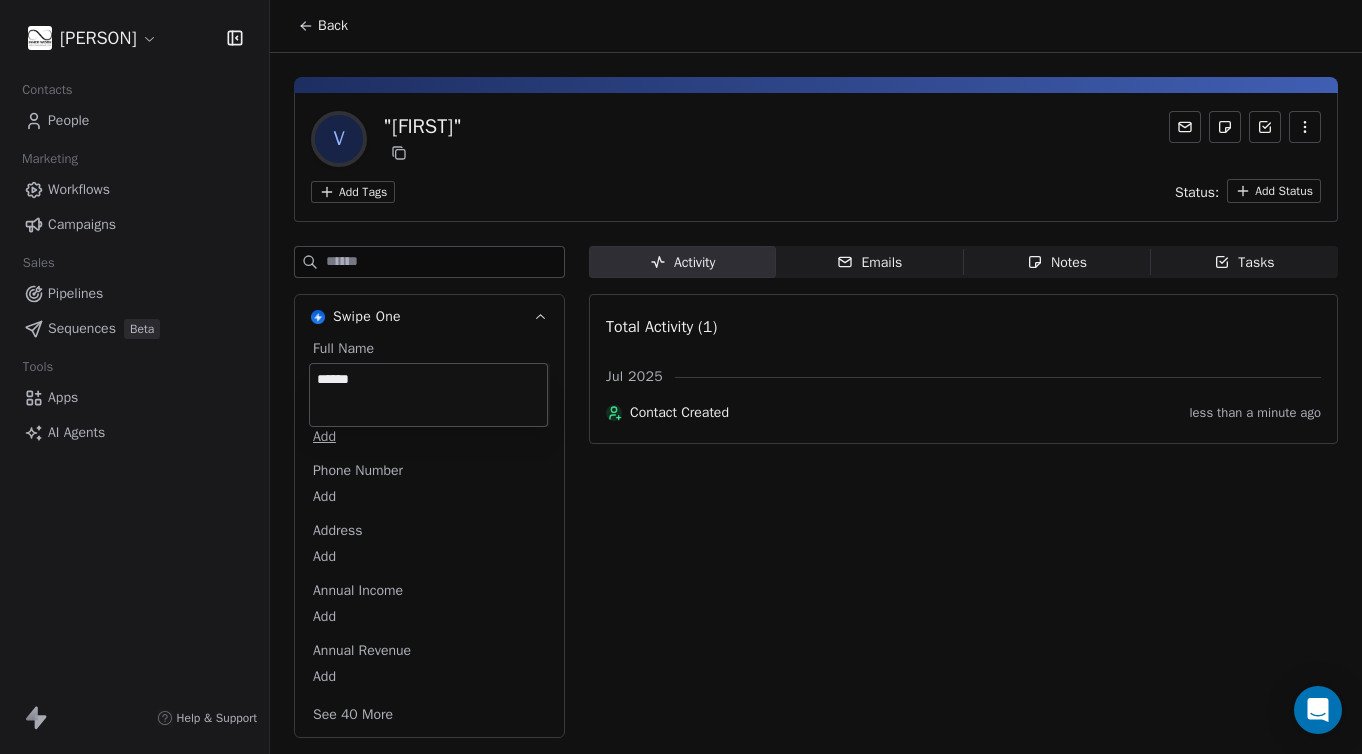 type on "******" 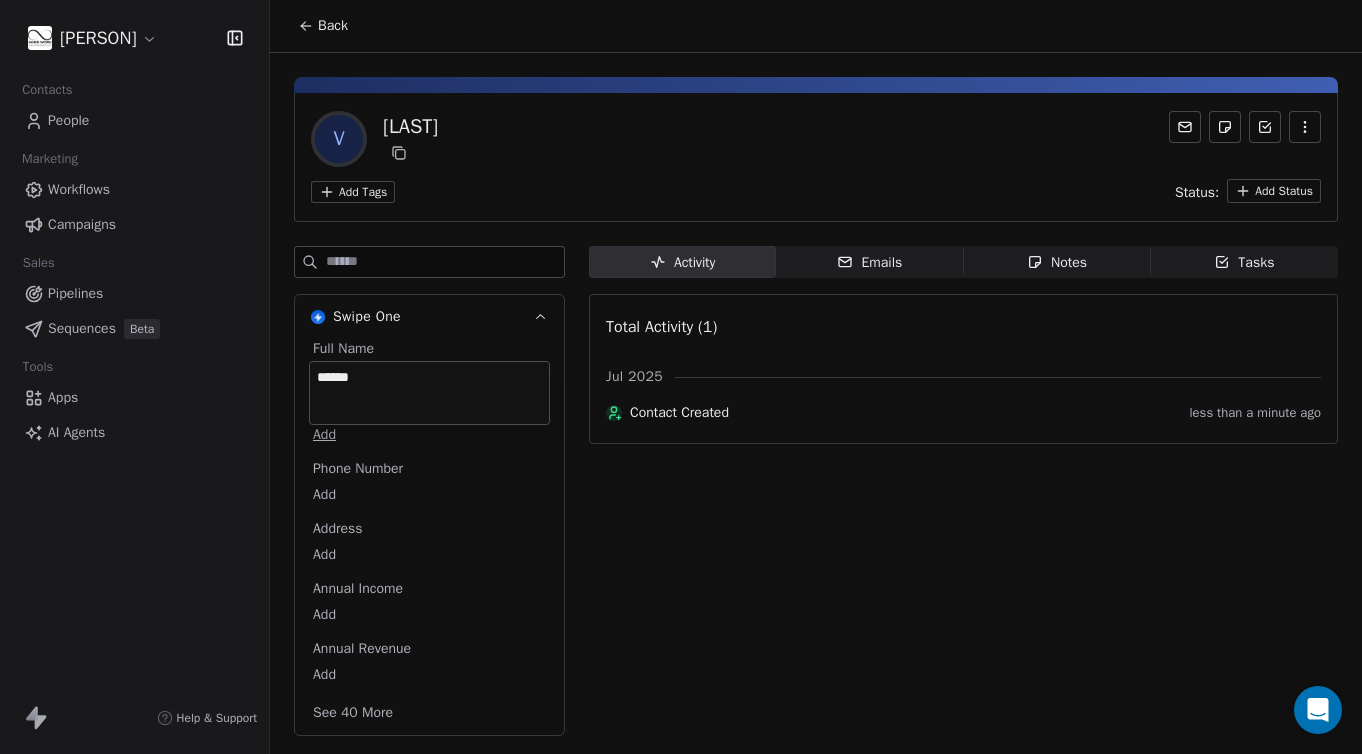 click on "[PERSON] Contacts People Marketing Workflows Campaigns Sales Pipelines Sequences Beta Tools Apps AI Agents Help & Support People Settings  Add Contacts 1 Contacts Segments: All People Filter  ****** Edit View Tag Add to Sequence Export Full Name [FIRST] Email Add Phone Number Add Address Add Annual Income Add Annual Revenue Add See   40   More   Activity Activity Emails Emails   Notes   Notes Tasks Tasks Total Activity (1) [MONTH] [YEAR] Contact Created   less than a minute ago
******" at bounding box center [681, 377] 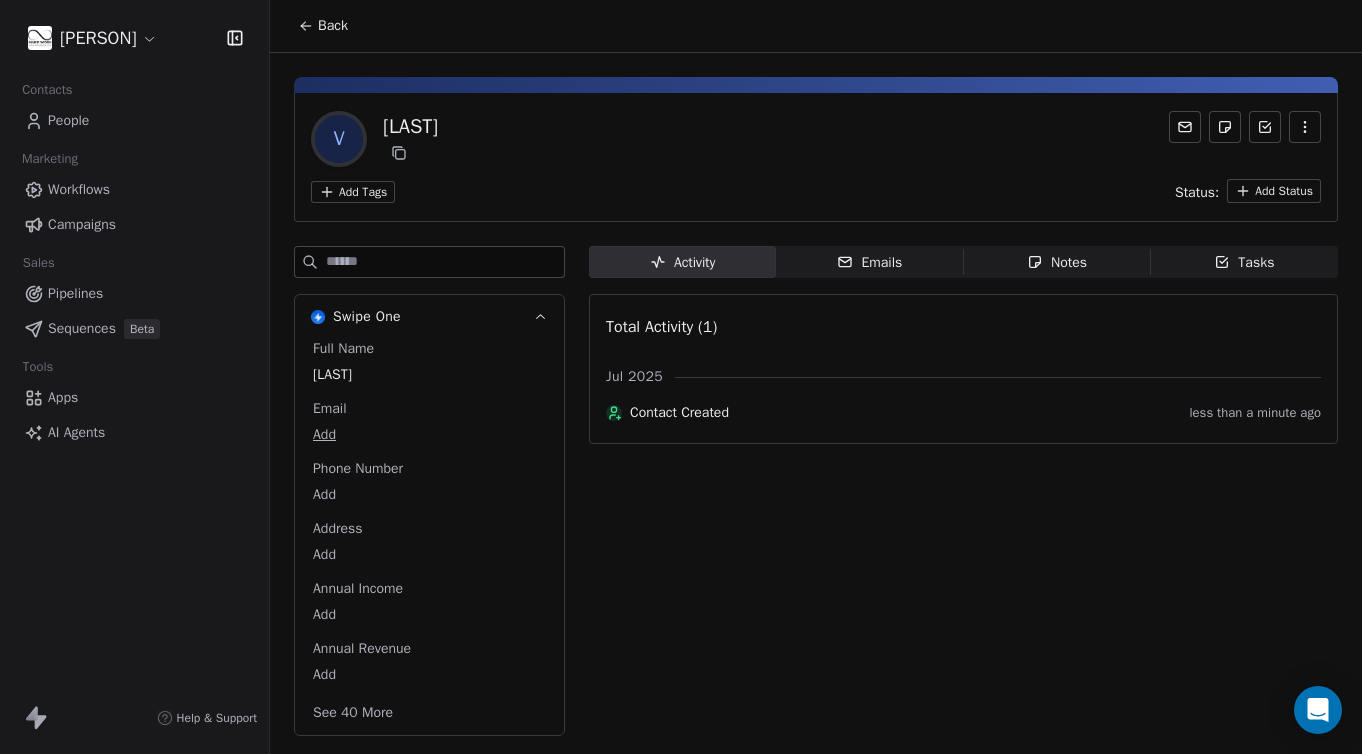 click on "Emails" at bounding box center (869, 262) 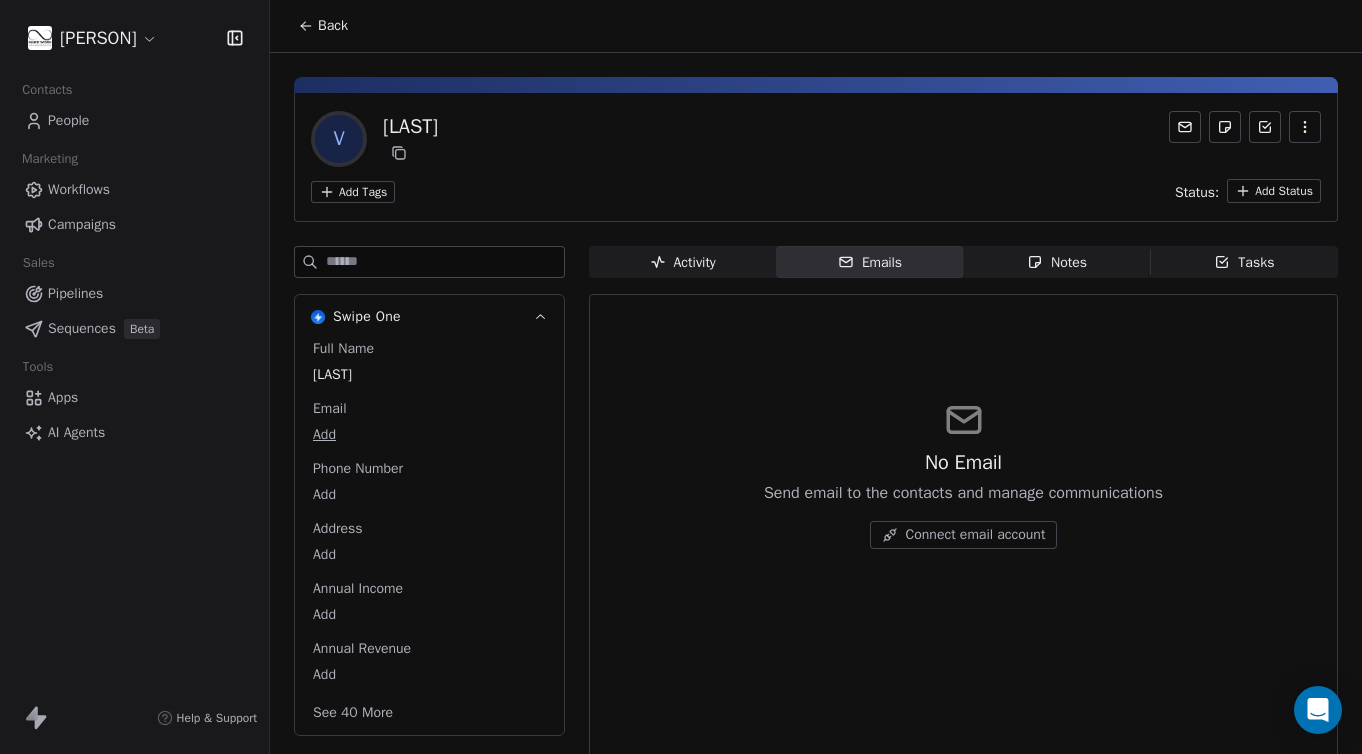 click on "Email" at bounding box center [330, 409] 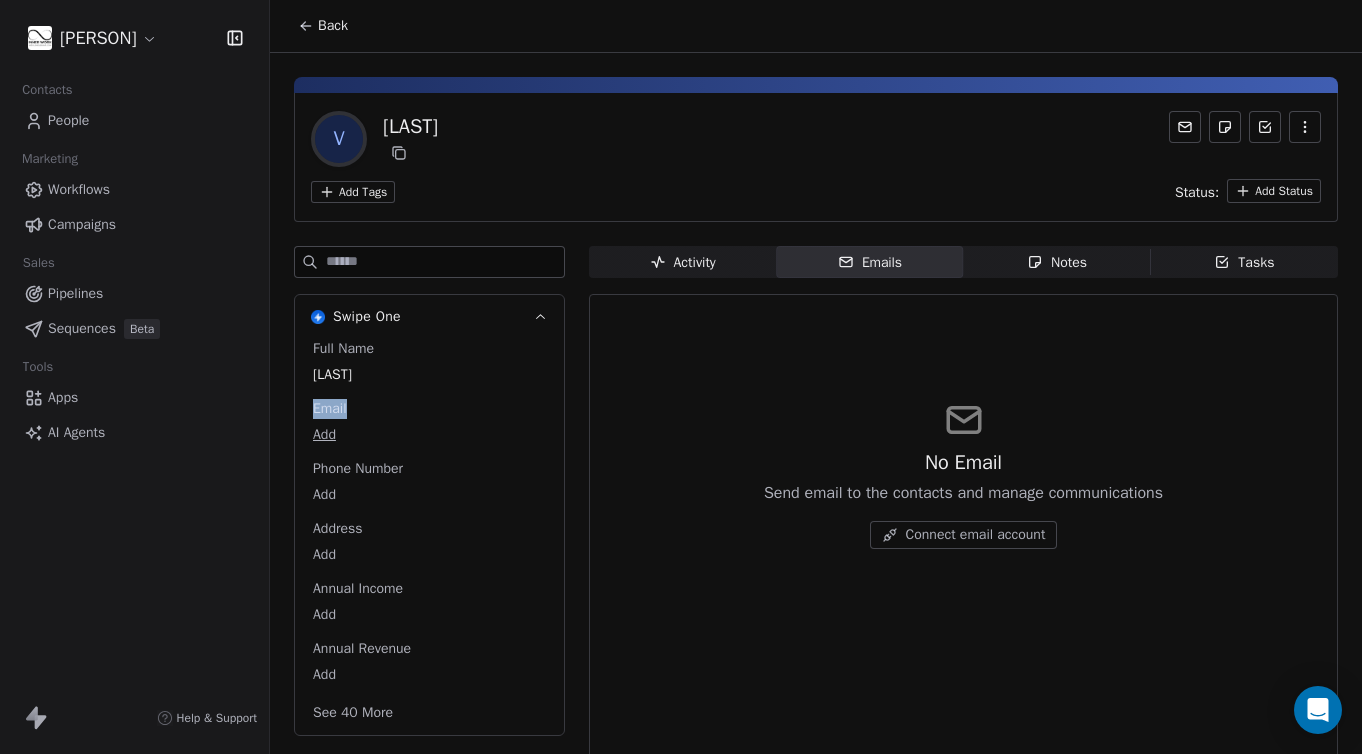 click on "Email" at bounding box center [330, 409] 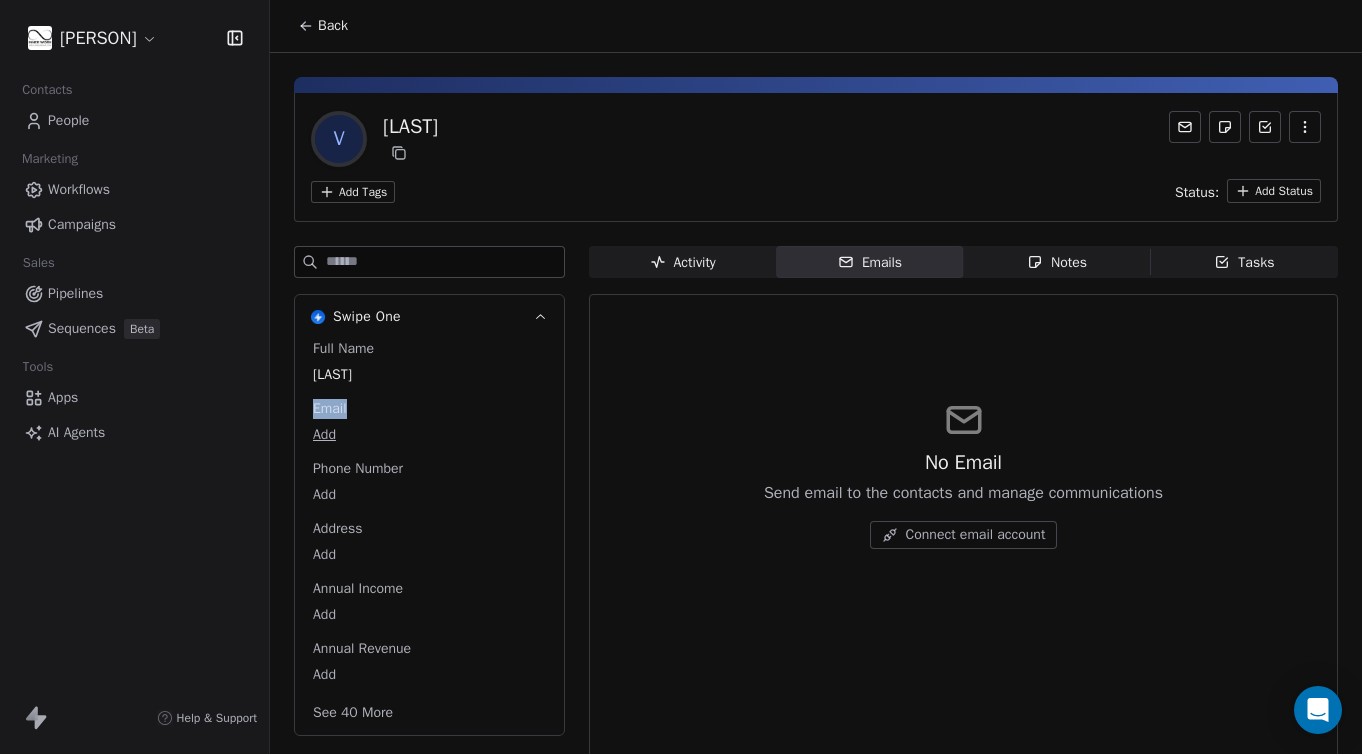 click on "Email" at bounding box center (330, 409) 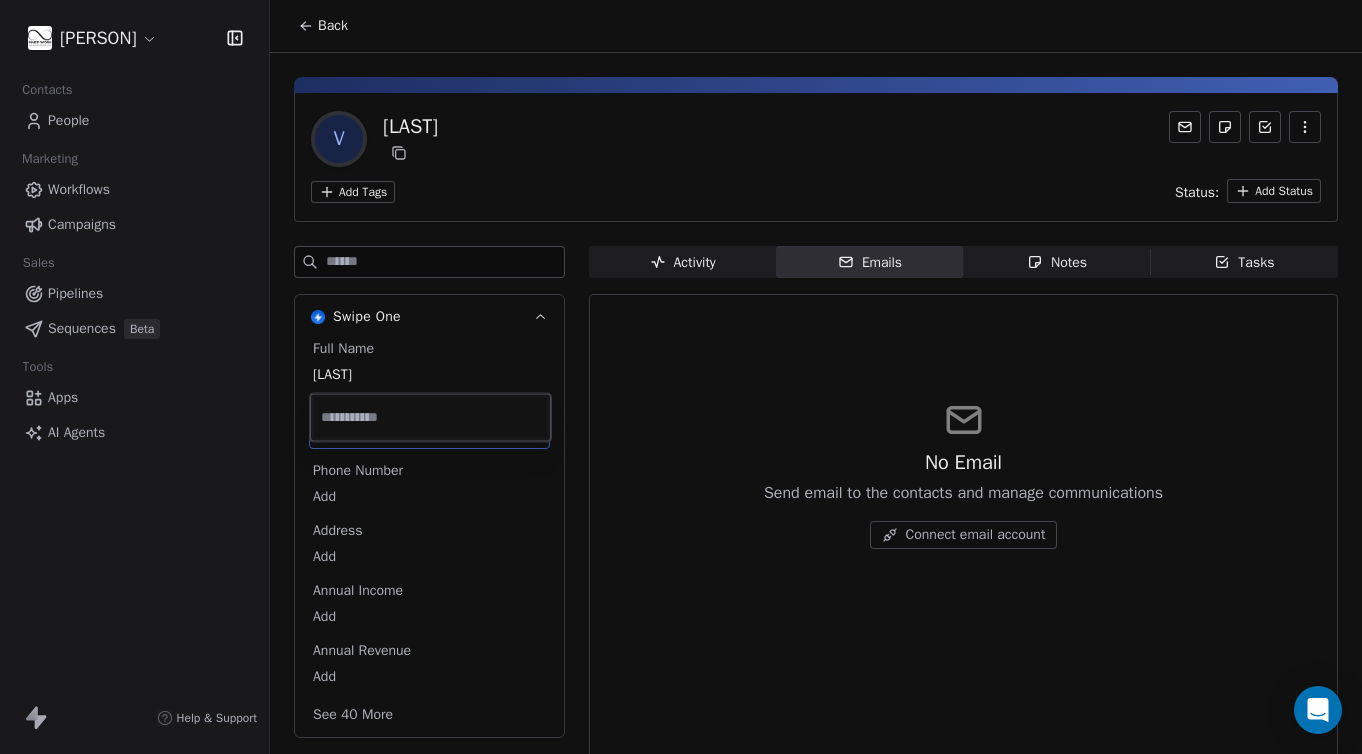 scroll, scrollTop: 30, scrollLeft: 0, axis: vertical 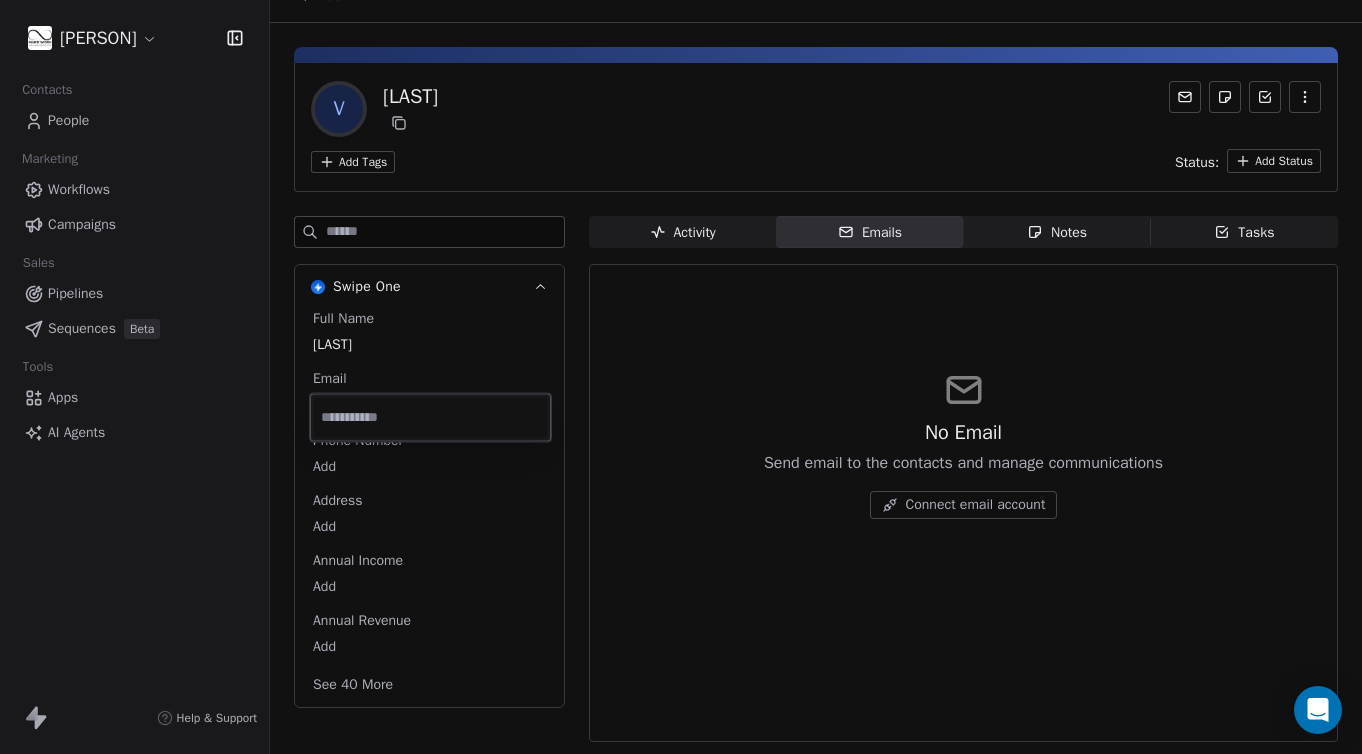 click on "Ingvild Molenaar Contacts People Marketing Workflows Campaigns Sales Pipelines Sequences Beta Tools Apps AI Agents Help & Support Back V Vivian Add Tags Status: Add Status Swipe One Full Name Vivian Email Add Phone Number Add Address Add Annual Income Add Annual Revenue Add See 40 More Activity Activity Emails Emails Notes Notes Tasks Tasks No Email Send email to the contacts and manage communications Connect email account" at bounding box center [681, 377] 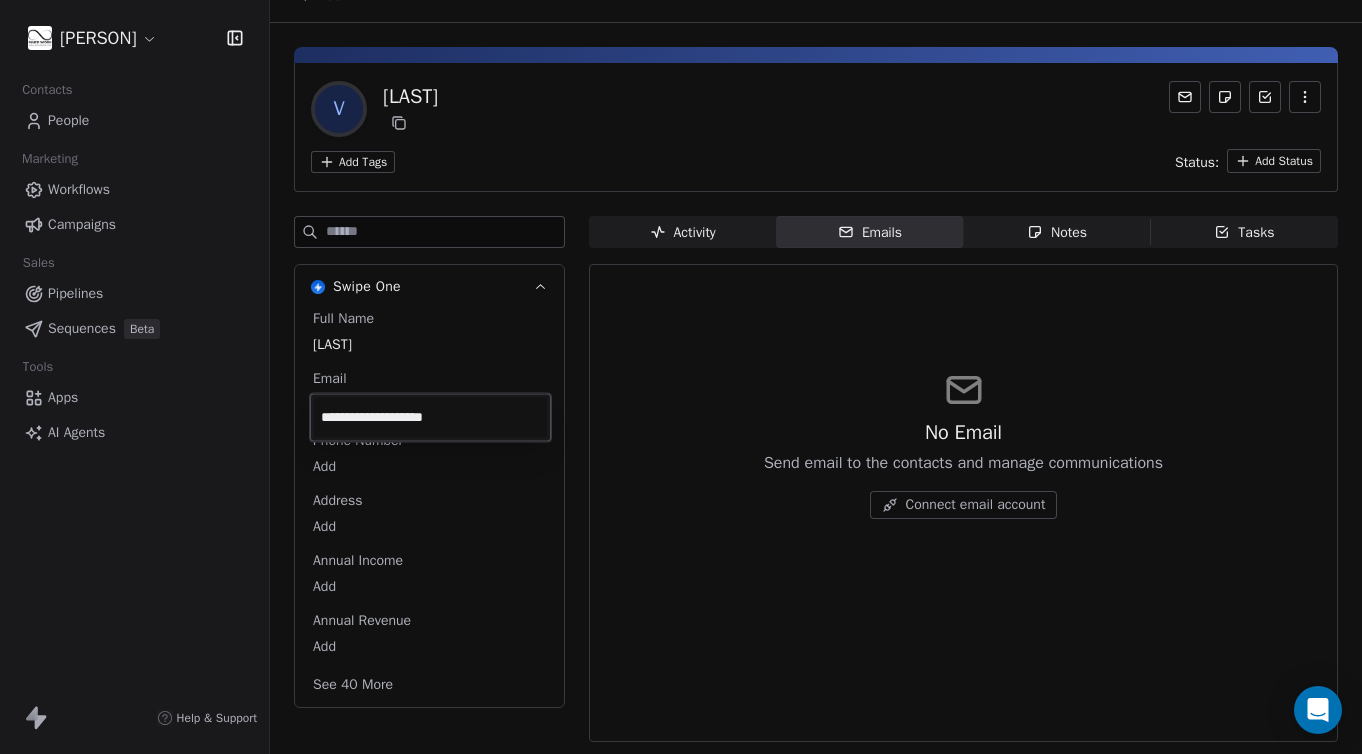 type on "**********" 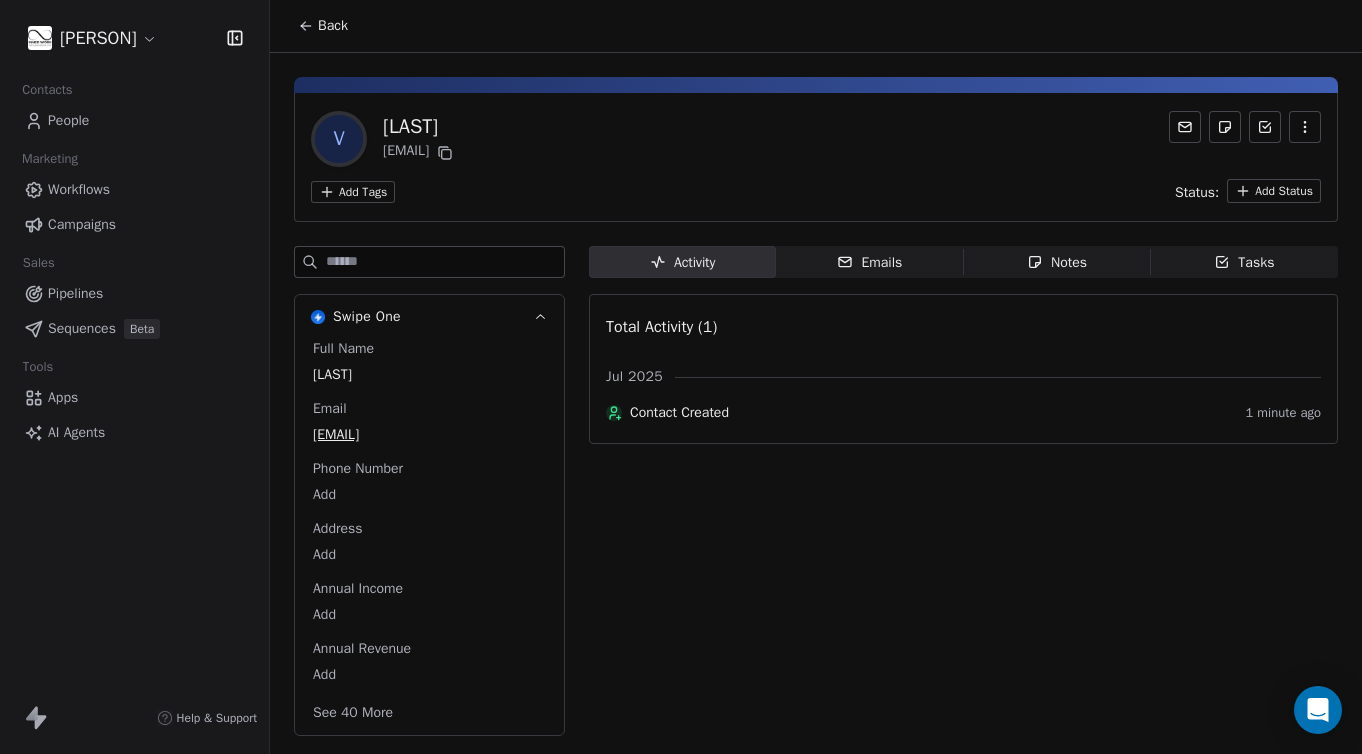scroll, scrollTop: 0, scrollLeft: 0, axis: both 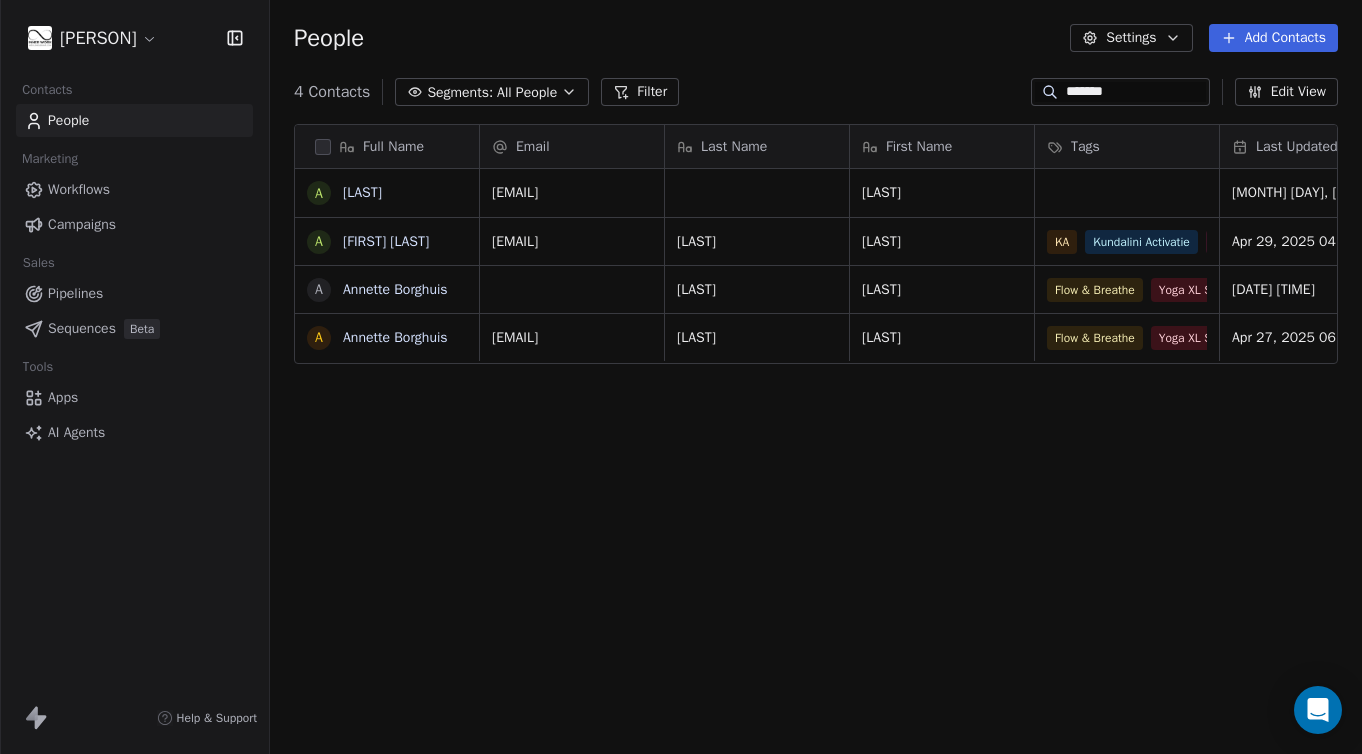 click on "Add Contacts" at bounding box center [1273, 38] 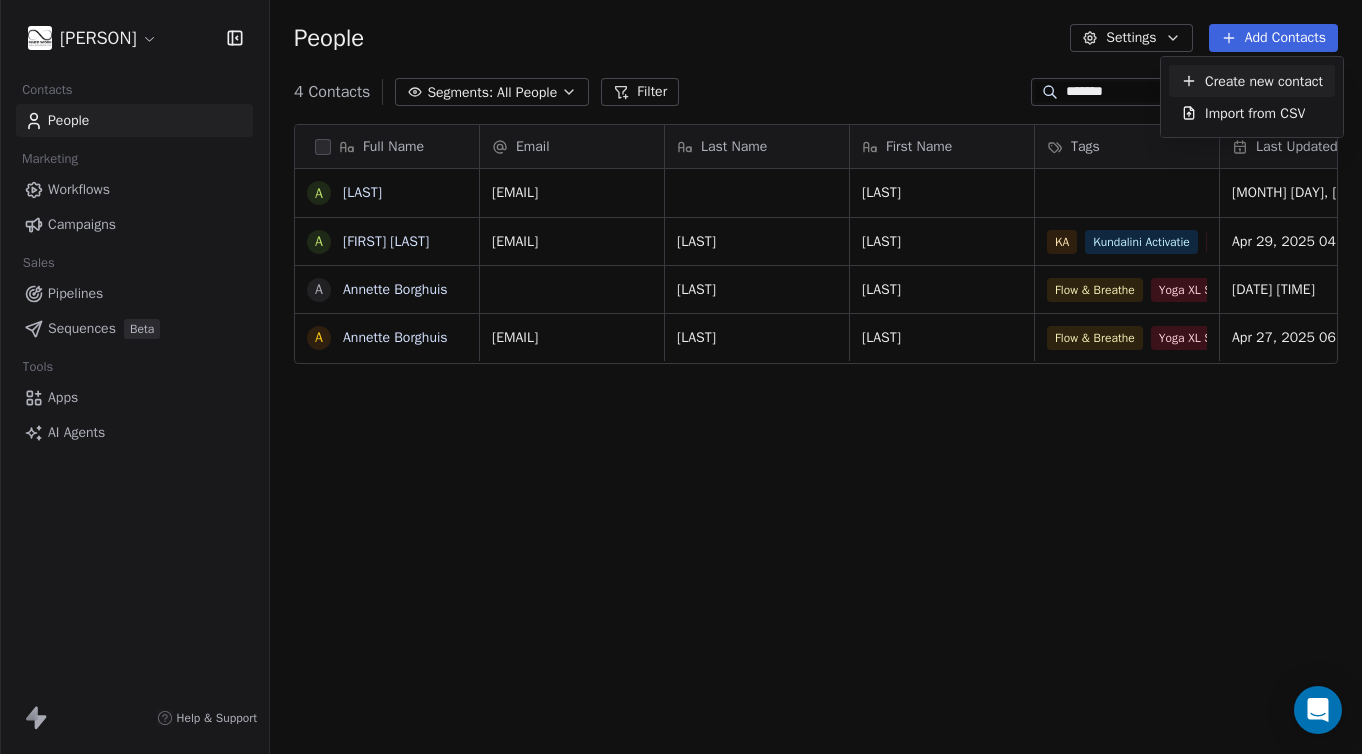 click on "Create new contact" at bounding box center [1264, 81] 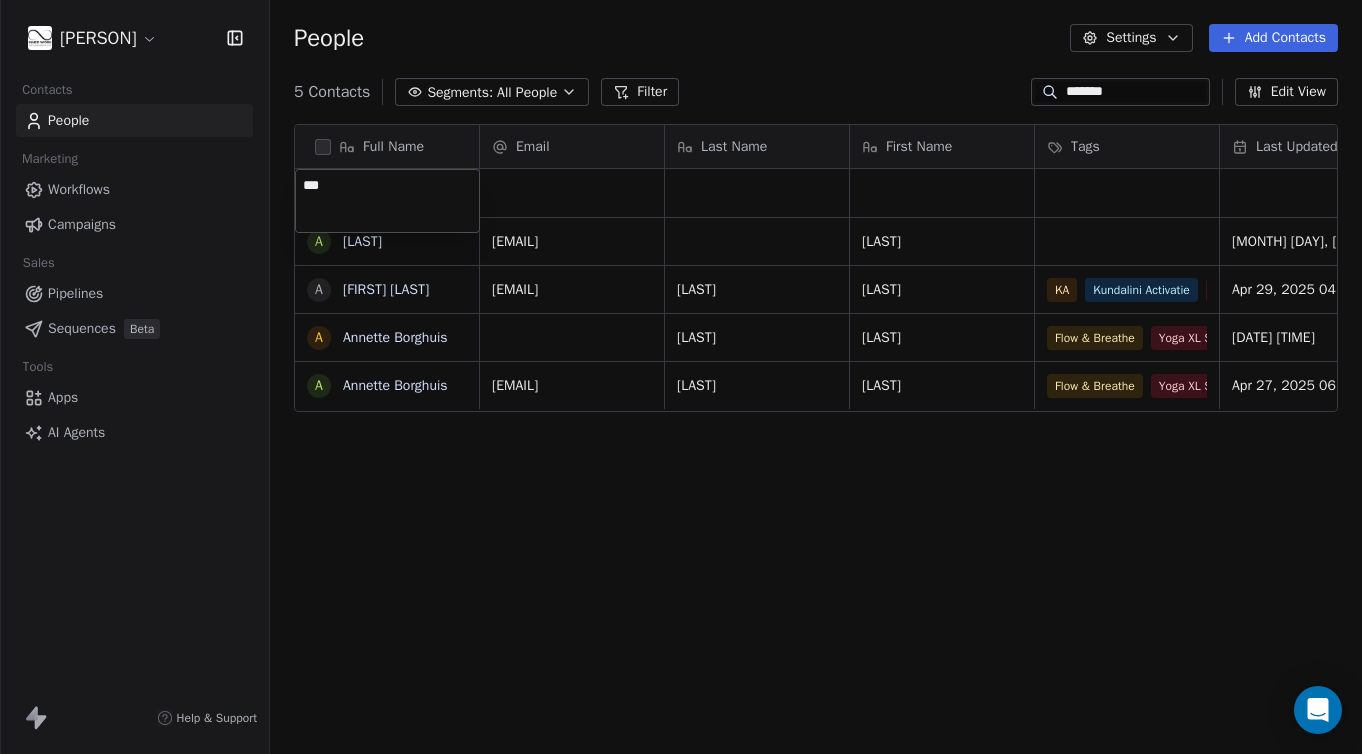 type on "****" 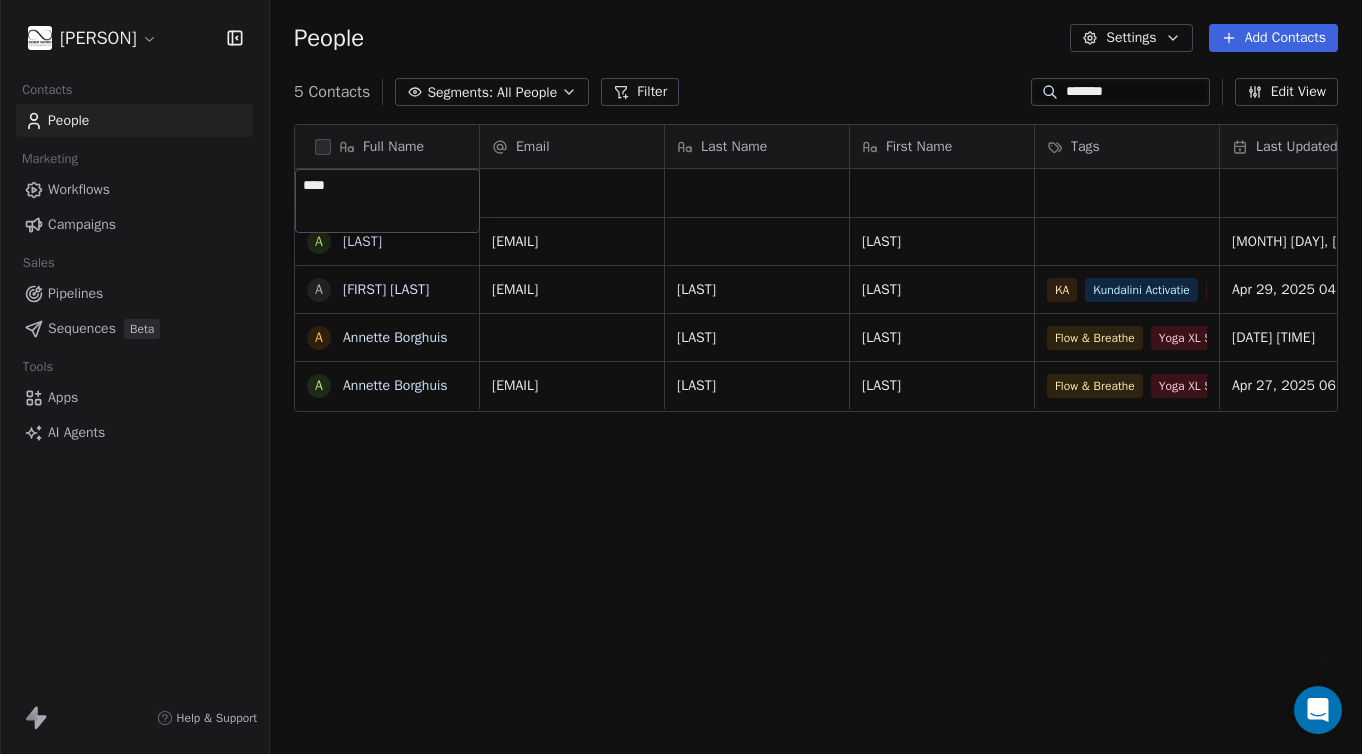 click on "Ingvild Molenaar Contacts People Marketing Workflows Campaigns Sales Pipelines Sequences Beta Tools Apps AI Agents Help & Support People Settings Add Contacts 5 Contacts Segments: All People Filter ******* Edit View Tag Add to Sequence Export Full Name A Annette A Annette Jonk A Annette Borghuis A Annette Borghuis Email Last Name First Name Tags Last Updated Date CAT Last Activity Date CAT [EMAIL] Annette Jul 23, 2025 10:56 AM [EMAIL] Jonk Annette KA Kundalini Activatie FBM Apr 29, 2025 04:10 PM Apr 29, 2025 04:10 PM Borghuis Annette Flow & Breathe Yoga XL Sessie - met Ingvild 6/30/23 9:30 AM ViaWixSite Apr 27, 2025 01:19 PM Jun 16, 2023 07:33 PM [EMAIL] Borghuis Annette Flow & Breathe Yoga XL Sessie - met Ingvild 6/30/23 9:30 AM ViaWixSite Apr 27, 2025 06:14 PM Apr 27, 2025 06:14 PM
****" at bounding box center [681, 377] 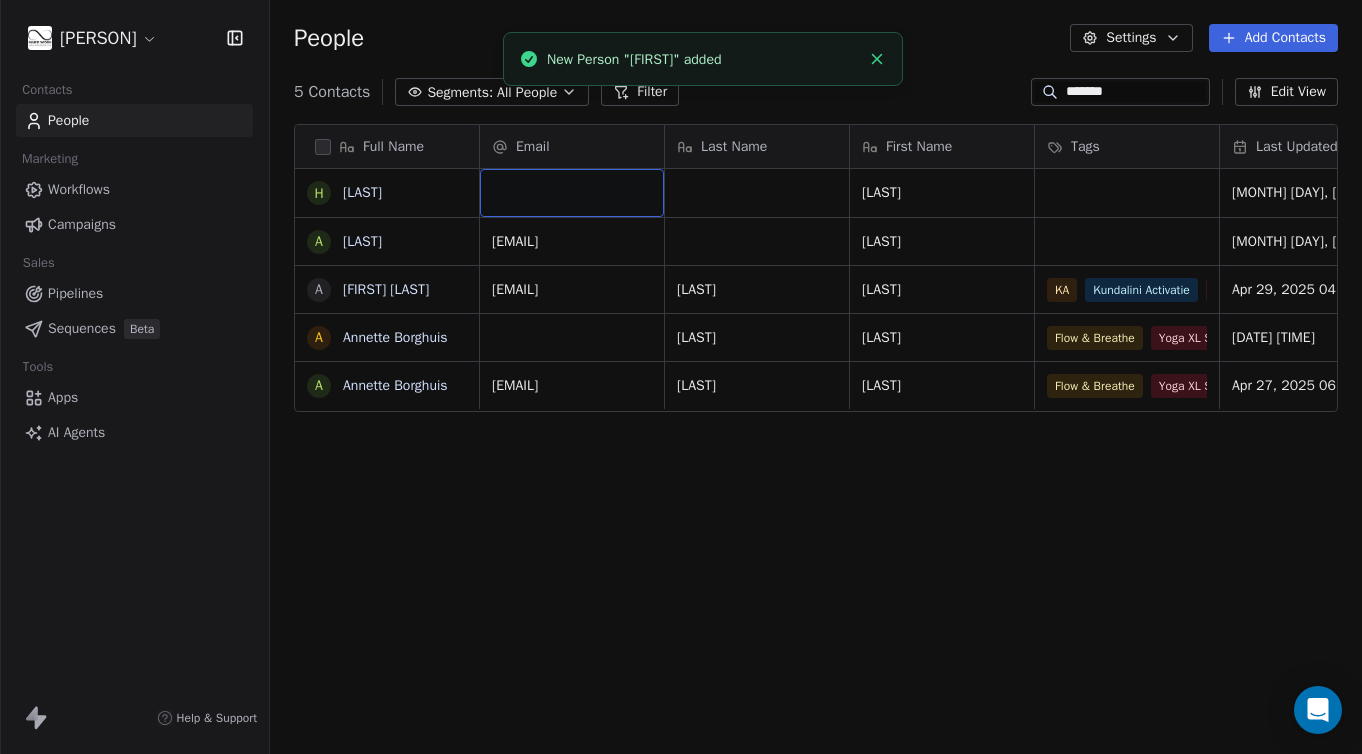 click at bounding box center (572, 193) 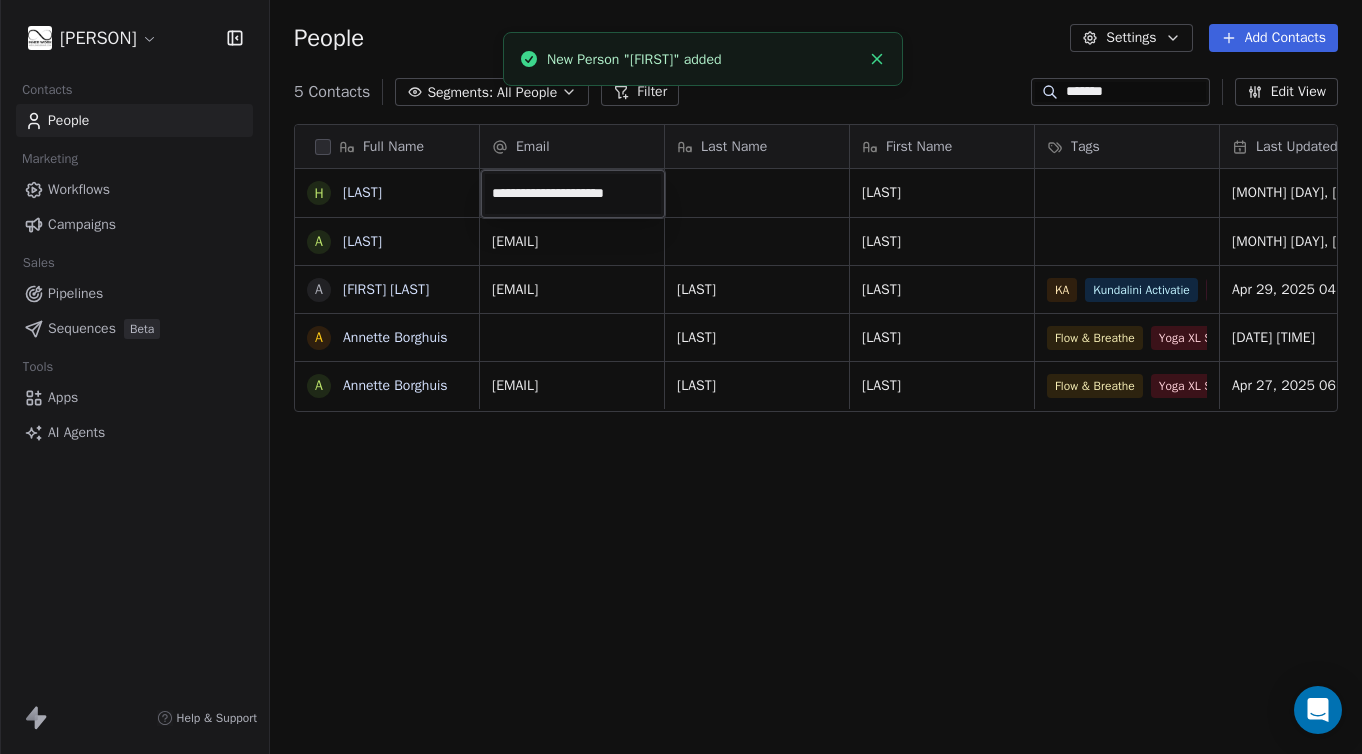 scroll, scrollTop: 0, scrollLeft: 2, axis: horizontal 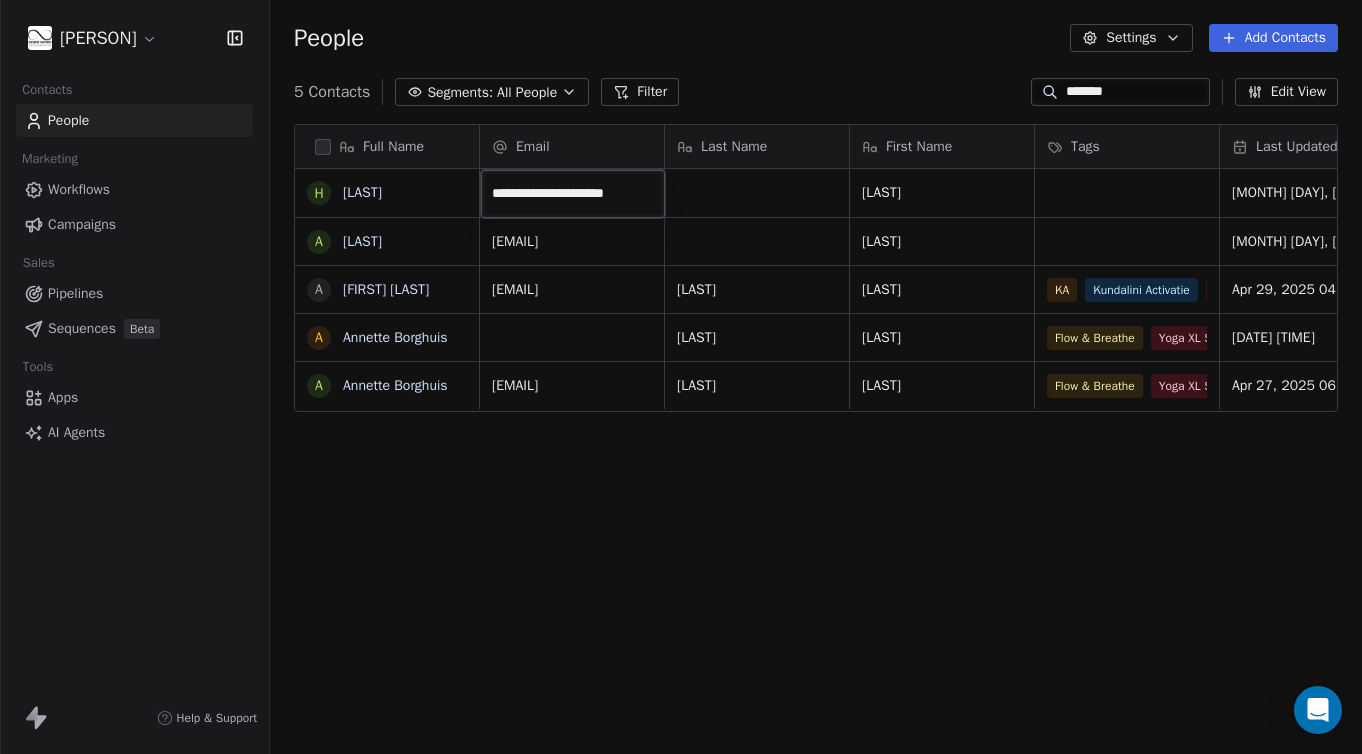 type on "**********" 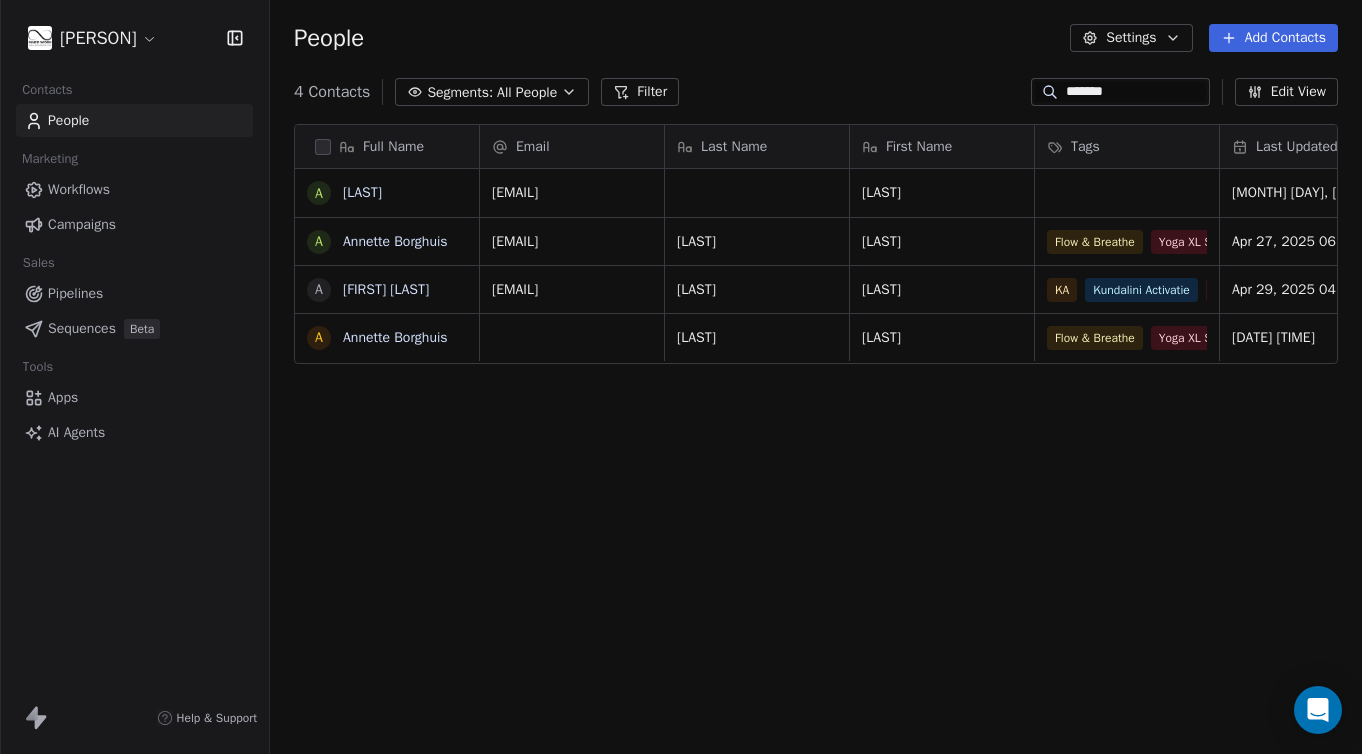 click 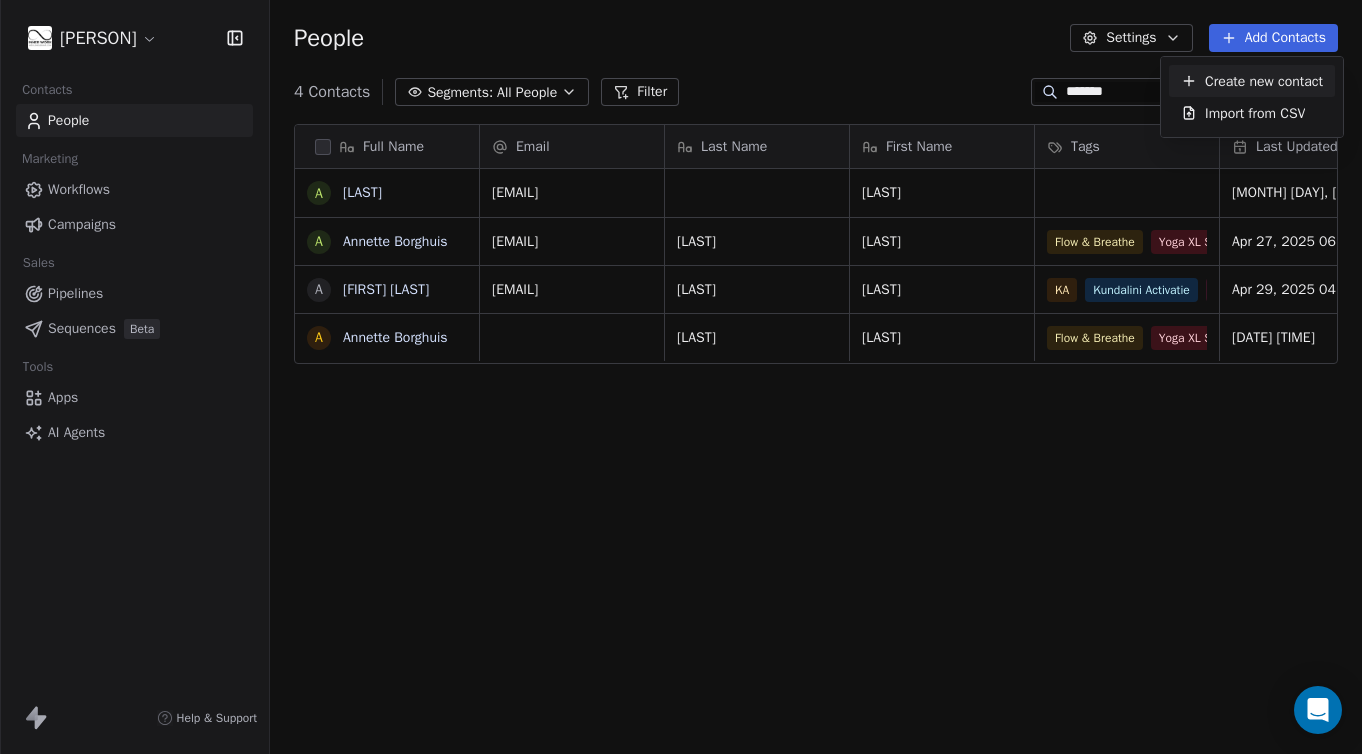 click on "Create new contact" at bounding box center (1264, 81) 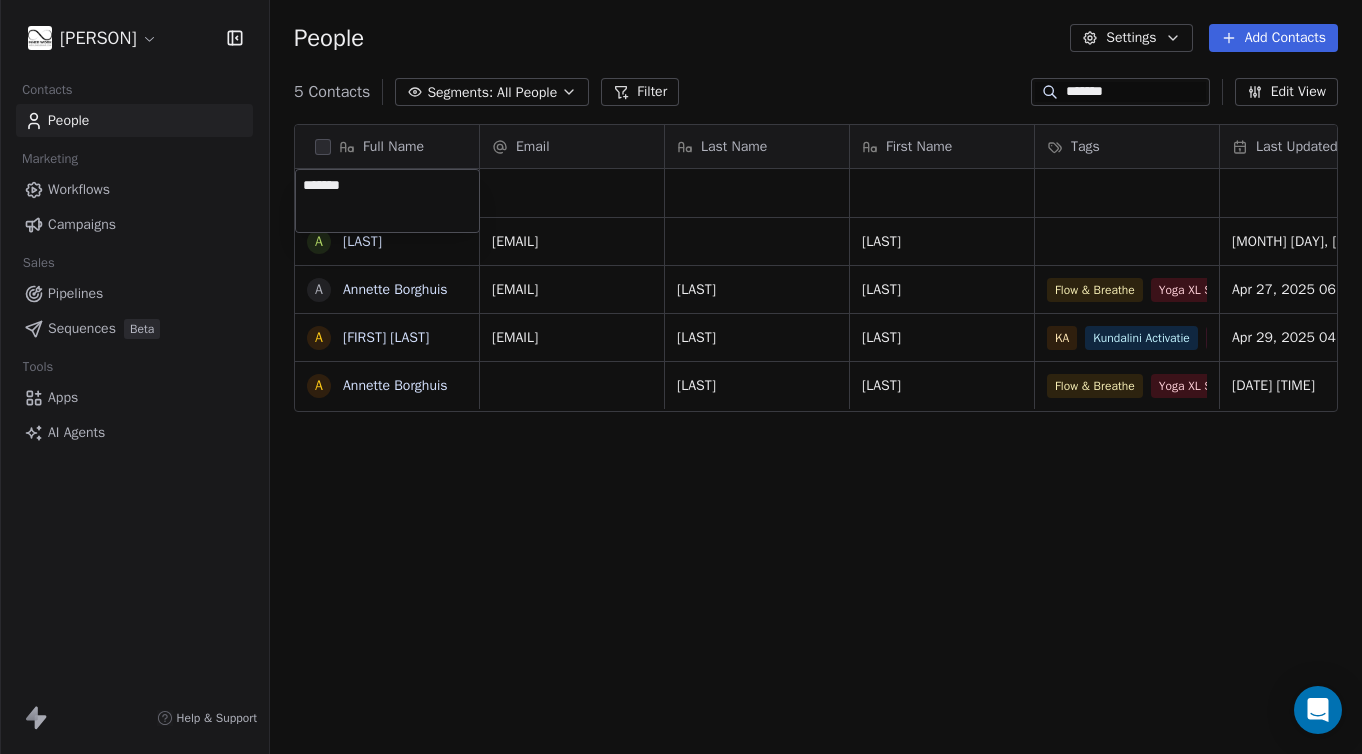 type on "********" 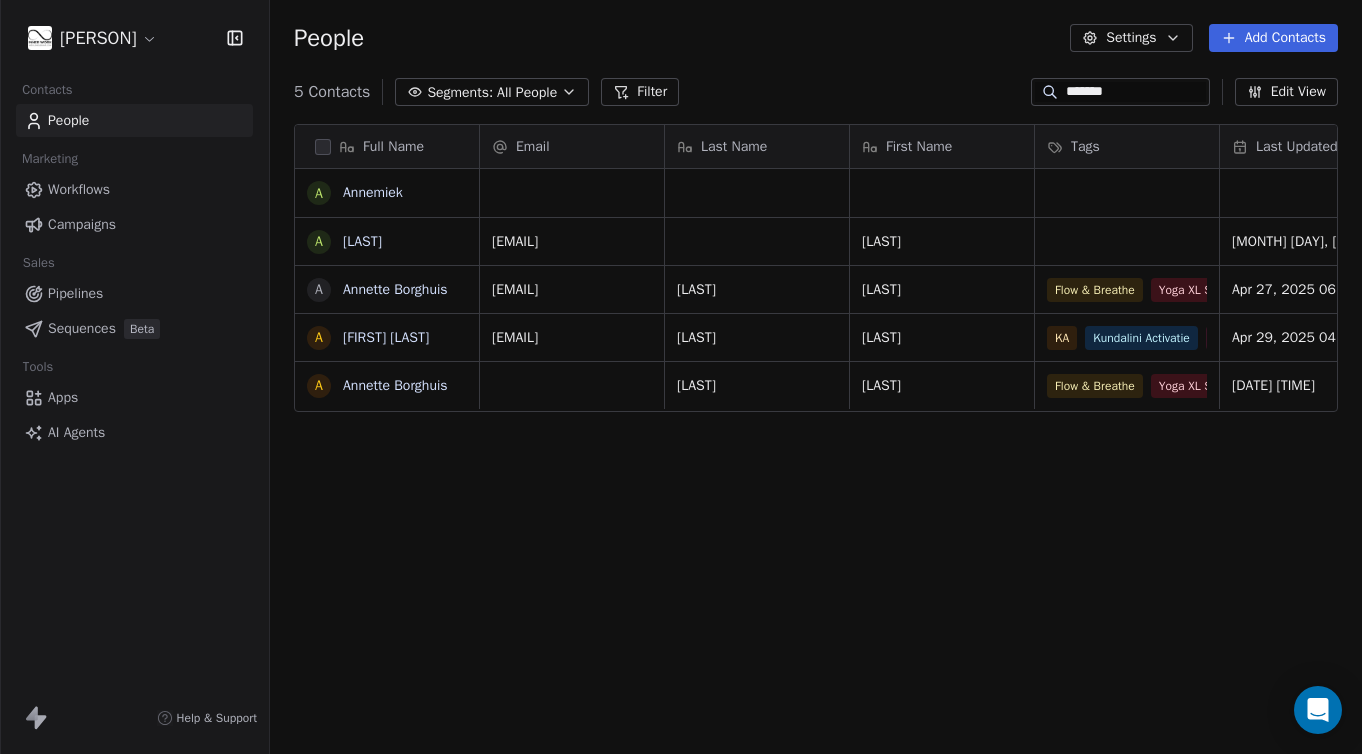 click on "Full Name A [FIRST] A [FIRST] A [FIRST] A [FIRST] Email Last Name First Name Tags Last Updated Date CAT Last Activity Date CAT [EMAIL] [FIRST] Jul 23, 2025 10:56 AM [EMAIL] [LAST] [FIRST] Flow & Breathe Yoga XL Sessie - met Ingvild  6/30/23 9:30 AM ViaWixSite Apr 27, 2025 06:14 PM Apr 27, 2025 06:14 PM [EMAIL] [LAST] [FIRST] KA Kundalini Activatie FBM Apr 29, 2025 04:10 PM Apr 29, 2025 04:10 PM [LAST] [FIRST] Flow & Breathe Yoga XL Sessie - met Ingvild  6/30/23 9:30 AM ViaWixSite Apr 27, 2025 01:19 PM Jun 16, 2023 07:33 PM" at bounding box center [681, 377] 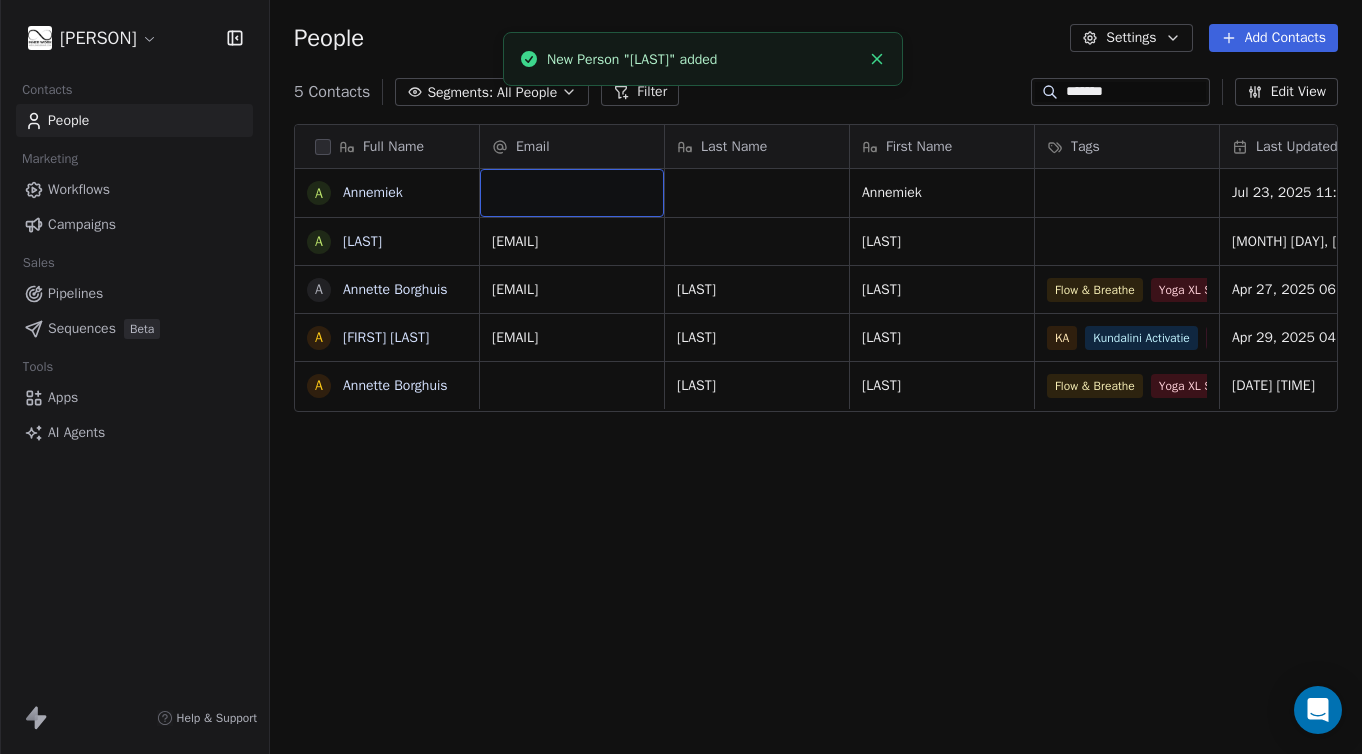 click at bounding box center [572, 193] 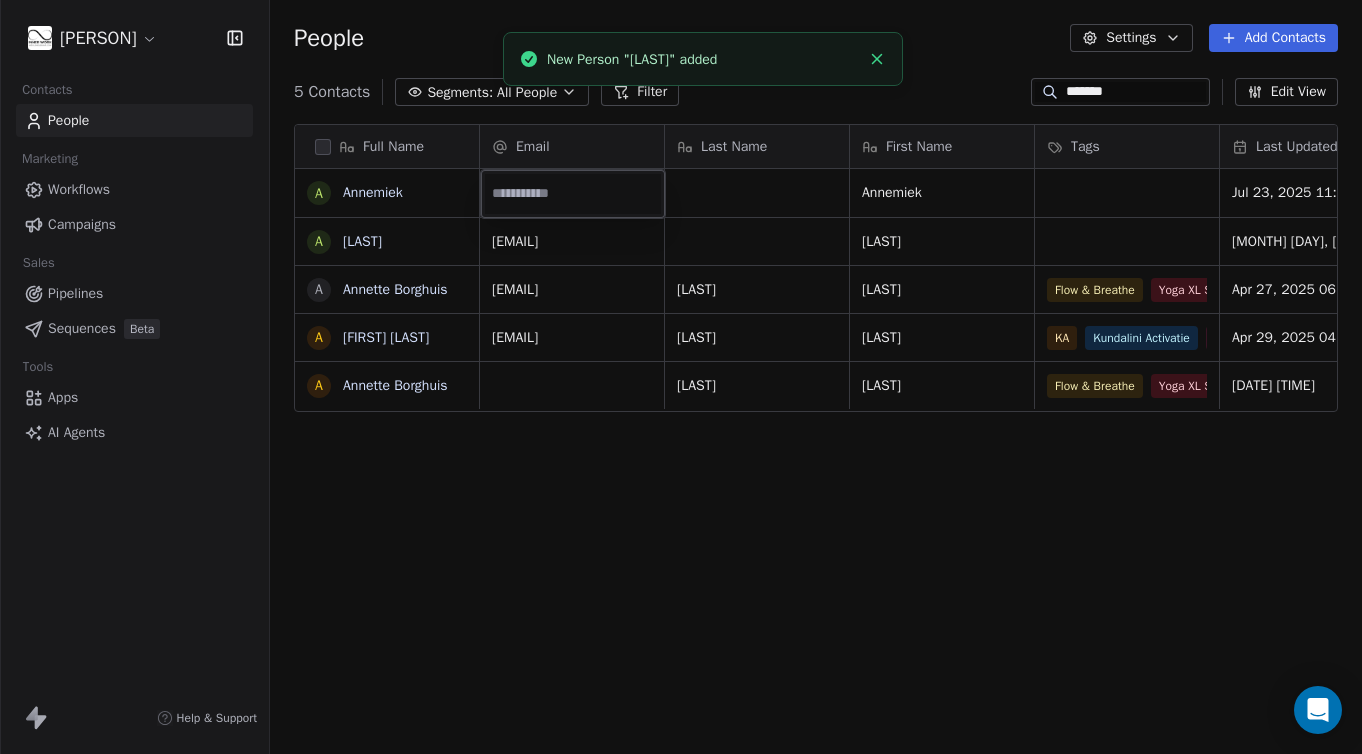 type on "**********" 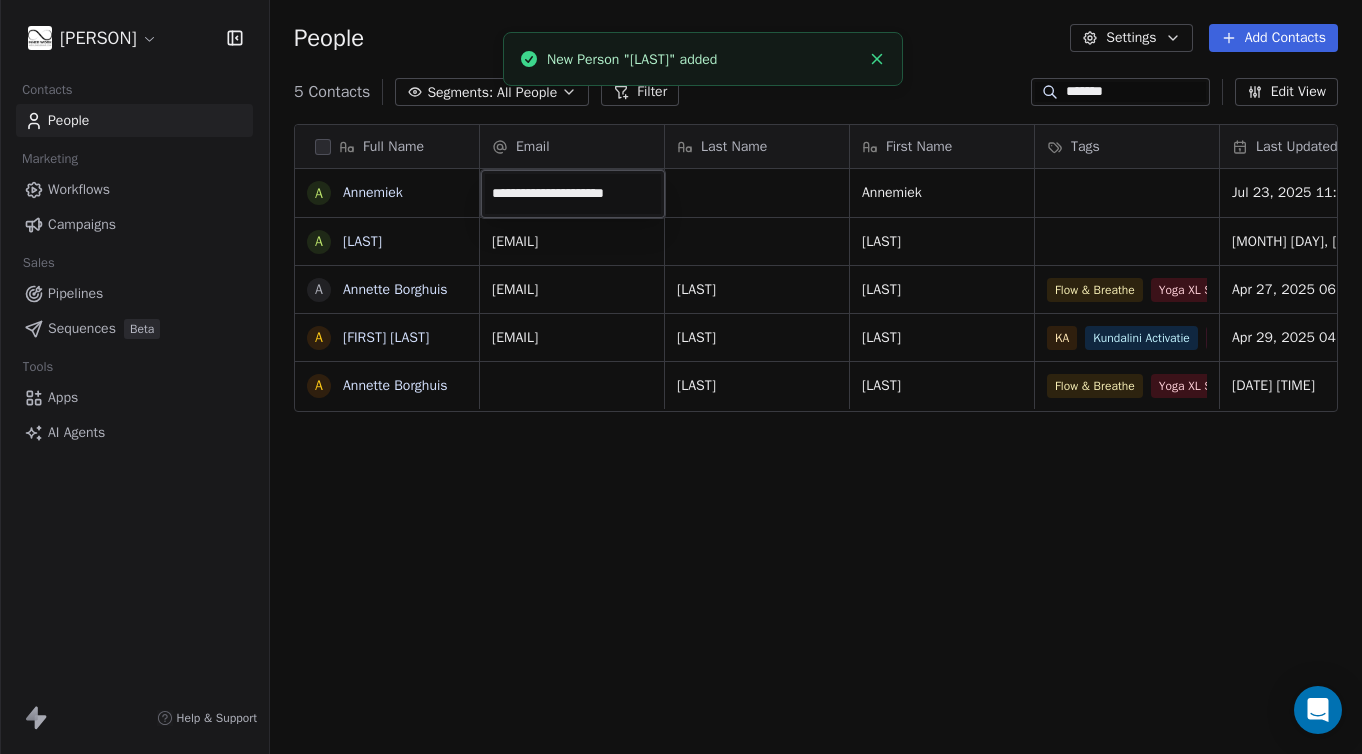 click on "**********" at bounding box center (681, 377) 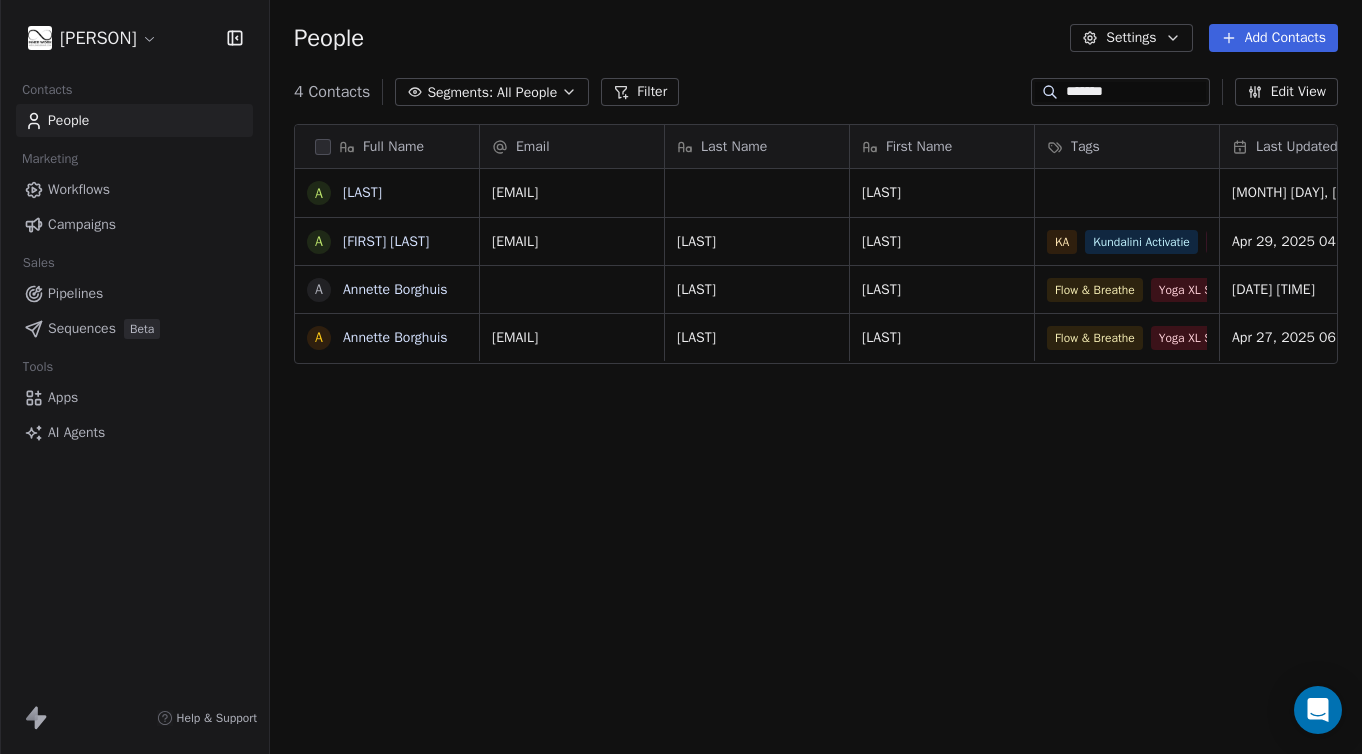 click on "Campaigns" at bounding box center [82, 224] 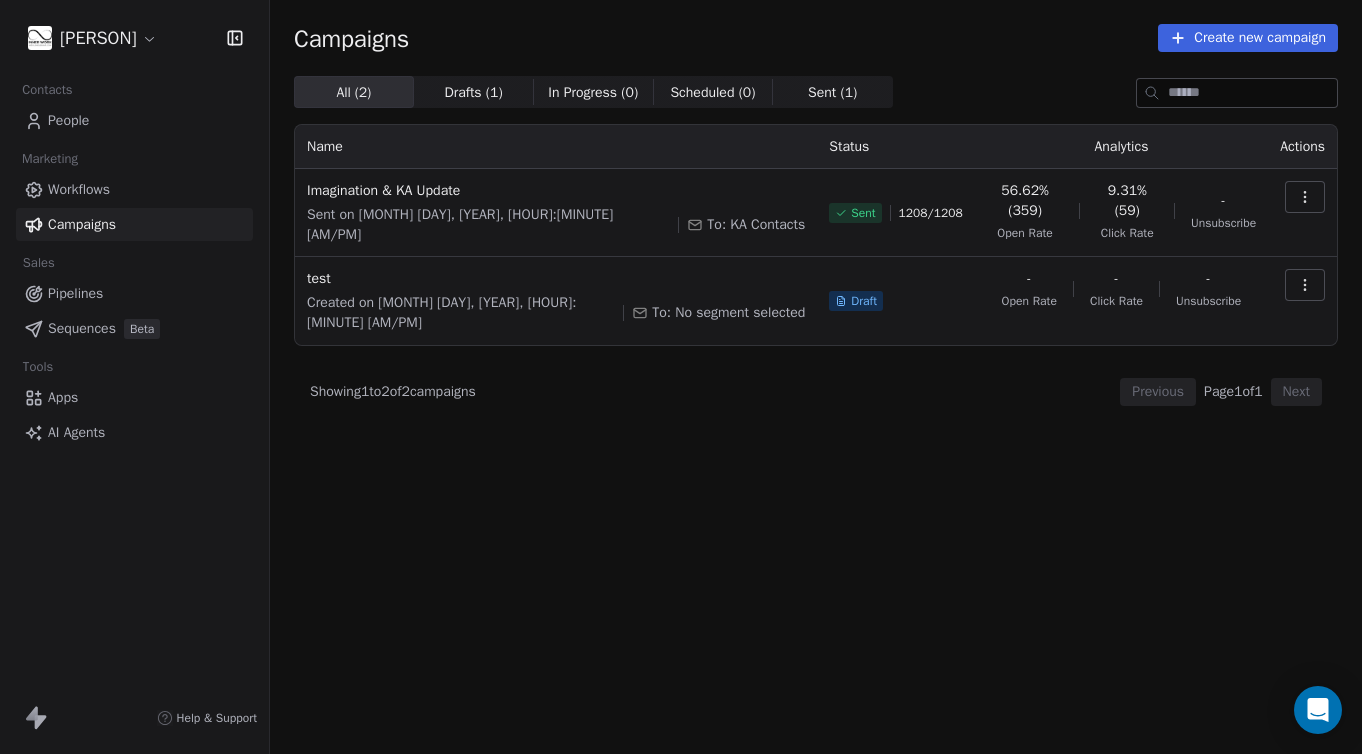 click on "Campaigns" at bounding box center [82, 224] 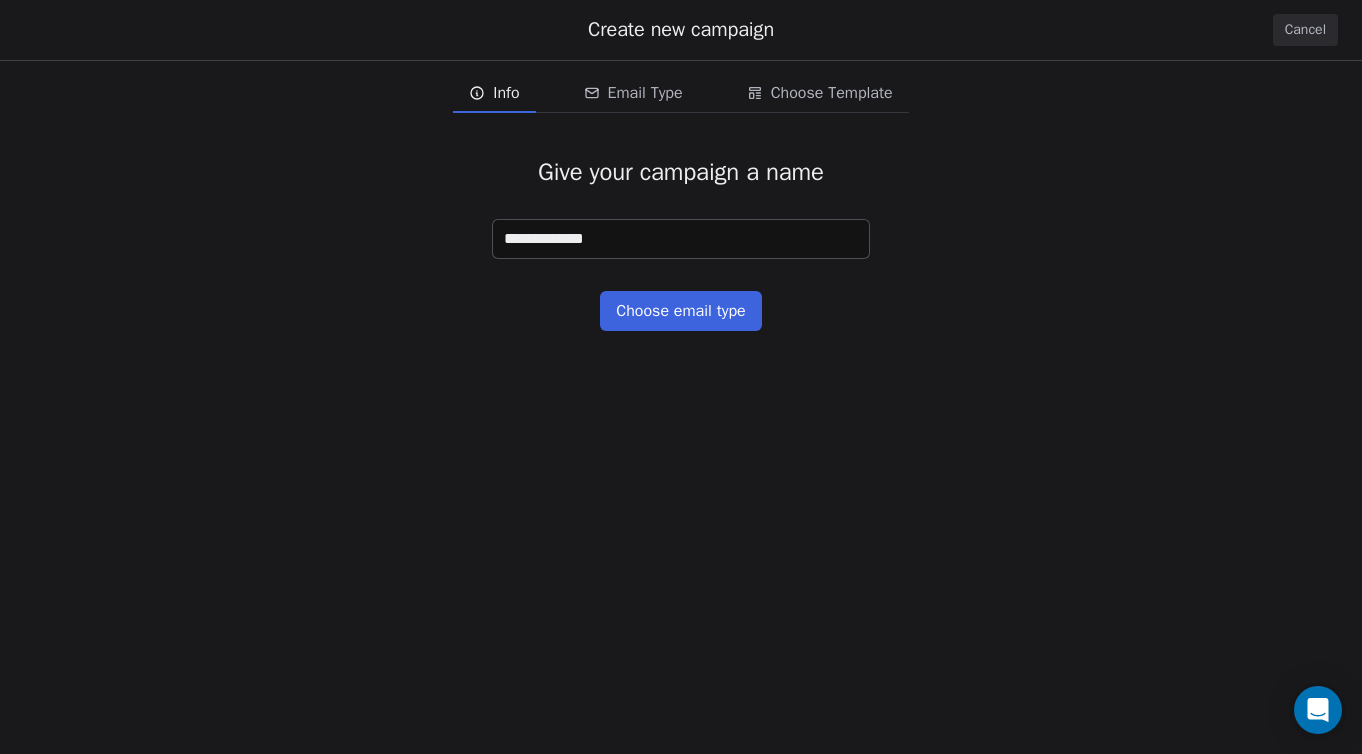 type on "**********" 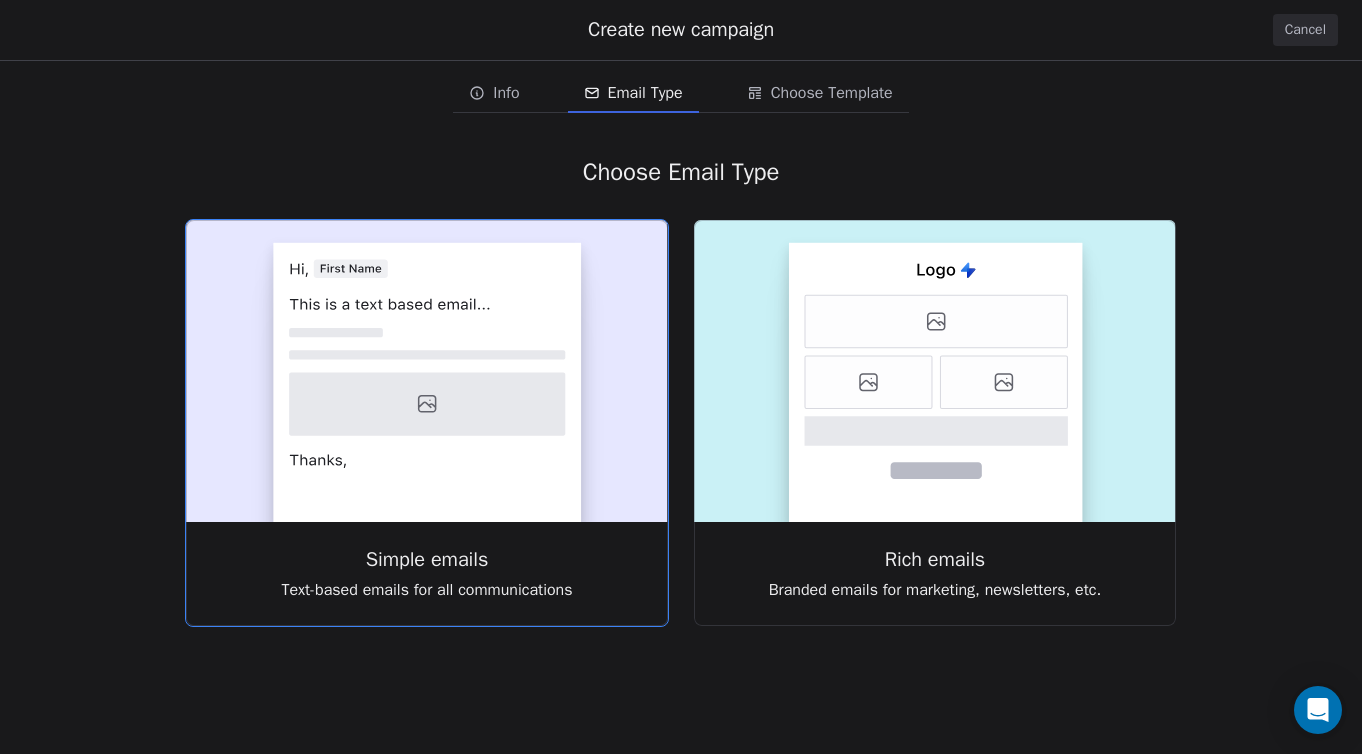 click on "Simple emails" at bounding box center (427, 560) 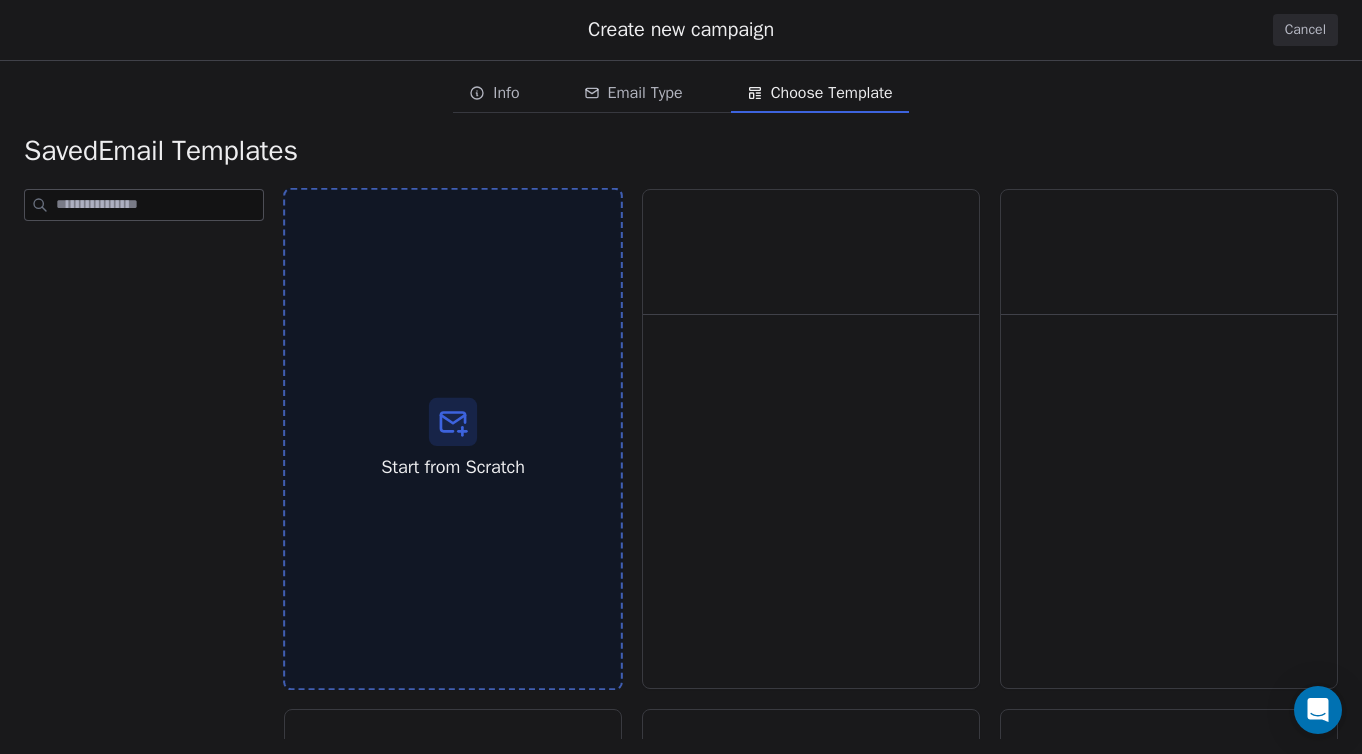 click on "Start from Scratch" at bounding box center [453, 467] 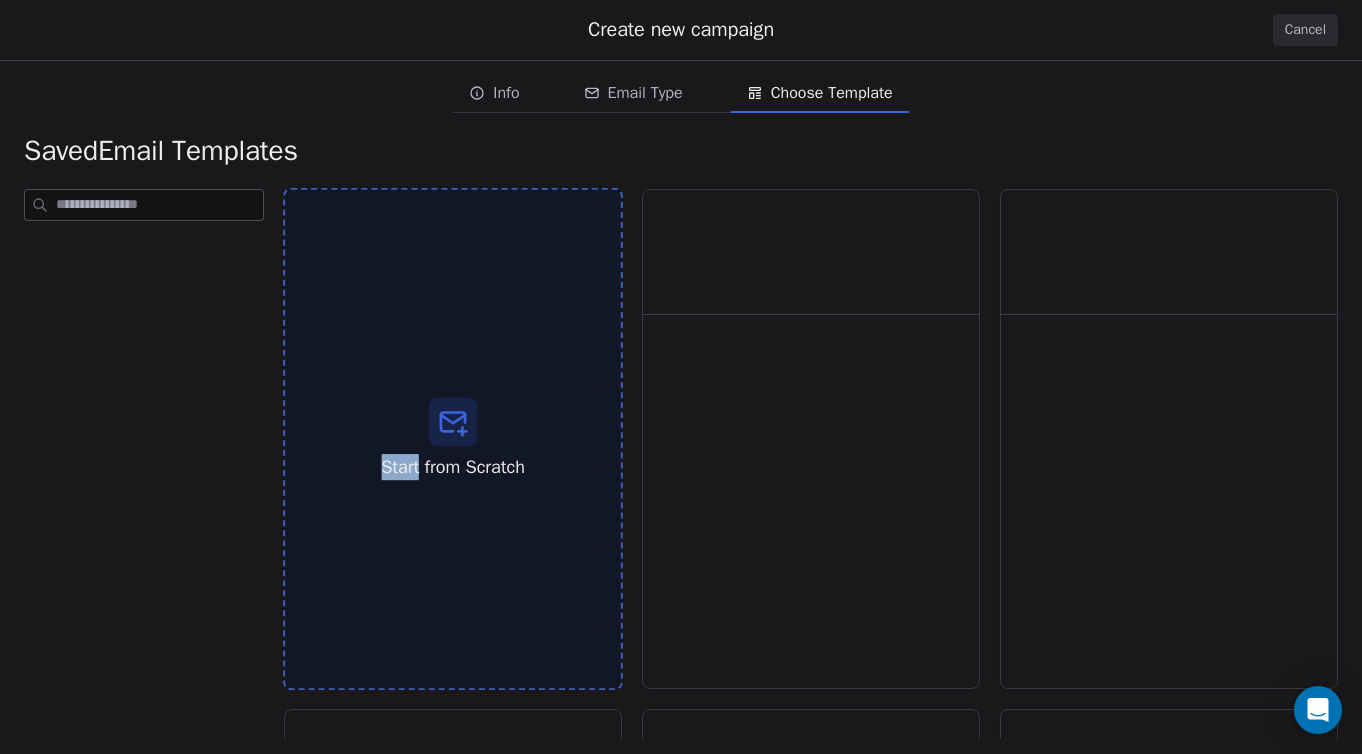 click 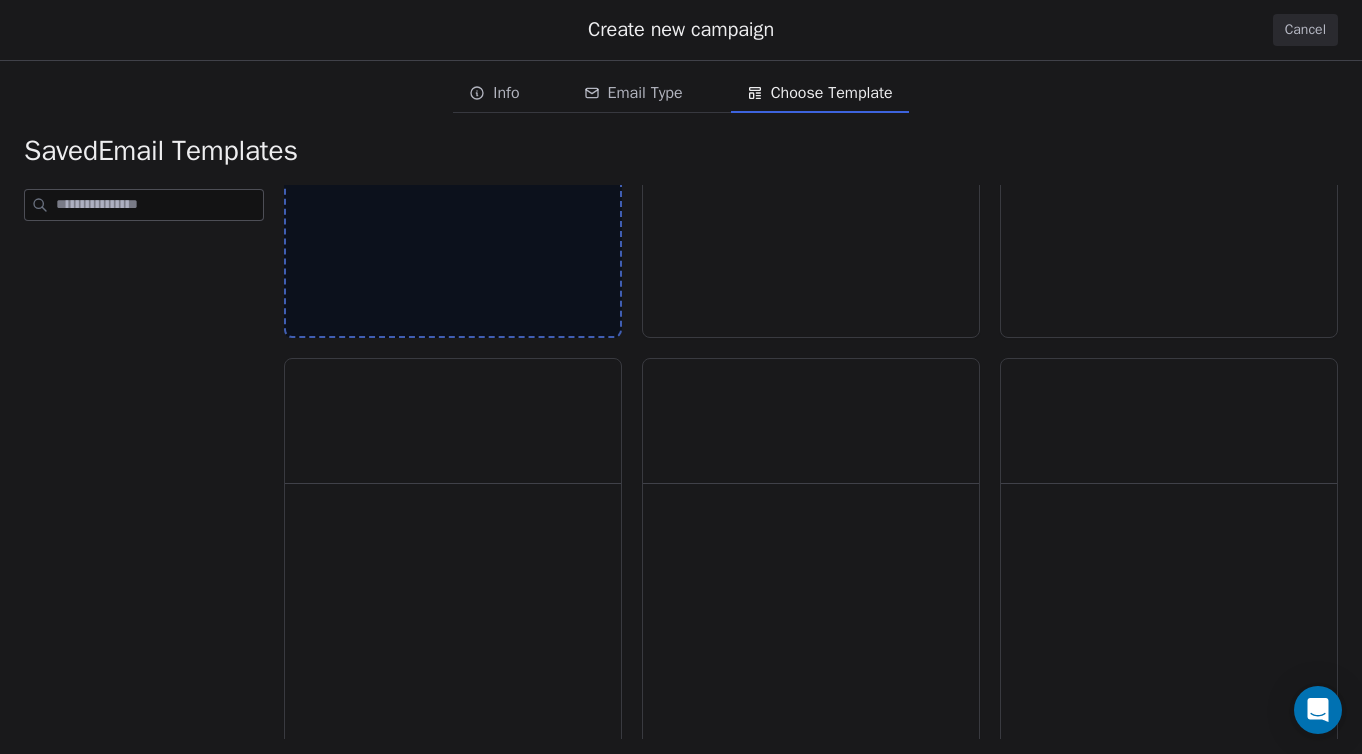 scroll, scrollTop: 0, scrollLeft: 0, axis: both 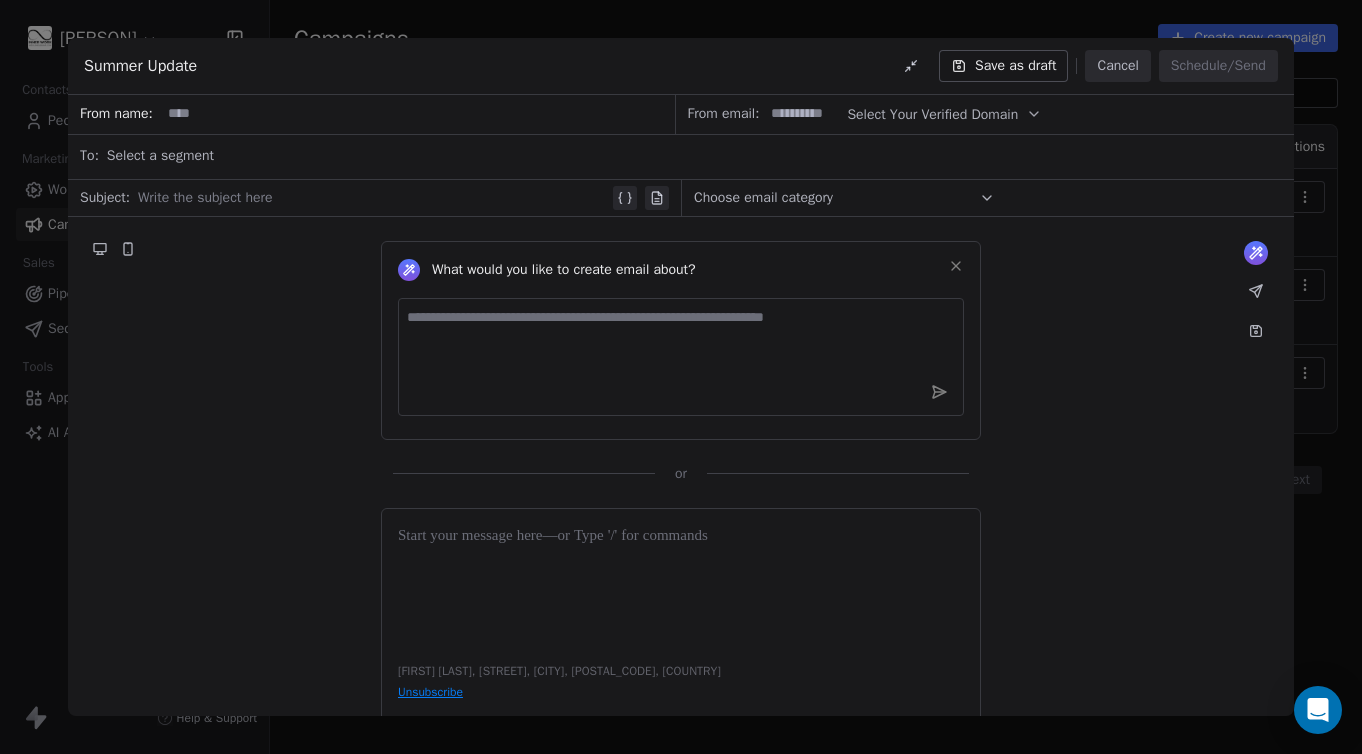 click 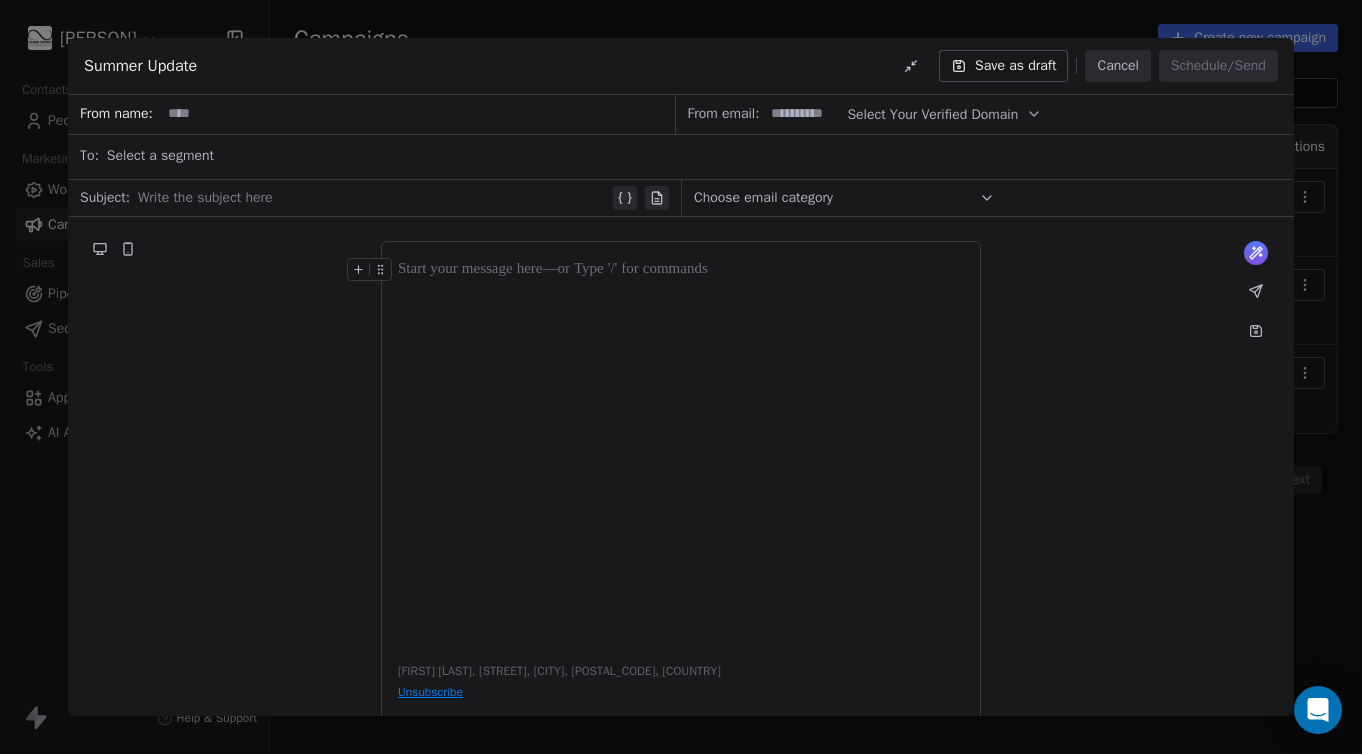 click at bounding box center (373, 198) 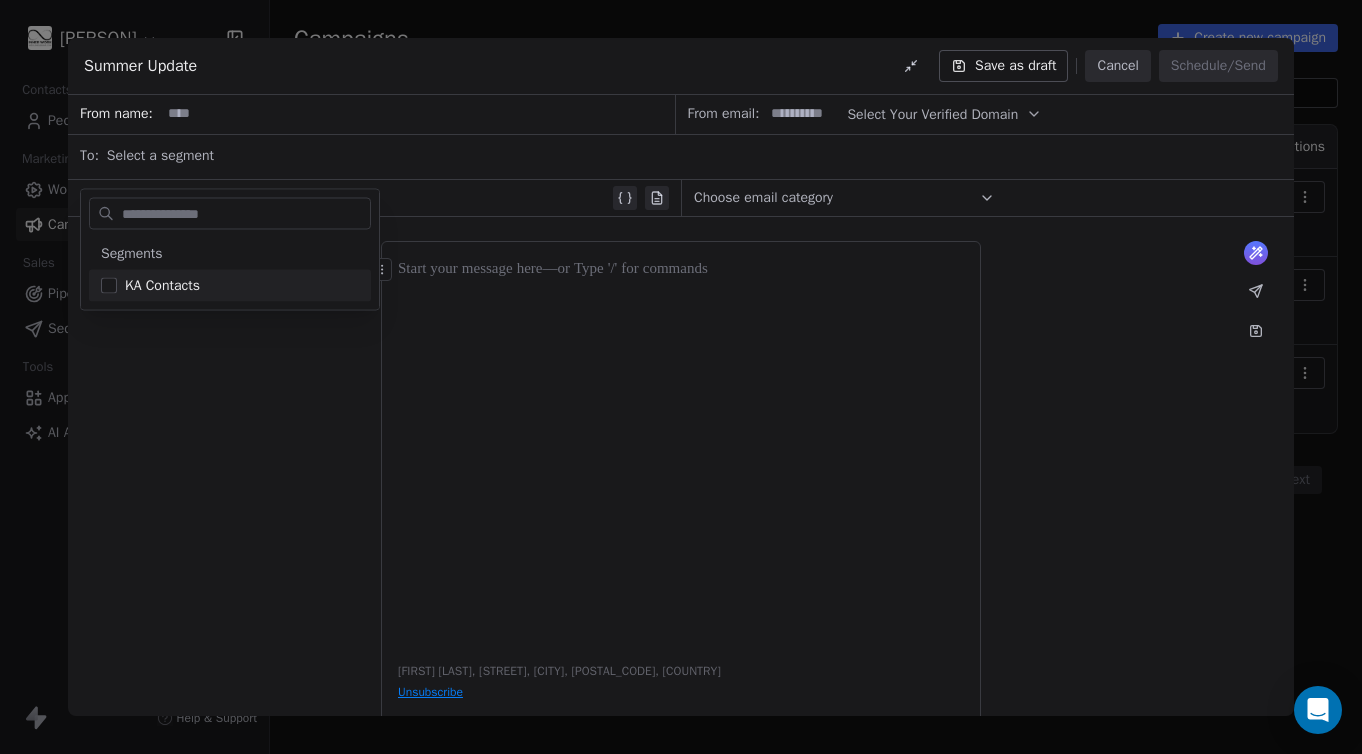 click on "Summer Update Save as draft Cancel Schedule/Send From name: From email: Select Your Verified Domain To: Select a segment Subject: Write the subject here Choose email category What would you like to create email about? or [PERSON], [STREET], [CITY], [POSTAL CODE], [COUNTRY] Unsubscribe" at bounding box center (681, 377) 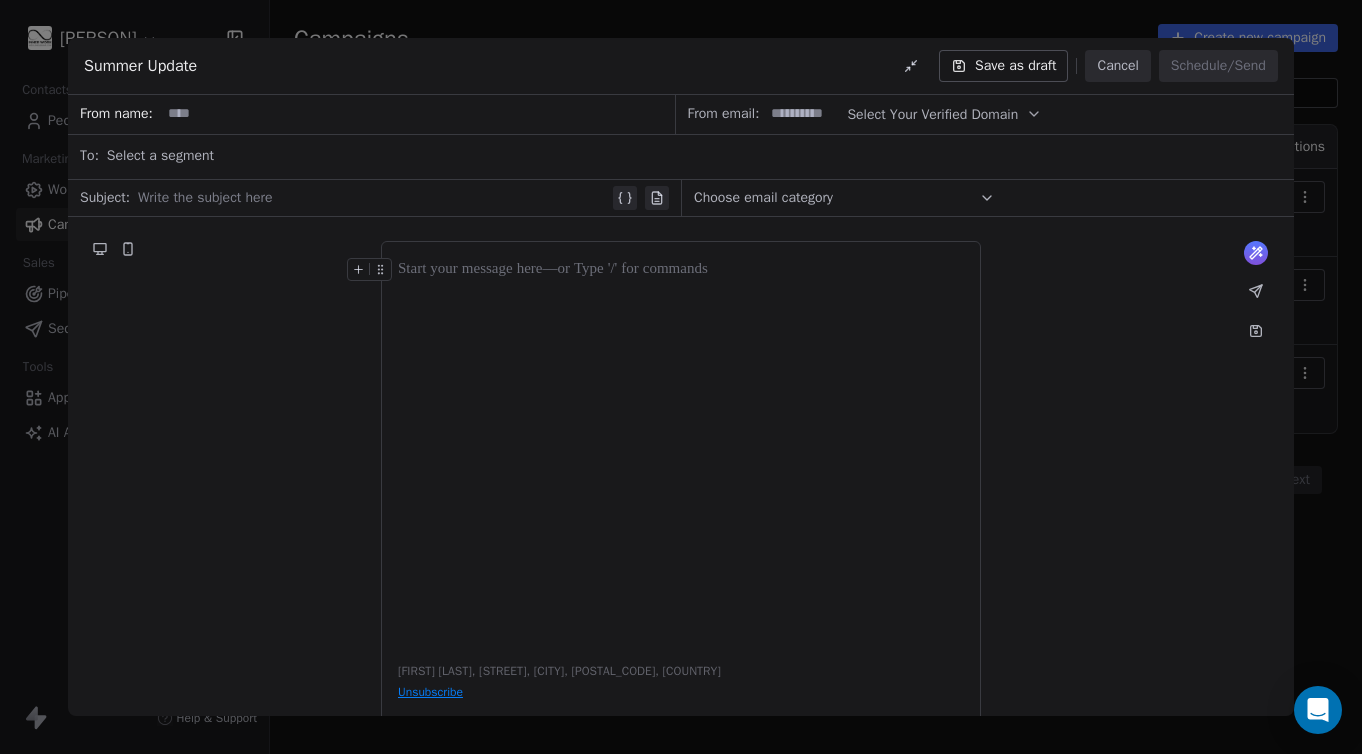 click on "Cancel" at bounding box center (1117, 66) 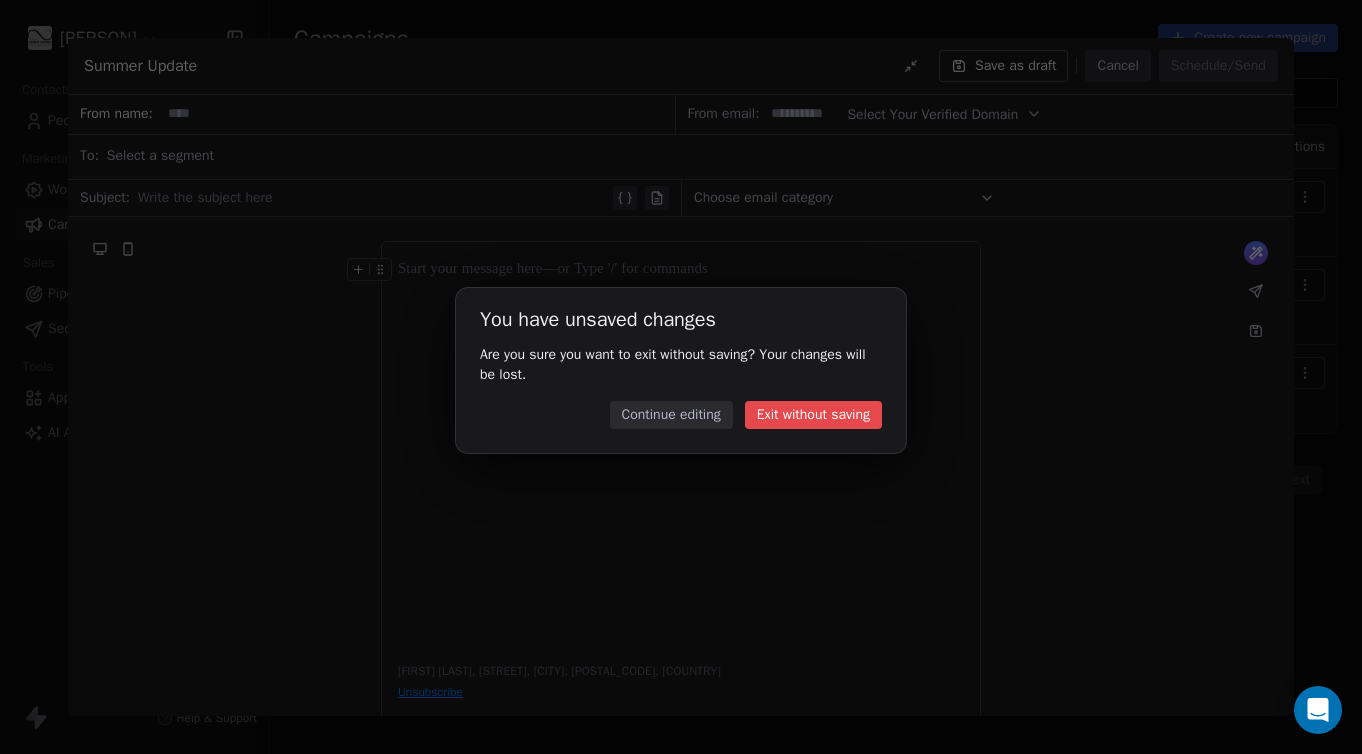 click on "Exit without saving" at bounding box center [813, 415] 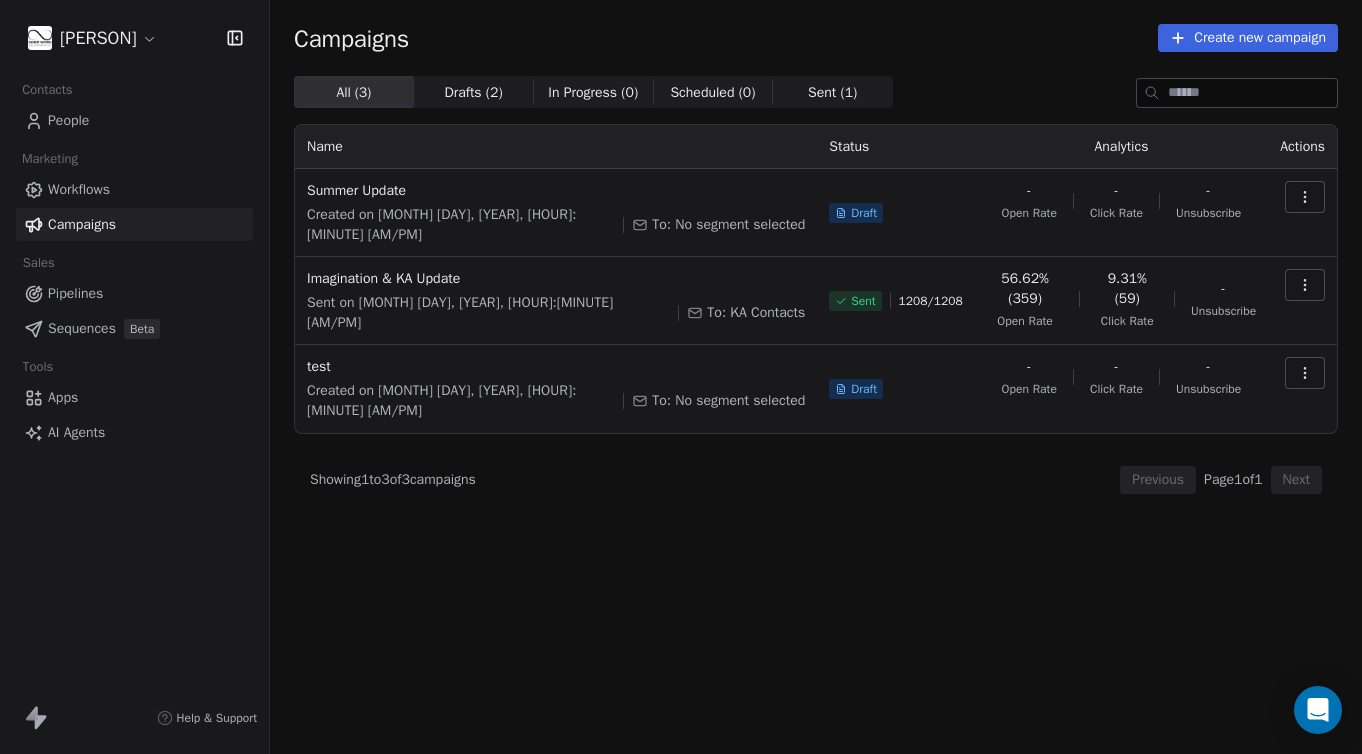 click on "People" at bounding box center (68, 120) 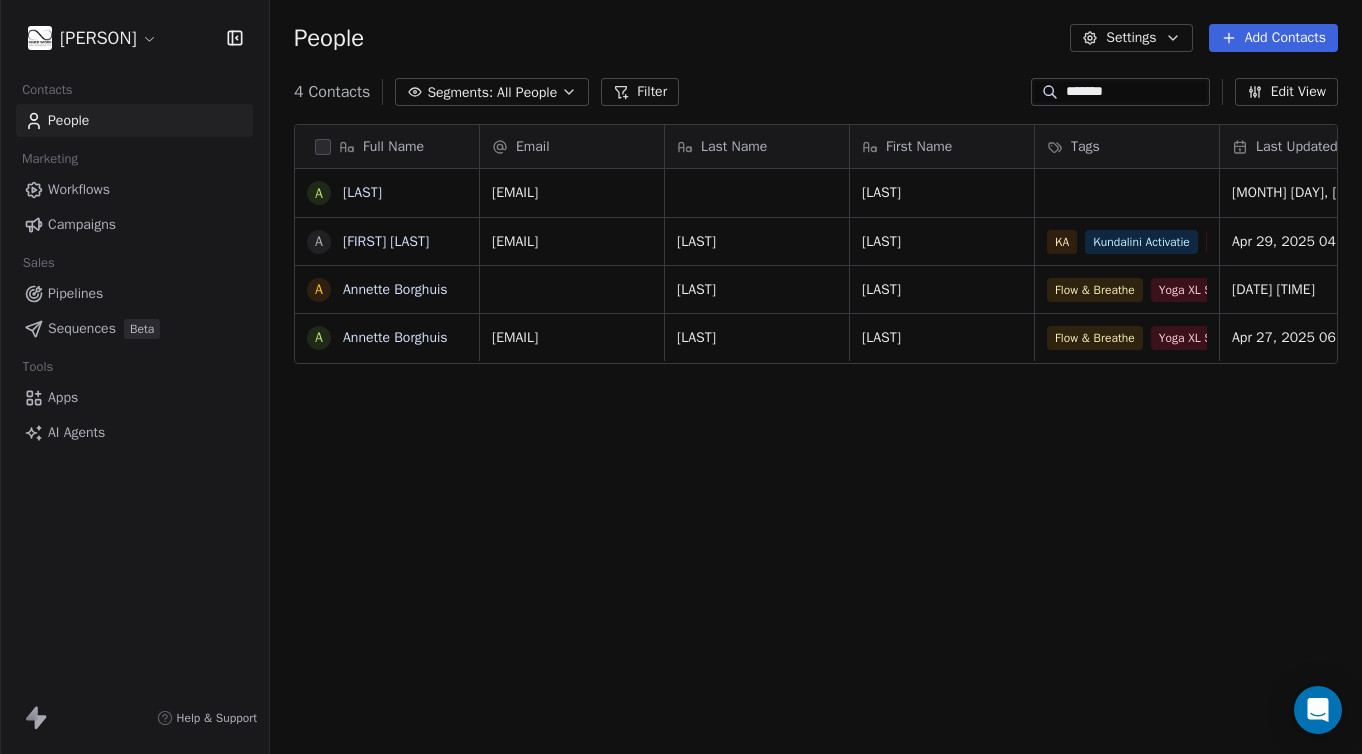 scroll, scrollTop: 1, scrollLeft: 1, axis: both 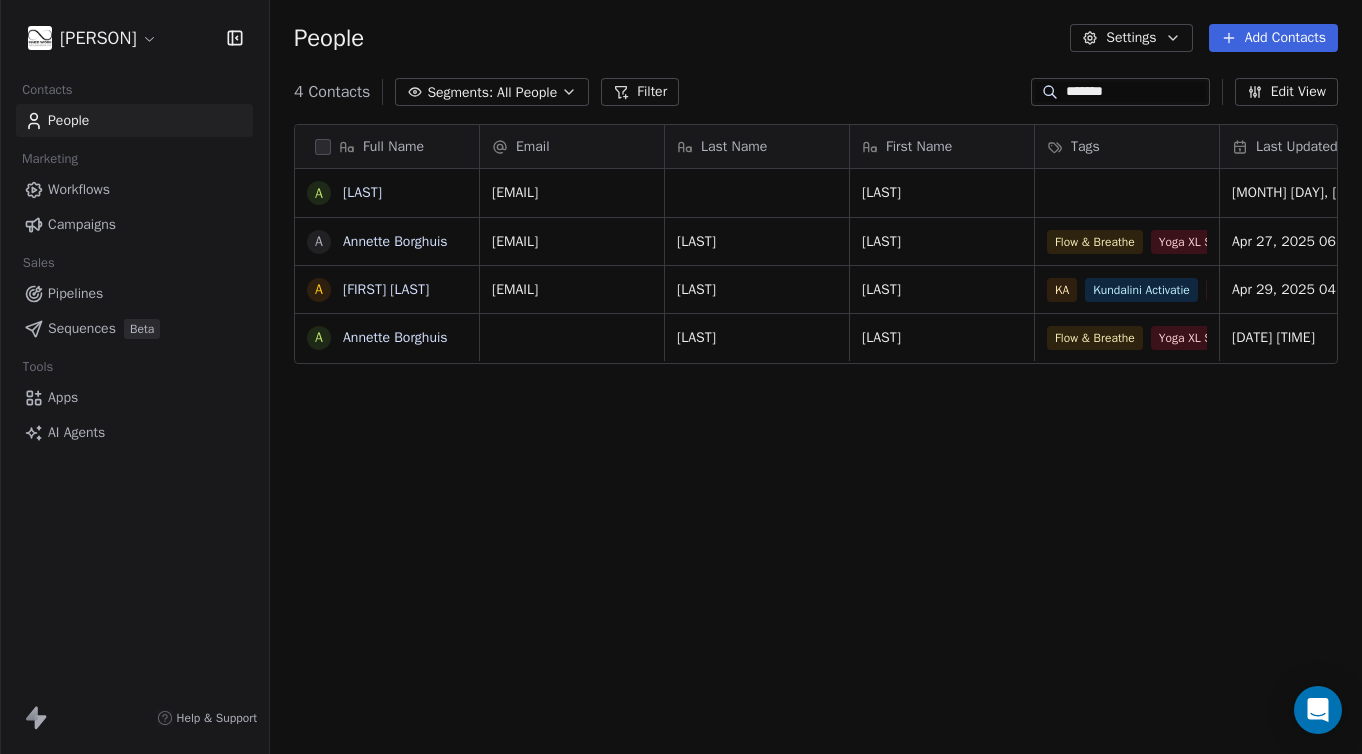 click on "Edit View" at bounding box center (1286, 92) 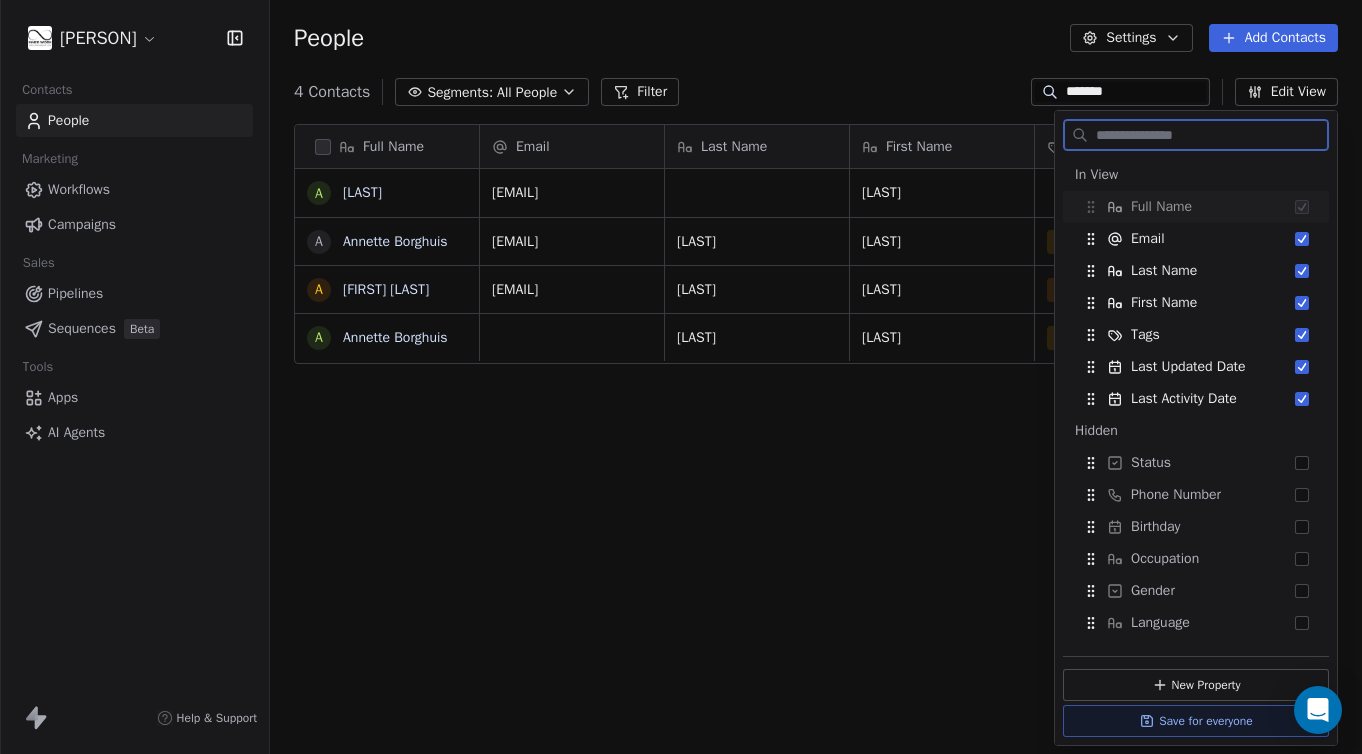 click on "Filter" at bounding box center [640, 92] 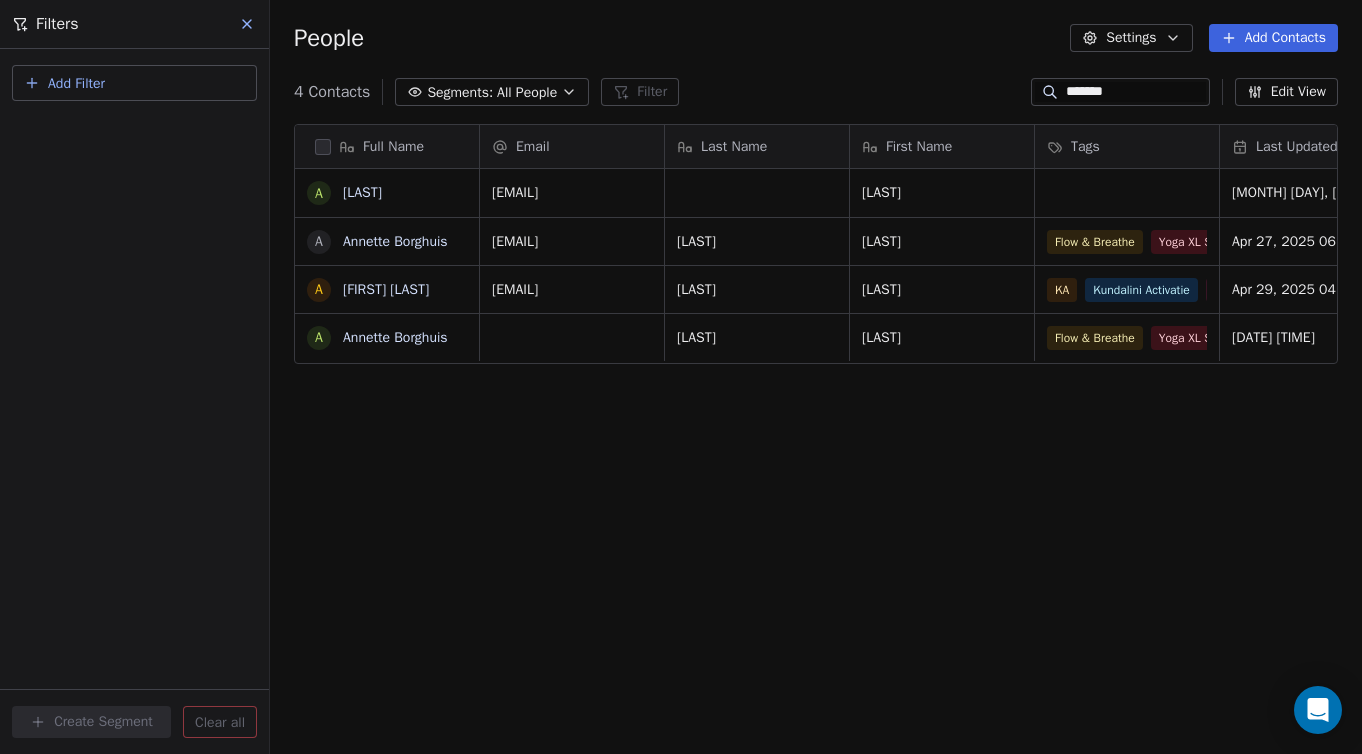 click 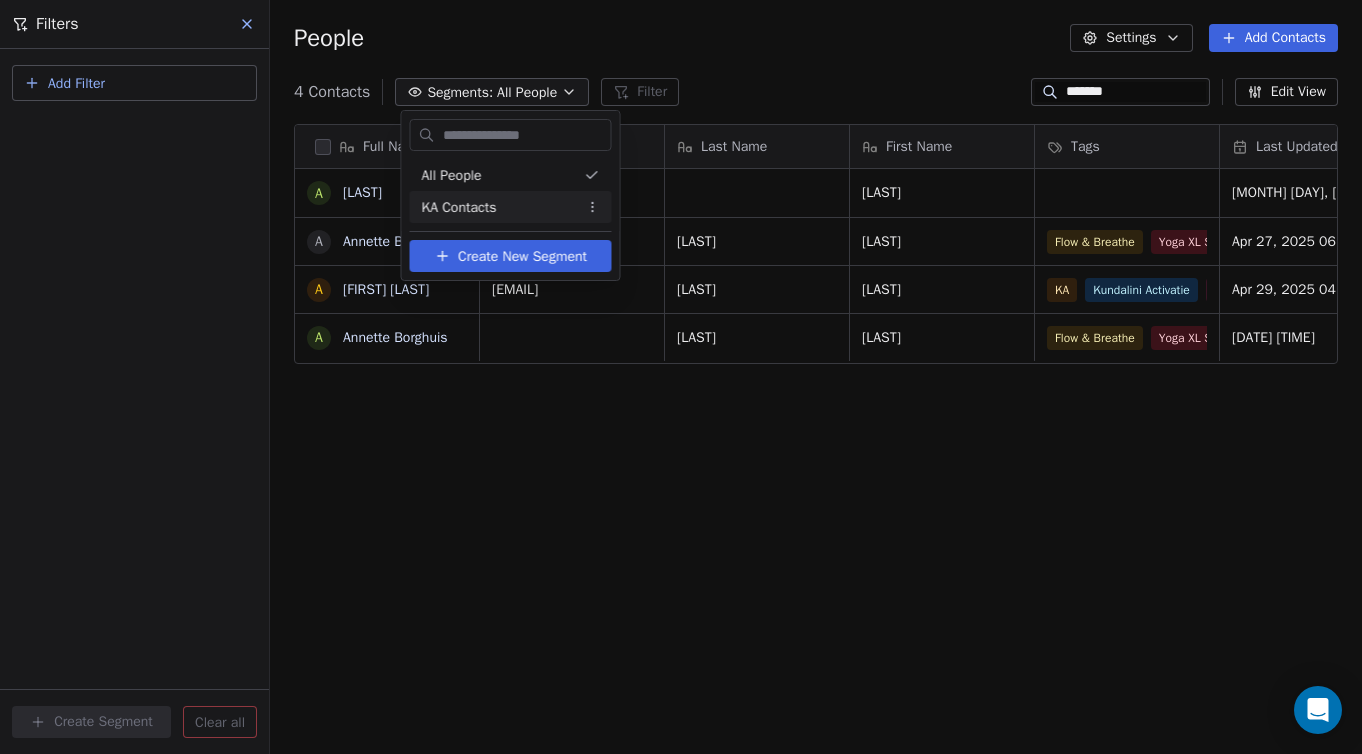 click on "KA Contacts" at bounding box center (459, 207) 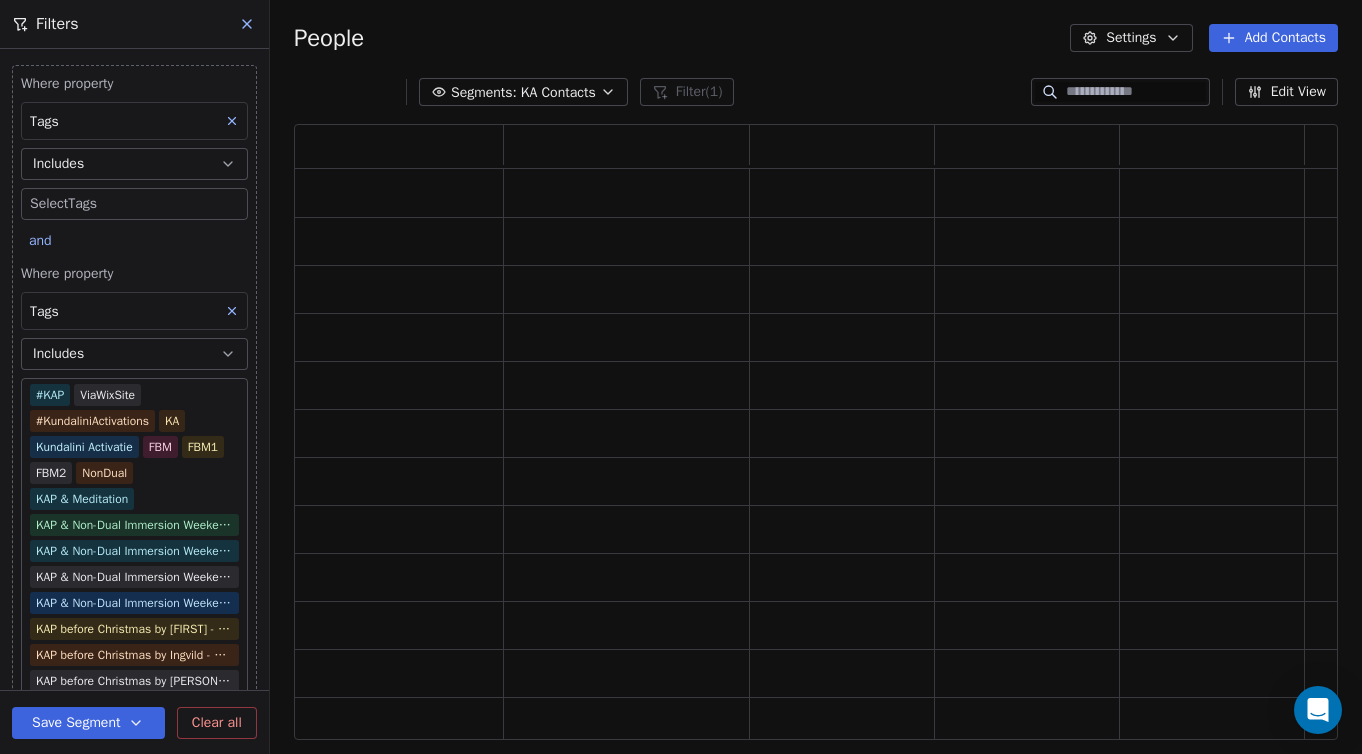 scroll, scrollTop: 1, scrollLeft: 1, axis: both 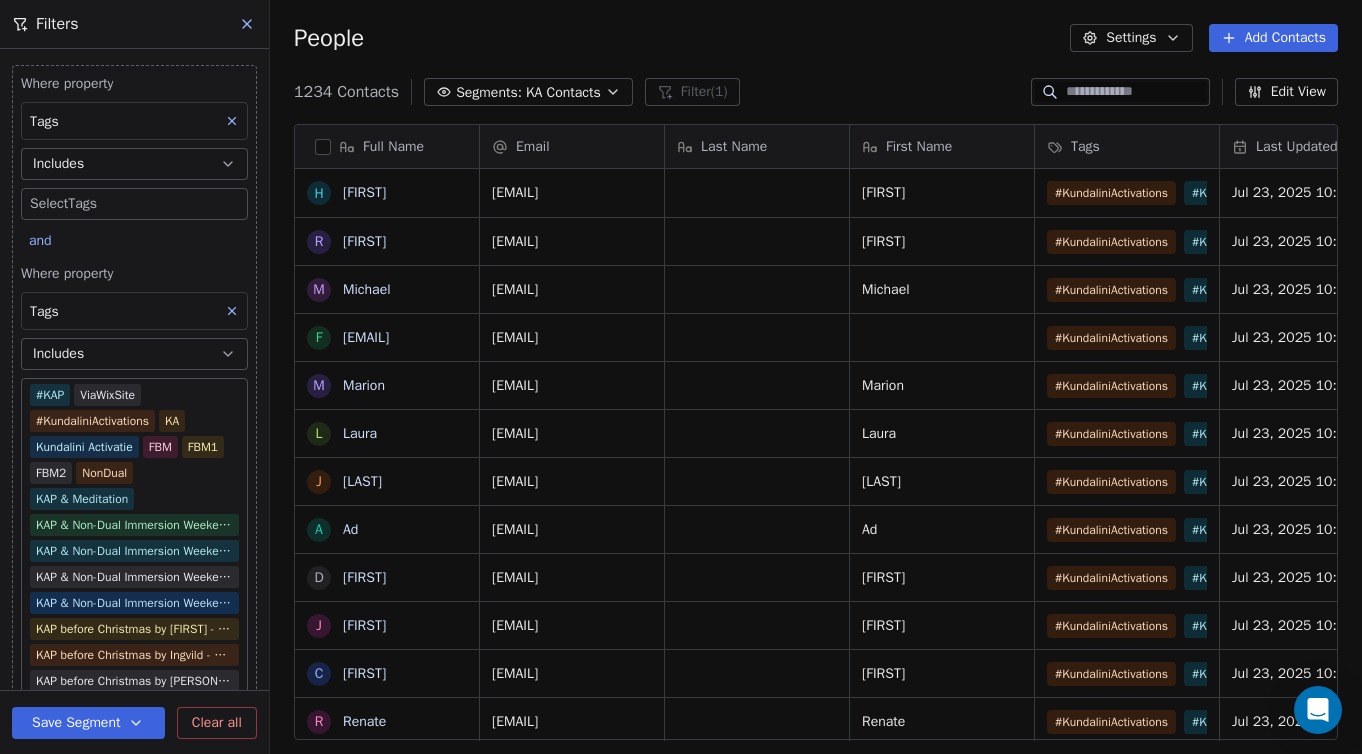 click at bounding box center [1136, 92] 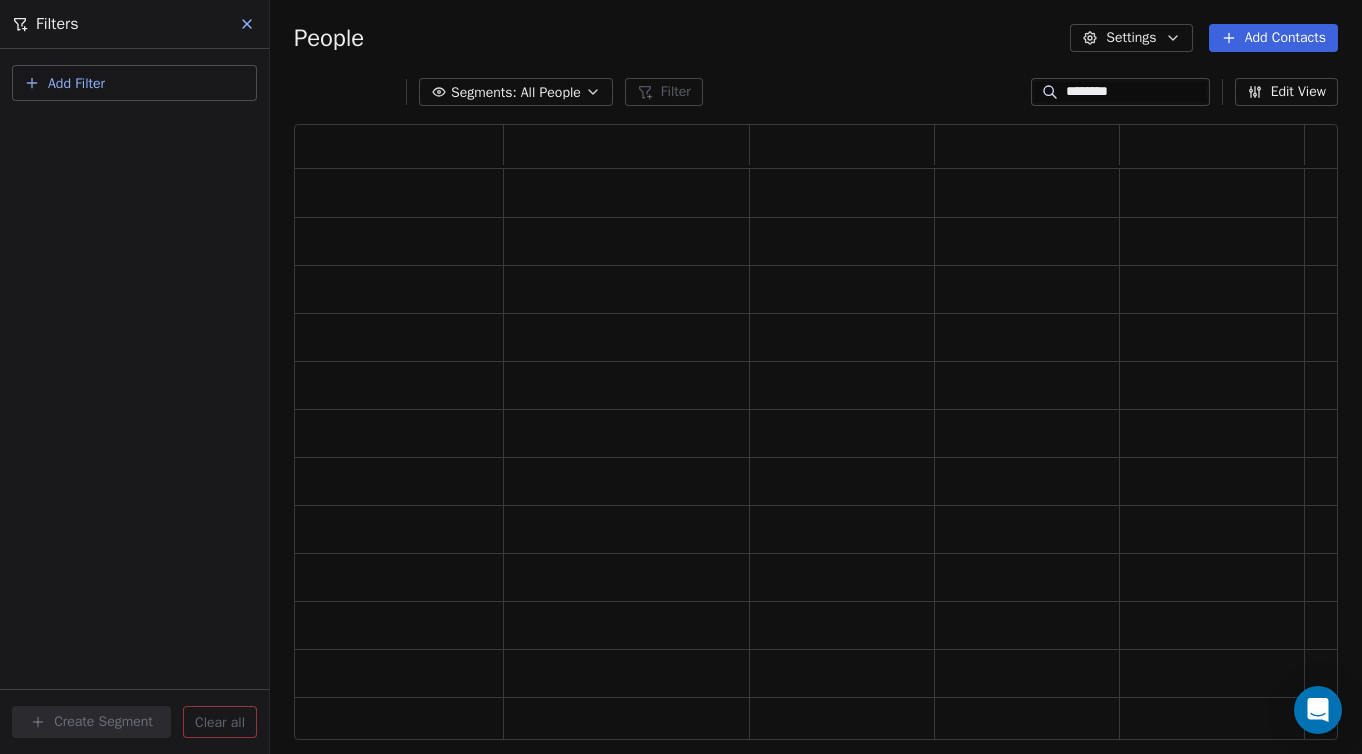 scroll, scrollTop: 1, scrollLeft: 1, axis: both 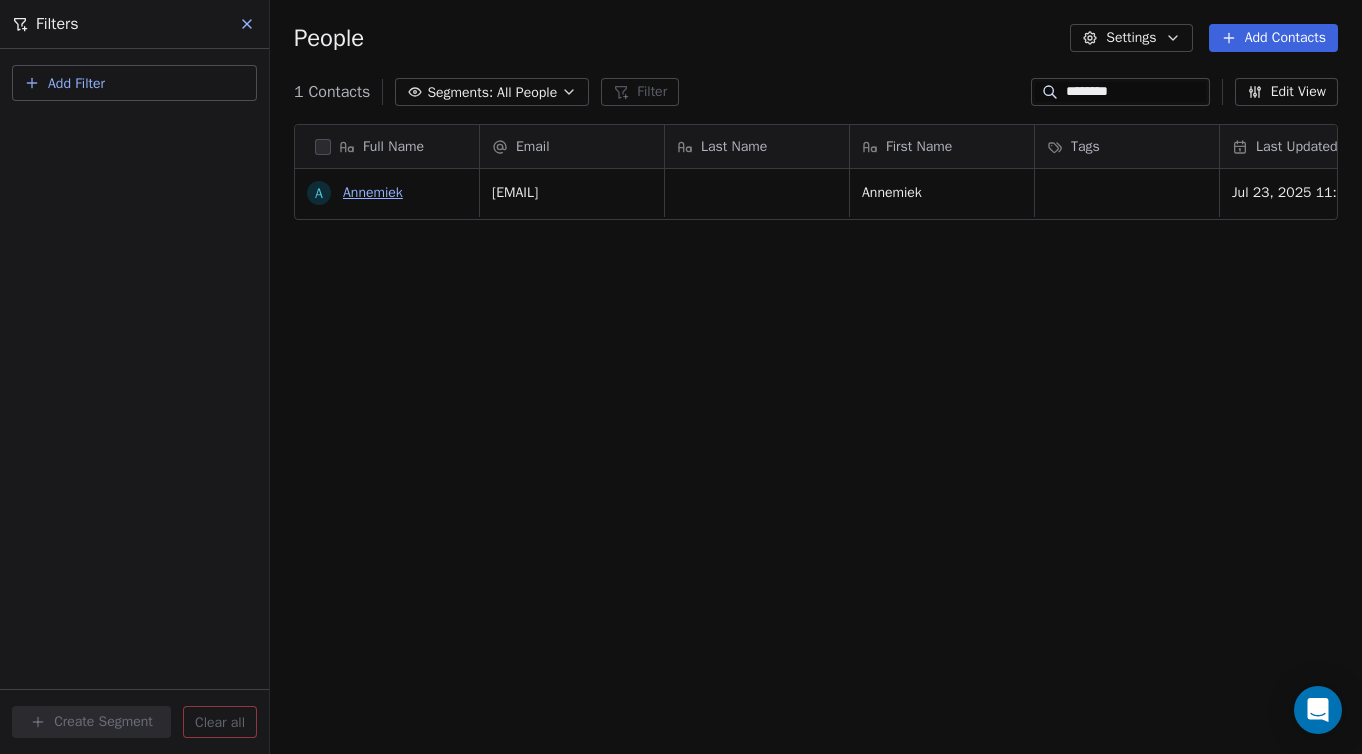type on "********" 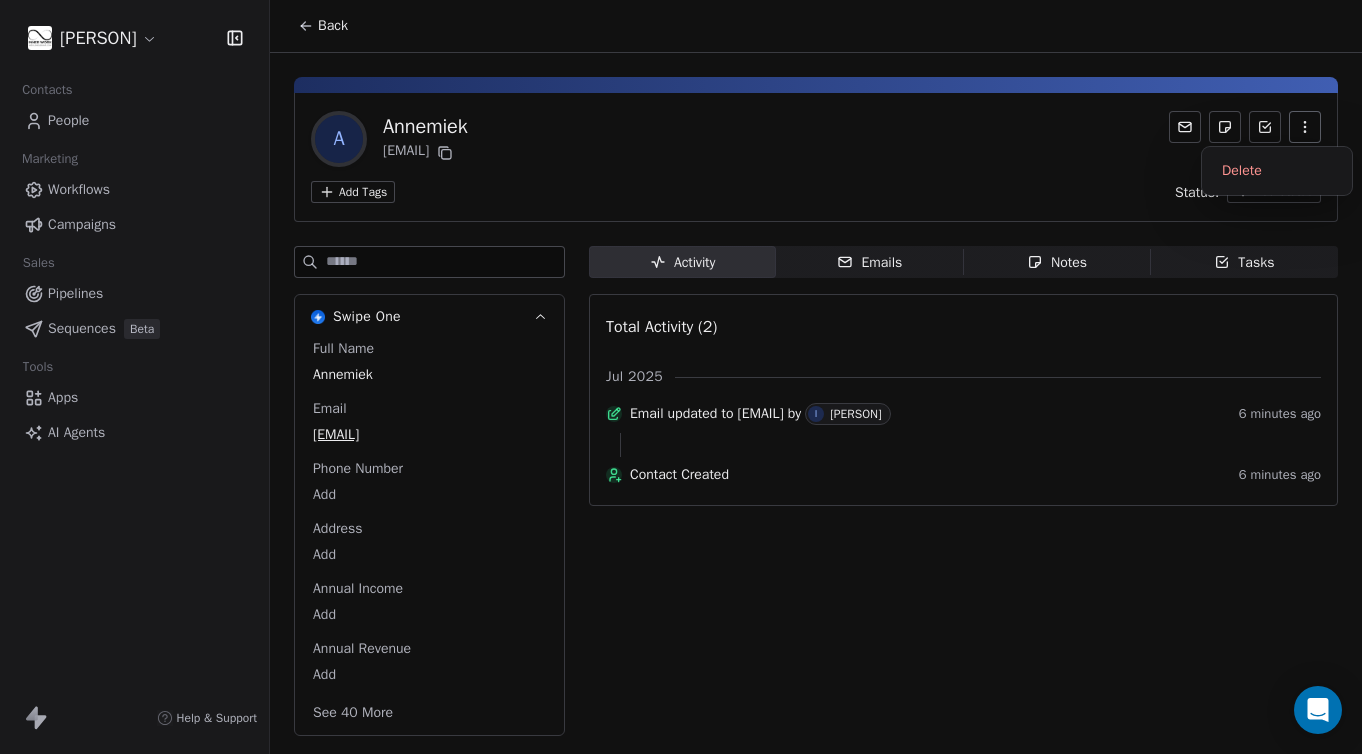click 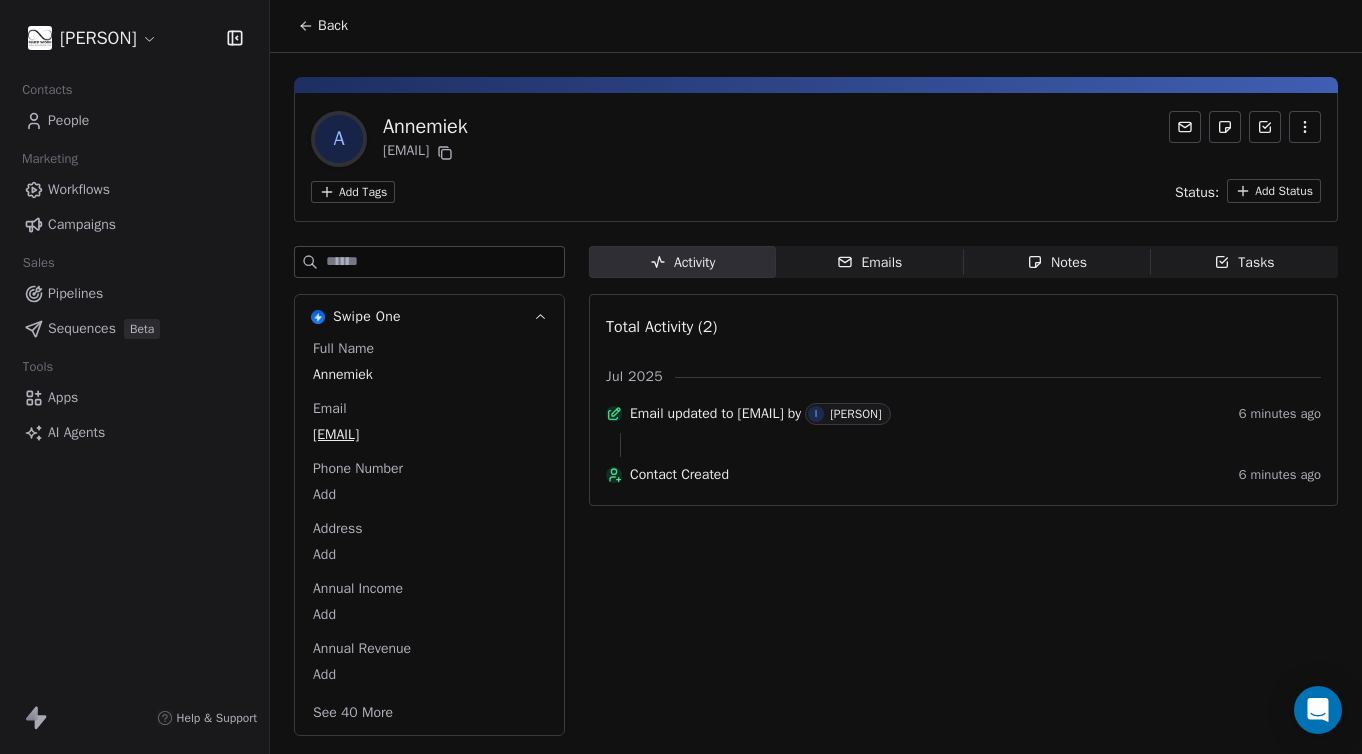 click on "[PERSON] Contacts People Marketing Workflows Campaigns Sales Pipelines Sequences Beta Tools Apps AI Agents Help & Support Back A [FIRST] [EMAIL] Add Tags Status:   Add Status Swipe One Full Name [FIRST] Email [EMAIL] Phone Number Add Address Add Annual Income Add Annual Revenue Add See   40   More   Activity Activity Emails Emails   Notes   Notes Tasks Tasks Total Activity (2) [MONTH] [YEAR] Email updated to "[EMAIL]" by I [PERSON]   6 minutes ago Contact Created   6 minutes ago" at bounding box center (681, 377) 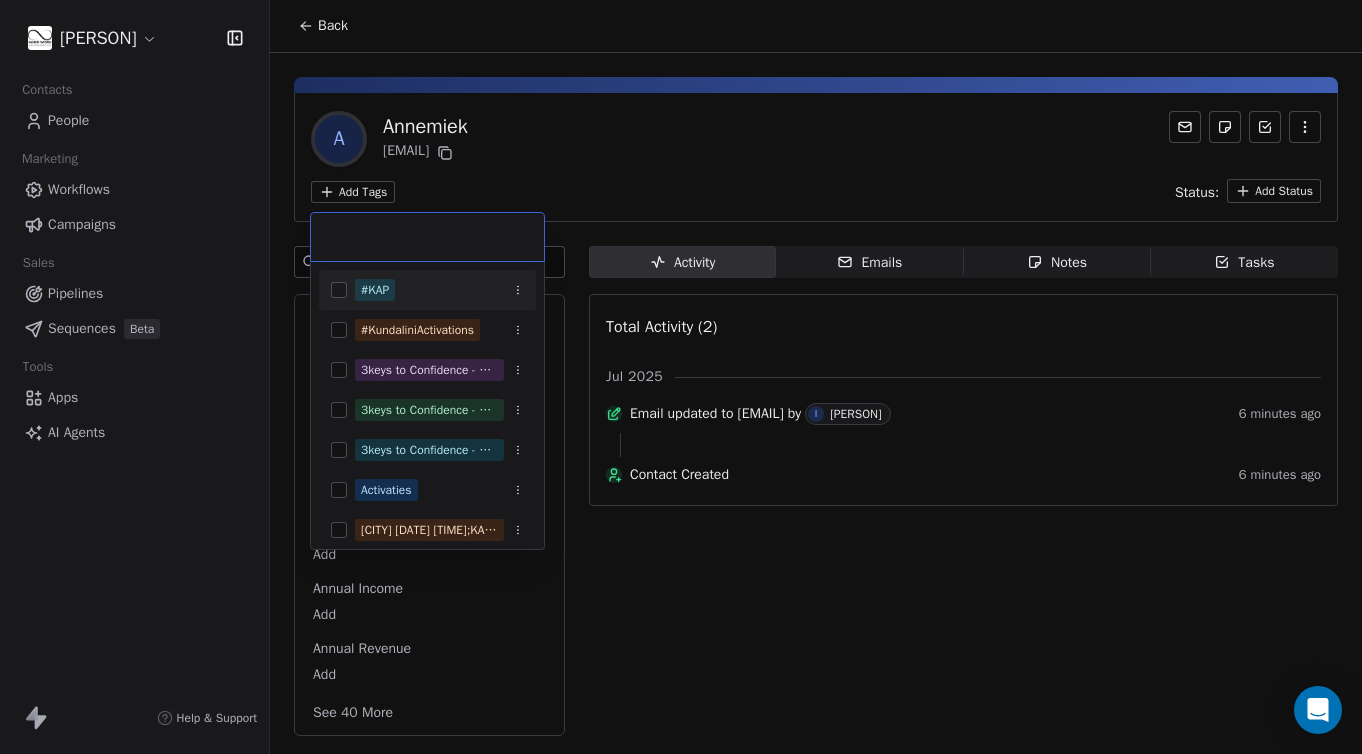 click on "#KAP" at bounding box center [375, 290] 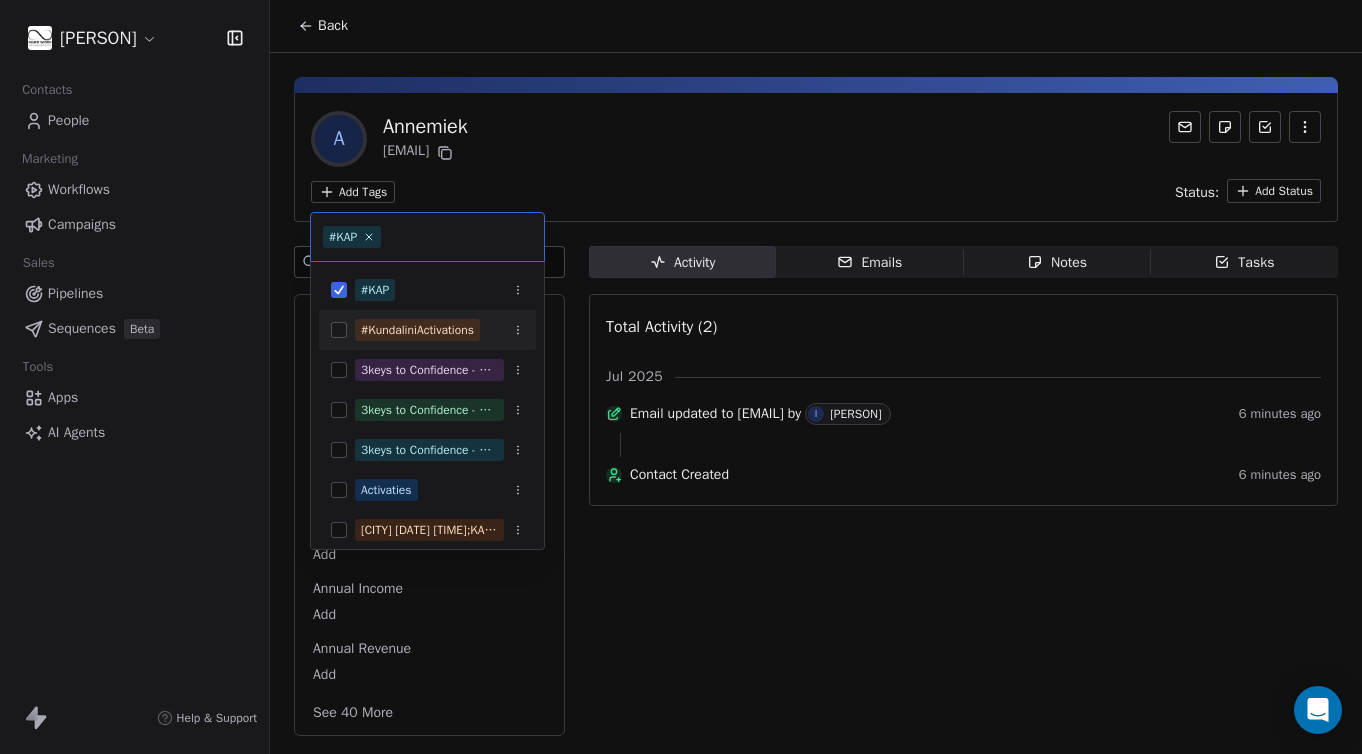 click on "#KundaliniActivations" at bounding box center (417, 330) 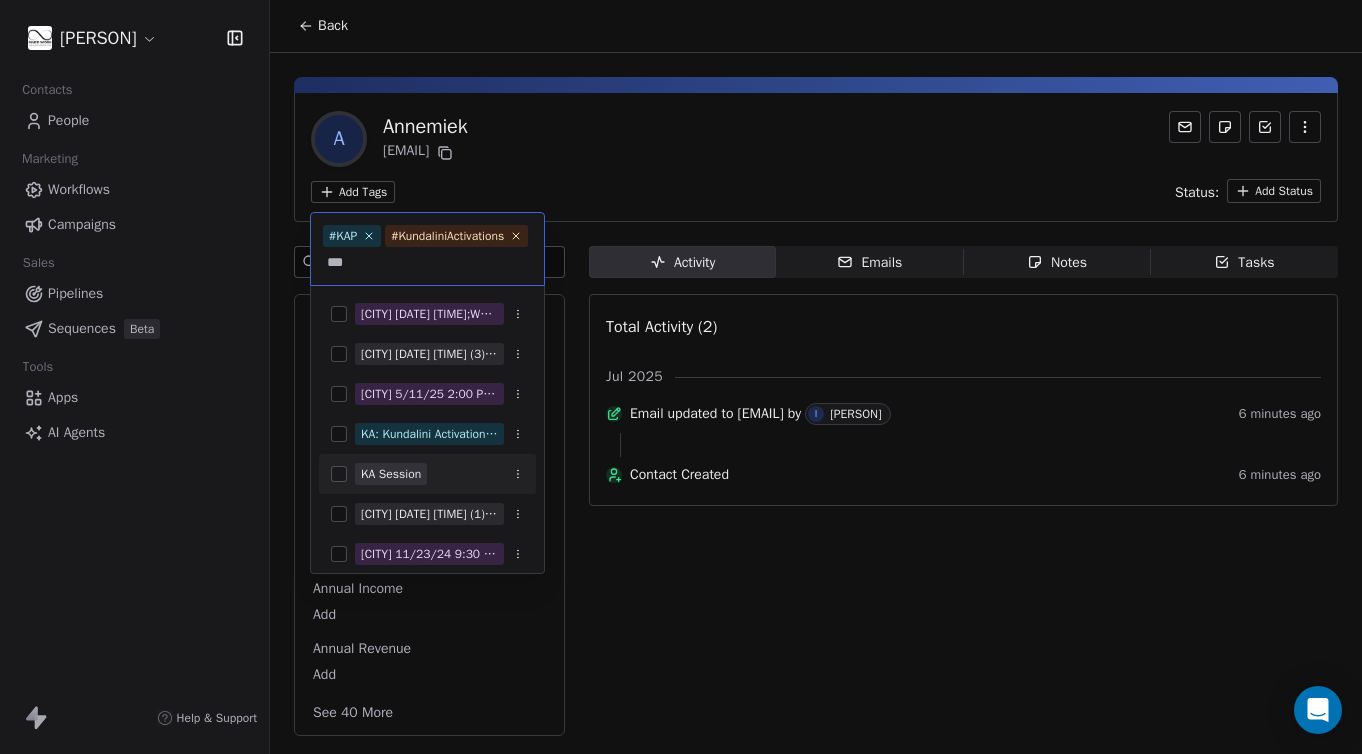 type on "**" 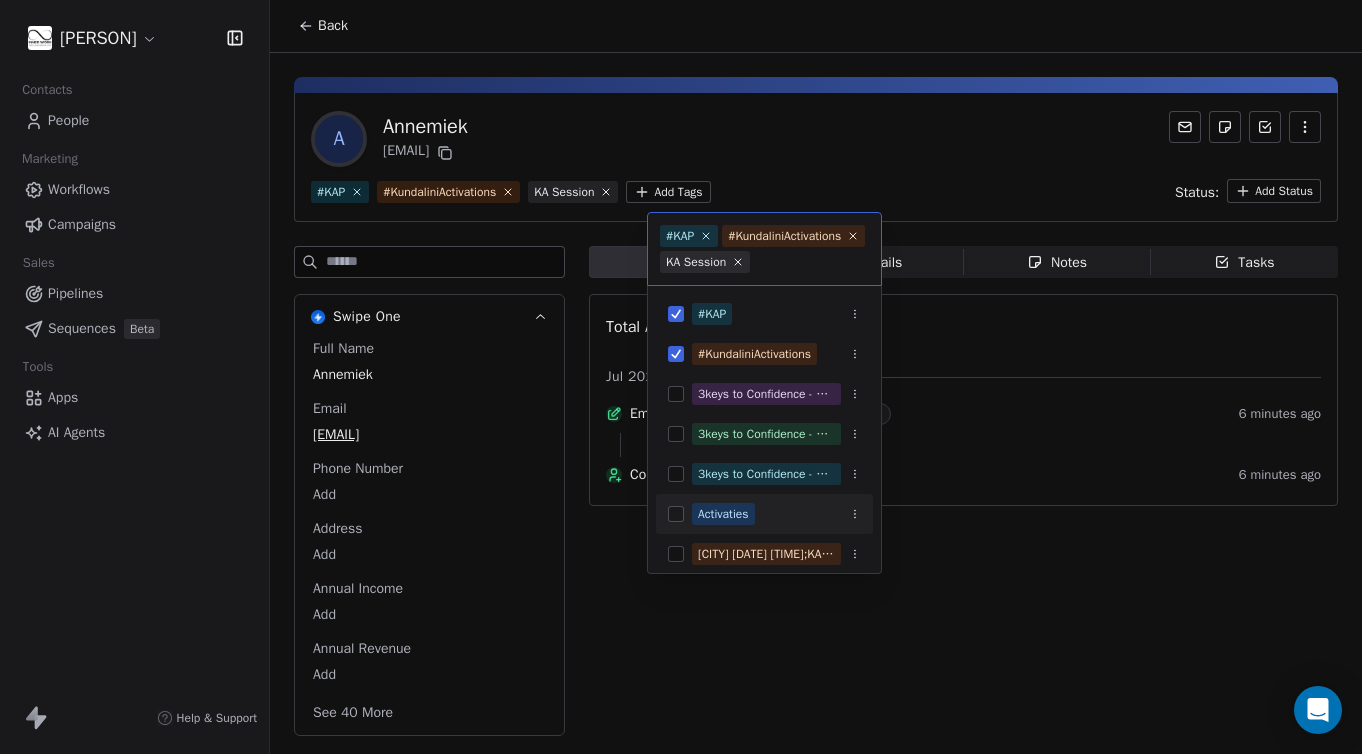 click on "Ingvild Molenaar Contacts People Marketing Workflows Campaigns Sales Pipelines Sequences Beta Tools Apps AI Agents Help & Support Back A Annemiek [EMAIL] #KAP #KundaliniActivations KA Session Add Tags Status: Add Status Swipe One Full Name Annemiek Email [EMAIL] Phone Number Add Address Add Annual Income Add Annual Revenue Add See 40 More Activity Activity Emails Emails Notes Notes Tasks Tasks Total Activity (2) [DATE] Email updated to "[EMAIL]" by I Ingvild Molenaar 6 minutes ago Contact Created 6 minutes ago
#KAP #KundaliniActivations KA Session #KAP #KundaliniActivations 3keys to Confidence - Embodied Meditation full series [DATE] [TIME] 3keys to Confidence - Embodied Meditation full series [DATE] [TIME];KAP open class by Ingvild - YogaDreams 3keys to Confidence - Embodied Meditation full series [DATE] [TIME] Activaties Amsterdam [DATE] [TIME];KAP open class by Ingvild - Sukha Yoga Amsterdam [DATE] [TIME] (2)" at bounding box center (681, 377) 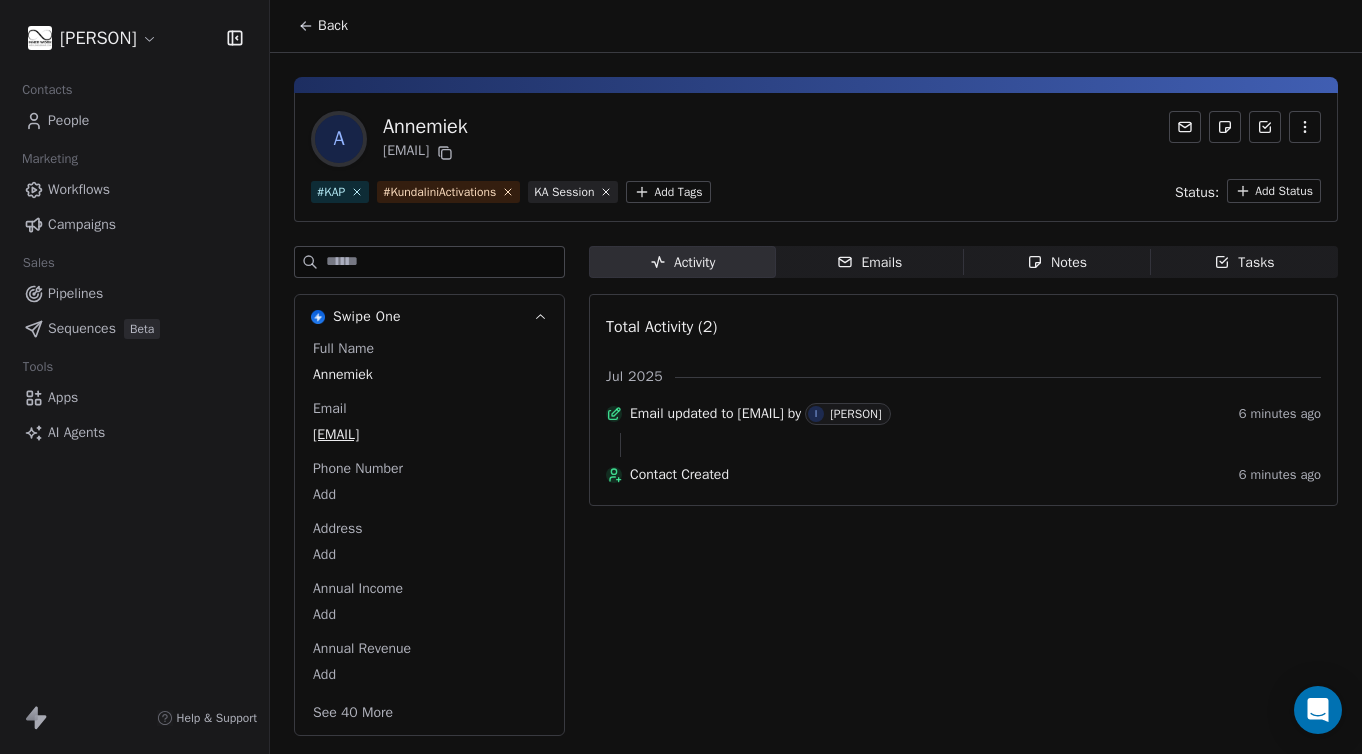 click on "See   40   More" at bounding box center (353, 713) 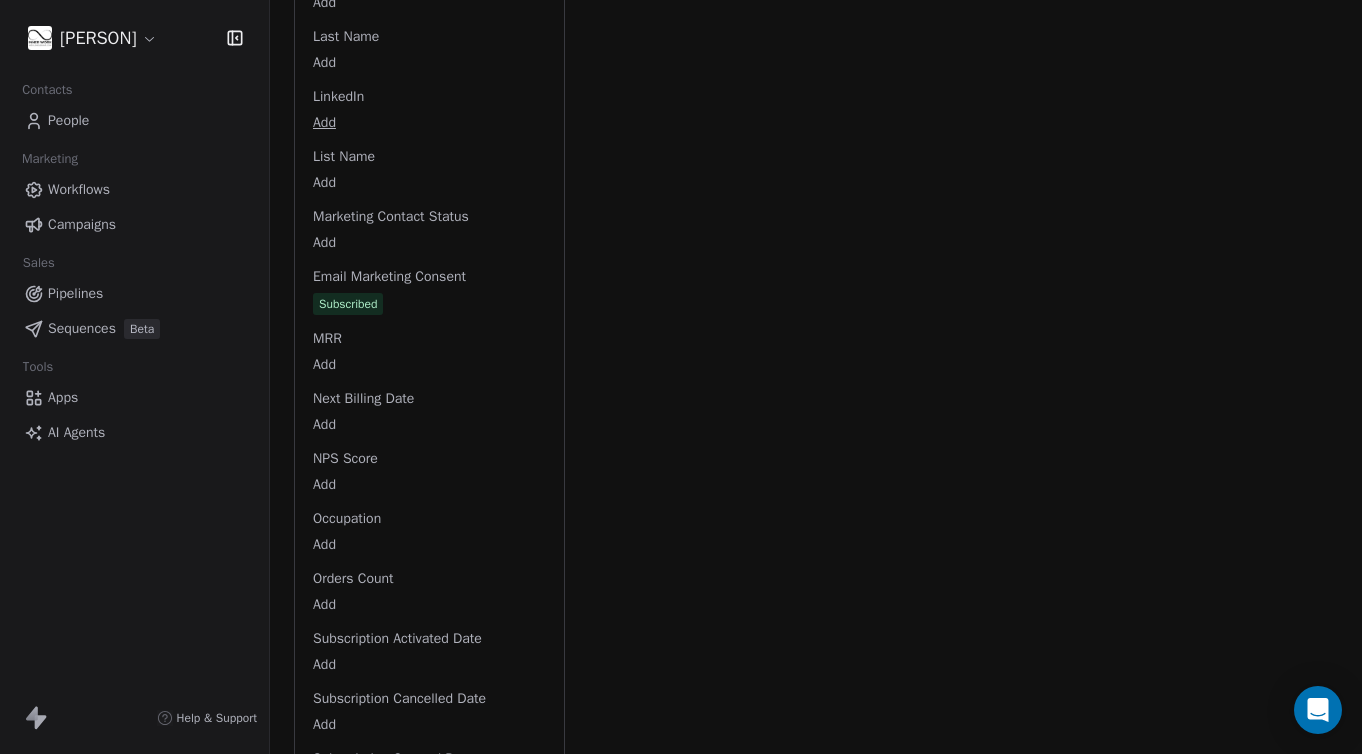 scroll, scrollTop: 1826, scrollLeft: 0, axis: vertical 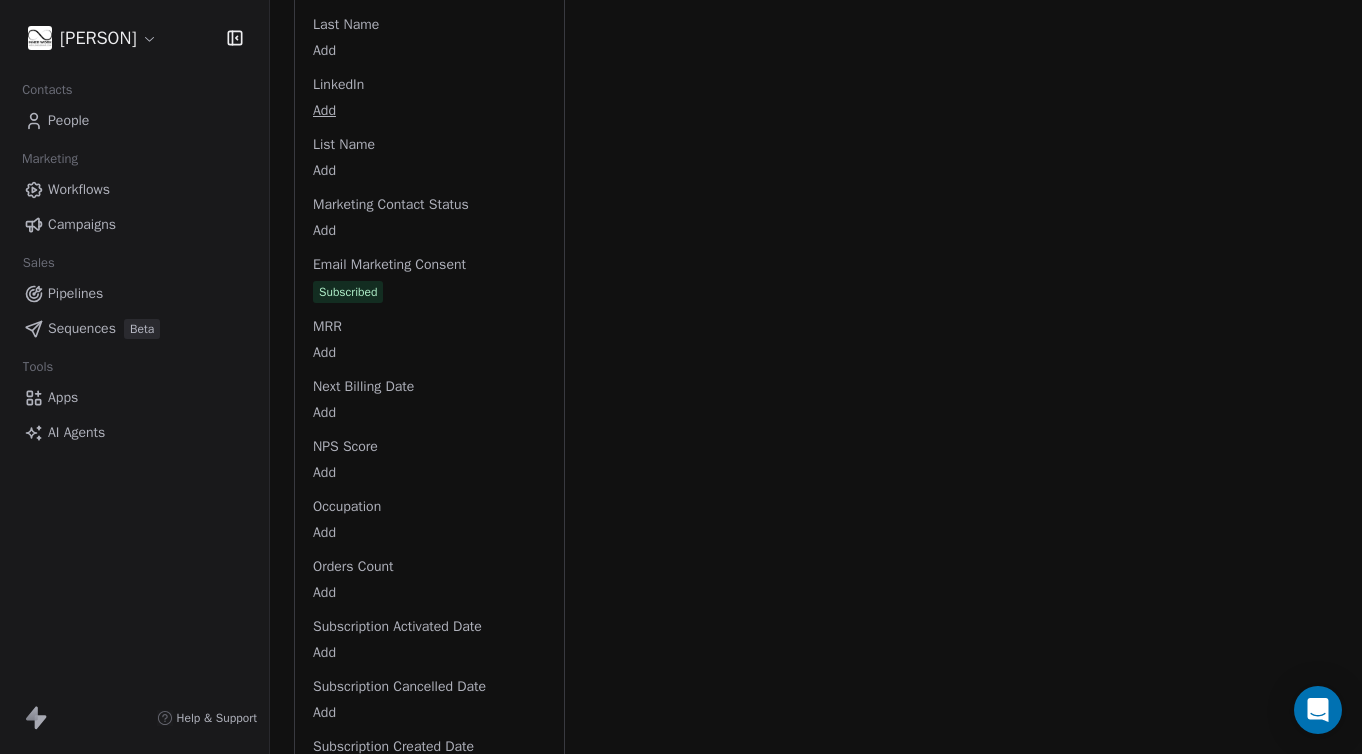 click on "Ingvild Molenaar Contacts People Marketing Workflows Campaigns Sales Pipelines Sequences Beta Tools Apps AI Agents Help & Support" at bounding box center (134, 377) 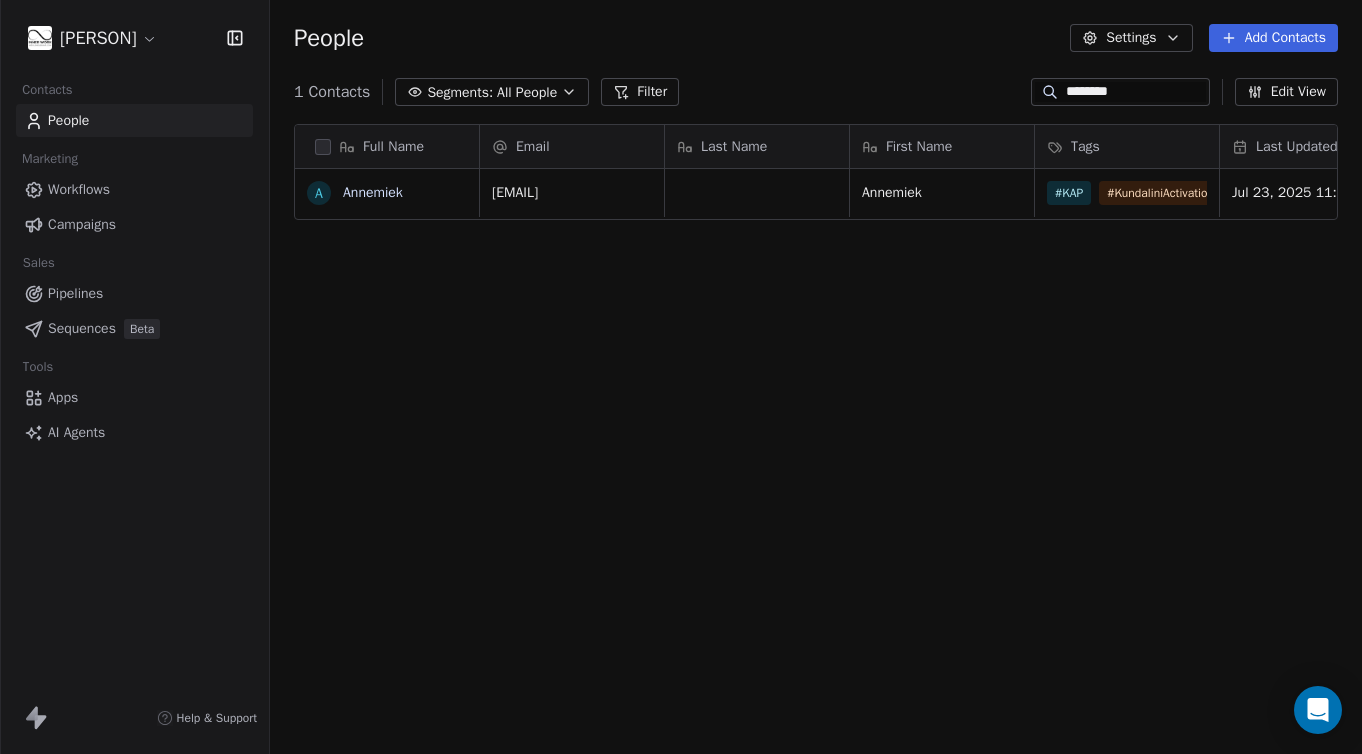 scroll, scrollTop: 0, scrollLeft: 0, axis: both 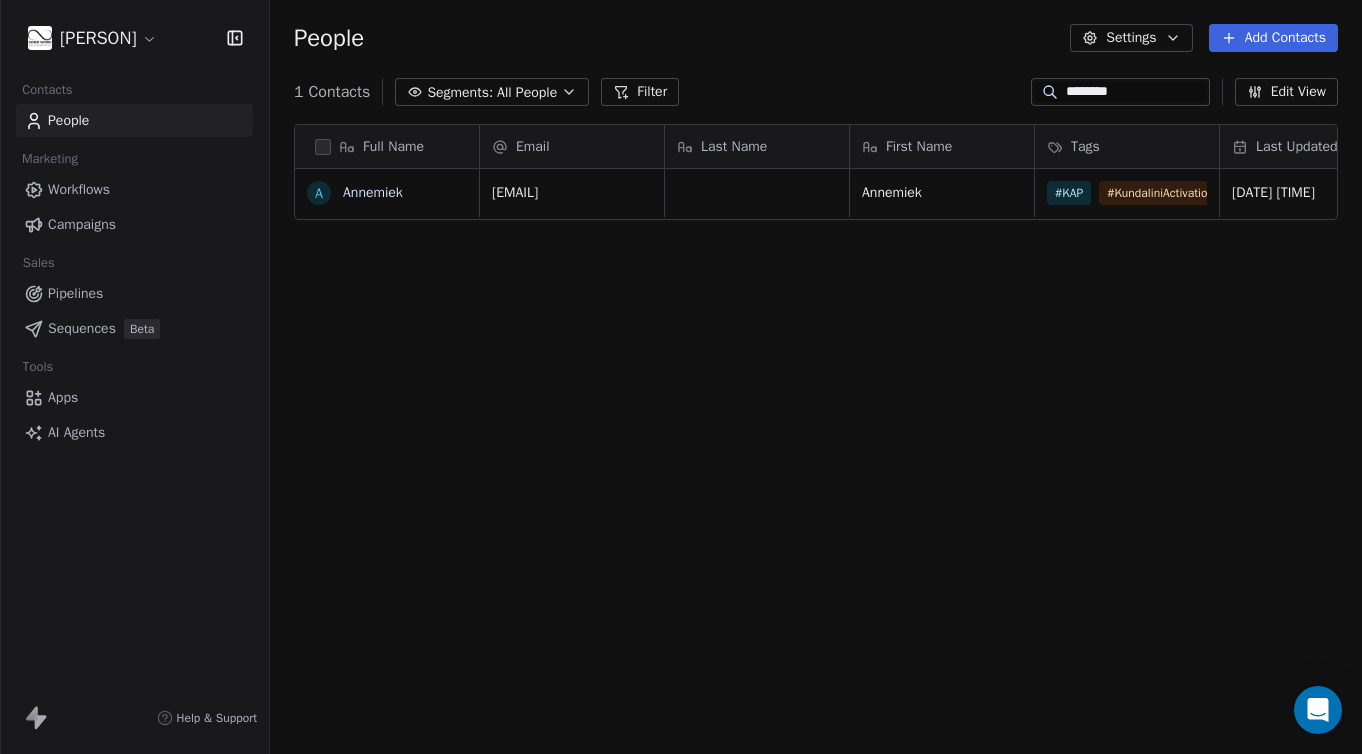 click on "********" at bounding box center [1136, 92] 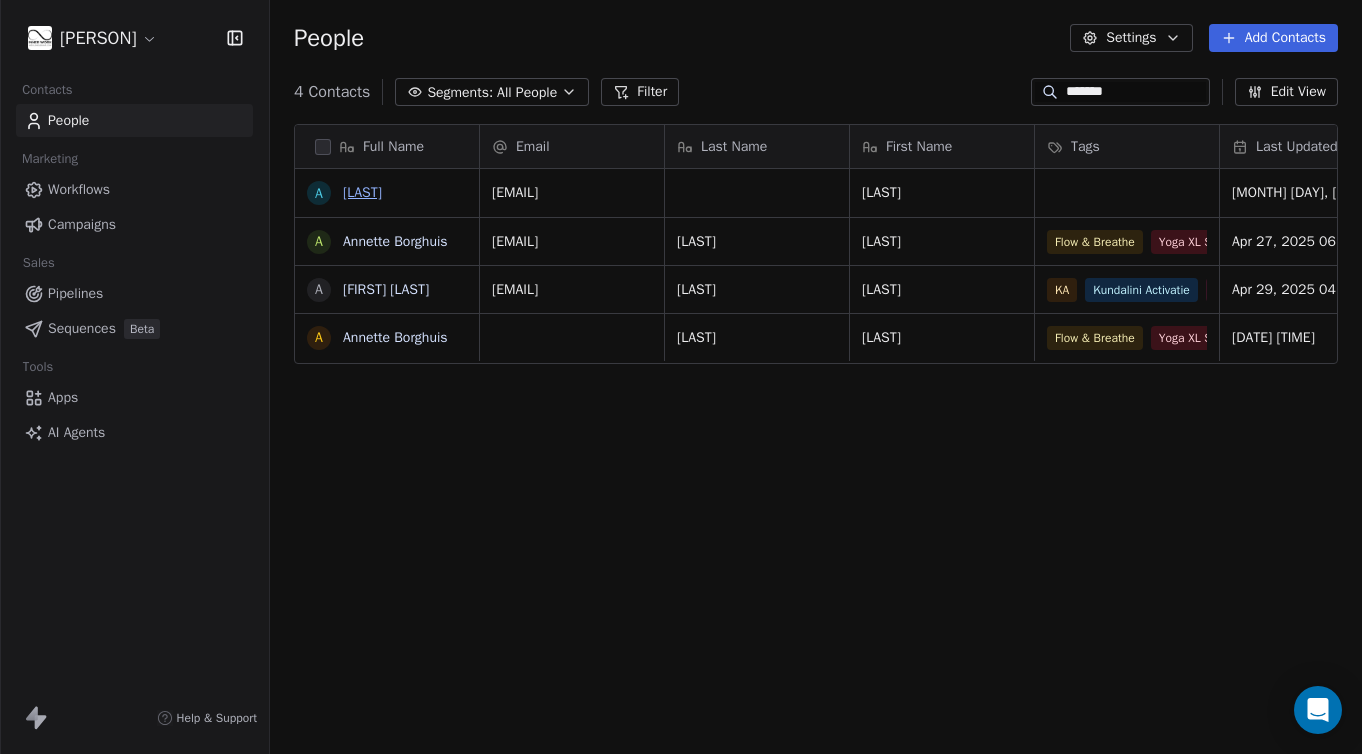 type on "*******" 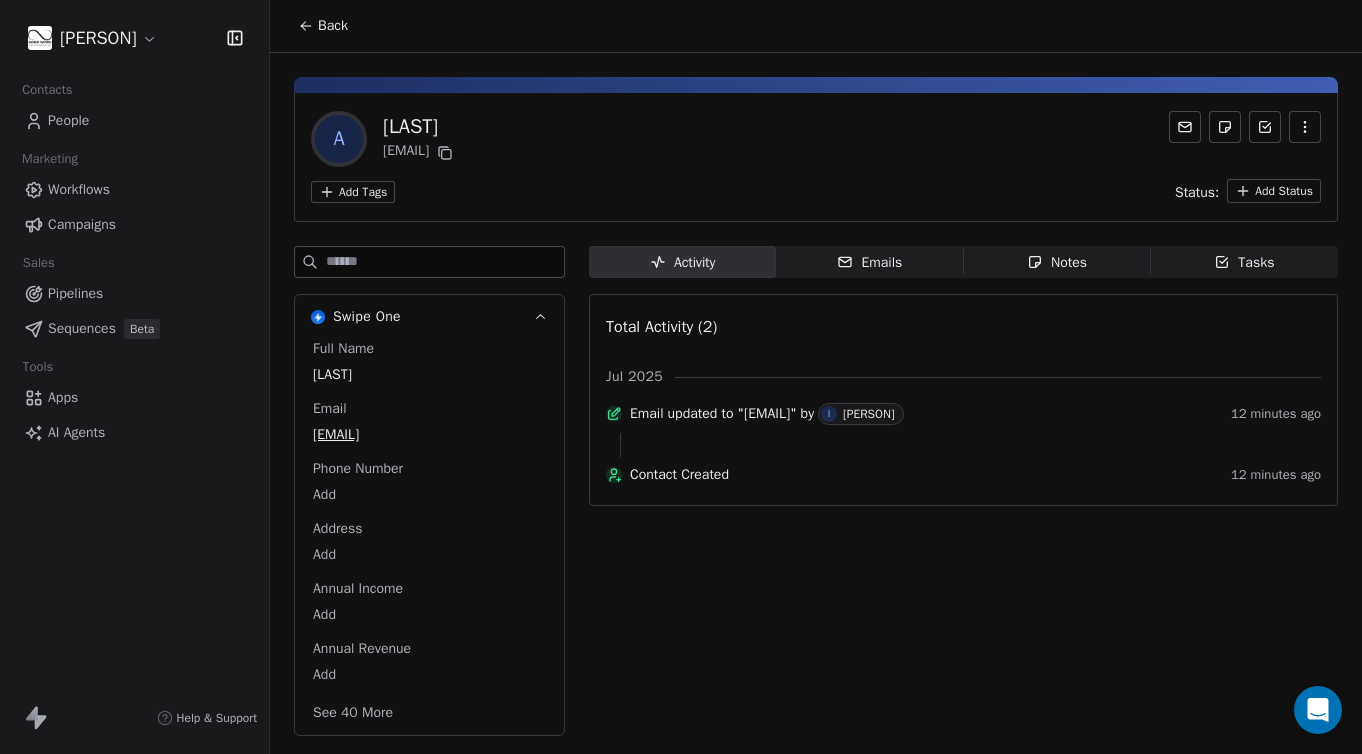 click on "Full Name [FIRST] [EMAIL]  Add Tags Status:   Add Tags Status:   Add Status Swipe One Full Name [FIRST] Email [EMAIL] Phone Number Add Address Add Annual Income Add Annual Revenue Add See   40   More   Activity Activity Emails Emails   Notes   Notes Tasks Tasks Total Activity (2) Jul 2025 Email updated to "[EMAIL]" by I [FIRST] [LAST]   12 minutes ago Contact Created   12 minutes ago" at bounding box center [681, 377] 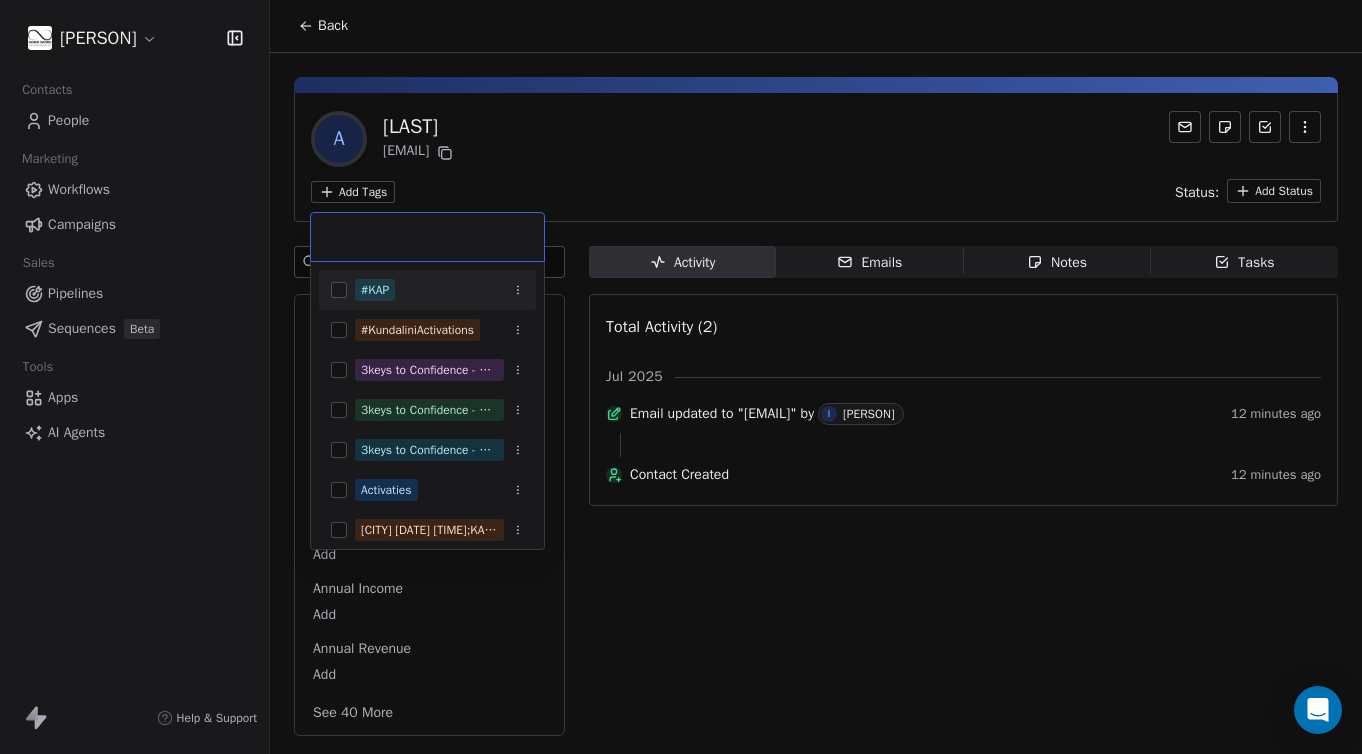 click at bounding box center [339, 290] 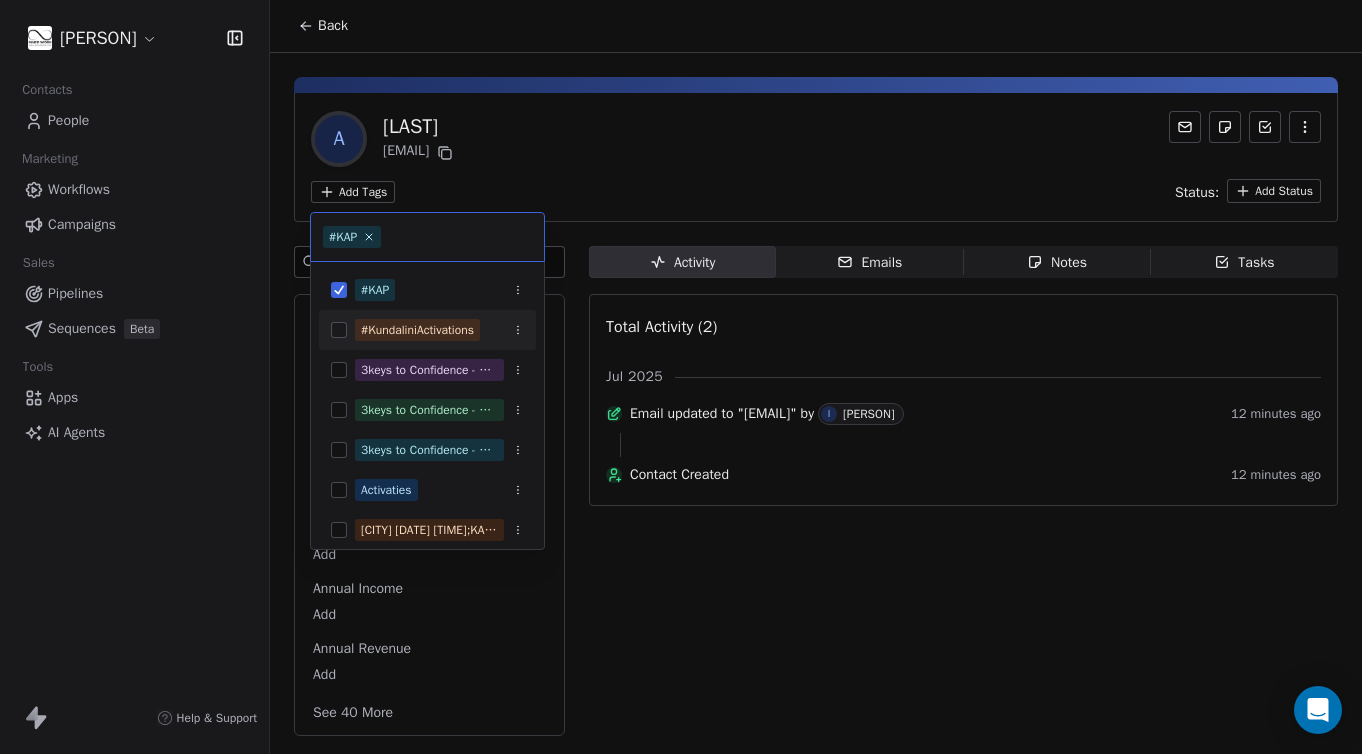 click at bounding box center [339, 330] 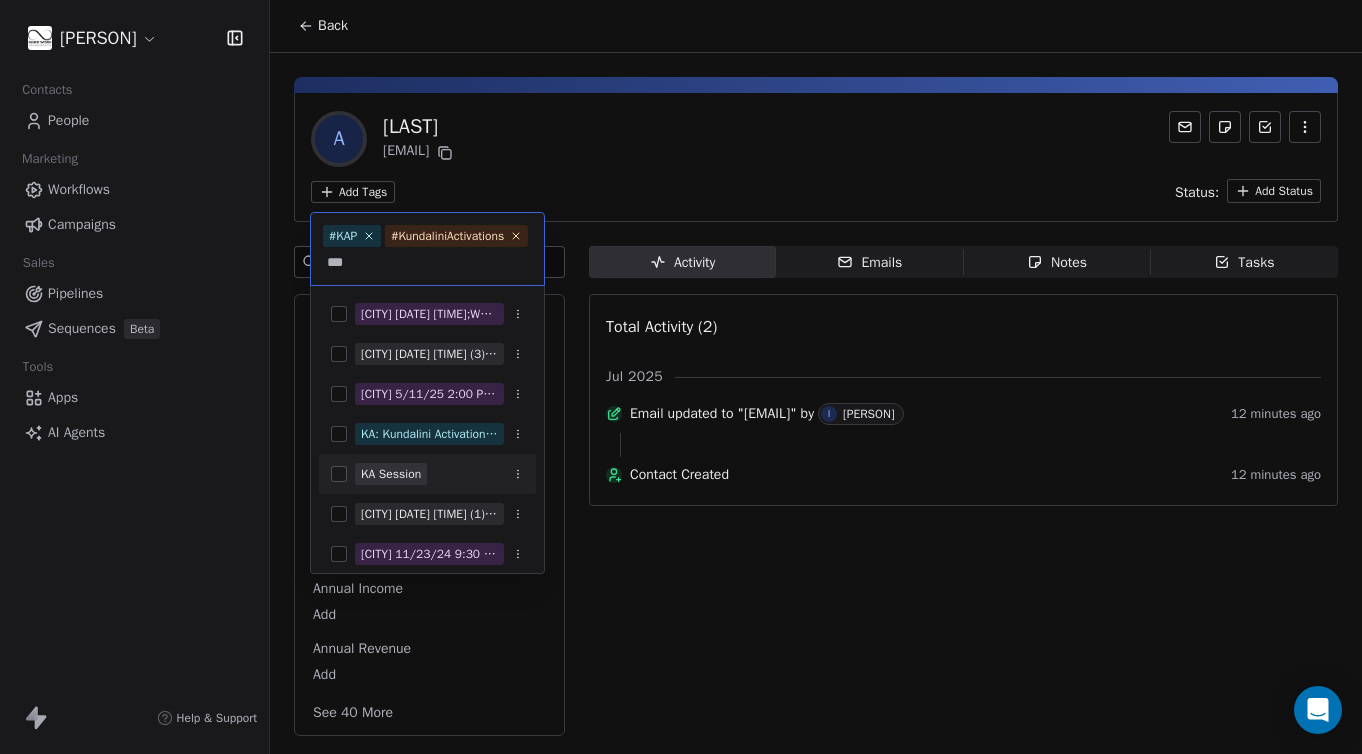 type on "**" 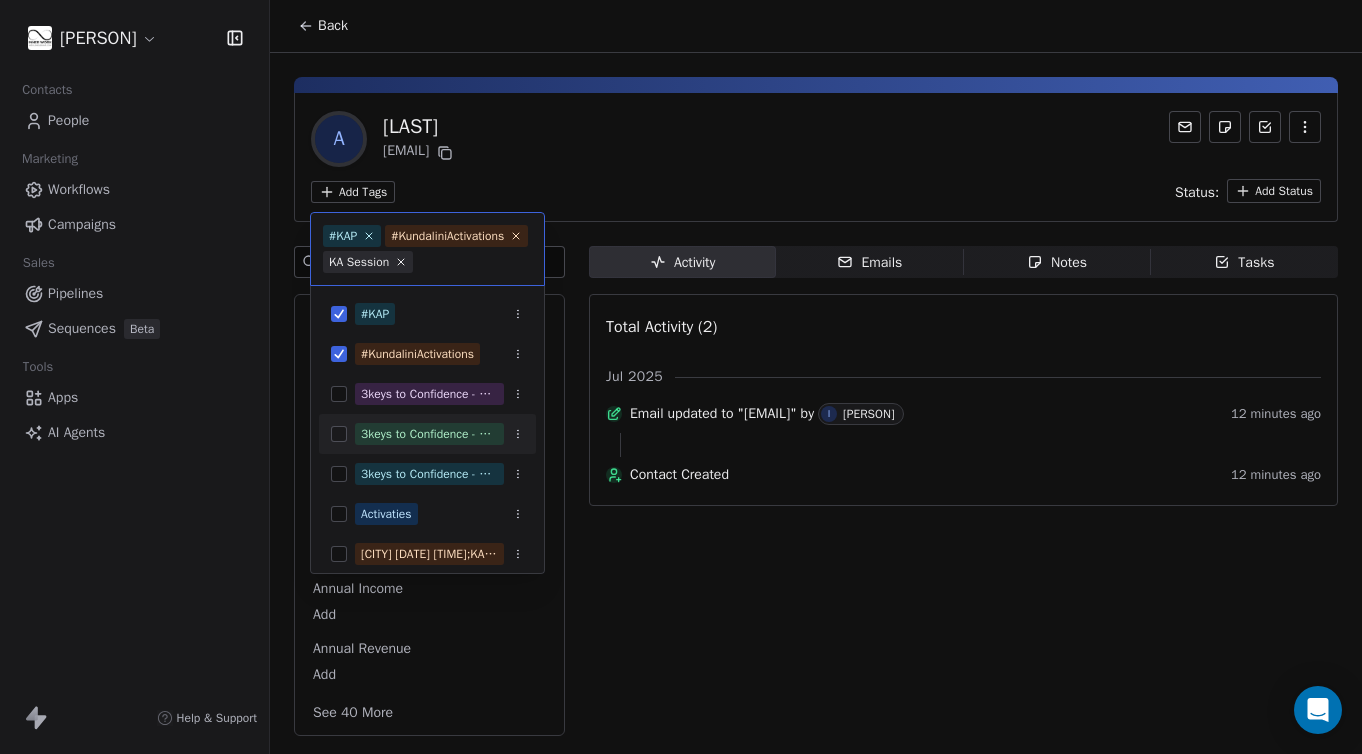 click on "Full Name [FIRST] [EMAIL]  Add Tags Status:   Add Status Swipe One Full Name [FIRST] Email [EMAIL] Phone Number Add Address Add Annual Income Add Annual Revenue Add See   40   More   Activity Activity Emails Emails   Notes   Notes Tasks Tasks Total Activity (2) Jul 2025 Email updated to "[EMAIL]" by I [FIRST] [LAST]   12 minutes ago Contact Created   12 minutes ago
#KAP #KundaliniActivations KA Session #KAP #KundaliniActivations 3keys to Confidence - Embodied Meditation full series 3/14/21 7:30 PM 3keys to Confidence - Embodied Meditation full series 3/14/21 7:30 PM;KAP open class by [FIRST]  - YogaDreams 3keys to Confidence - Embodied Meditation full series 4/4/21 7:30 PM Activaties [CITY] 1/1/23 2:00 PM;KAP open class by [FIRST]  - Sukha Yoga [CITY]  1/26/25 2:00 PM (2) [CITY]  10/13/24 2:00 PM" at bounding box center (681, 377) 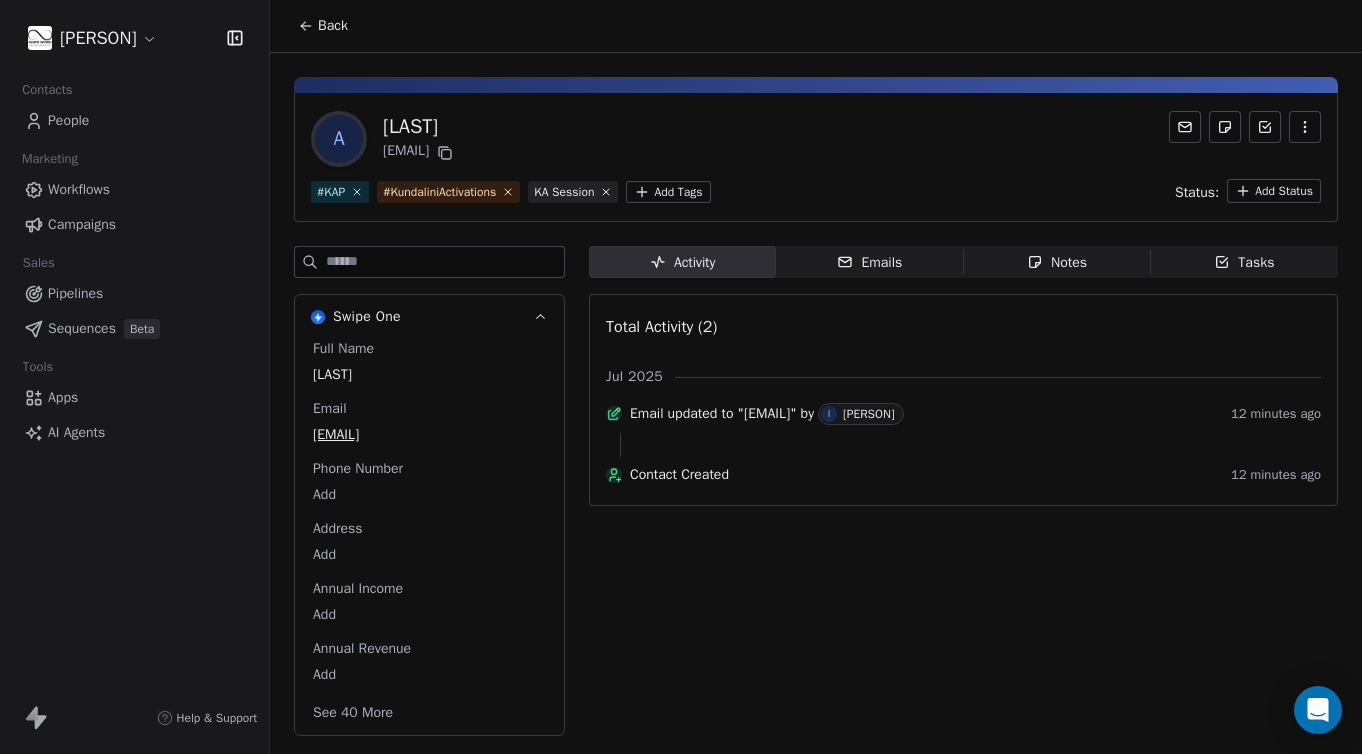 click on "People" at bounding box center [68, 120] 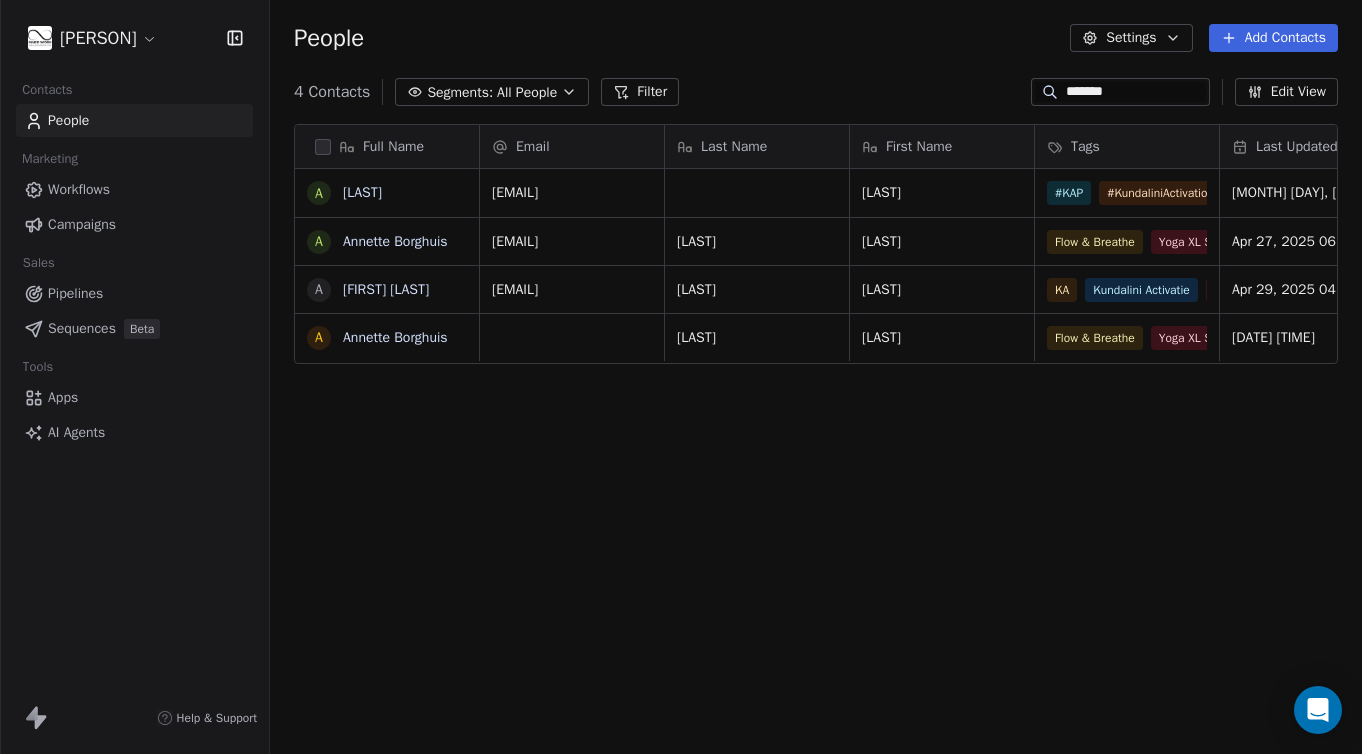 scroll, scrollTop: 1, scrollLeft: 1, axis: both 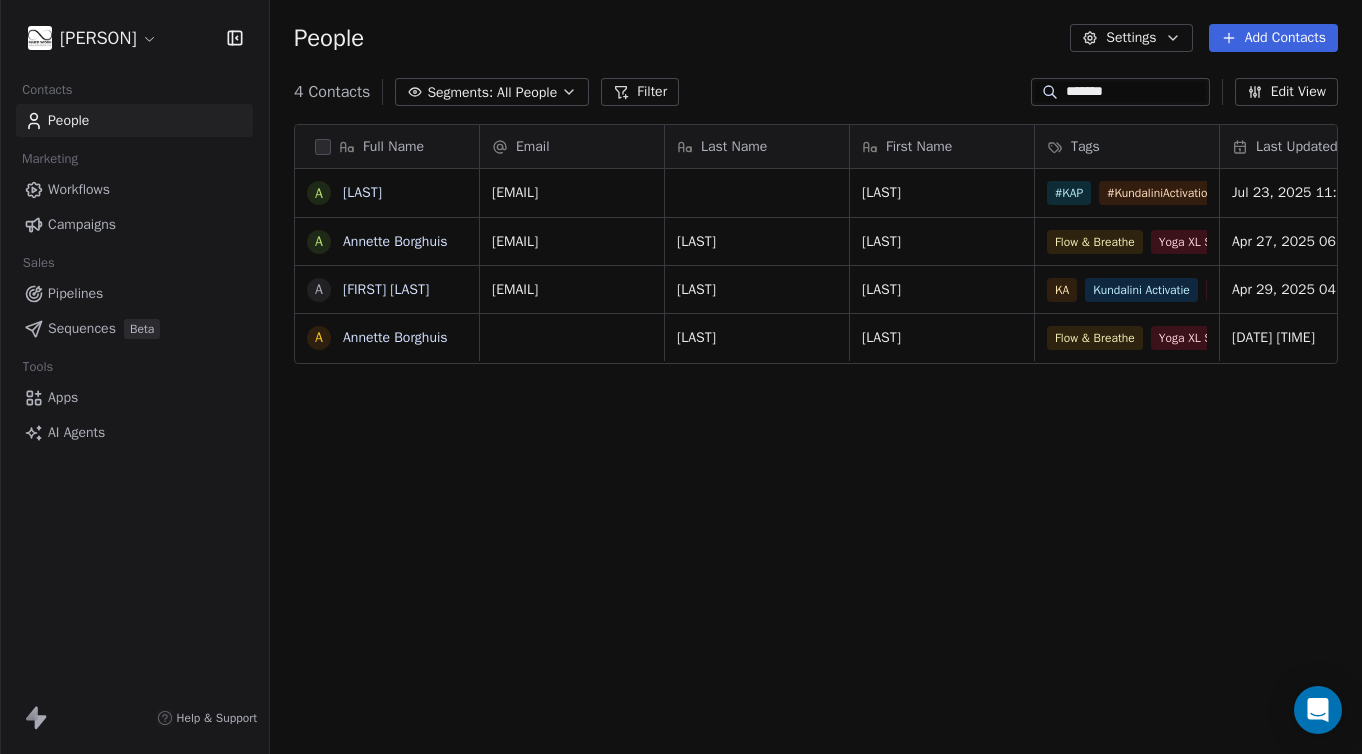 click on "*******" at bounding box center (1136, 92) 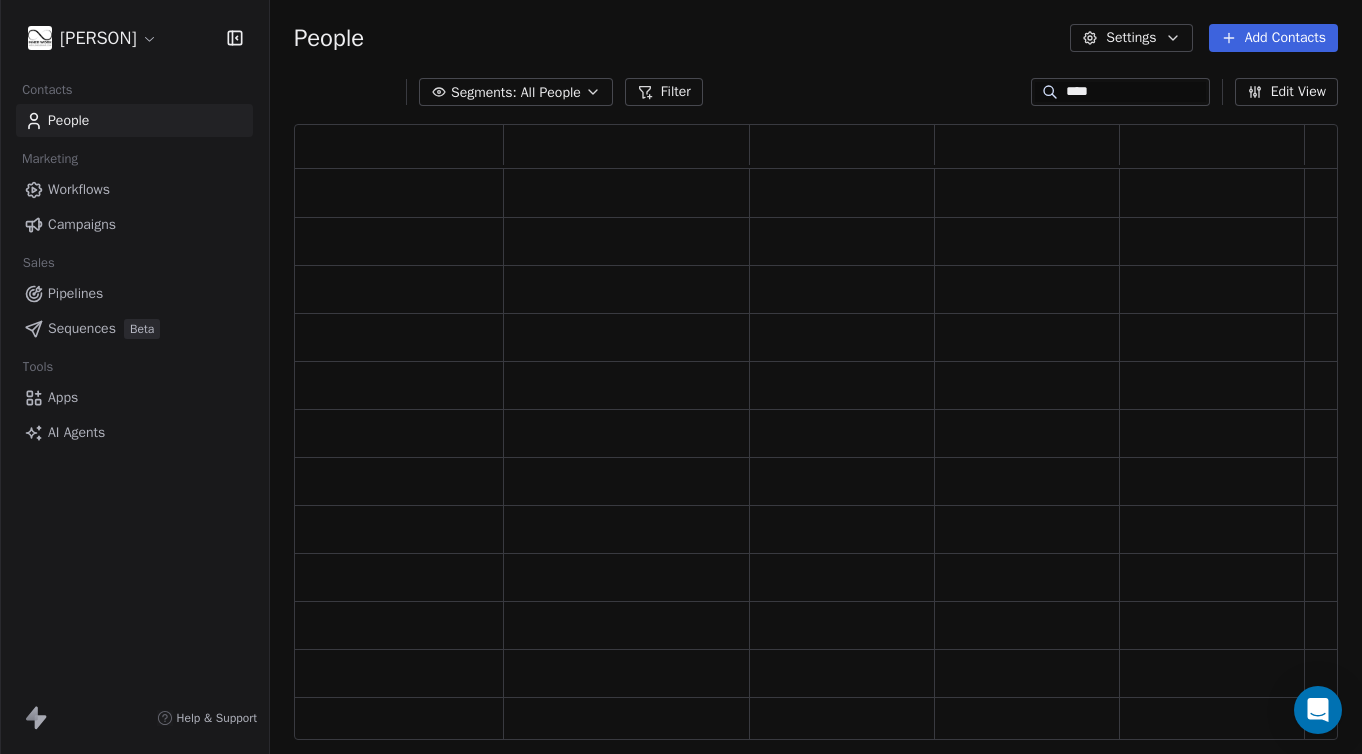 scroll, scrollTop: 0, scrollLeft: 0, axis: both 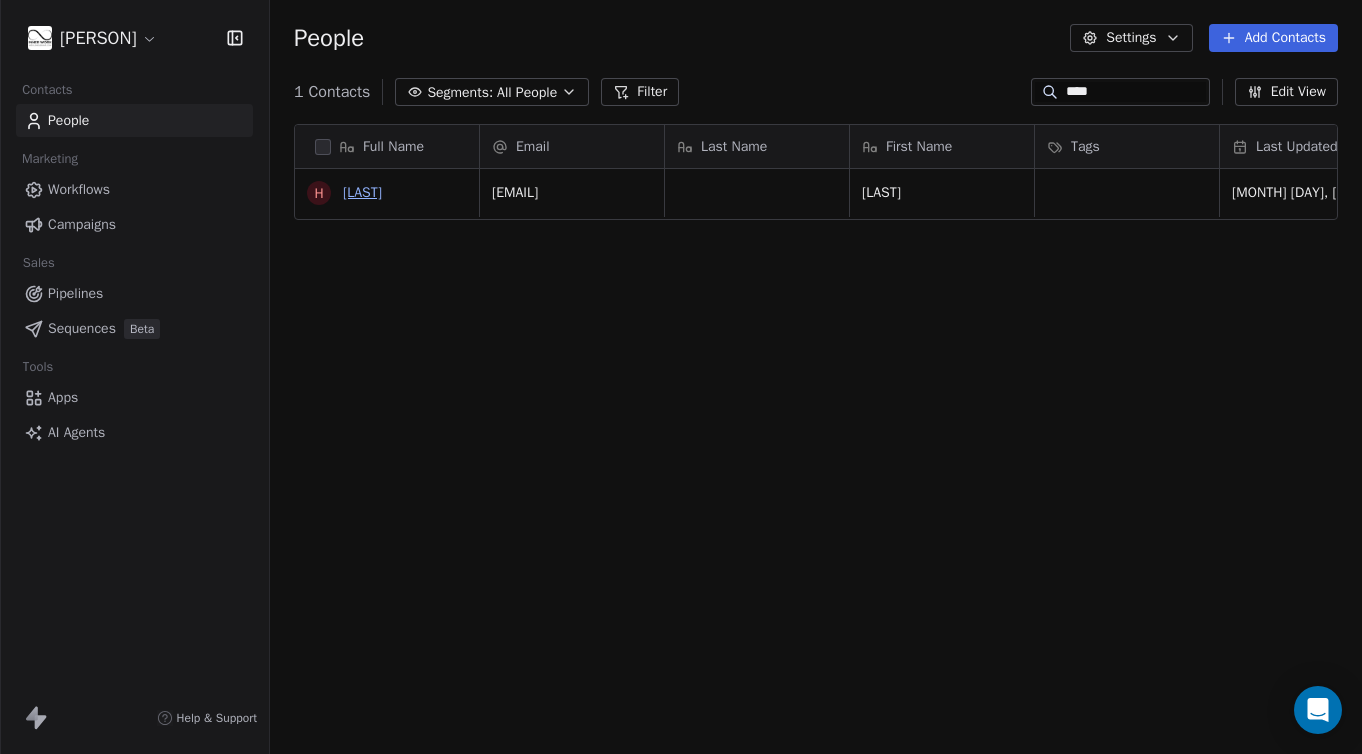 type on "****" 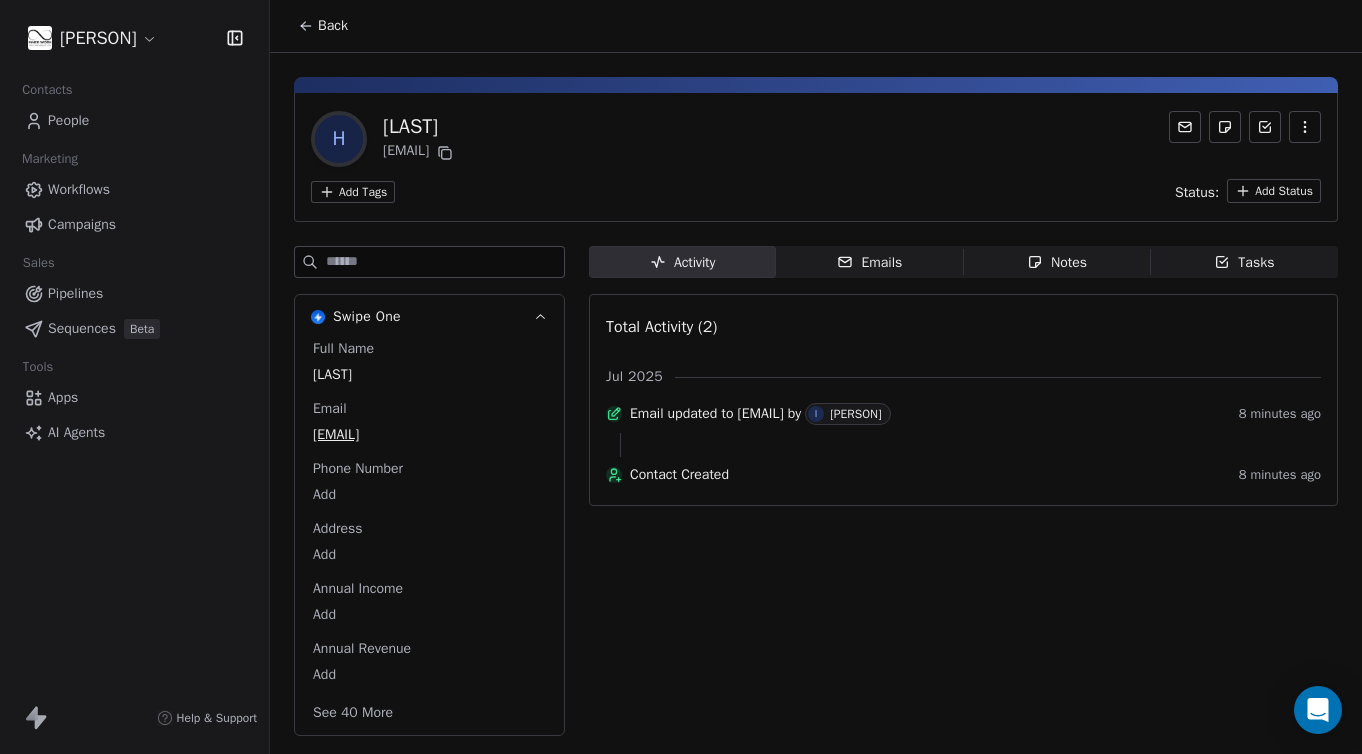 click on "Ingvild Molenaar Contacts People Marketing Workflows Campaigns Sales Pipelines Sequences Beta Tools Apps AI Agents Help & Support Back H Huub [EMAIL] Add Tags Status: Add Status Swipe One Full Name Huub Email [EMAIL] Phone Number Add Address Add Annual Income Add Annual Revenue Add See 40 More Activity Activity Emails Emails Notes Notes Tasks Tasks Total Activity (2) [DATE] Email updated to "[EMAIL]" by I Ingvild Molenaar 8 minutes ago Contact Created 8 minutes ago" at bounding box center (681, 377) 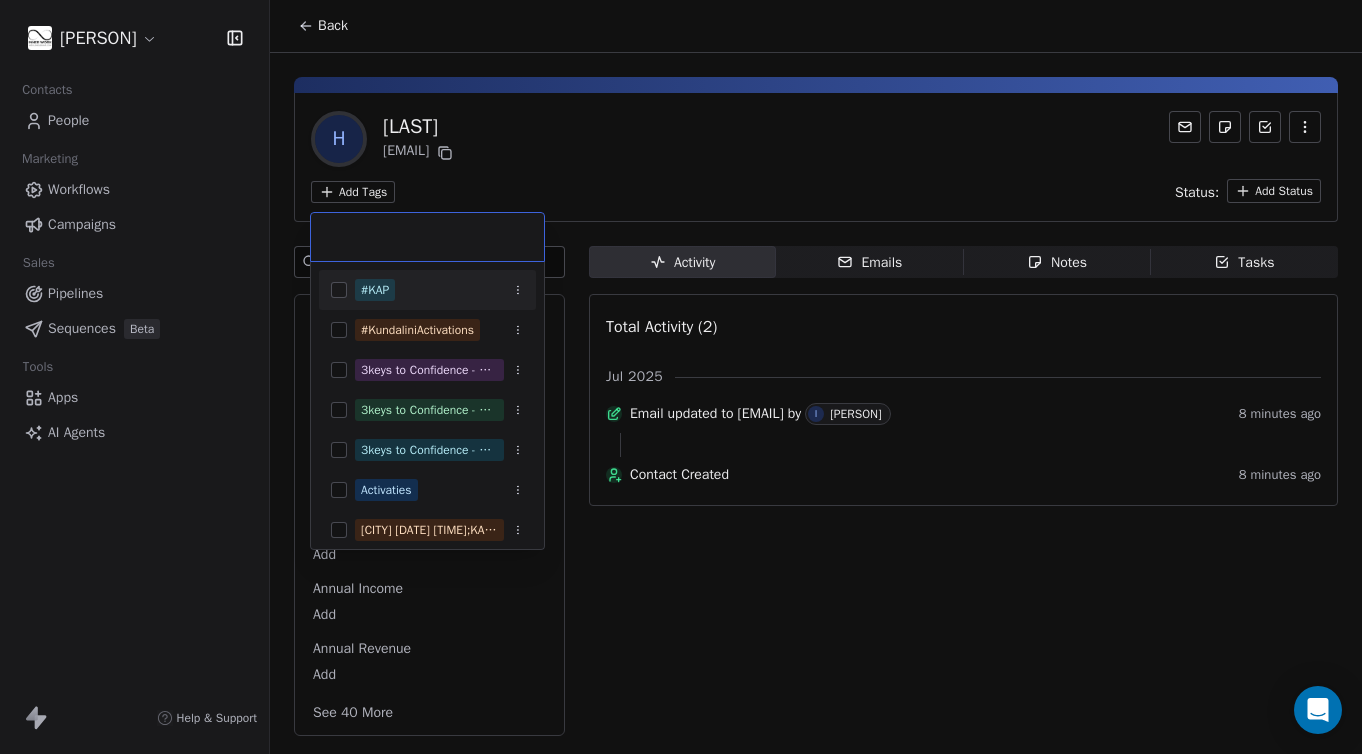 click at bounding box center (339, 290) 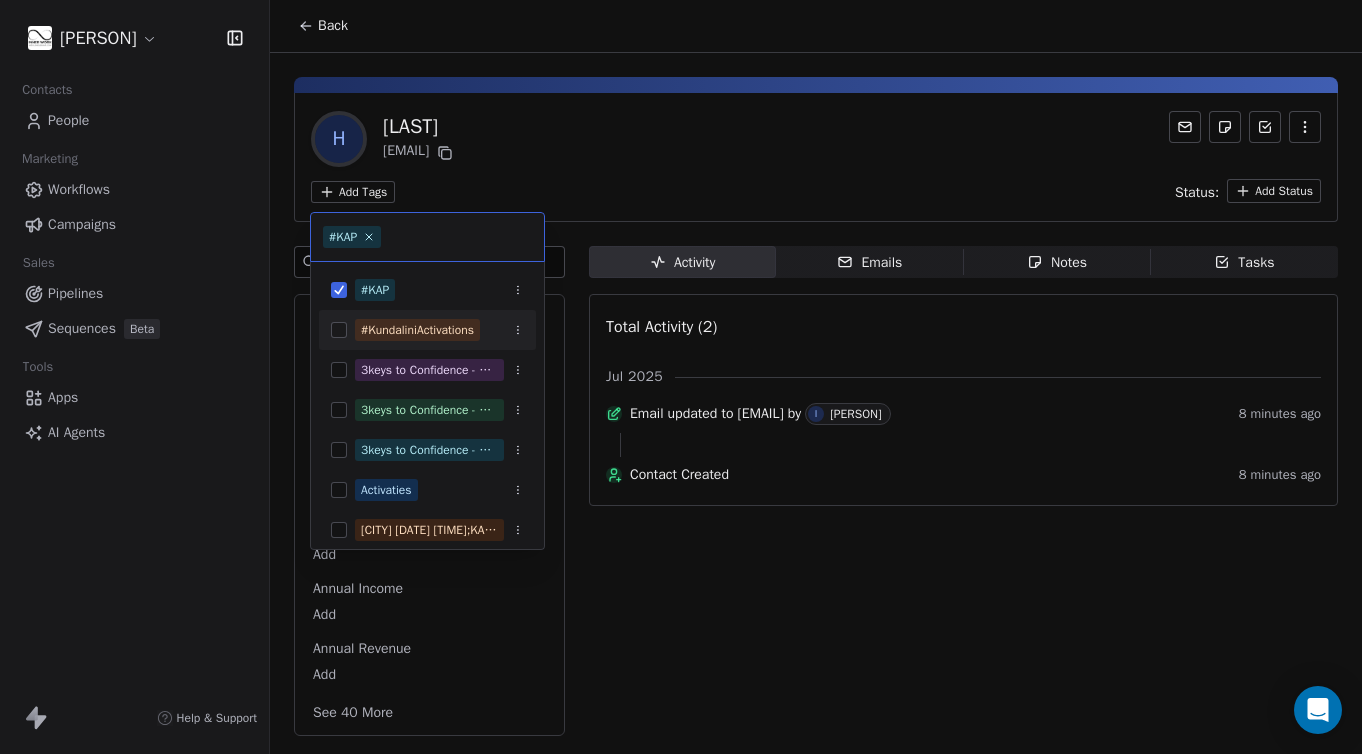 click at bounding box center (339, 330) 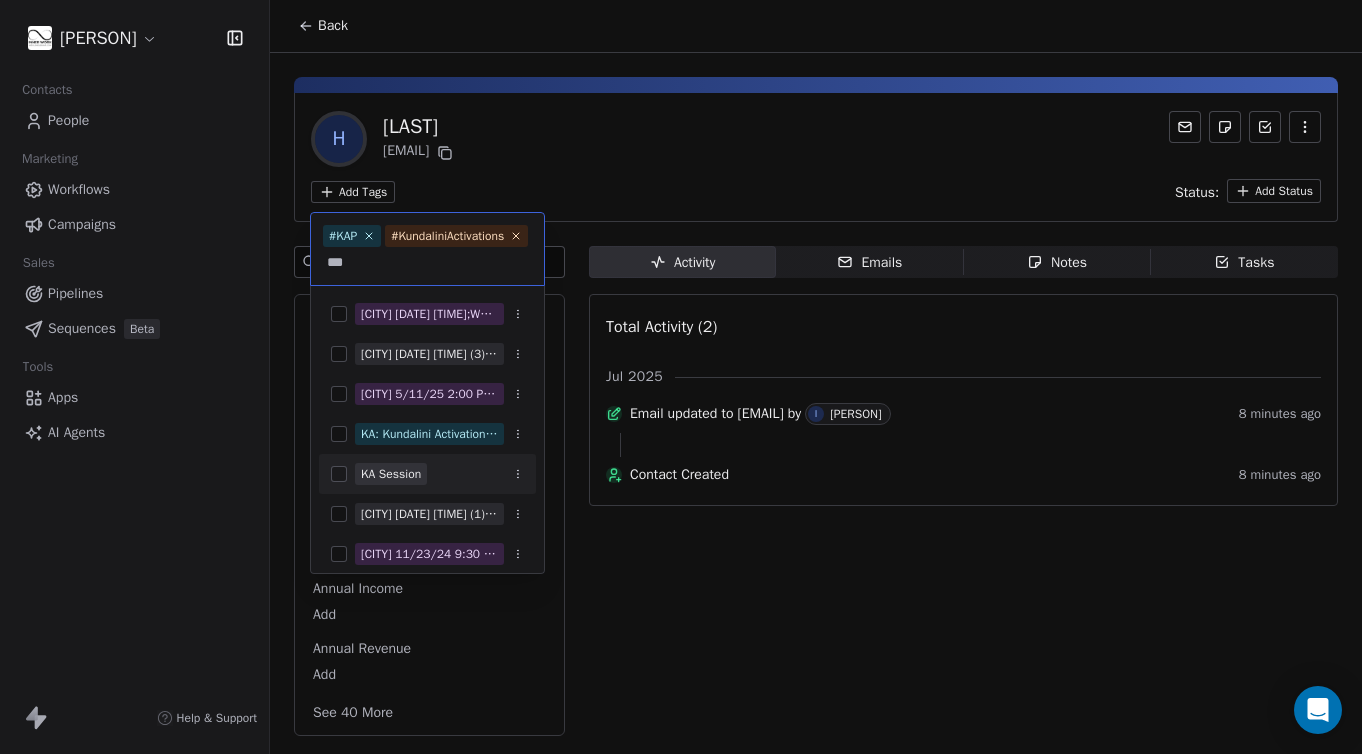 type on "**" 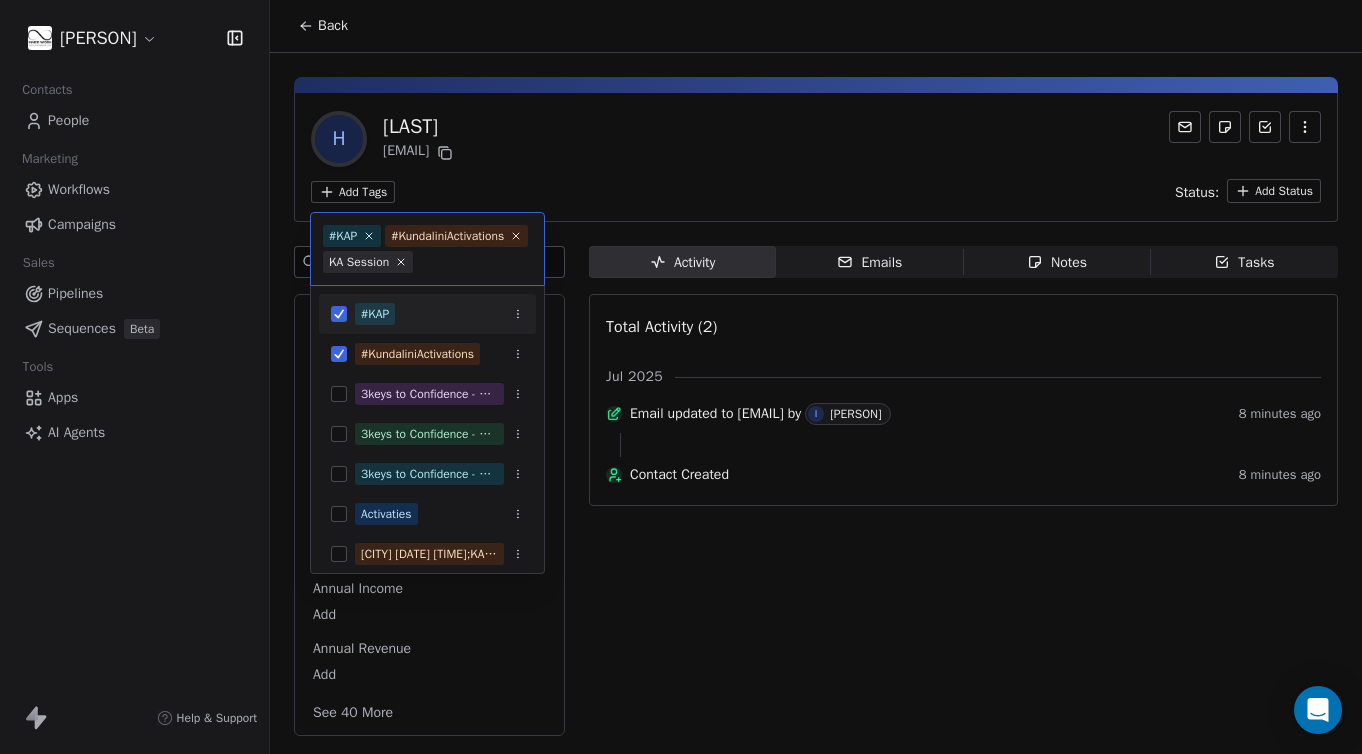 click on "Ingvild Molenaar Contacts People Marketing Workflows Campaigns Sales Pipelines Sequences Beta Tools Apps AI Agents Help & Support Back H [EMAIL] Add Tags Status: Add Status Swipe One Full Name Huub Email [EMAIL] Phone Number Add Address Add Annual Income Add Annual Revenue Add See 40 More Activity Activity Emails Emails Notes Notes Tasks Tasks Total Activity (2) Jul 2025 Email updated to "[EMAIL]" by I Ingvild Molenaar 8 minutes ago Contact Created 8 minutes ago
#KAP #KundaliniActivations KA Session #KAP #KundaliniActivations 3keys to Confidence - Embodied Meditation full series 3/14/21 7:30 PM 3keys to Confidence - Embodied Meditation full series 3/14/21 7:30 PM;KAP open class by Ingvild - YogaDreams 3keys to Confidence - Embodied Meditation full series 4/4/21 7:30 PM Activaties Amsterdam 1/1/23 2:00 PM;KAP open class by Ingvild - Sukha Yoga Amsterdam 1/26/25 2:00 PM (2) Amsterdam 10/13/24 2:00 PM" at bounding box center (681, 377) 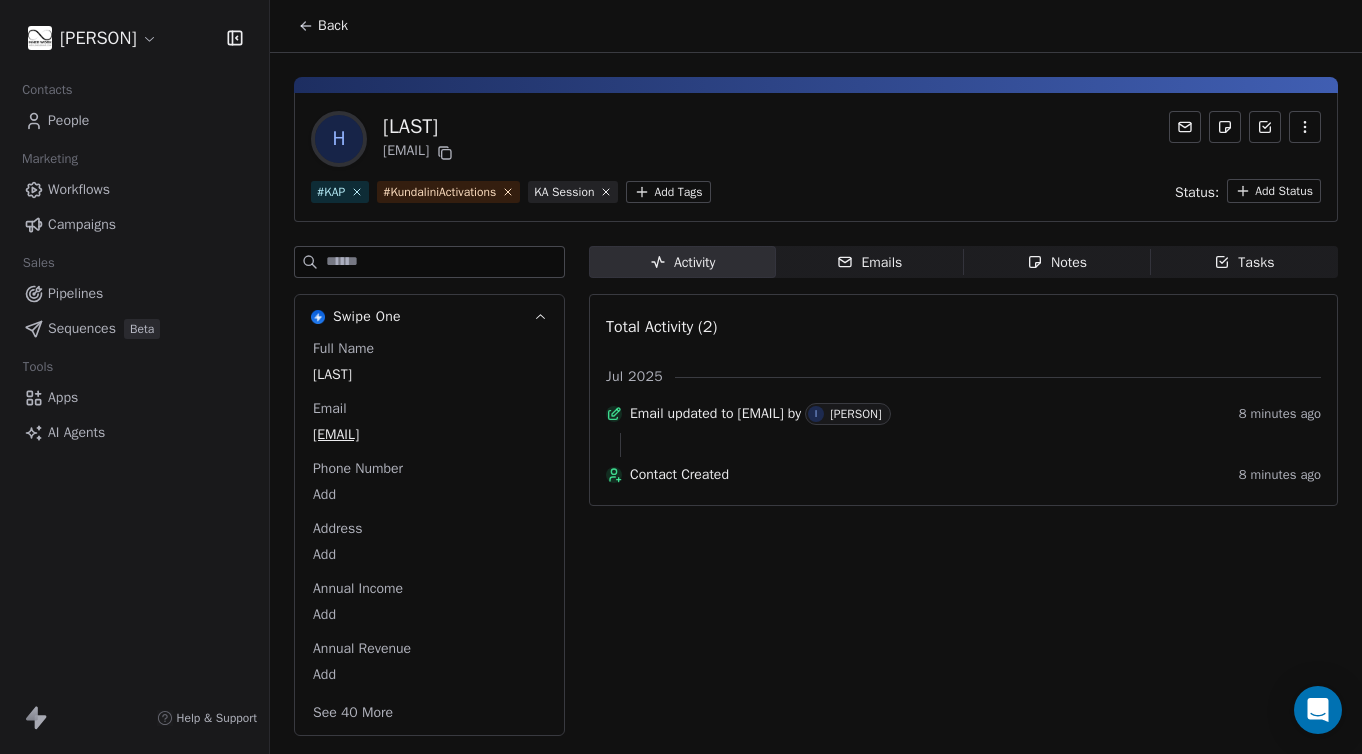 click on "Back" at bounding box center [333, 26] 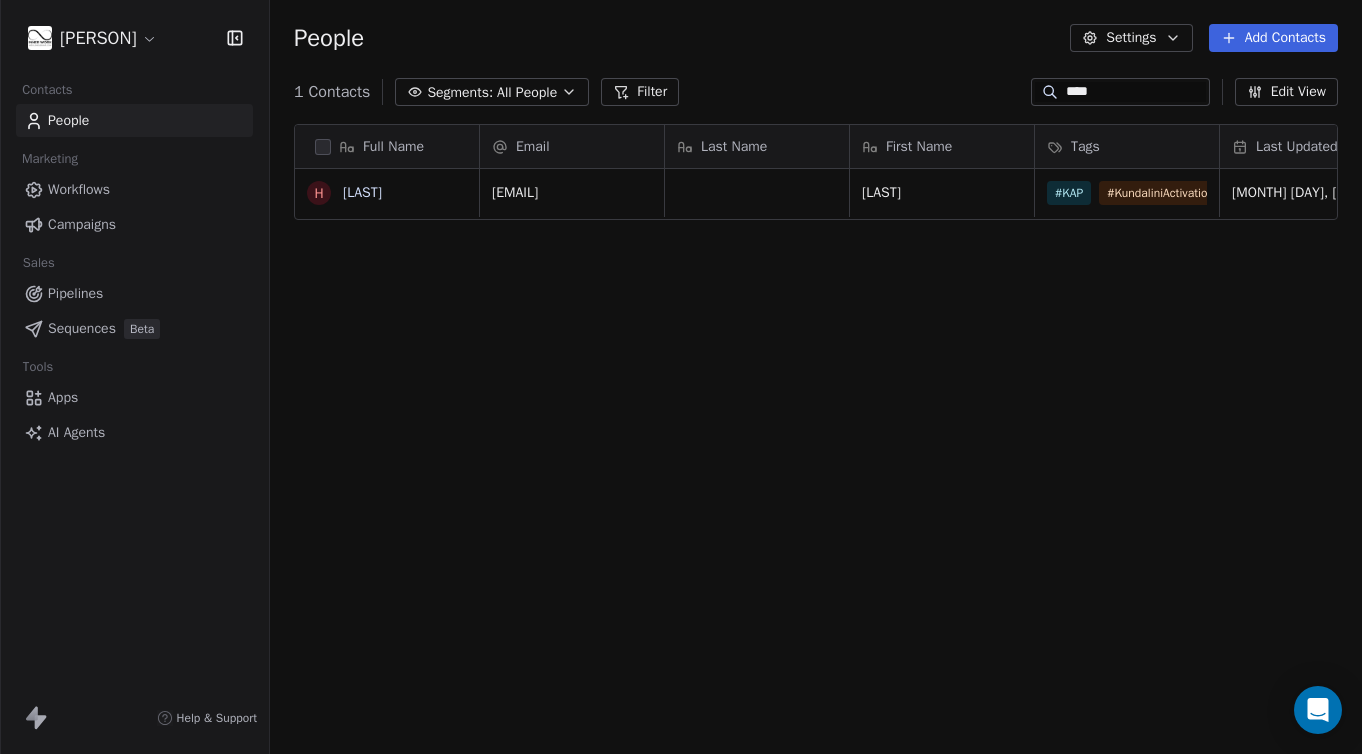 scroll, scrollTop: 1, scrollLeft: 1, axis: both 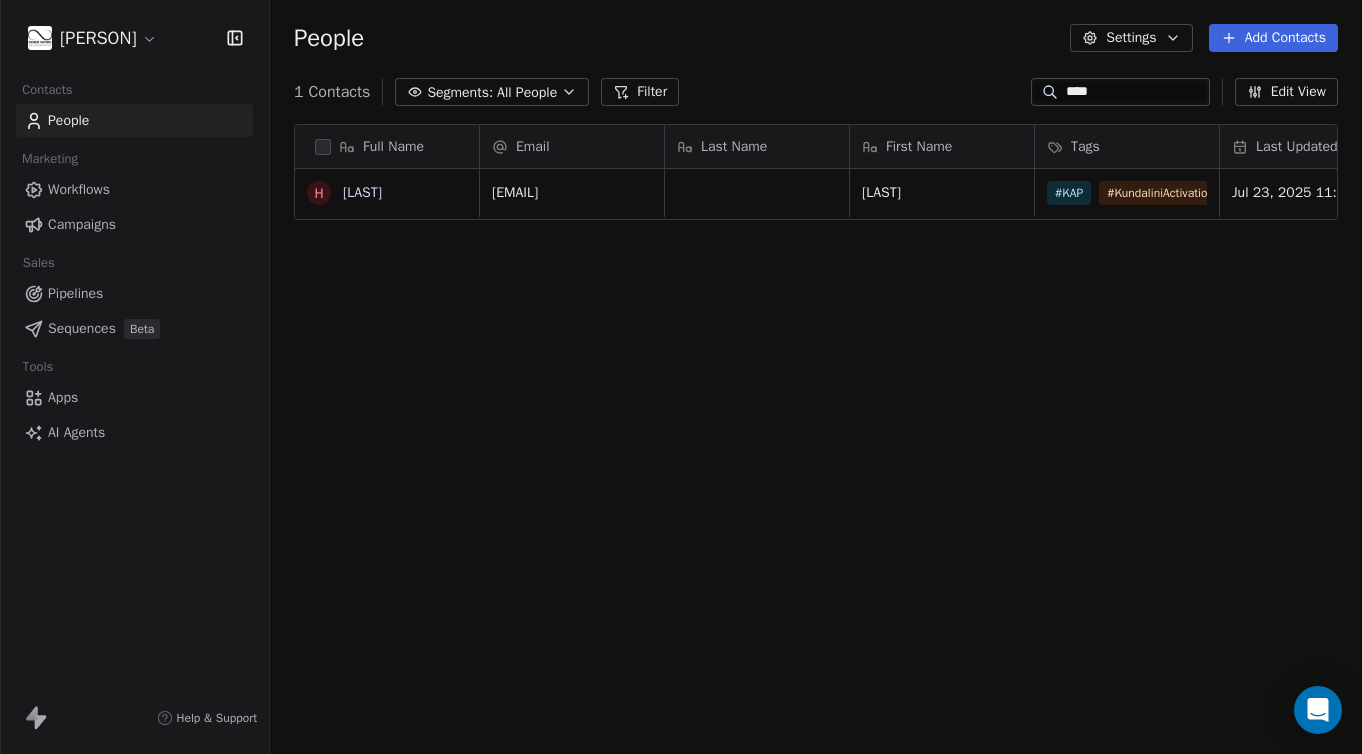click on "****" at bounding box center (1136, 92) 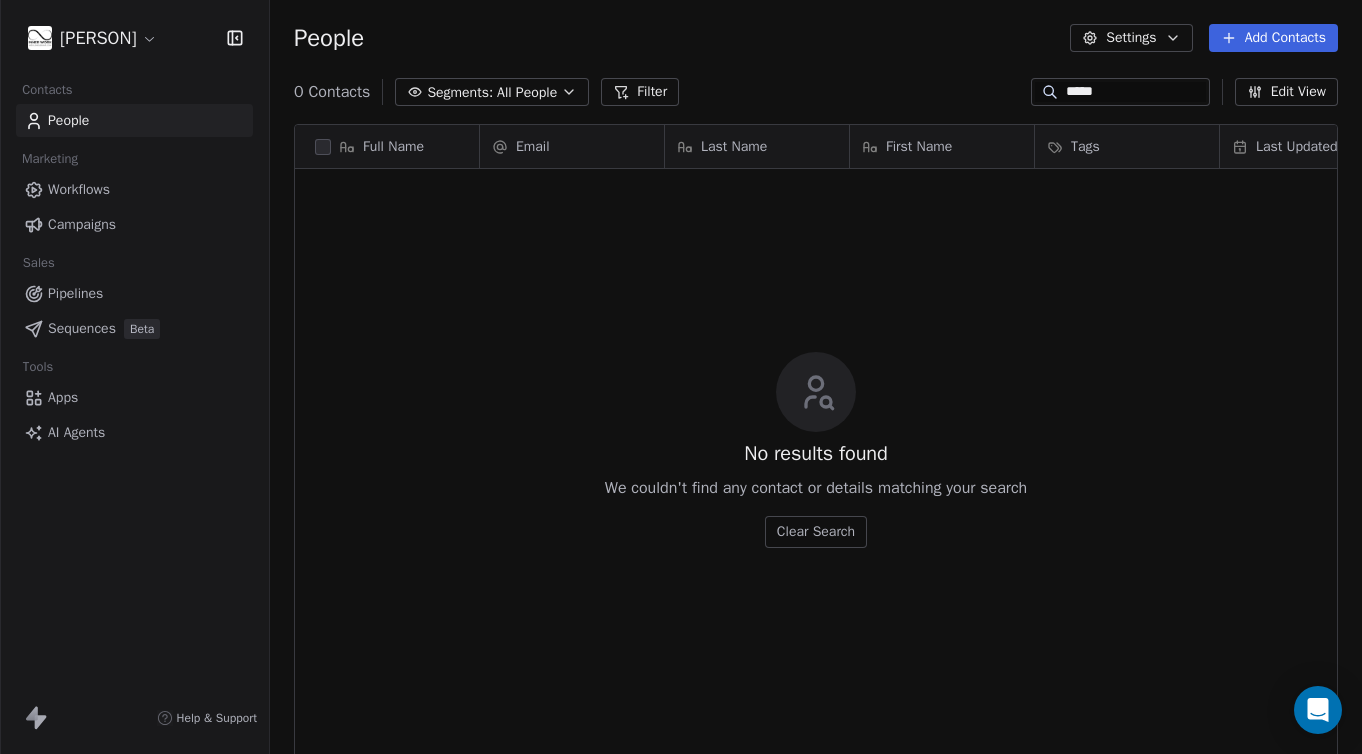 scroll, scrollTop: 1, scrollLeft: 1, axis: both 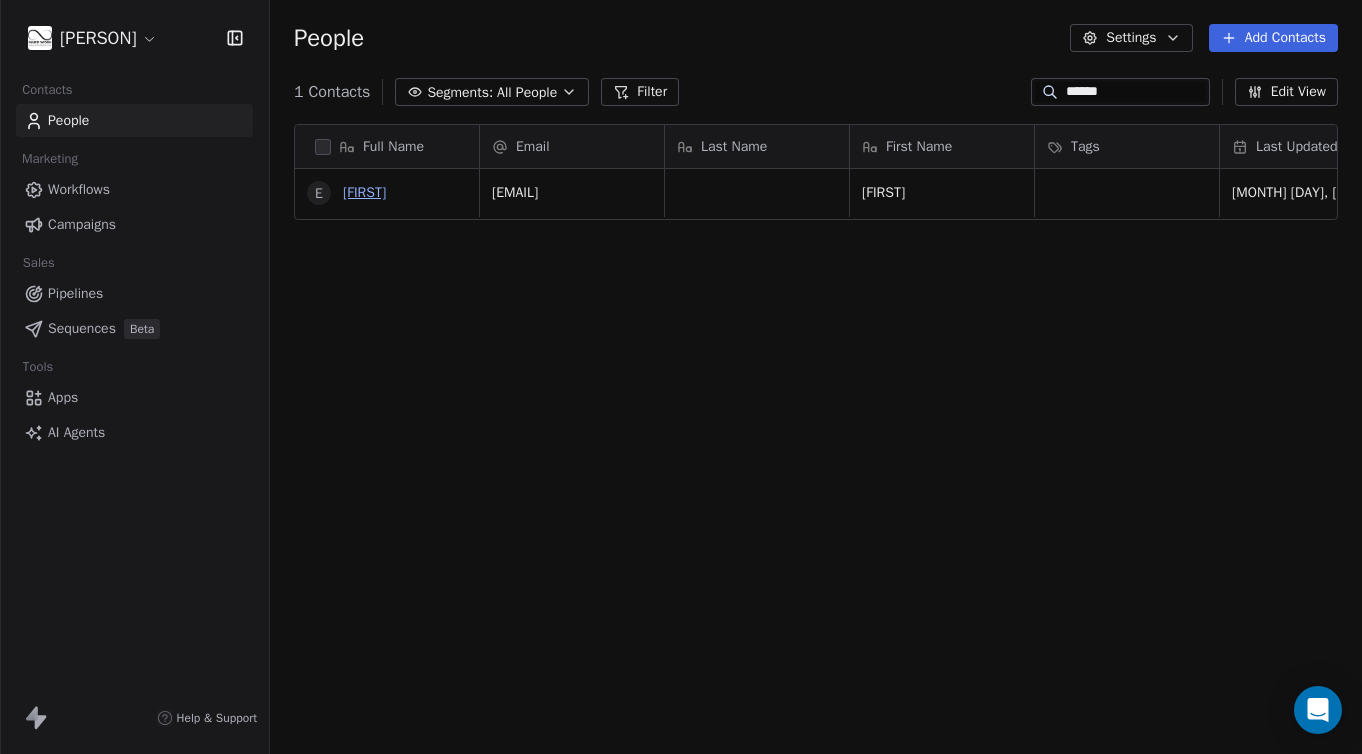 type on "******" 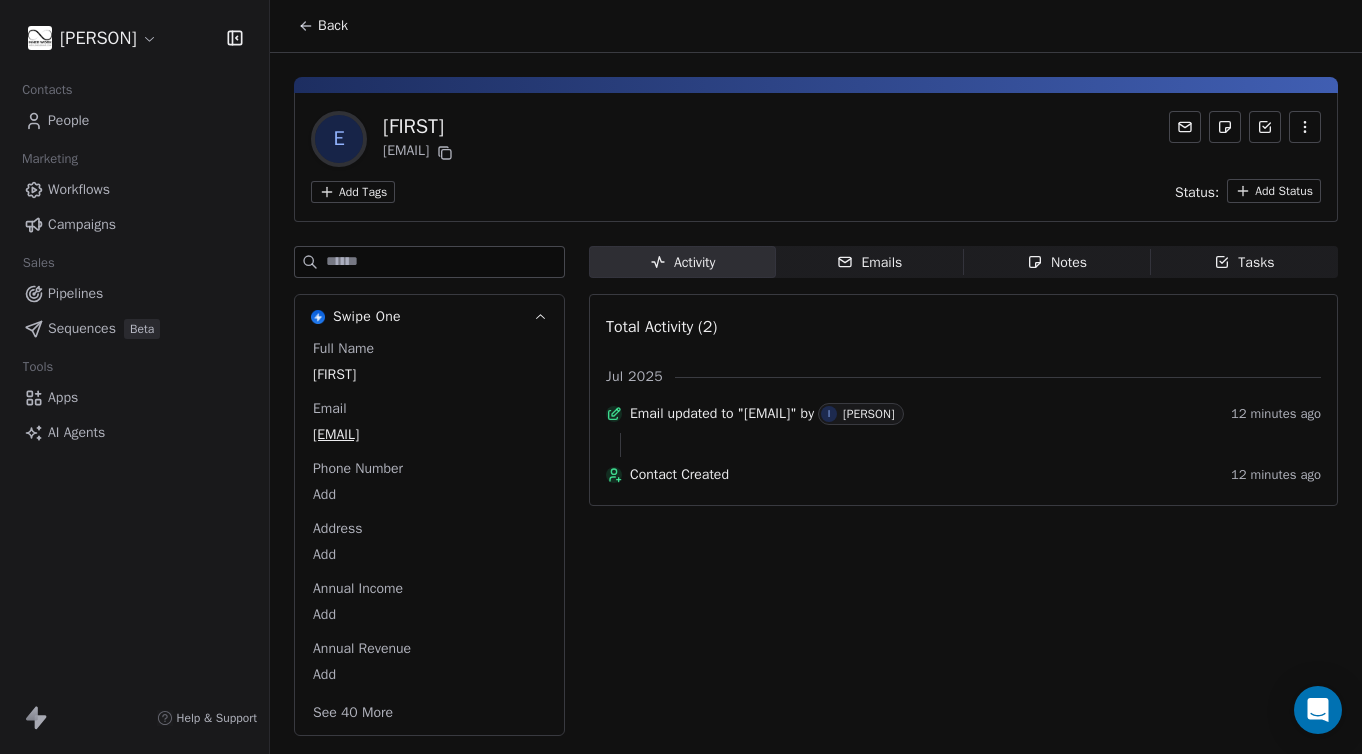 click at bounding box center [445, 262] 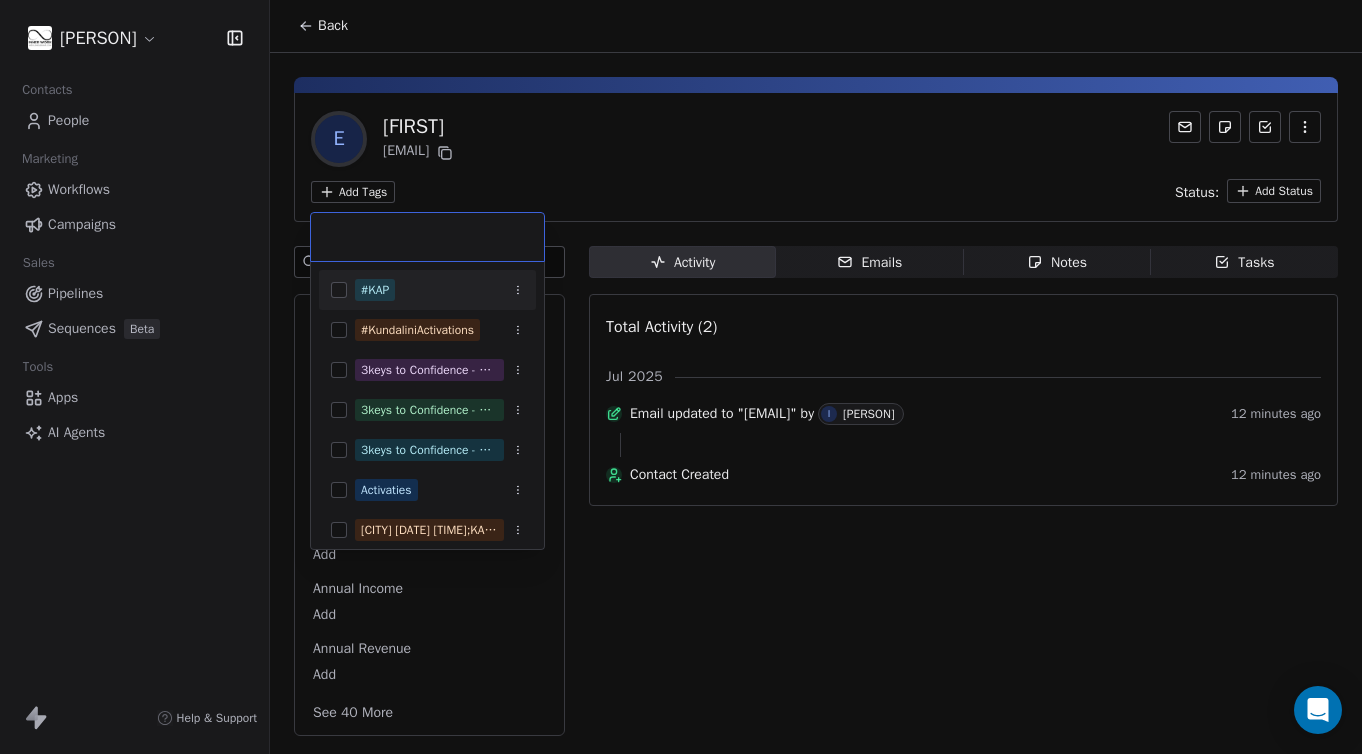 click at bounding box center [339, 290] 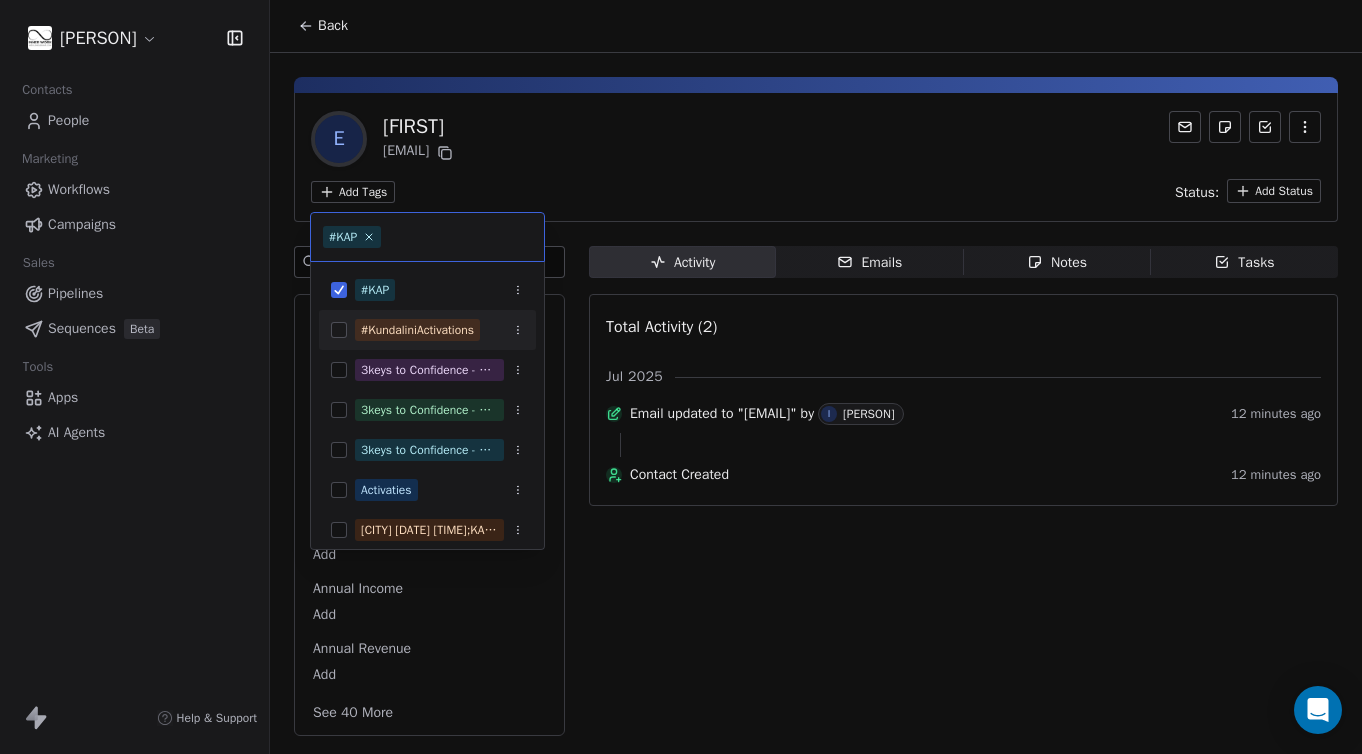 click at bounding box center (339, 330) 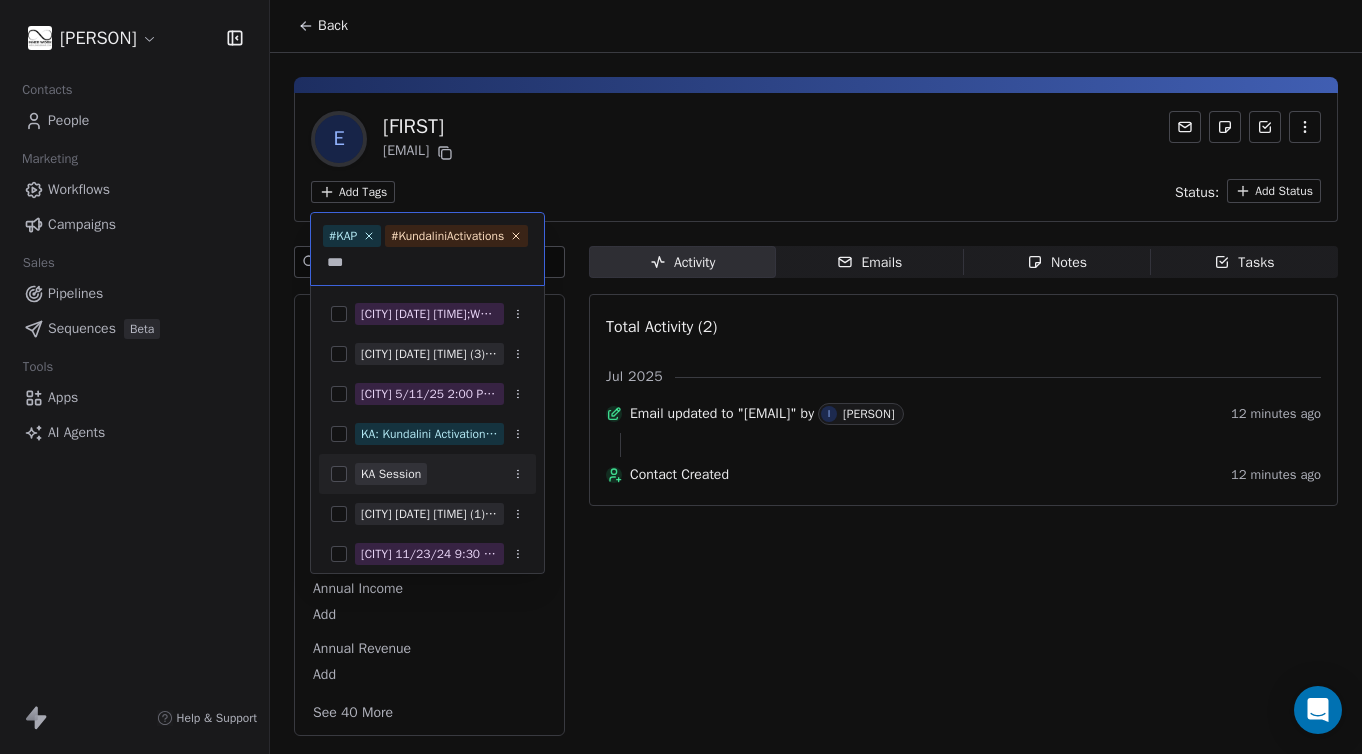 type on "**" 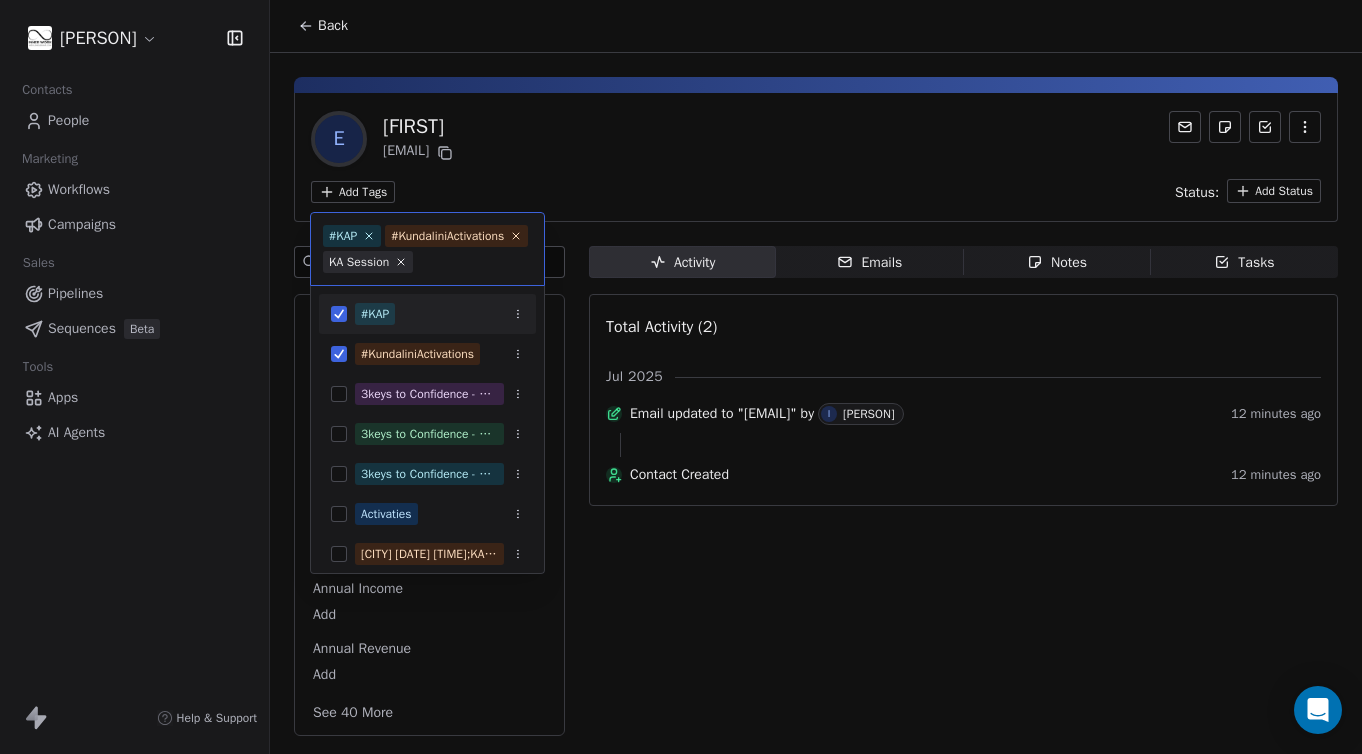 click on "Ingvild Molenaar Contacts People Marketing Workflows Campaigns Sales Pipelines Sequences Beta Tools Apps AI Agents Help & Support Back E [EMAIL] Add Tags Status: Add Status Swipe One Full Name Elyane Email [EMAIL] Phone Number Add Address Add Annual Income Add Annual Revenue Add See 40 More Activity Activity Emails Emails Notes Notes Tasks Tasks Total Activity (2) Jul 2025 Email updated to "[EMAIL]" by I Ingvild Molenaar 12 minutes ago Contact Created 12 minutes ago
#KAP #KundaliniActivations KA Session #KAP #KundaliniActivations 3keys to Confidence - Embodied Meditation full series 3/14/21 7:30 PM 3keys to Confidence - Embodied Meditation full series 3/14/21 7:30 PM;KAP open class by Ingvild - YogaDreams 3keys to Confidence - Embodied Meditation full series 4/4/21 7:30 PM Activaties Amsterdam 1/1/23 2:00 PM;KAP open class by Ingvild - Sukha Yoga Amsterdam 1/26/25 2:00 PM (2) Amsterdam 10/13/24 2:00 PM" at bounding box center [681, 377] 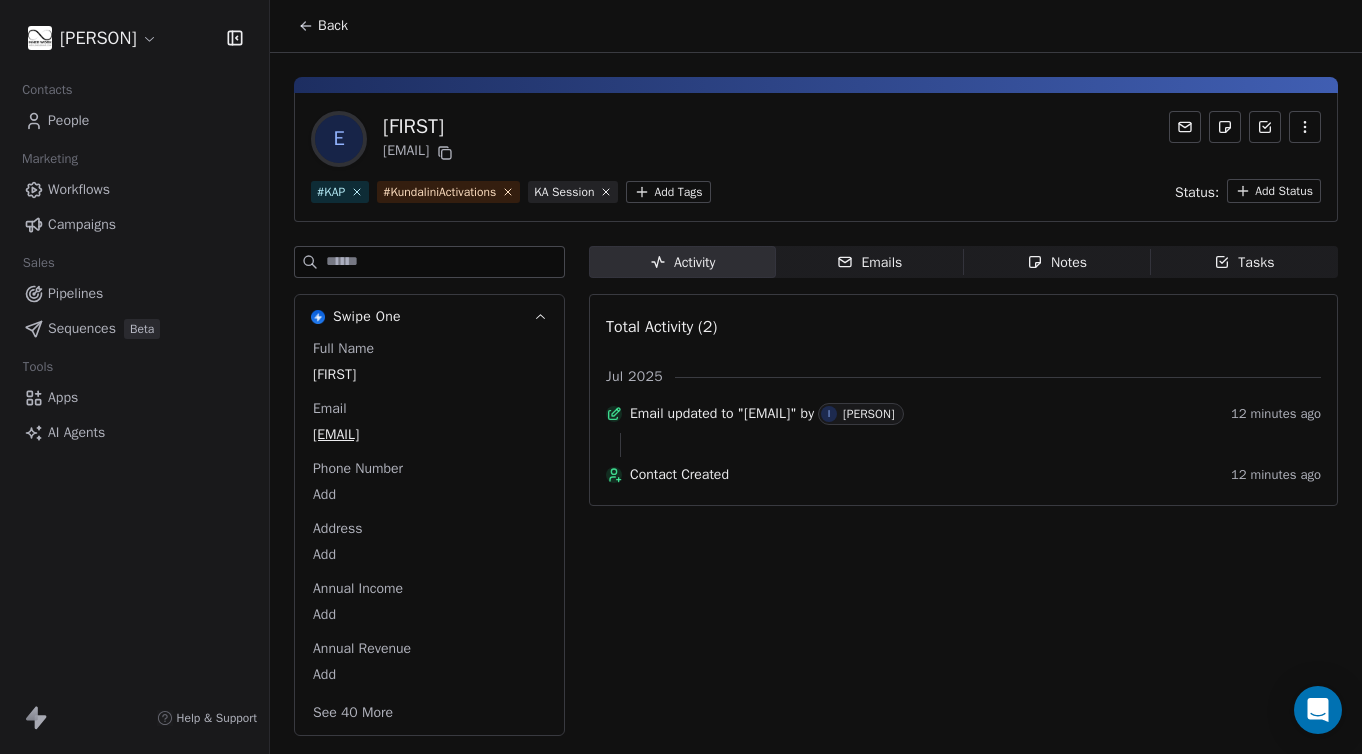 click on "Back" at bounding box center [333, 26] 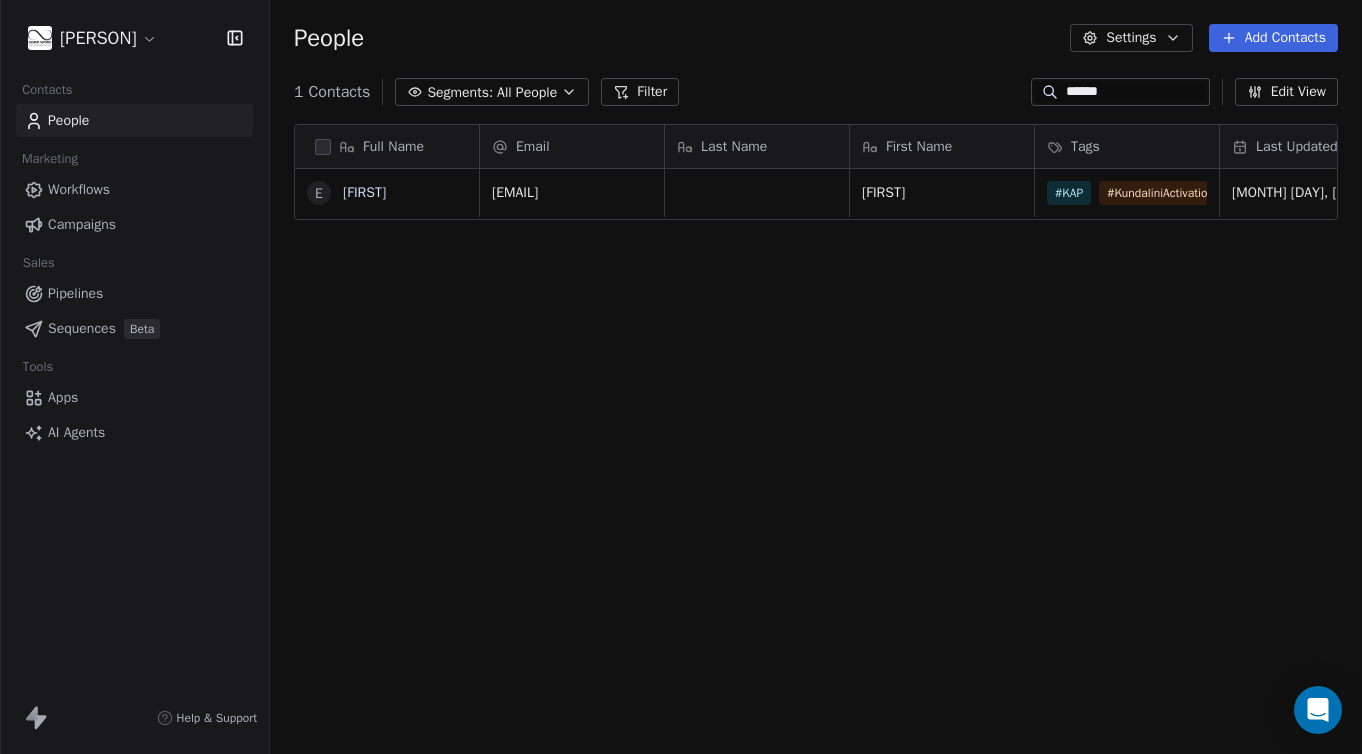 scroll, scrollTop: 1, scrollLeft: 1, axis: both 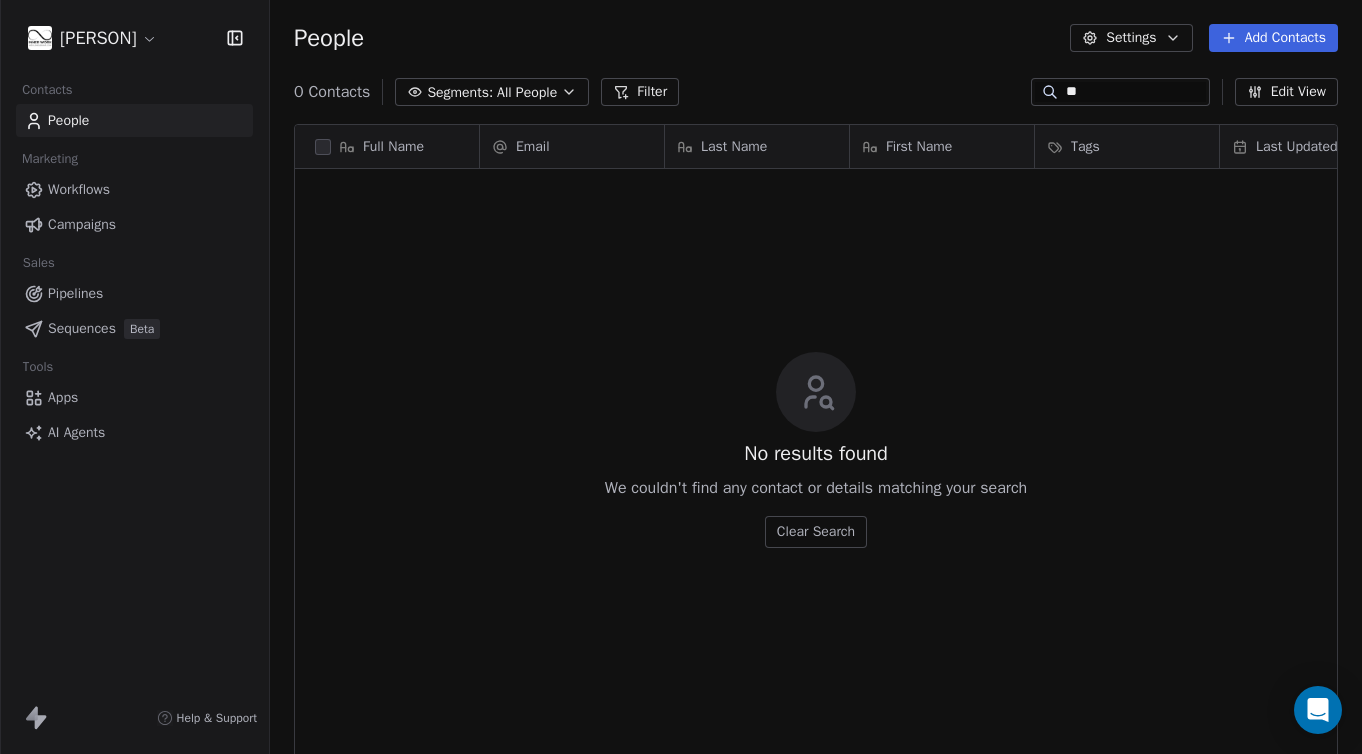 type on "*" 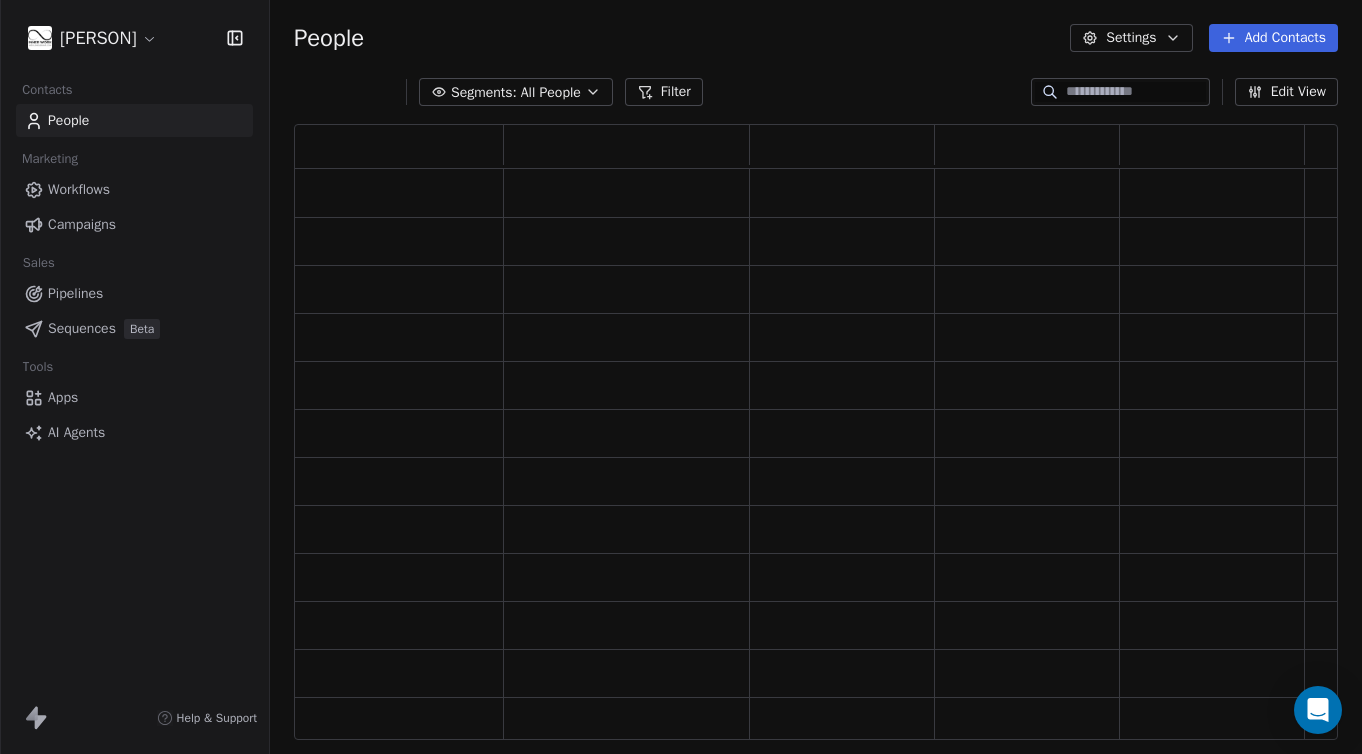scroll, scrollTop: 1, scrollLeft: 1, axis: both 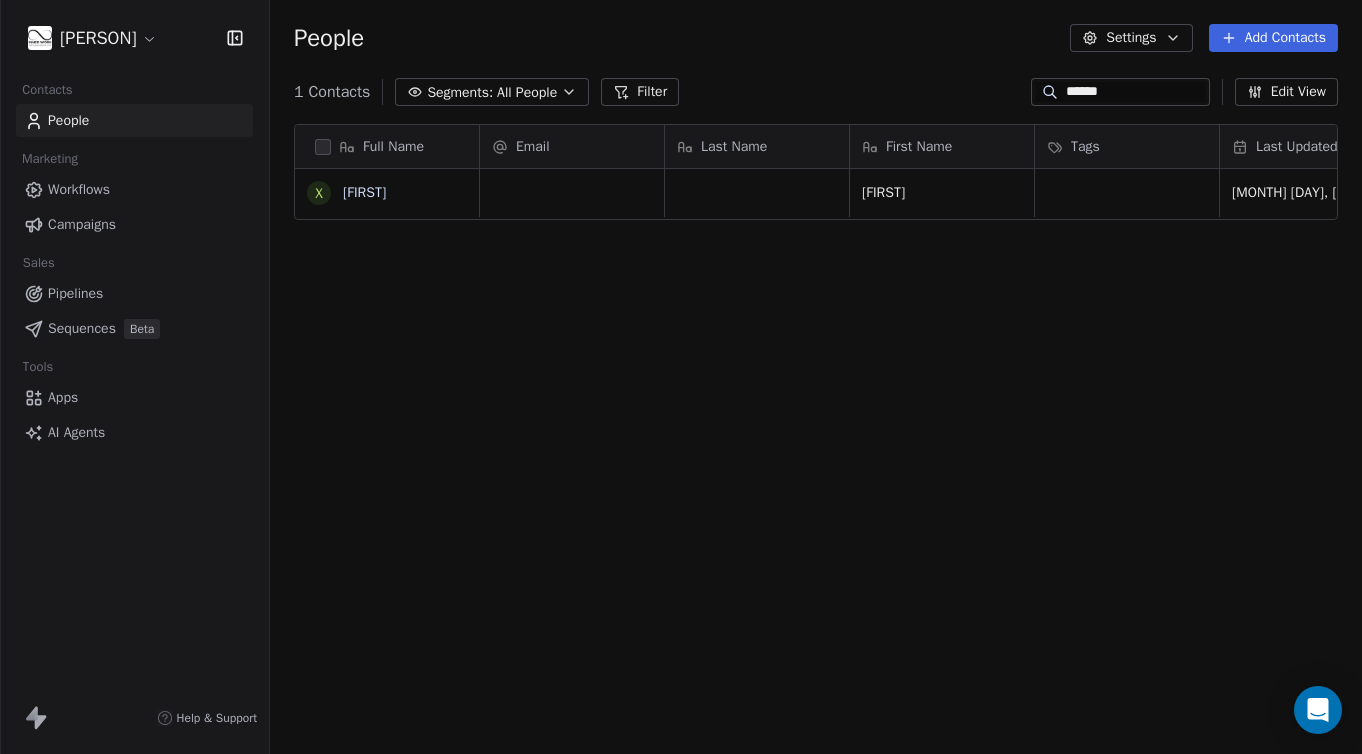type on "******" 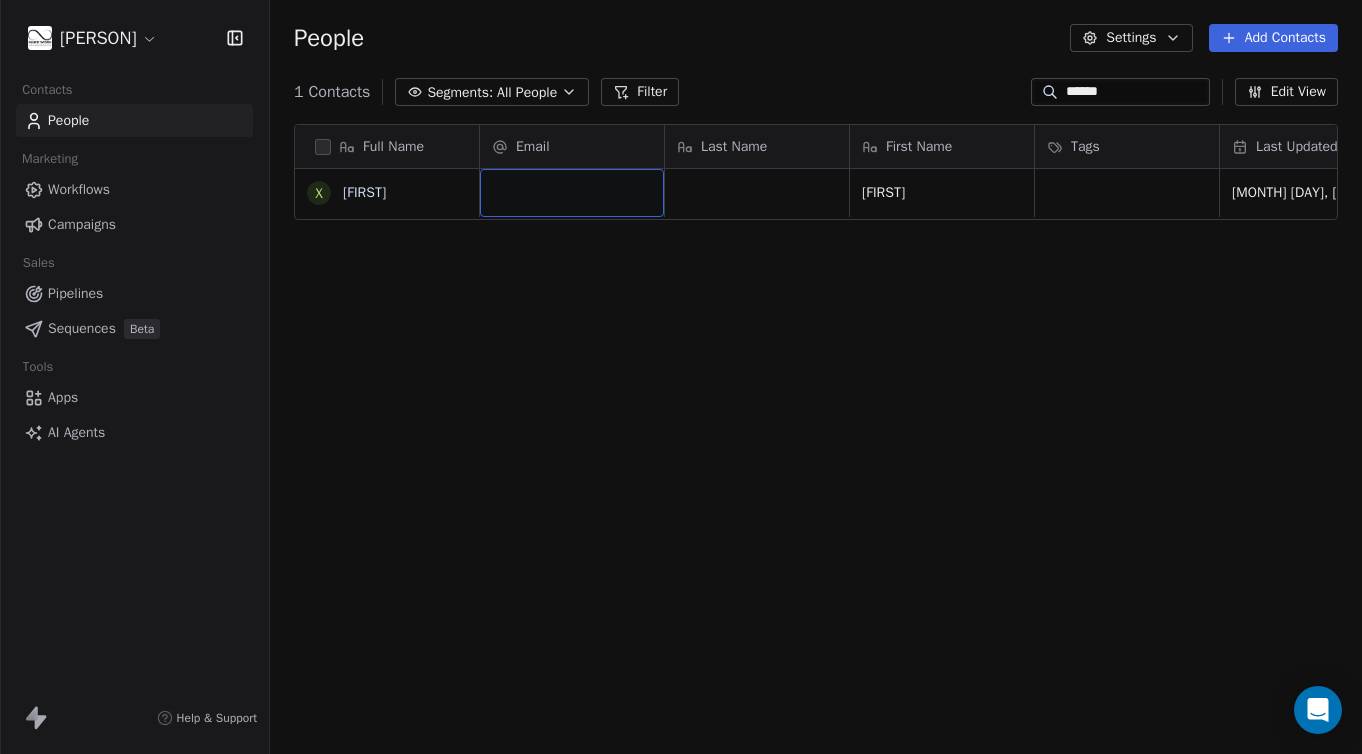 click at bounding box center [572, 193] 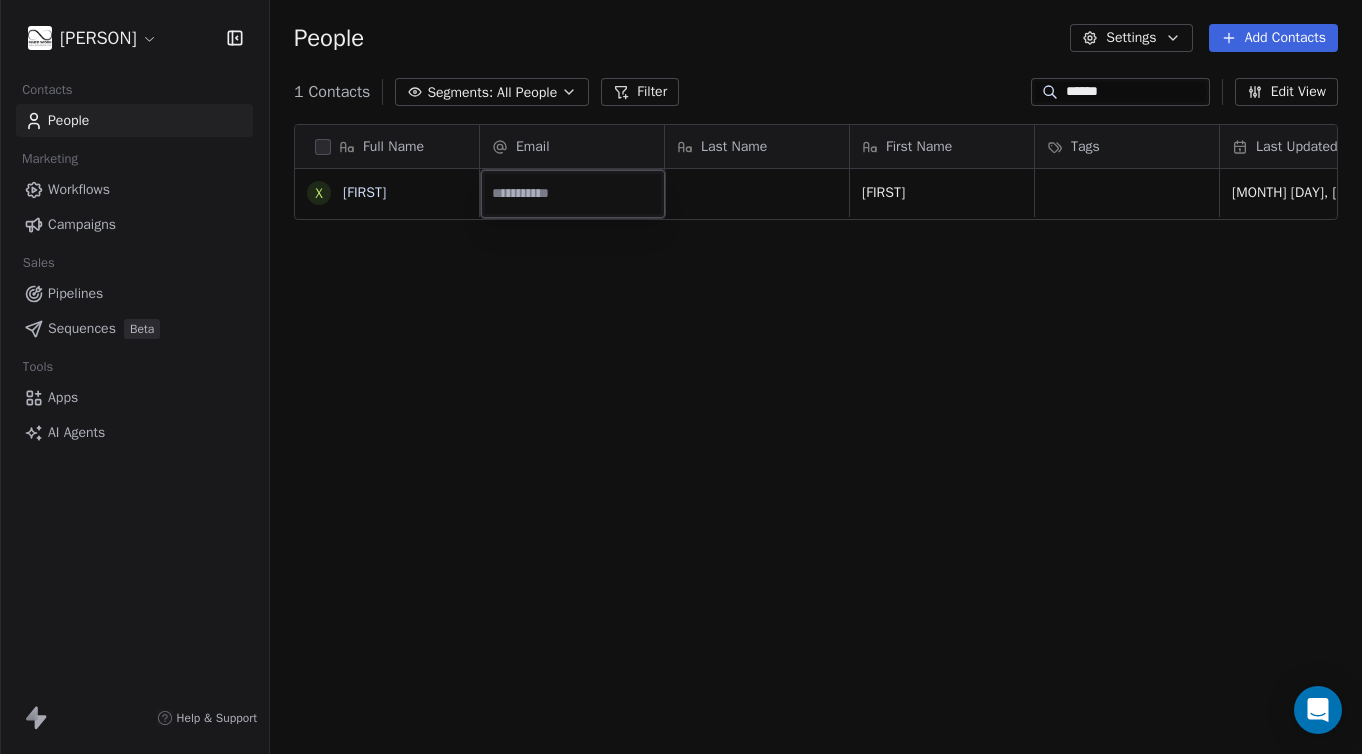 type on "**********" 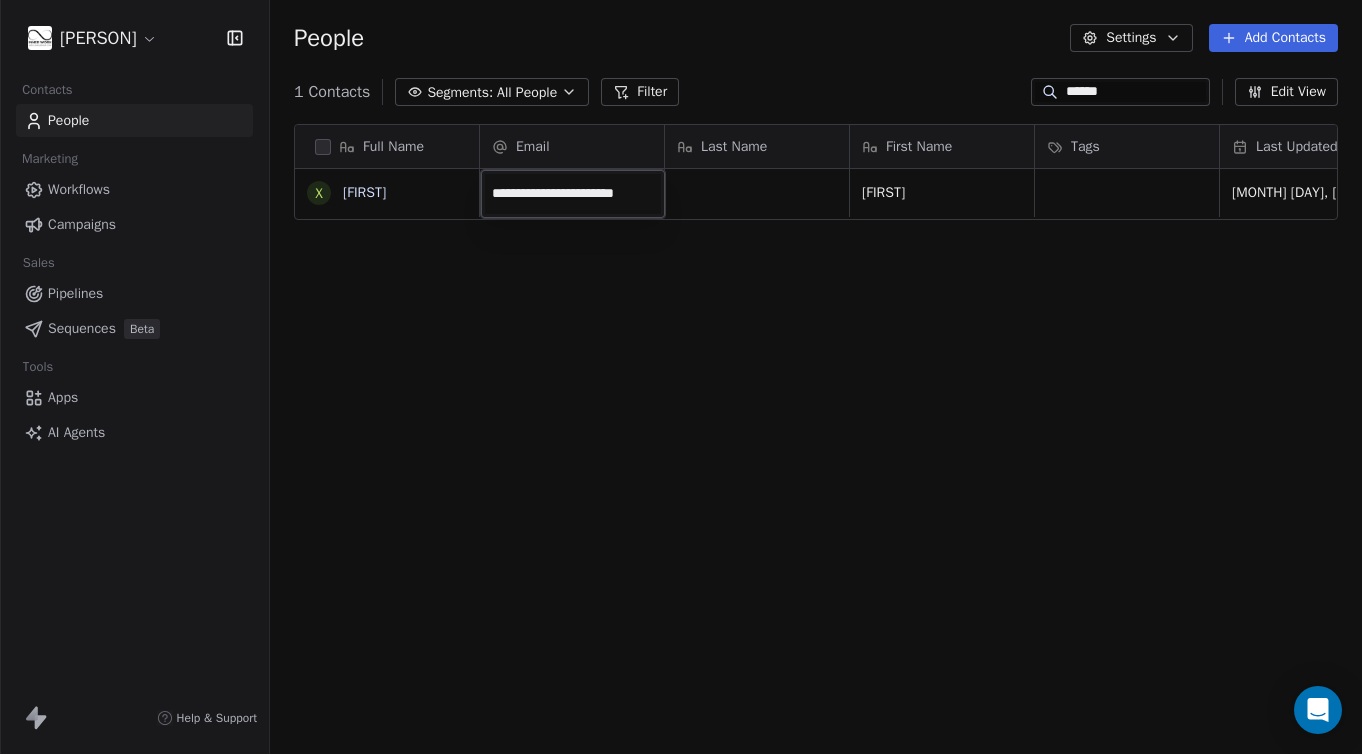 scroll, scrollTop: 0, scrollLeft: 8, axis: horizontal 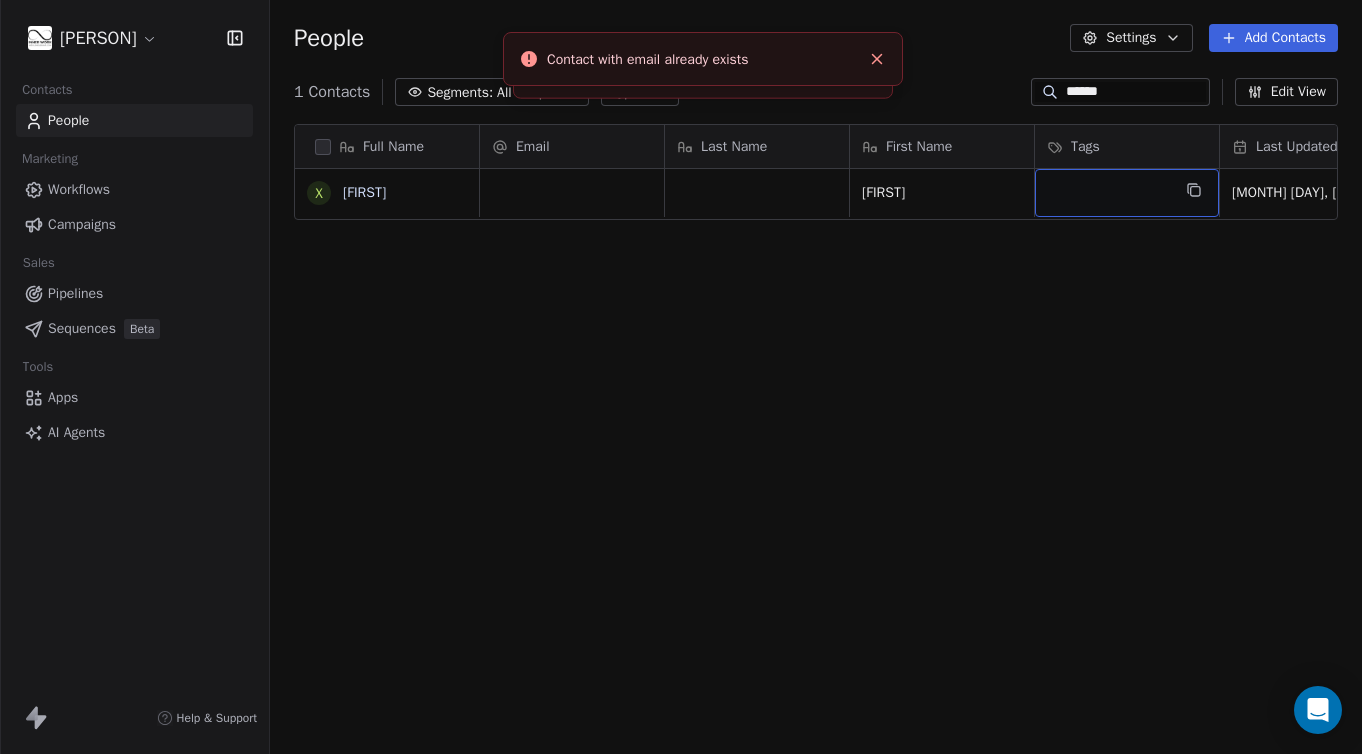 click at bounding box center [1127, 193] 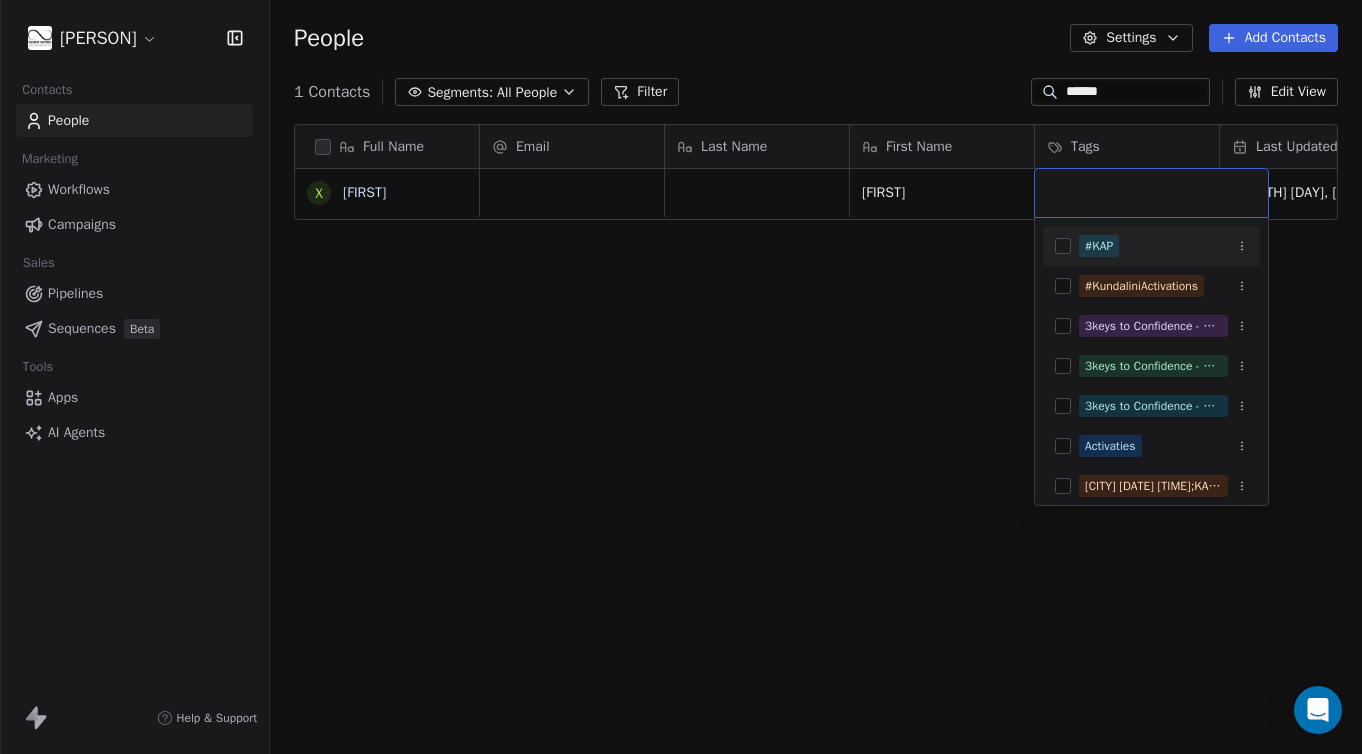 click on "[PERSON] Contacts People Marketing Workflows Campaigns Sales Pipelines Sequences Beta Tools Apps AI Agents Help & Support People Settings  Add Contacts 1 Contacts Segments: All People Filter  ****** Edit View Tag Add to Sequence Export Full Name X [FIRST] A [FIRST] A [FIRST] A [FIRST] Email Last Name First Name Tags Last Updated Date CAT Last Activity Date CAT [FIRST] [MONTH] [DAY], [YEAR] [HOUR]:[MINUTE] [AM/PM]
To pick up a draggable item, press the space bar.
While dragging, use the arrow keys to move the item.
Press space again to drop the item in its new position, or press escape to cancel.
#KAP #KundaliniActivations 3keys to Confidence - Embodied Meditation full series [MONTH]/[DAY]/[YEAR] [HOUR]:[MINUTE] [AM/PM] 3keys to Confidence - Embodied Meditation full series [MONTH]/[DAY]/[YEAR] [HOUR]:[MINUTE] [AM/PM];KAP open class by [PERSON]  - YogaDreams 3keys to Confidence - Embodied Meditation full series [MONTH]/[DAY]/[YEAR] [HOUR]:[MINUTE] [AM/PM] Activaties Amsterdam [MONTH]/[DAY]/[YEAR] [HOUR]:[MINUTE] [AM/PM];KAP open class by [PERSON]  - Sukha Yoga Amsterdam  [MONTH]/[DAY]/[YEAR] [HOUR]:[MINUTE] [AM/PM] Amsterdam  [MONTH]/[DAY]/[YEAR] [HOUR]:[MINUTE] [AM/PM]" at bounding box center (681, 377) 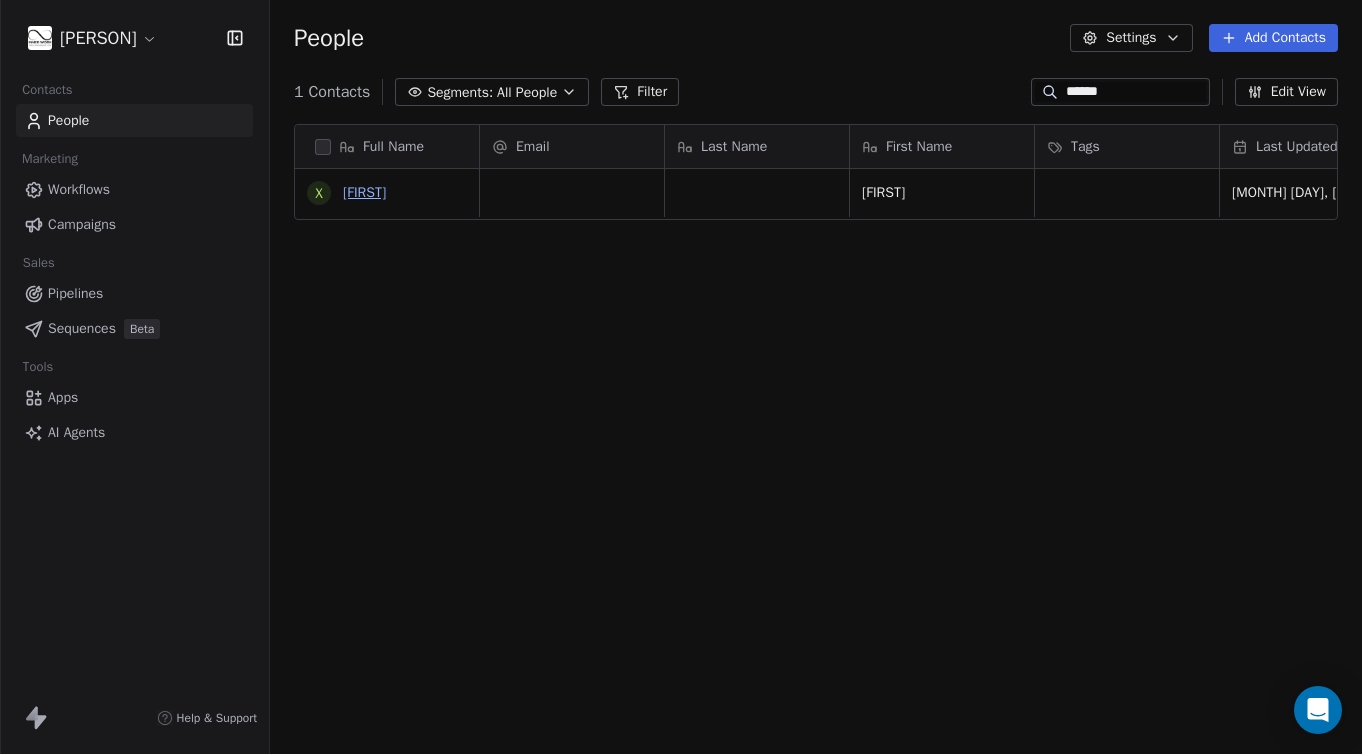click on "[FIRST]" at bounding box center [364, 192] 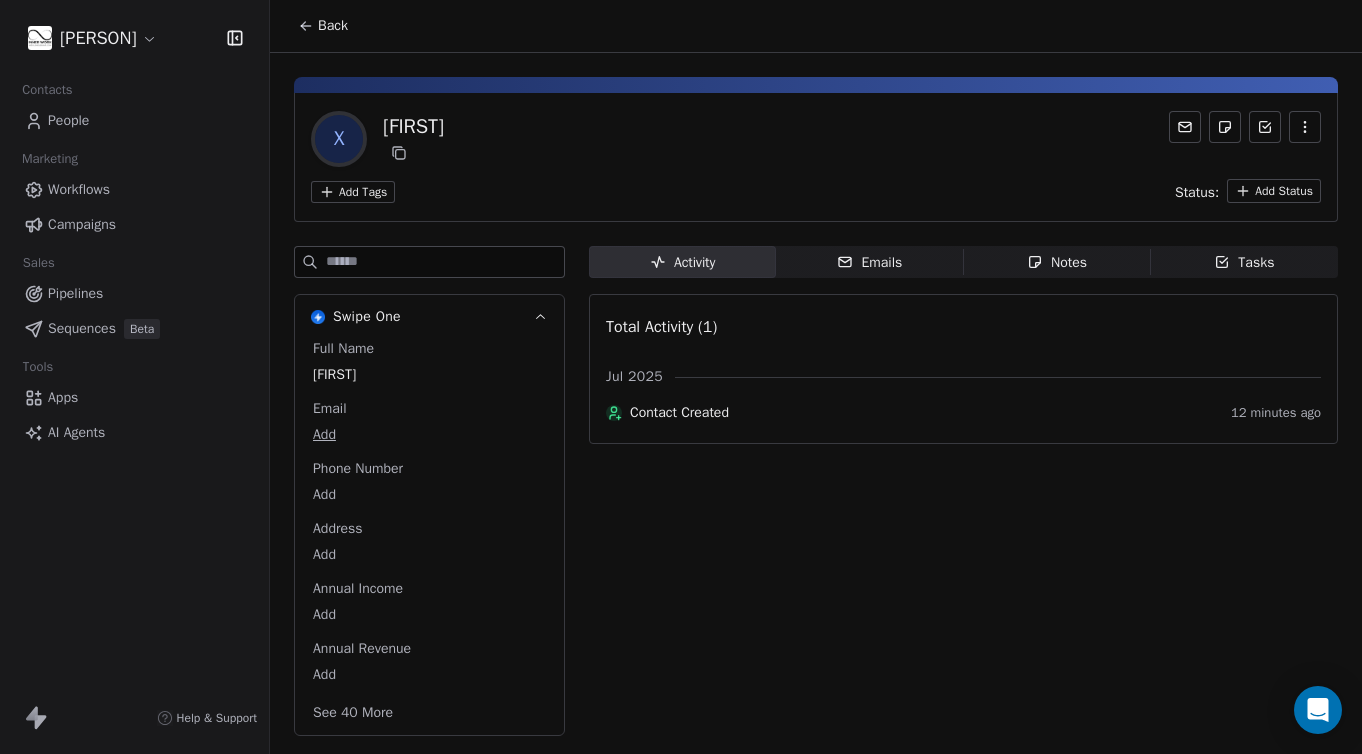 click 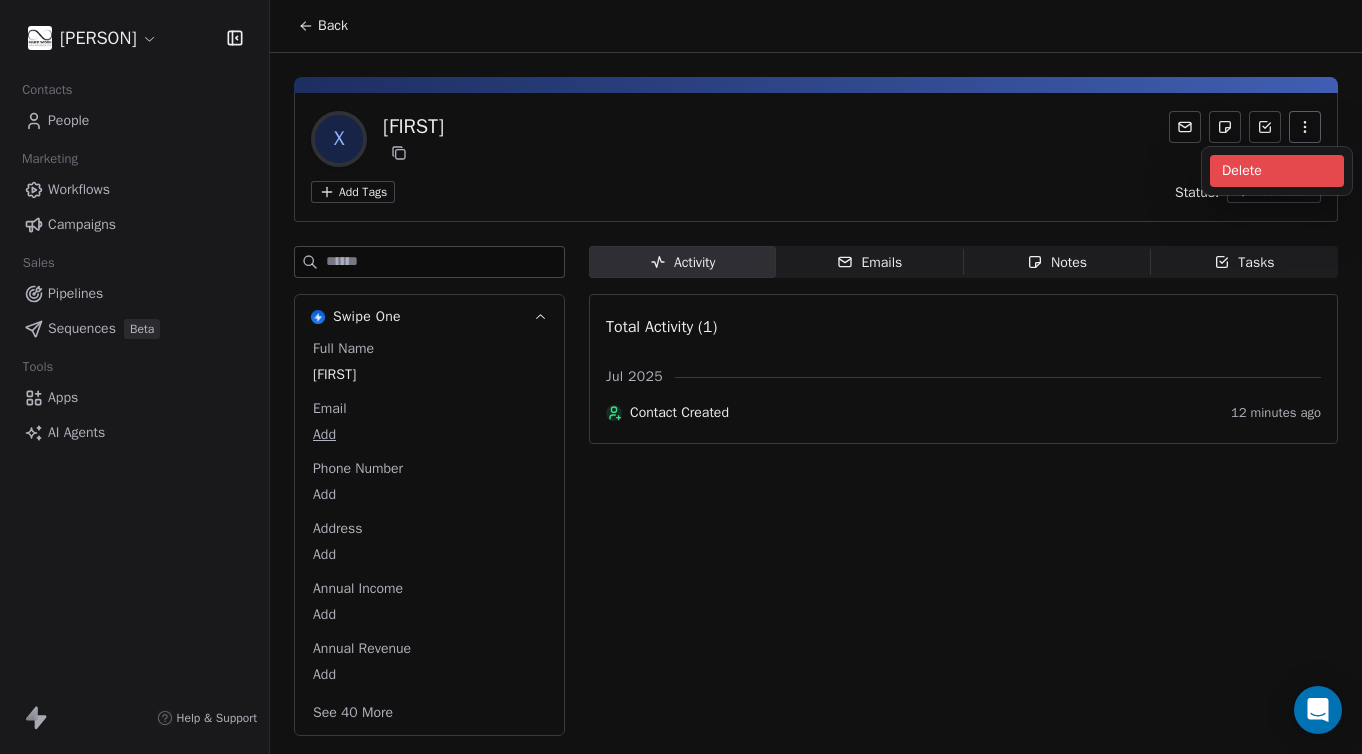 click on "Delete" at bounding box center (1277, 171) 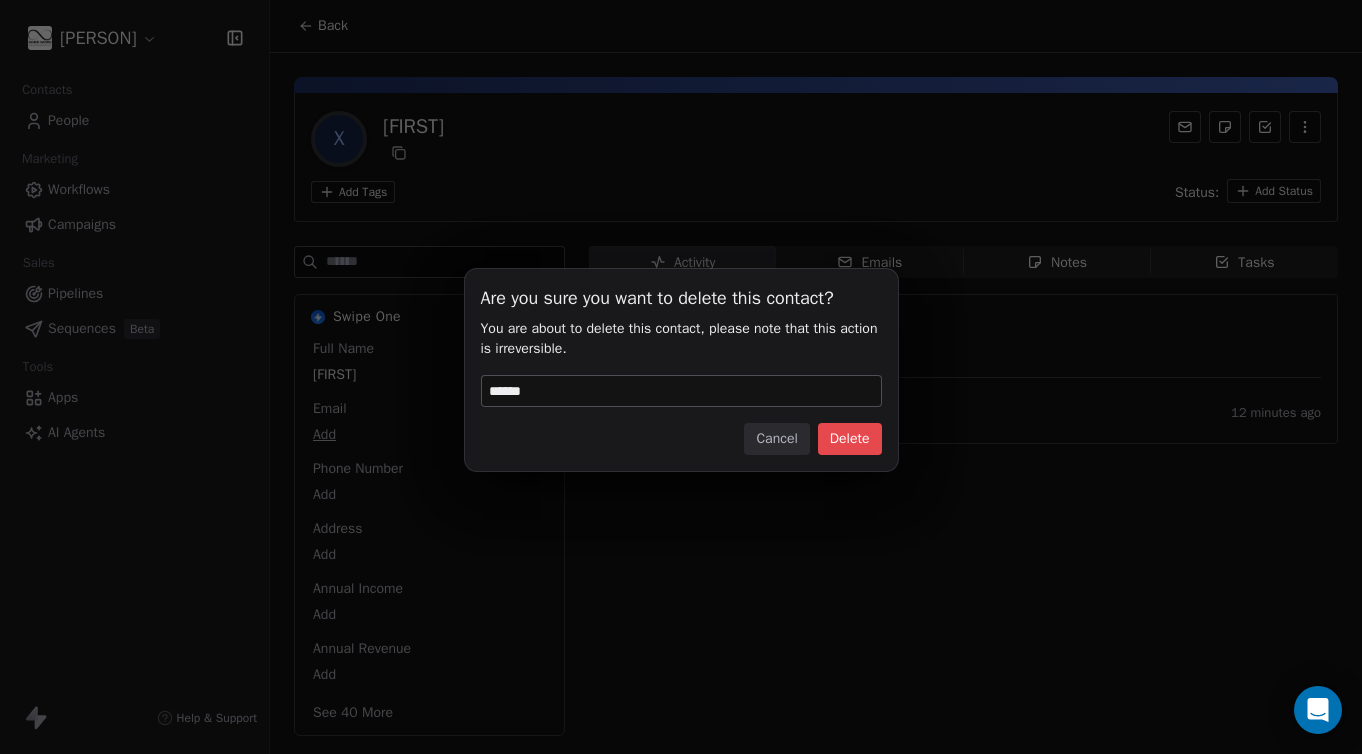 type on "******" 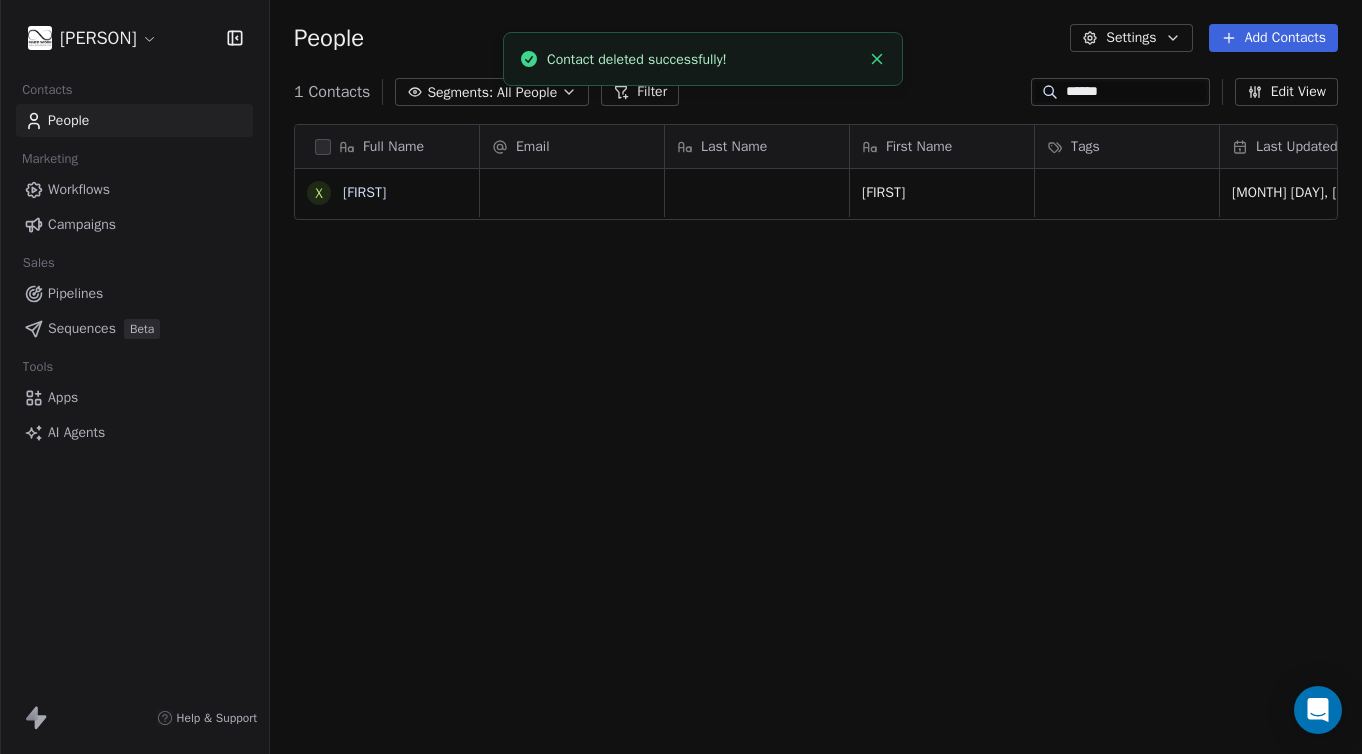 scroll, scrollTop: 1, scrollLeft: 1, axis: both 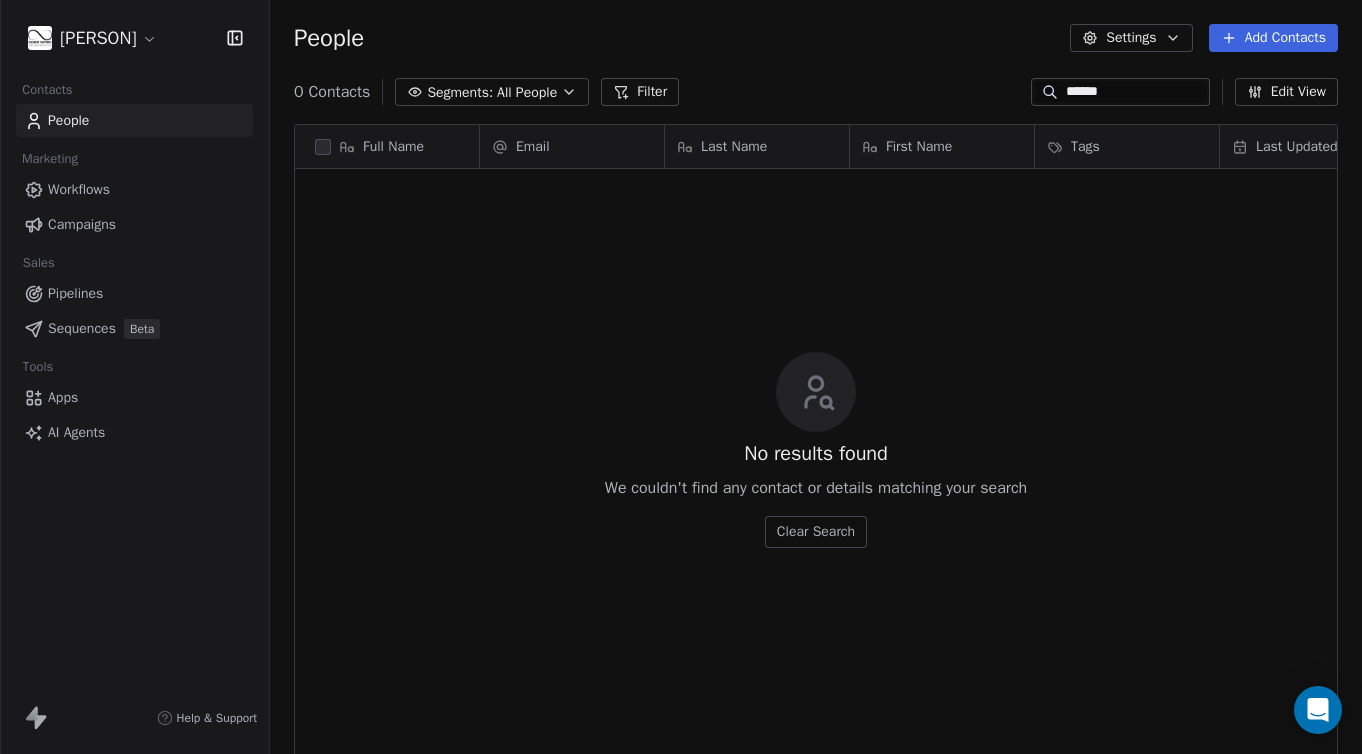click on "******" at bounding box center (1136, 92) 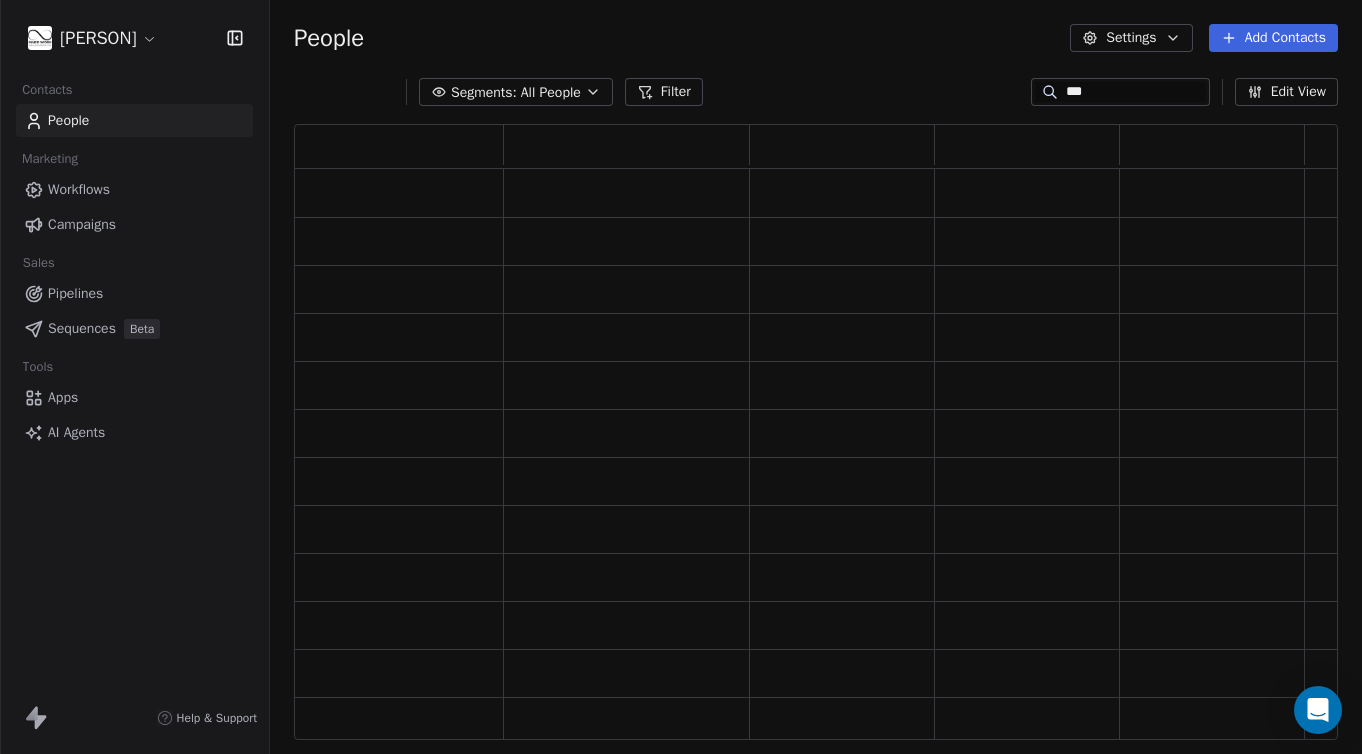 scroll, scrollTop: 1, scrollLeft: 1, axis: both 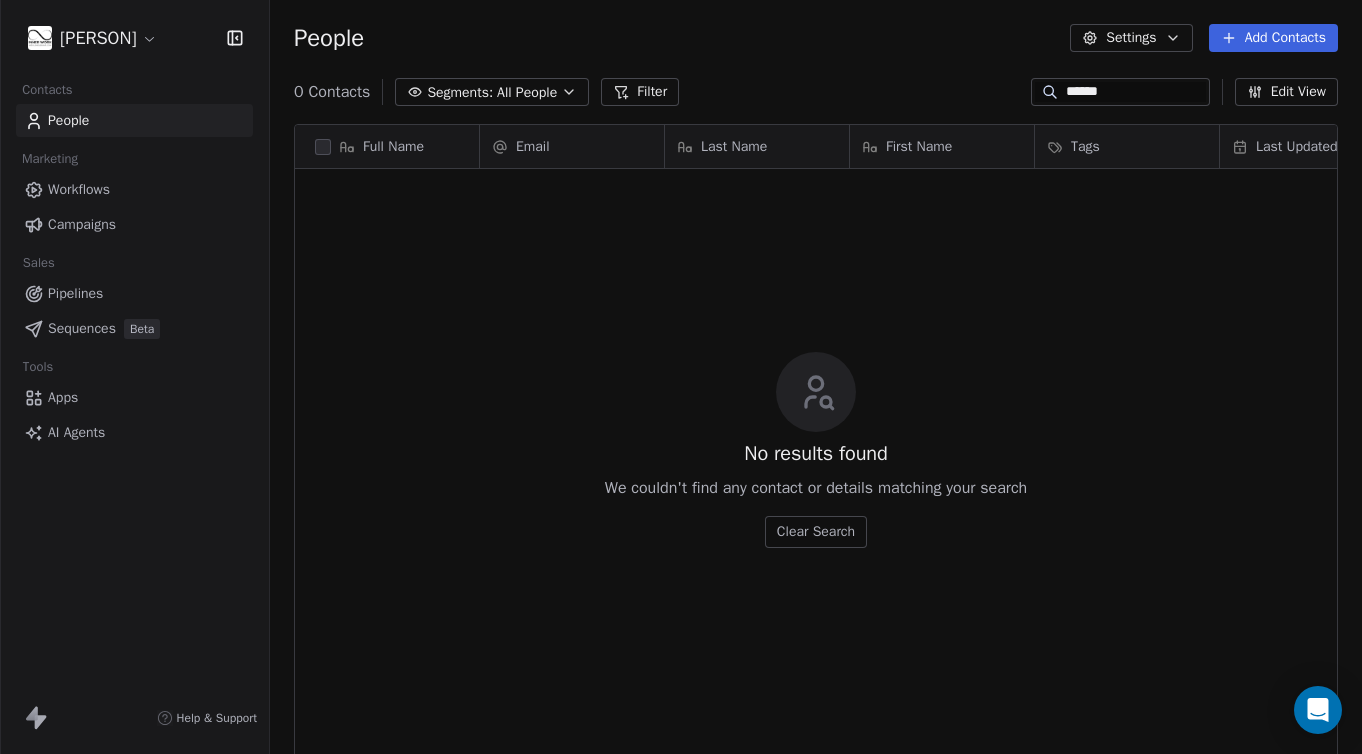 type on "******" 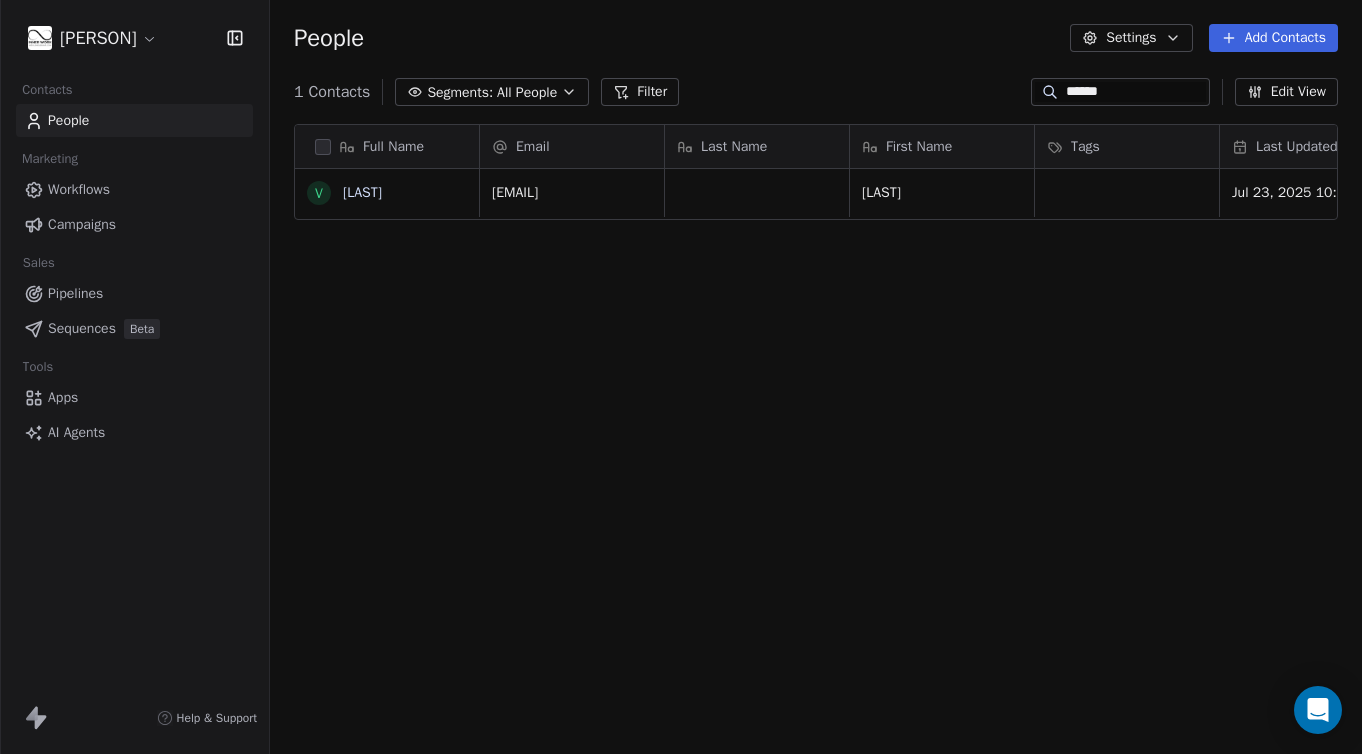 scroll, scrollTop: 1, scrollLeft: 1, axis: both 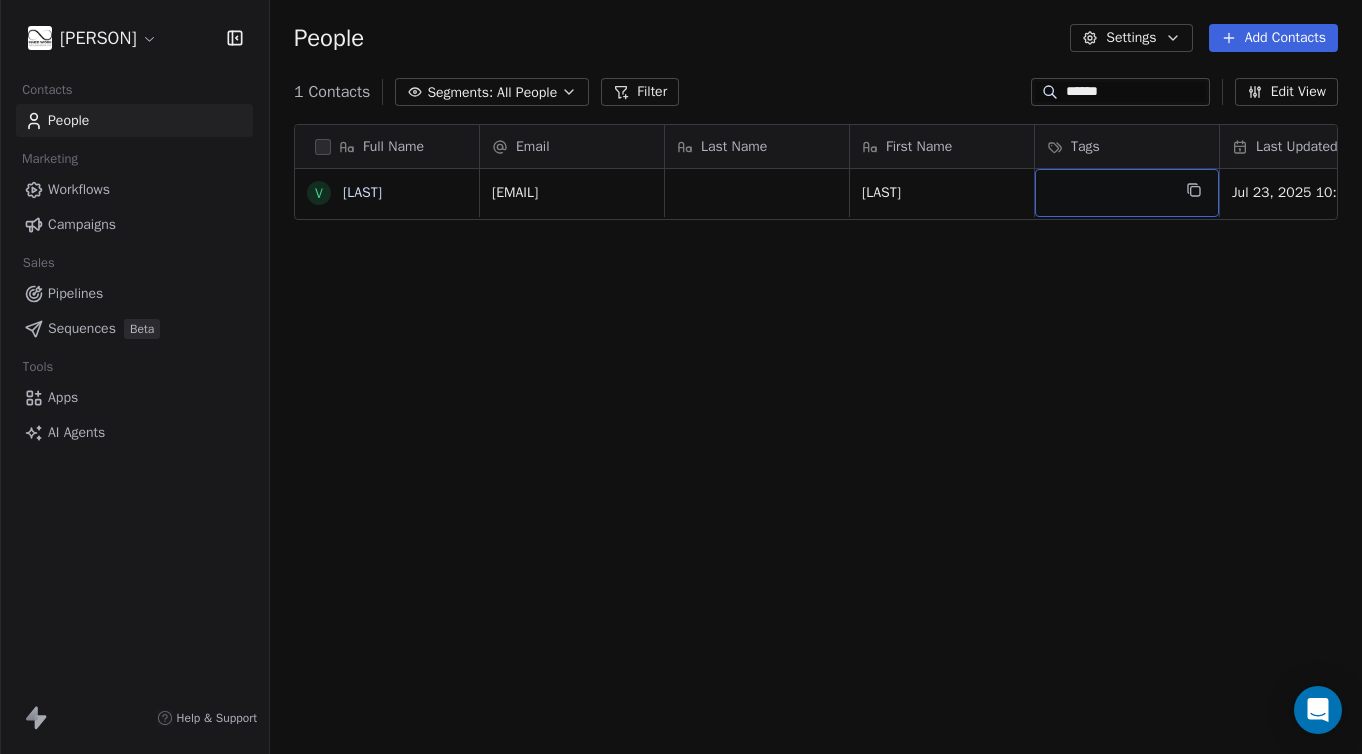 click at bounding box center (1127, 193) 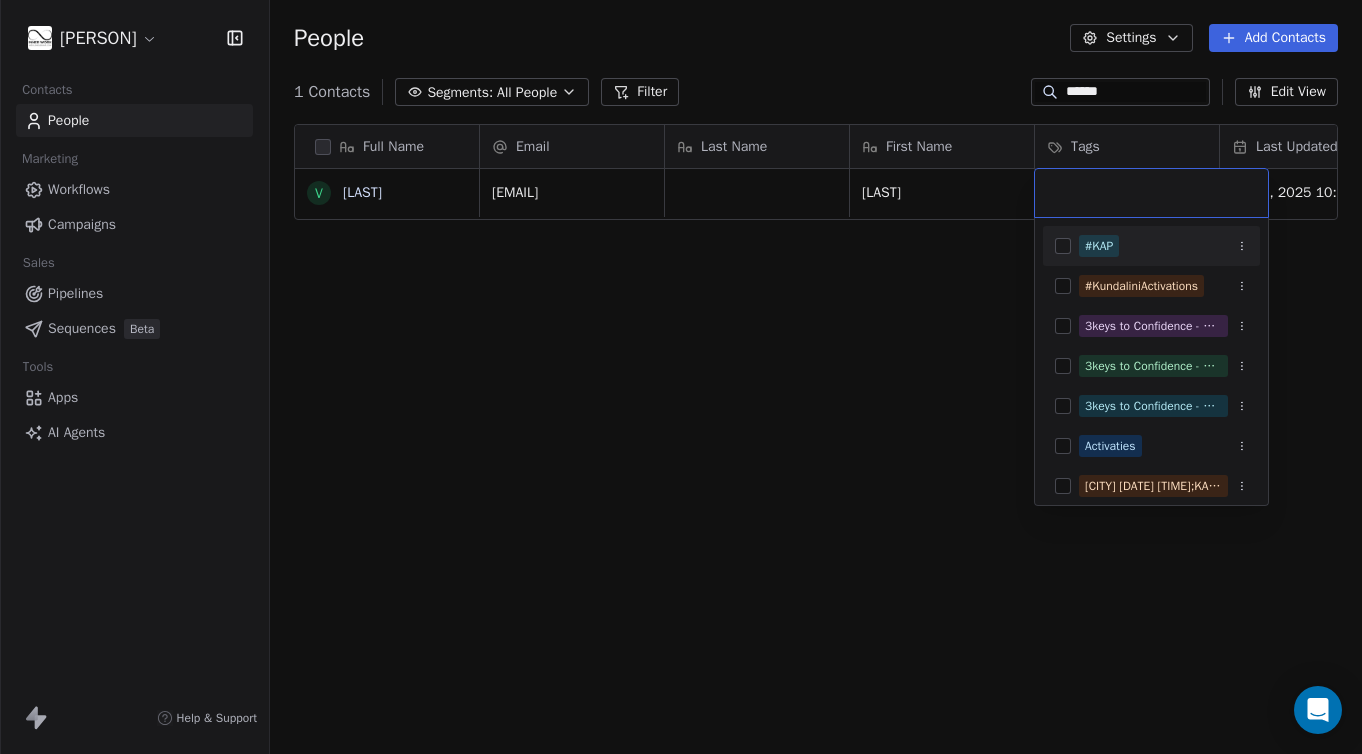 click at bounding box center (1063, 246) 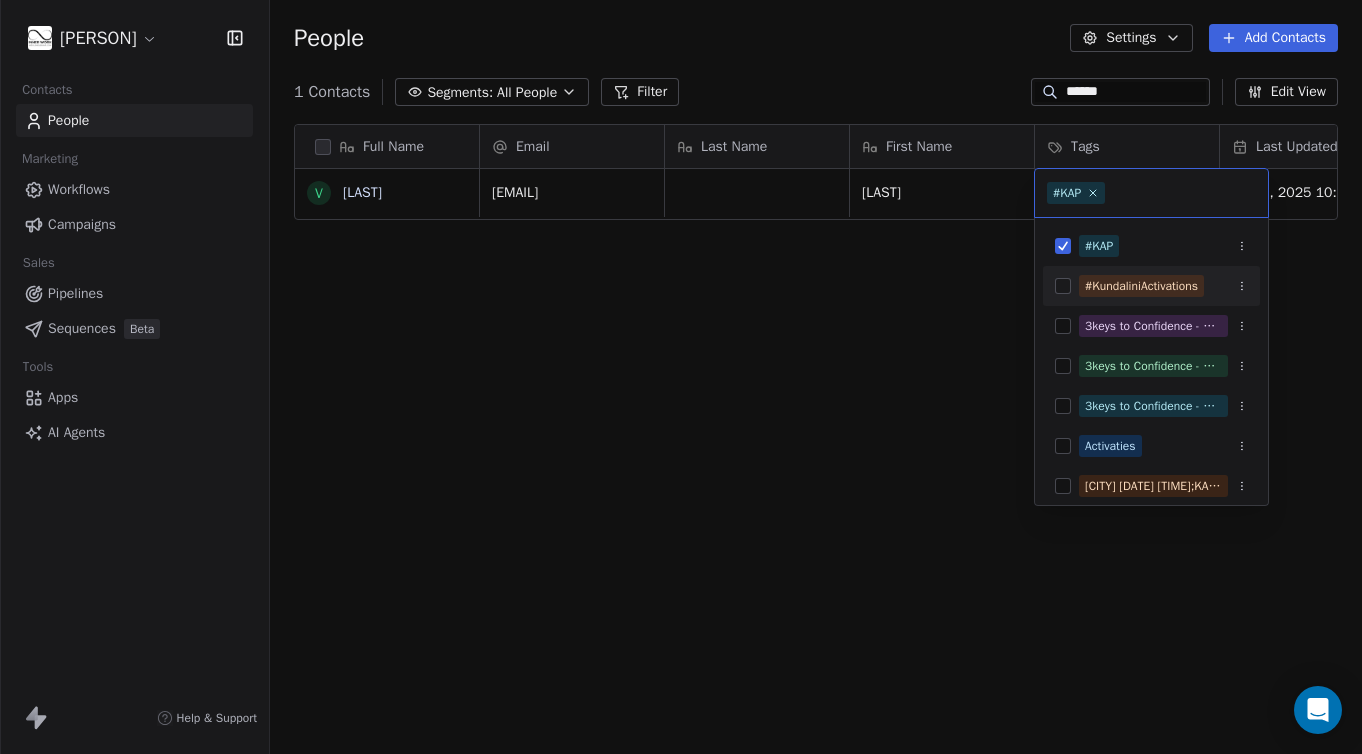 click at bounding box center [1063, 286] 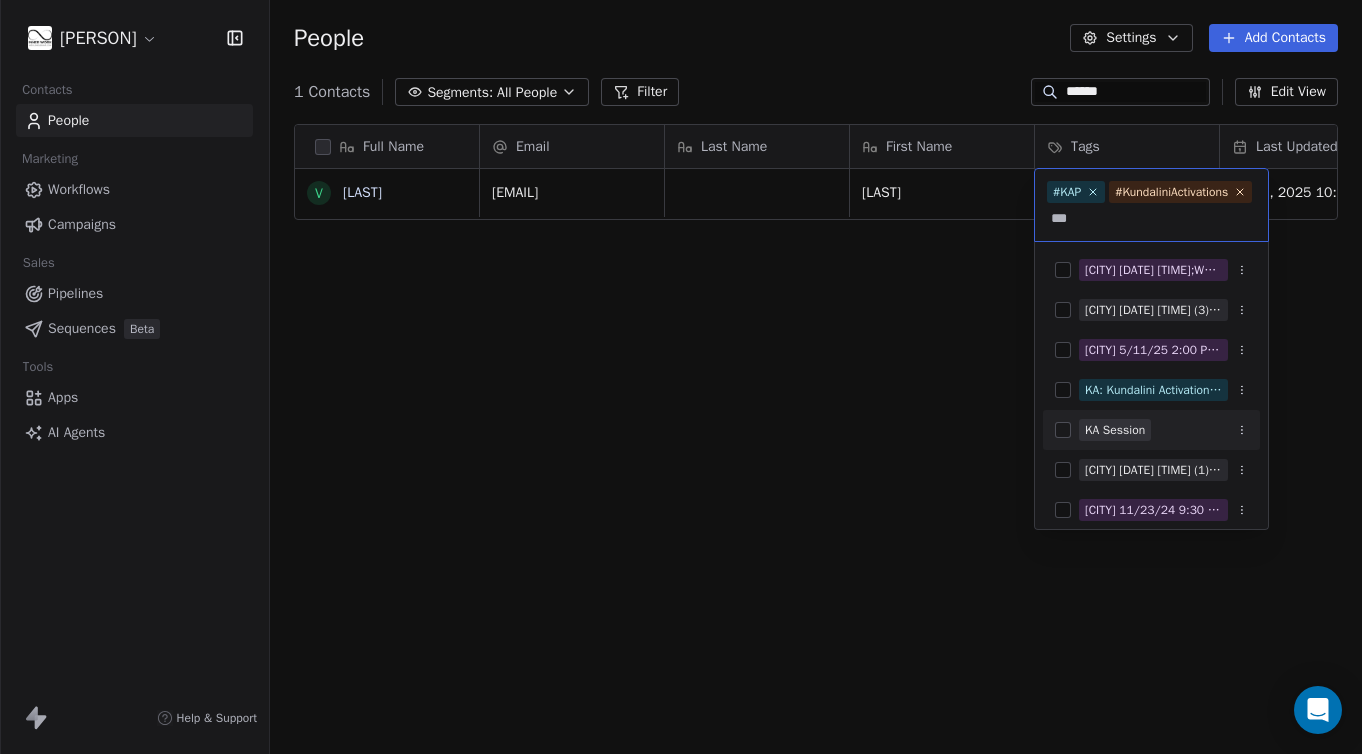 type on "**" 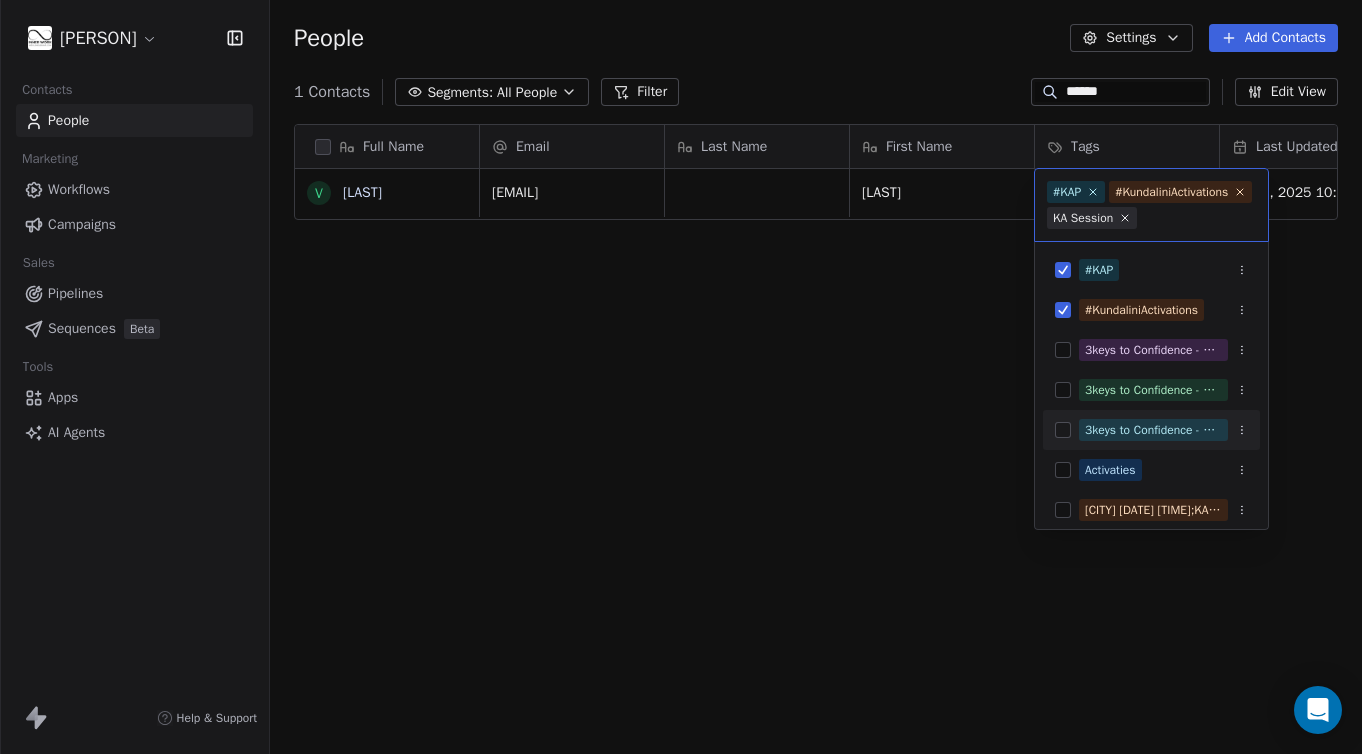 click on "Ingvild Molenaar Contacts People Marketing Workflows Campaigns Sales Pipelines Sequences Beta Tools Apps AI Agents Help & Support People Settings Add Contacts 1 Contacts Segments: All People Filter ****** Edit View Tag Add to Sequence Export Full Name V Vivian Email Last Name First Name Tags Last Updated Date CAT Last Activity Date CAT [EMAIL] Vivian [DATE] [TIME]
To pick up a draggable item, press the space bar.
While dragging, use the arrow keys to move the item.
Press space again to drop the item in its new position, or press escape to cancel.
#KAP #KundaliniActivations KA Session #KAP #KundaliniActivations 3keys to Confidence - Embodied Meditation full series [DATE] [TIME] 3keys to Confidence - Embodied Meditation full series [DATE] [TIME];KAP open class by Ingvild - YogaDreams 3keys to Confidence - Embodied Meditation full series [DATE] [TIME] Activaties Amsterdam [DATE] [TIME];KAP open class by Ingvild - Sukha Yoga Amsterdam [DATE] [TIME] (2)" at bounding box center (681, 377) 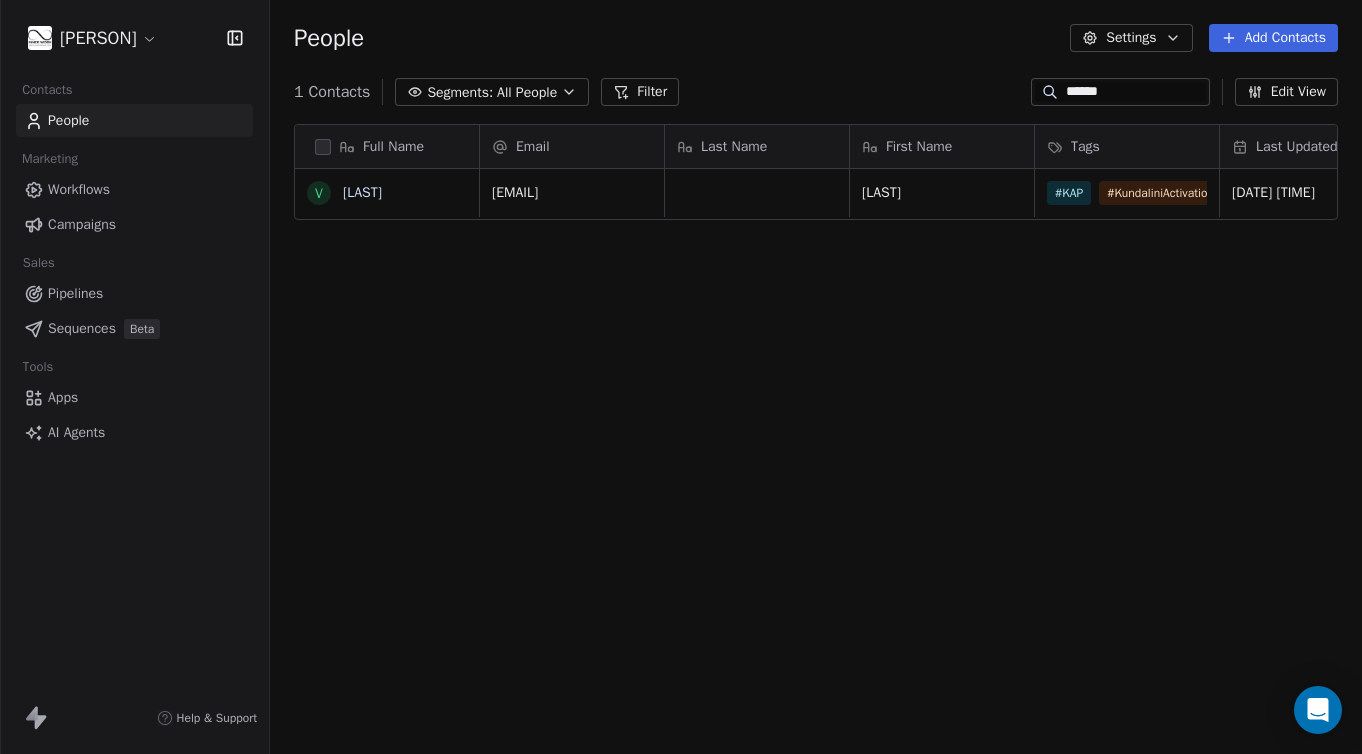 click on "******" at bounding box center (1136, 92) 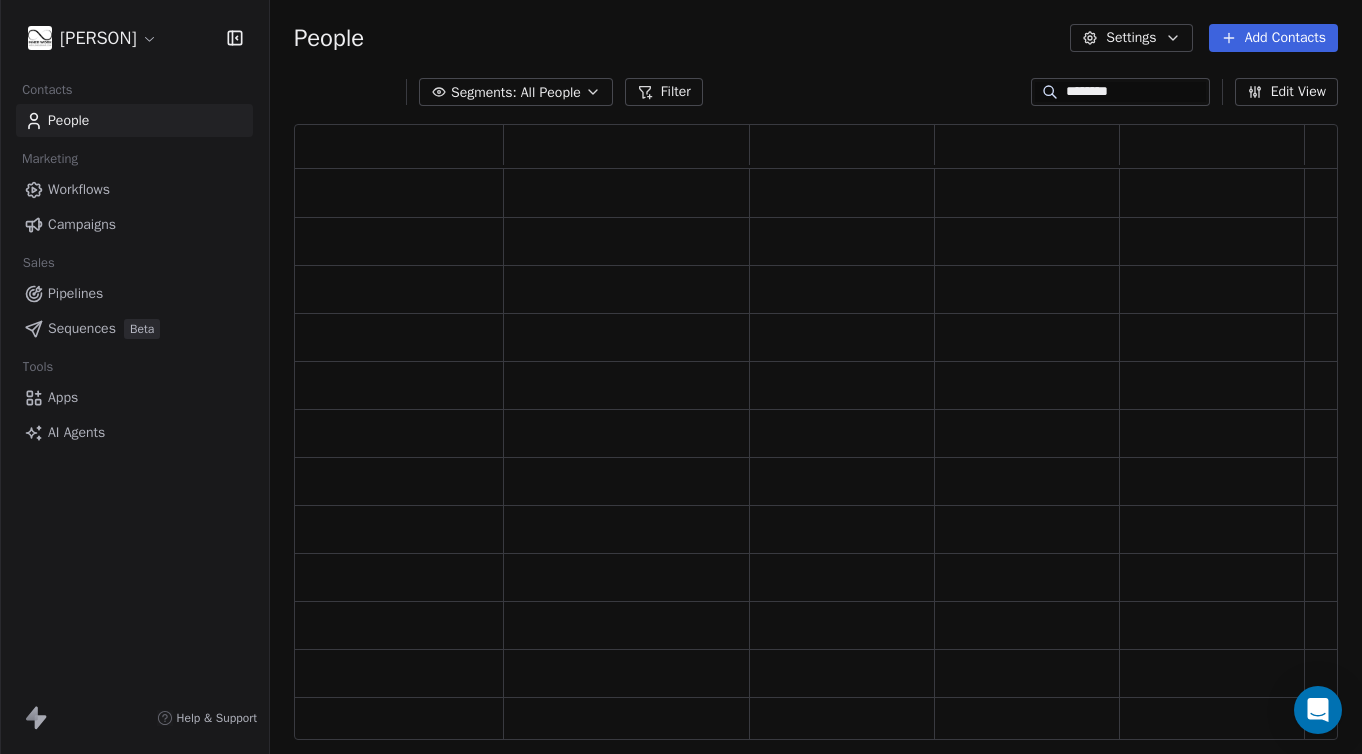 type on "********" 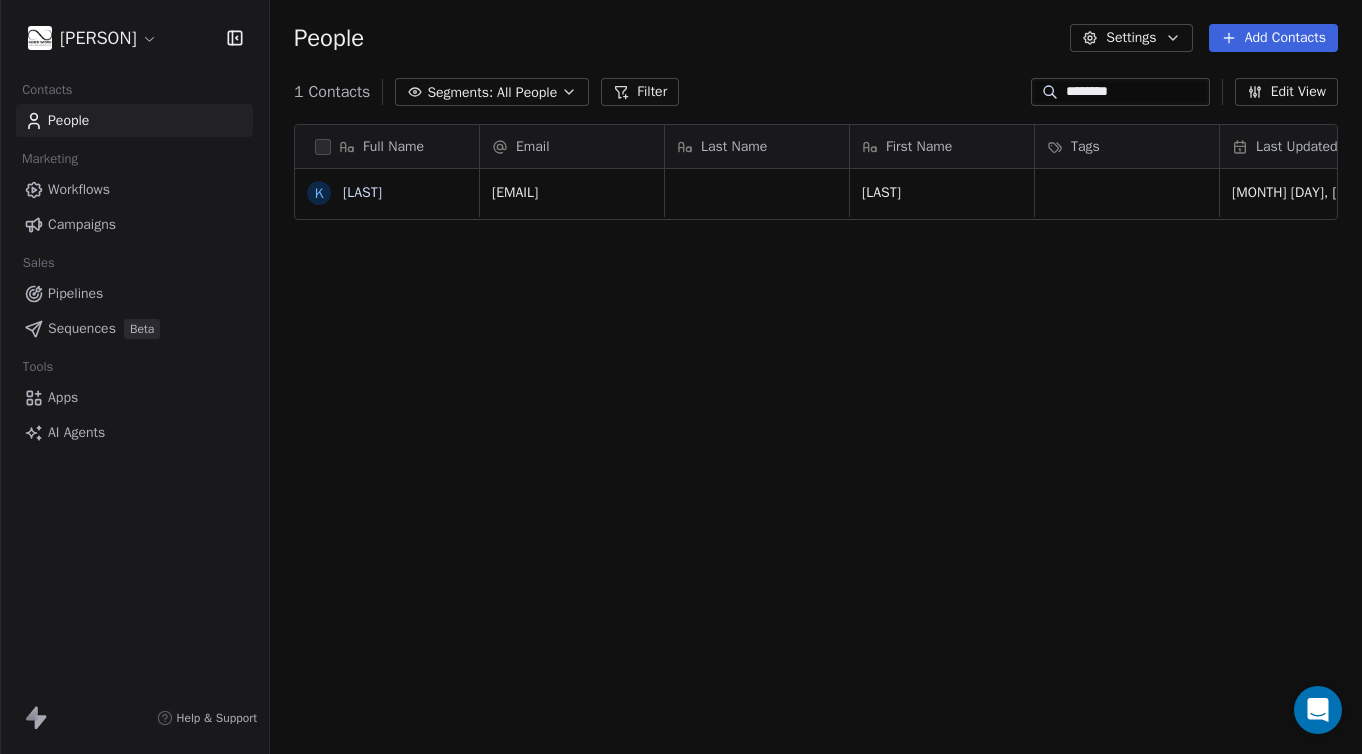 scroll, scrollTop: 1, scrollLeft: 1, axis: both 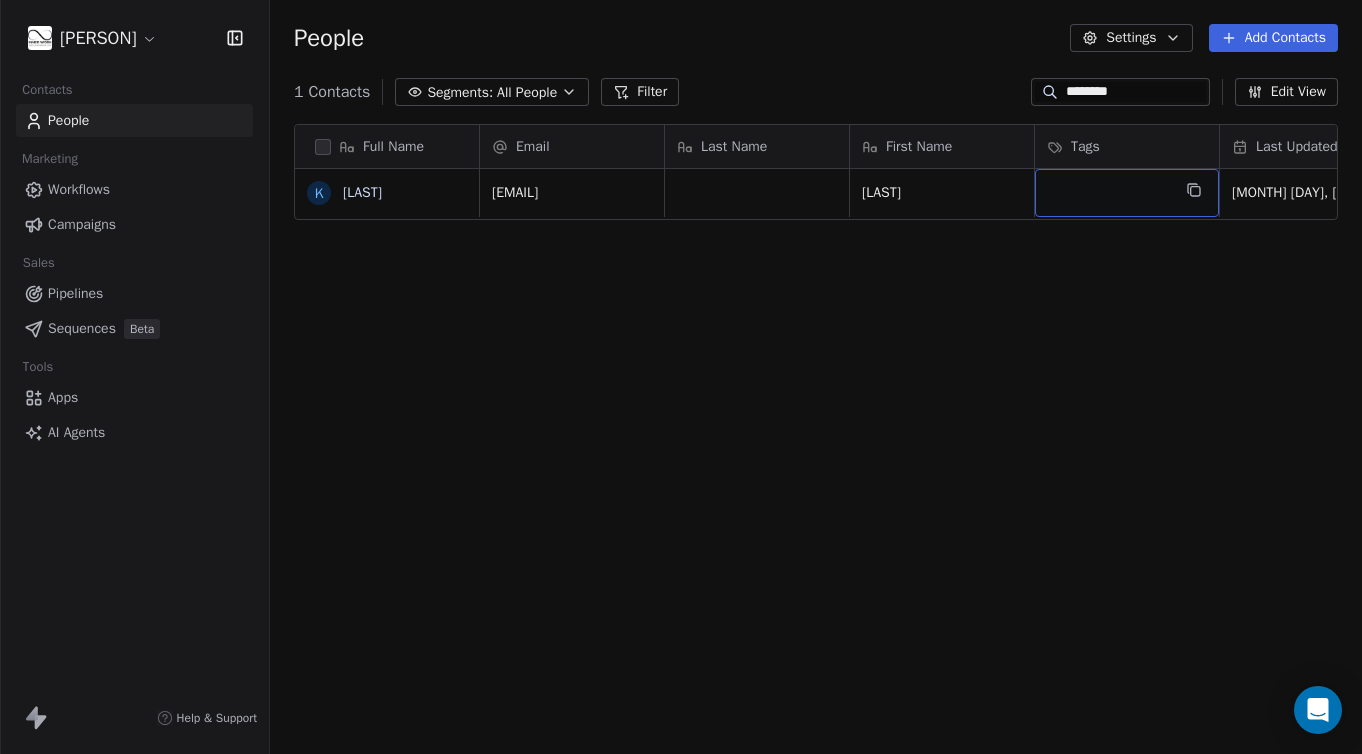click at bounding box center (1127, 193) 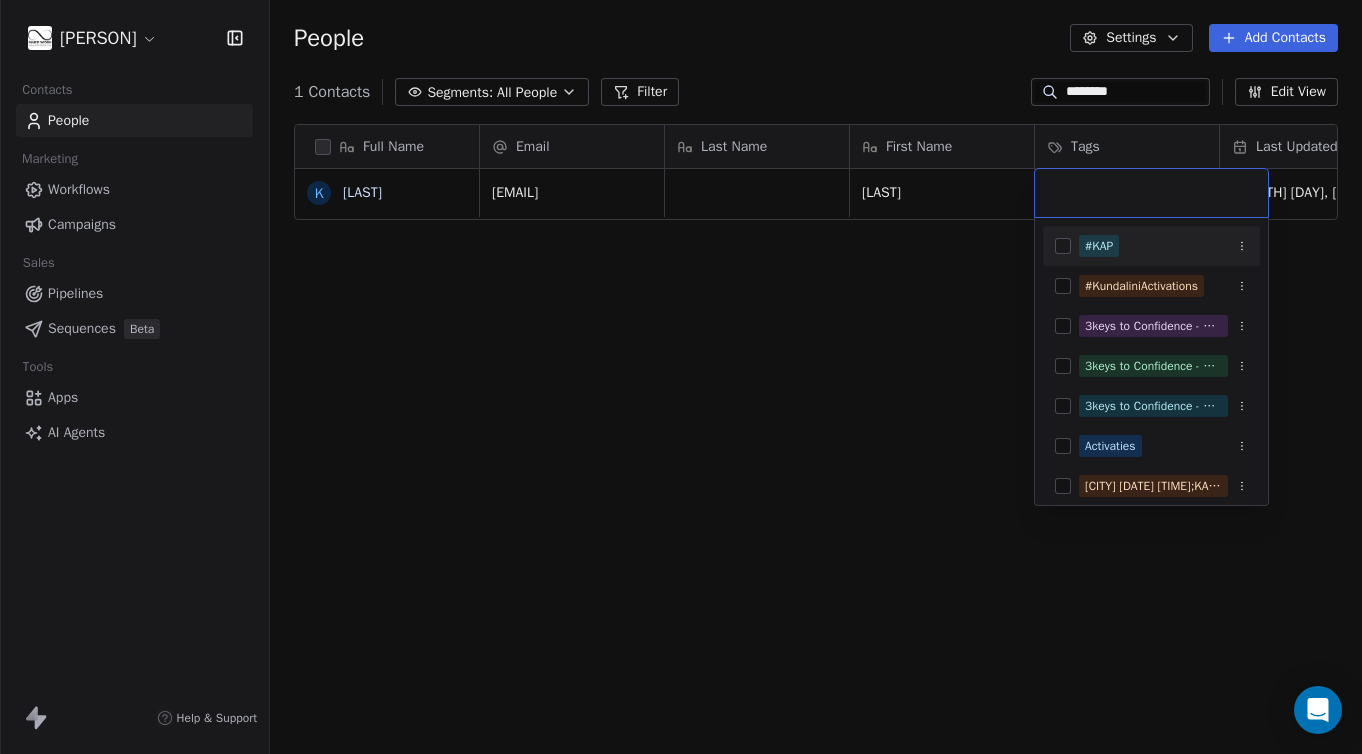 click at bounding box center (1063, 246) 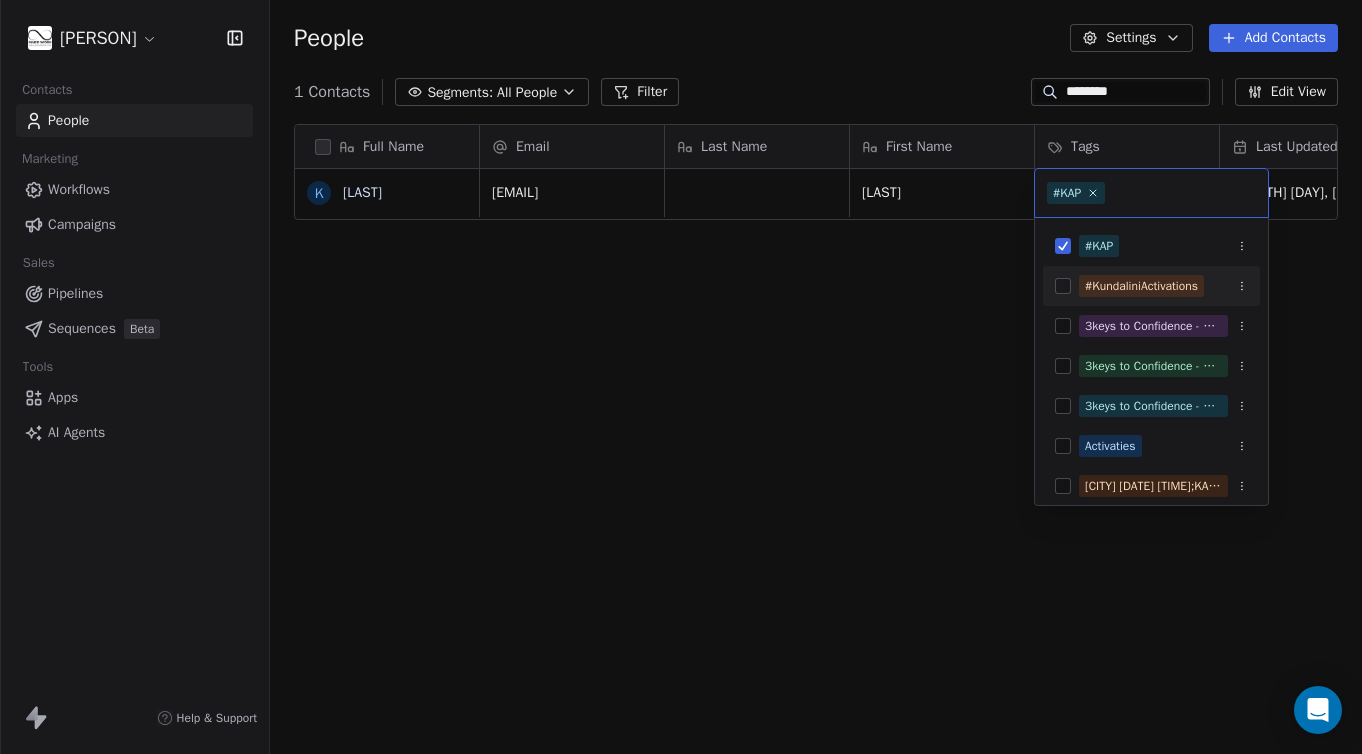 click at bounding box center (1063, 286) 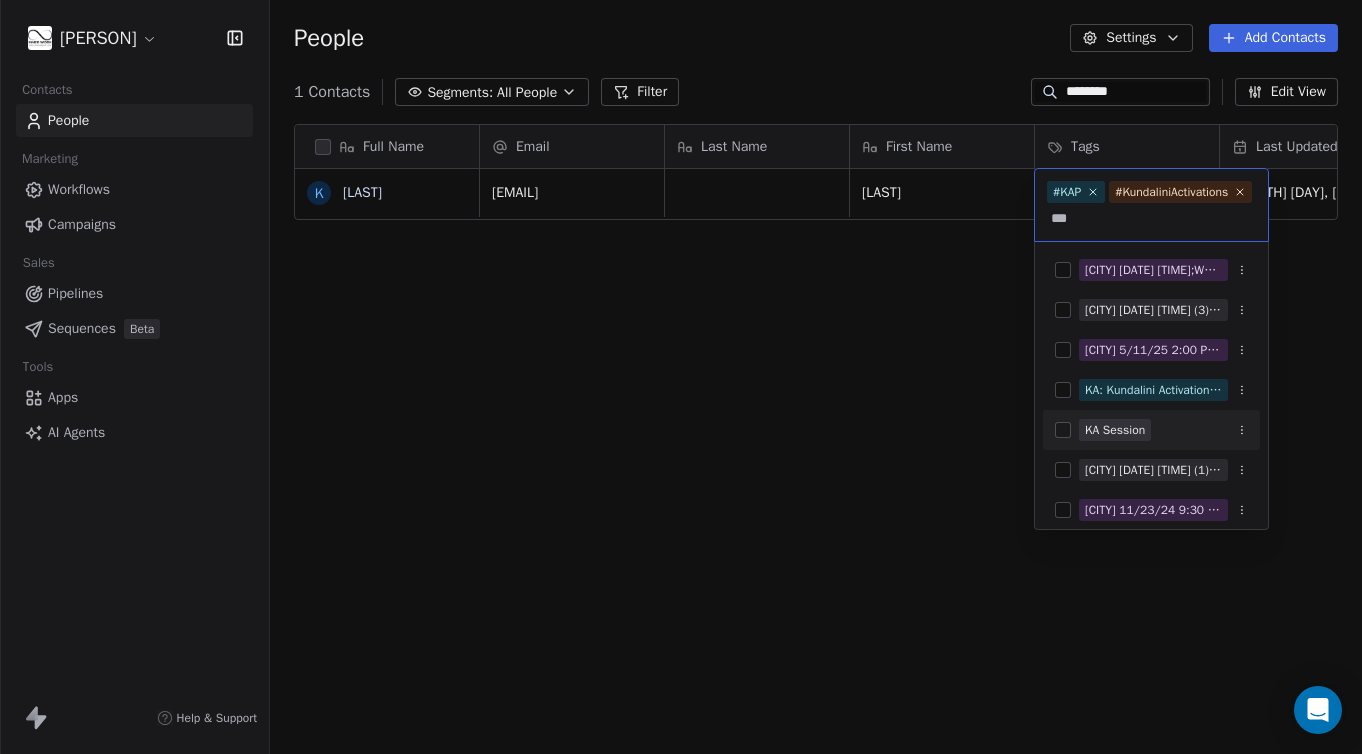 type on "**" 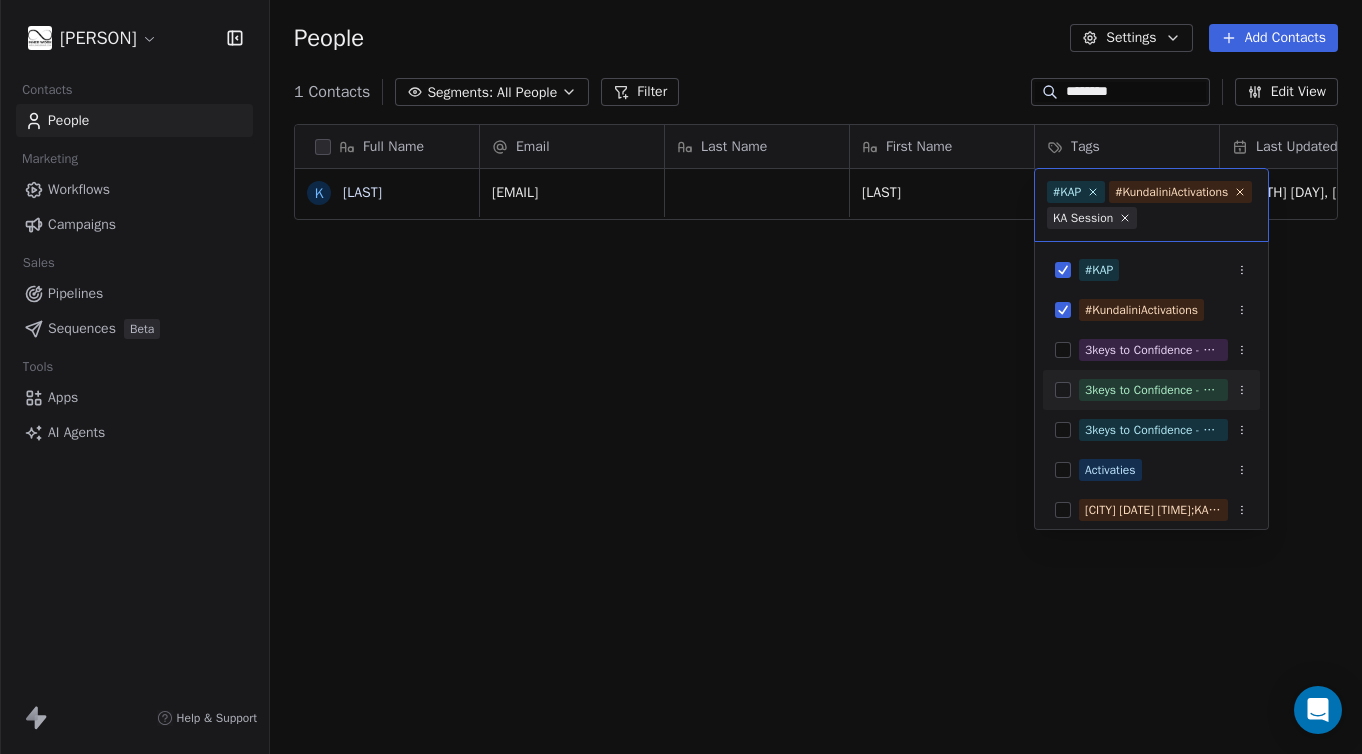 click on "[PERSON] Contacts People Marketing Workflows Campaigns Sales Pipelines Sequences Beta Tools Apps AI Agents Help & Support People Settings  Add Contacts 1 Contacts Segments: All People Filter  ******** Edit View Tag Add to Sequence Export Full Name K [FIRST] Email Last Name First Name Tags Last Updated Date CAT Last Activity Date CAT [EMAIL] [FIRST] [MONTH] [DAY], [YEAR] [HOUR]:[MINUTE] [AM/PM]
To pick up a draggable item, press the space bar.
While dragging, use the arrow keys to move the item.
Press space again to drop the item in its new position, or press escape to cancel.
#KAP #KundaliniActivations KA Session #KAP #KundaliniActivations 3keys to Confidence - Embodied Meditation full series [MONTH]/[DAY]/[YEAR] [HOUR]:[MINUTE] [AM/PM] 3keys to Confidence - Embodied Meditation full series [MONTH]/[DAY]/[YEAR] [HOUR]:[MINUTE] [AM/PM];KAP open class by [PERSON]  - YogaDreams 3keys to Confidence - Embodied Meditation full series [MONTH]/[DAY]/[YEAR] [HOUR]:[MINUTE] [AM/PM] Activaties Amsterdam [MONTH]/[DAY]/[YEAR] [HOUR]:[MINUTE] [AM/PM];KAP open class by [PERSON]  - Sukha Yoga" at bounding box center (681, 377) 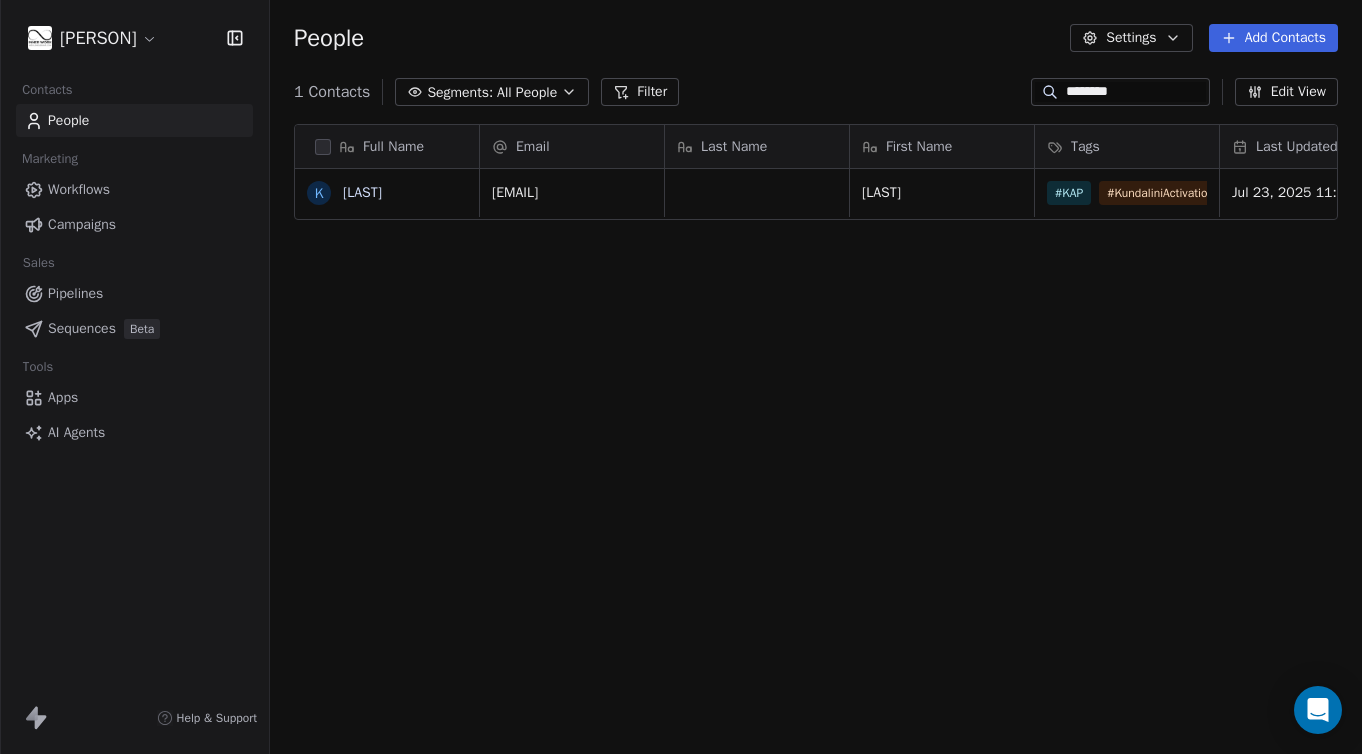 click on "********" at bounding box center (1136, 92) 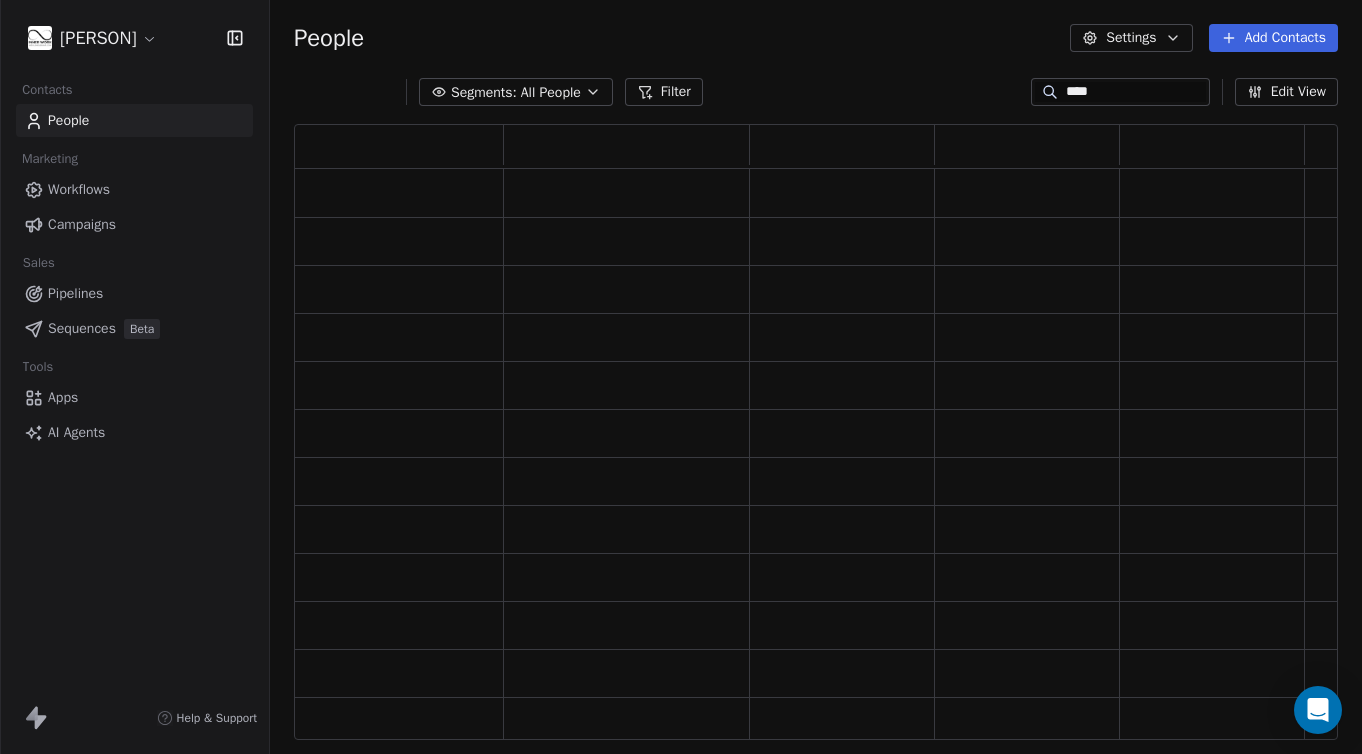 scroll, scrollTop: 1, scrollLeft: 1, axis: both 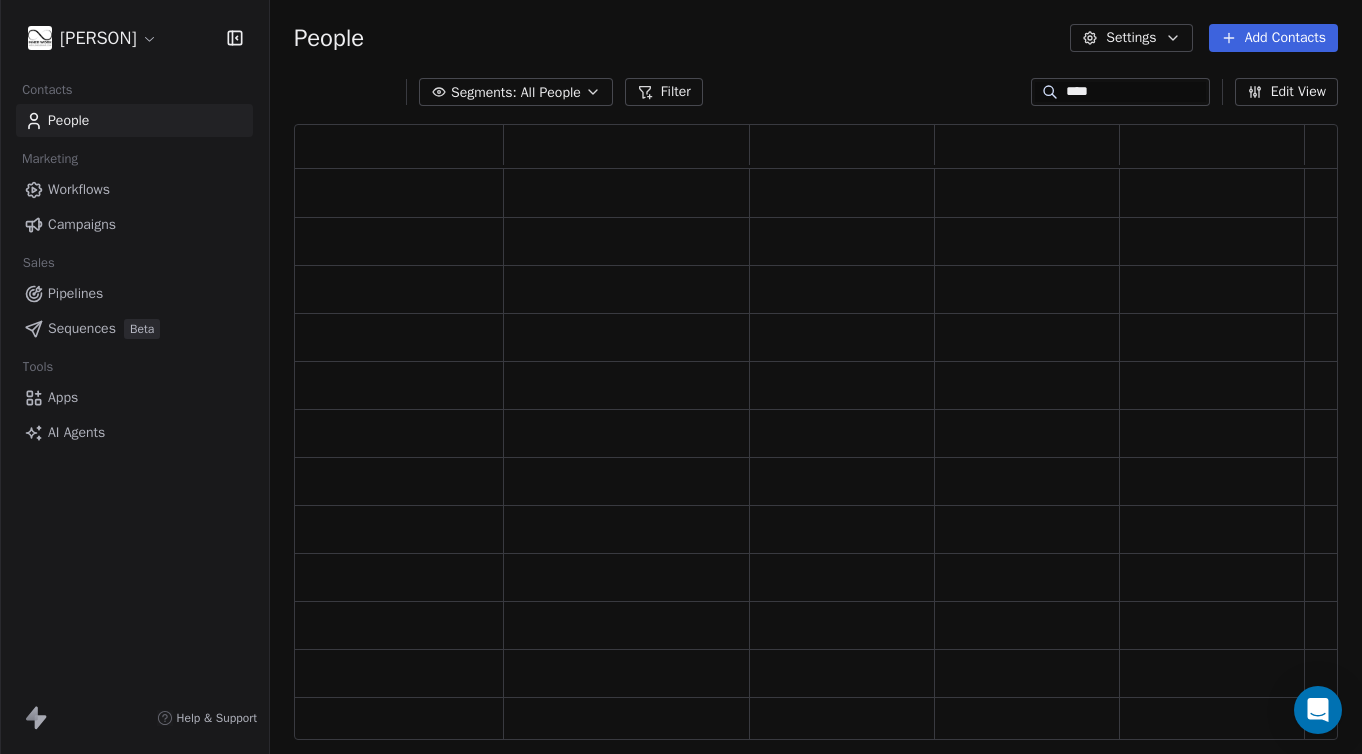 type on "****" 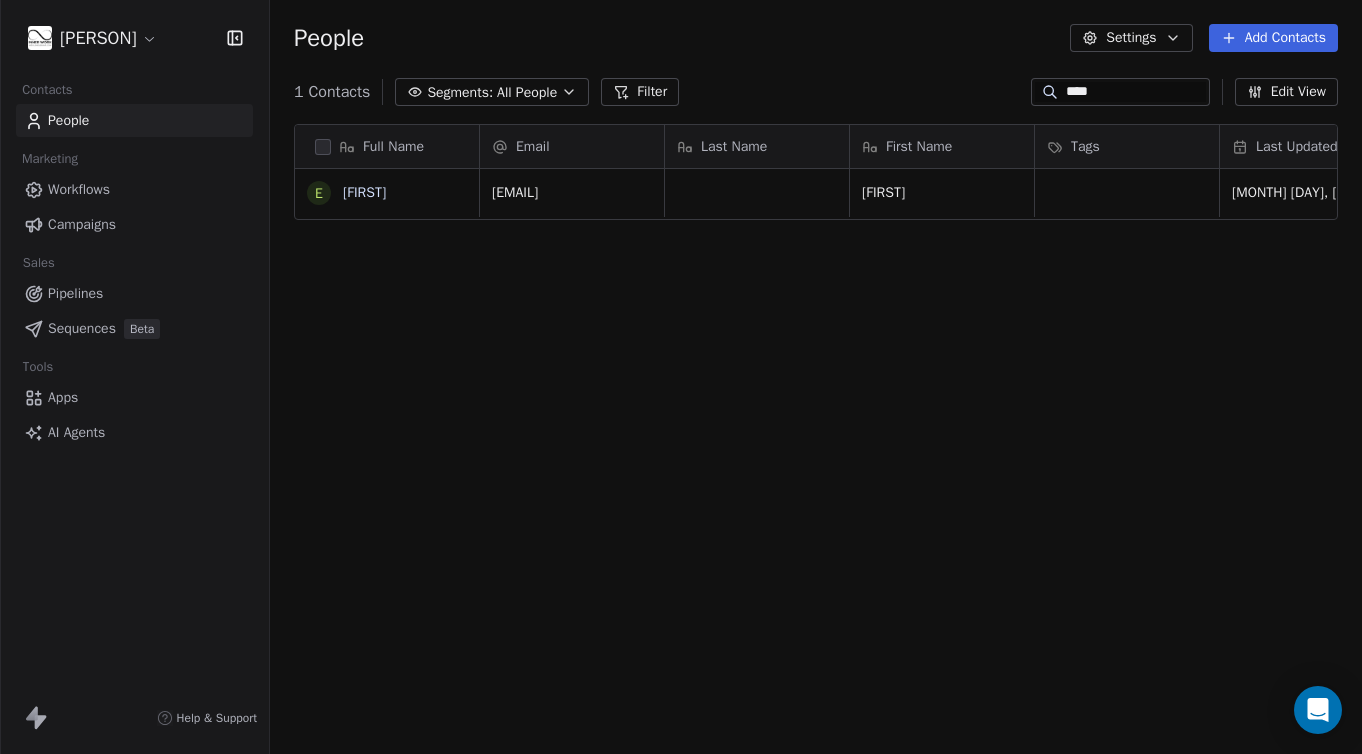 scroll, scrollTop: 1, scrollLeft: 1, axis: both 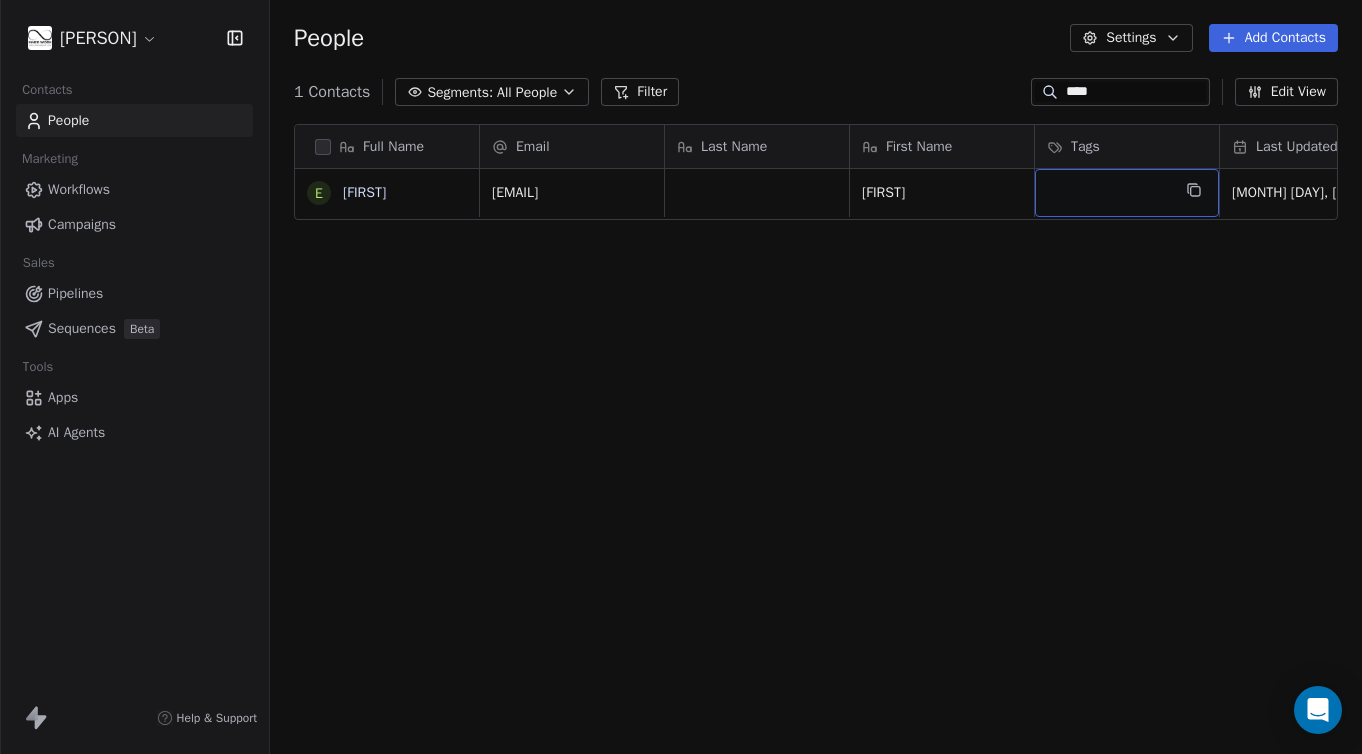 click at bounding box center (1127, 193) 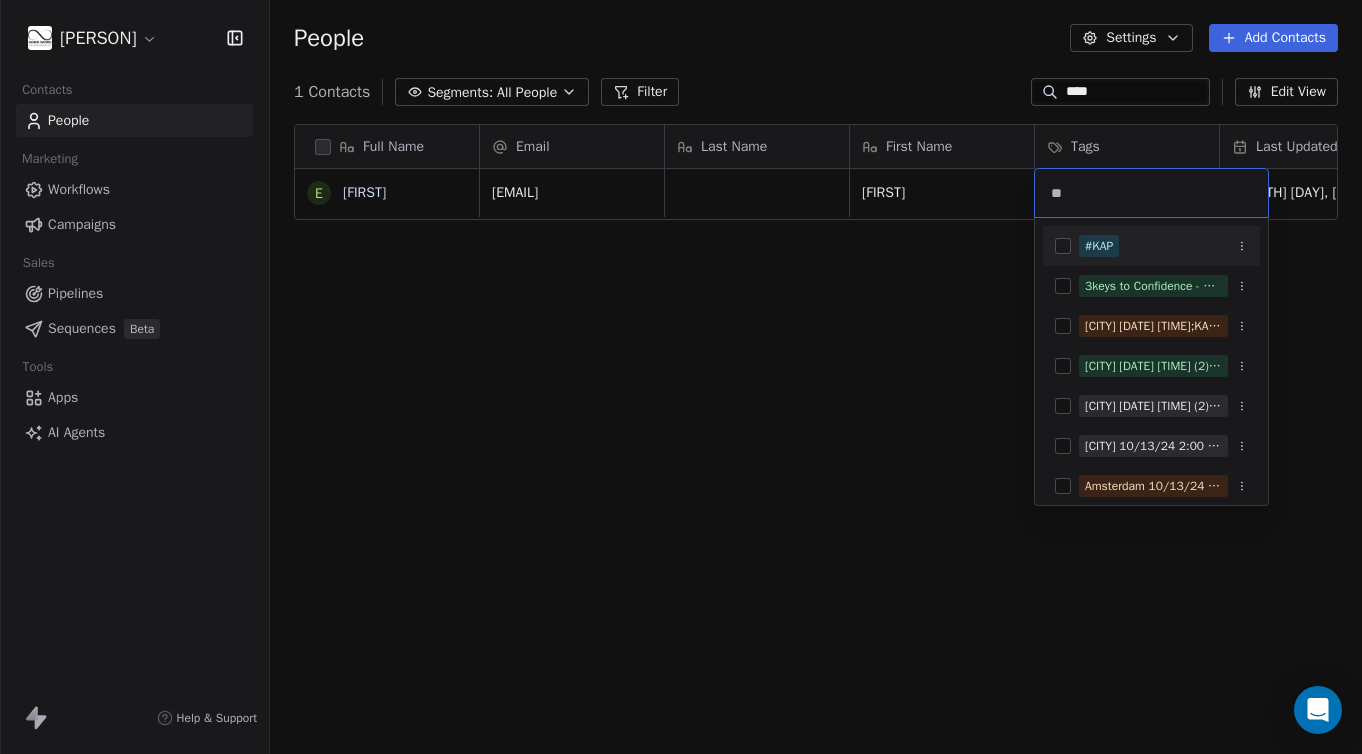 type on "**" 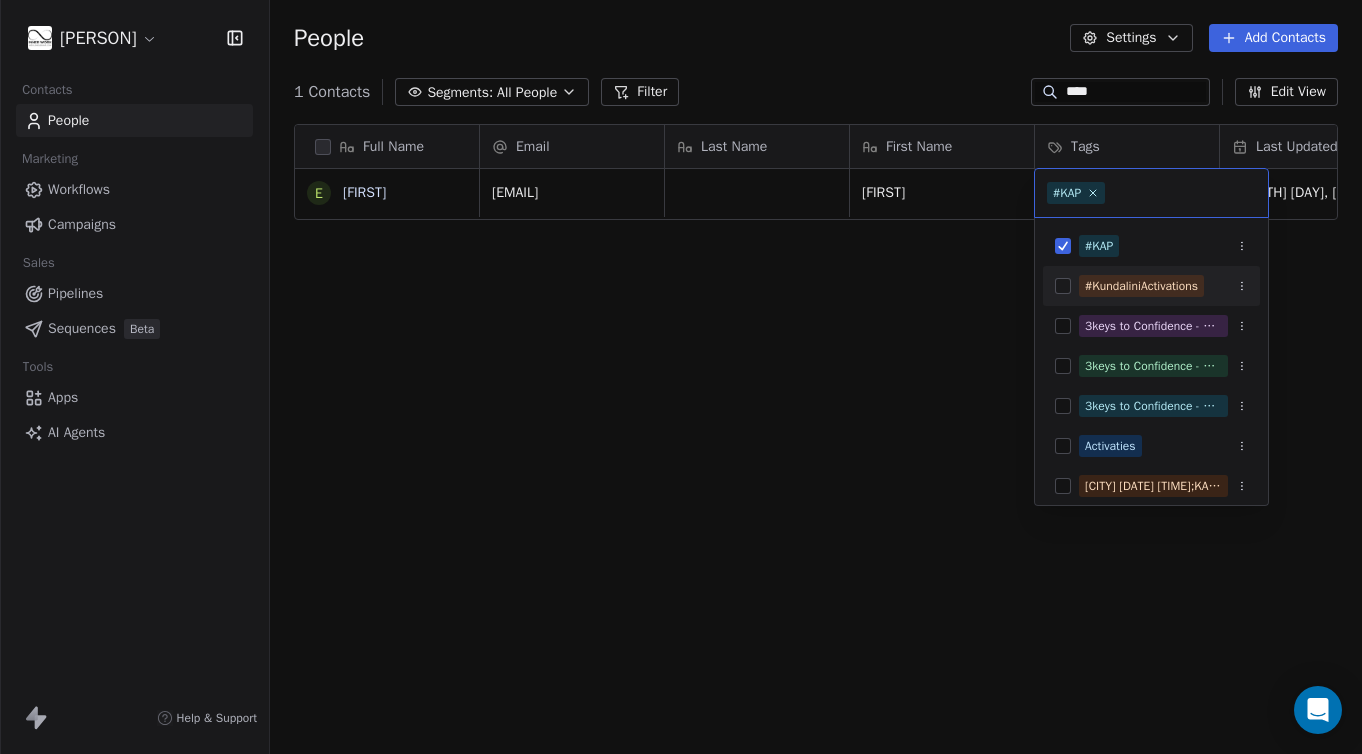 click at bounding box center [1063, 286] 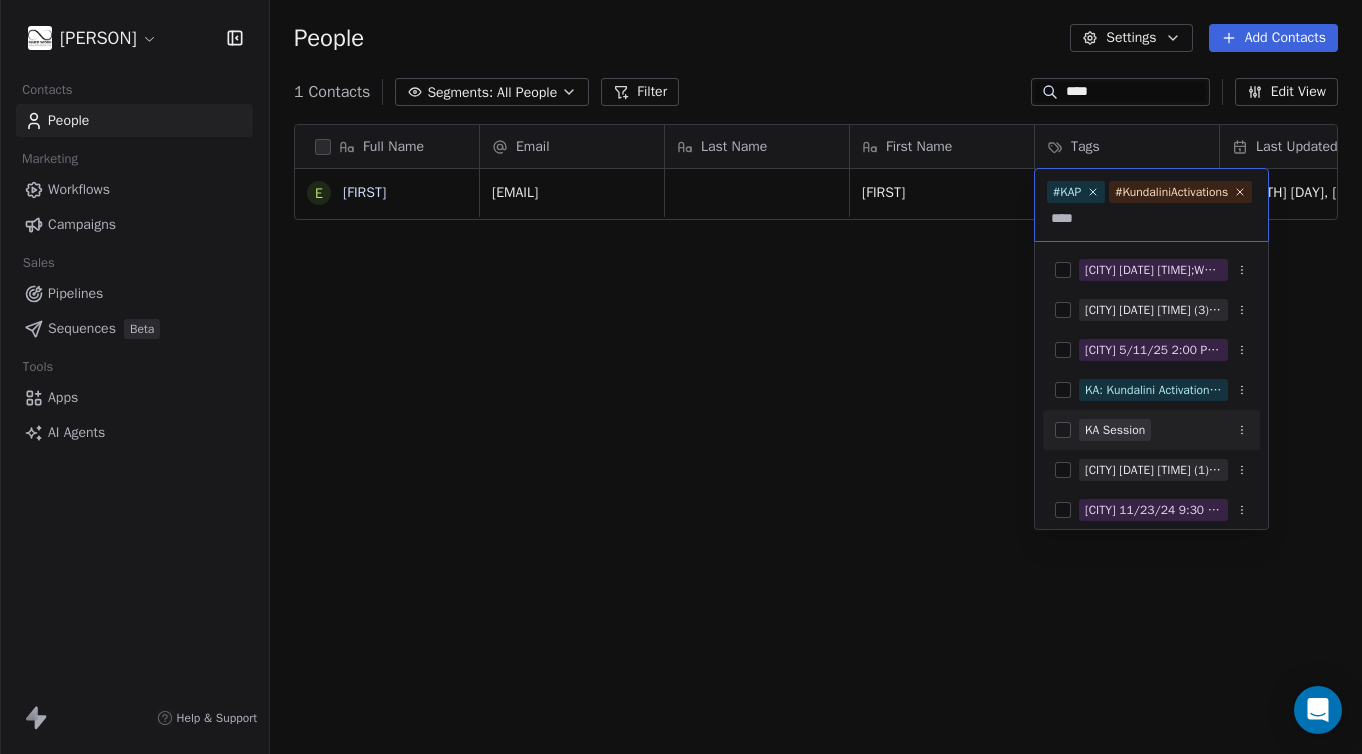 type on "****" 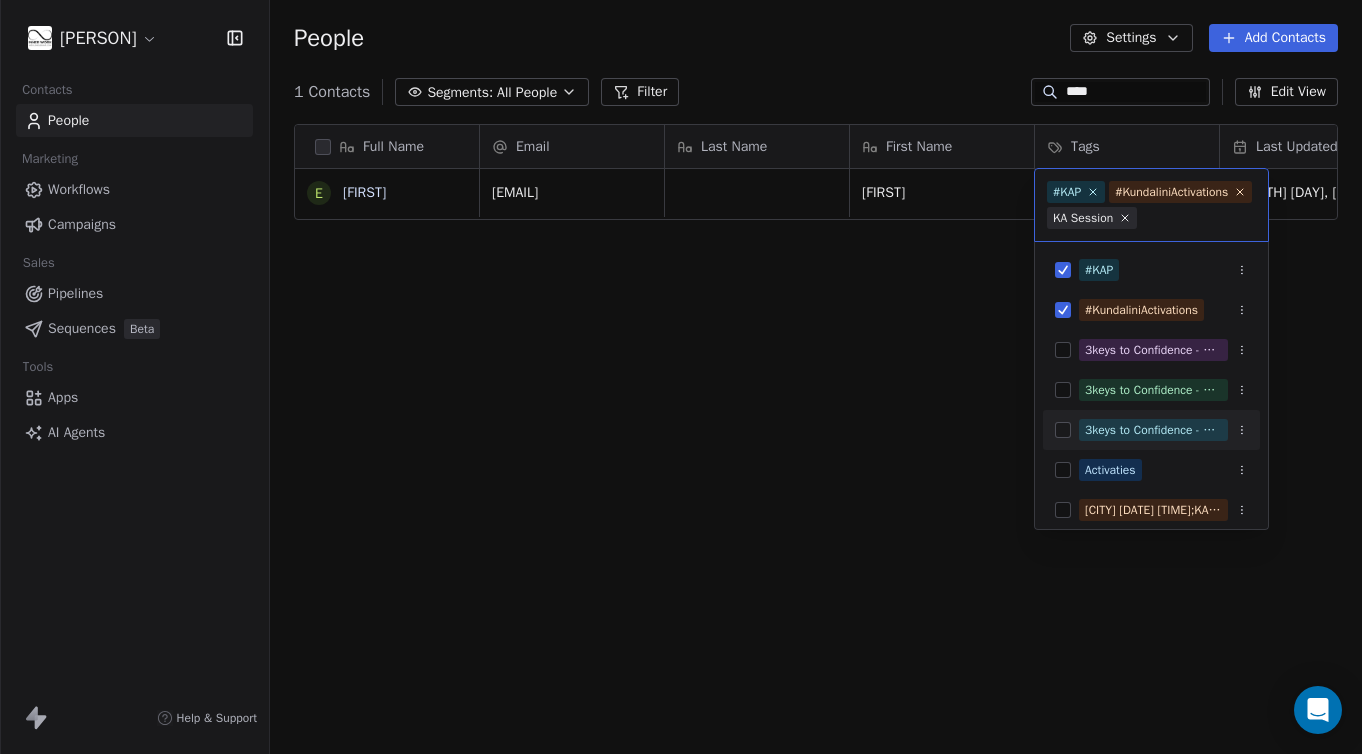 click on "Elma, KA Session #KAP #KundaliniActivations 3keys to Confidence - Embodied Meditation full series 3/14/21 7:30 PM 3keys to Confidence - Embodied Meditation full series 3/14/21 7:30 PM;KAP open class by [FIRST] - YogaDreams 3keys to Confidence - Embodied Meditation full series 4/4/21 7:30 PM Activaties Amsterdam 1/1/23 2:00 PM;KAP open class by [FIRST] - Sukha Yoga Amsterdam 1/26/25 2:00 PM (2)" at bounding box center (681, 377) 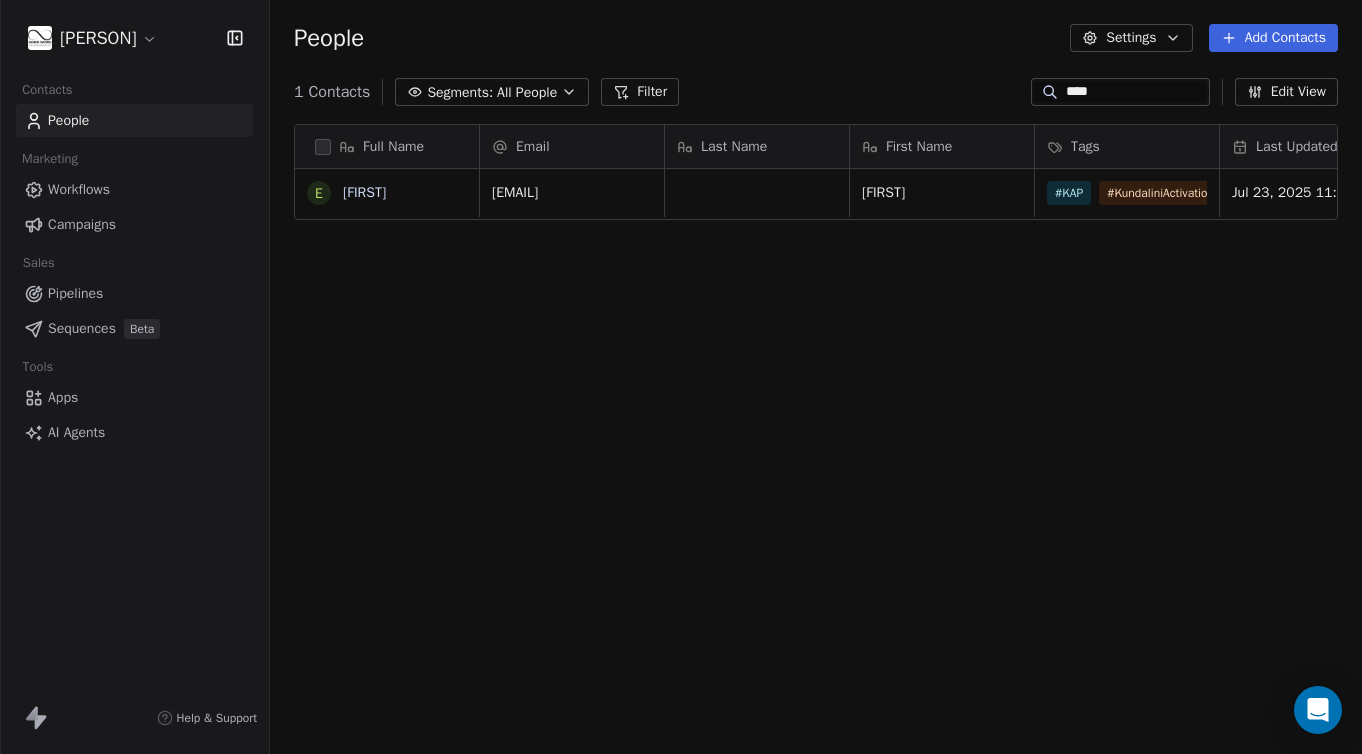 click on "People" at bounding box center [68, 120] 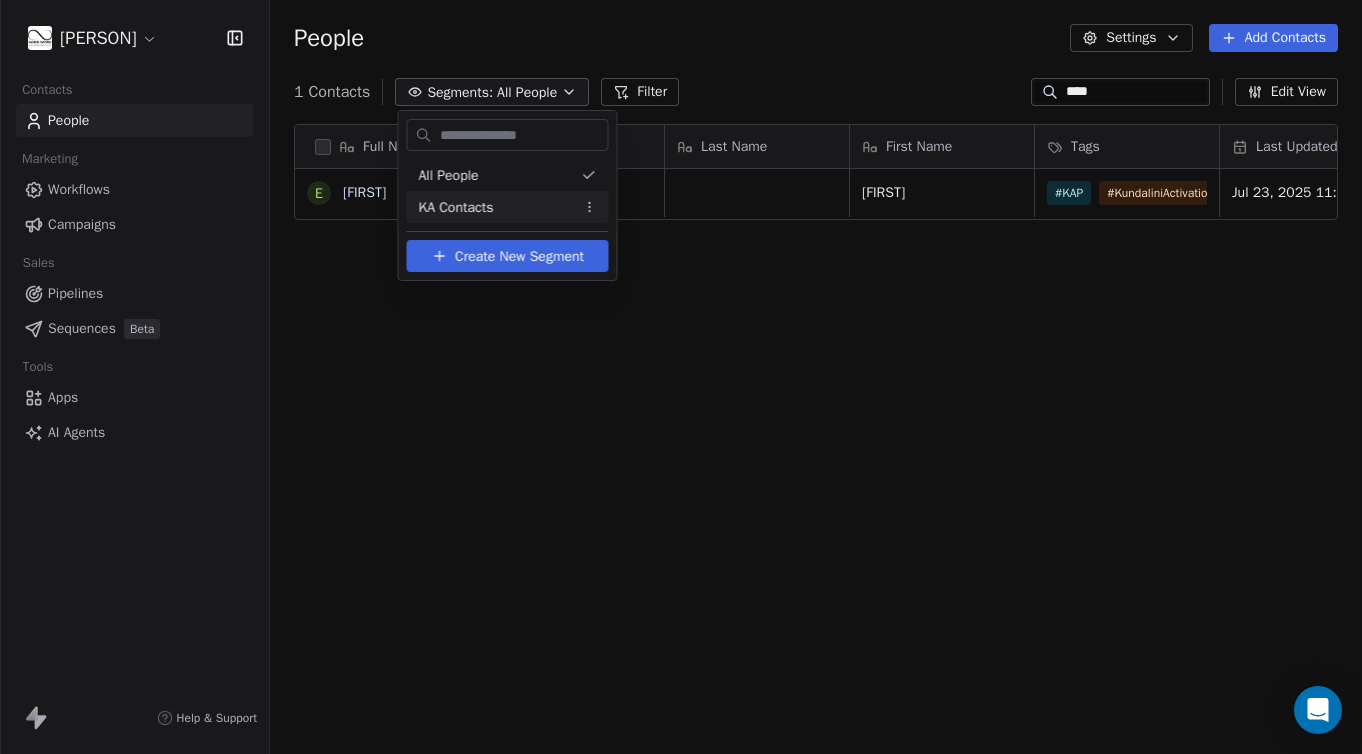click on "KA Contacts" at bounding box center (456, 207) 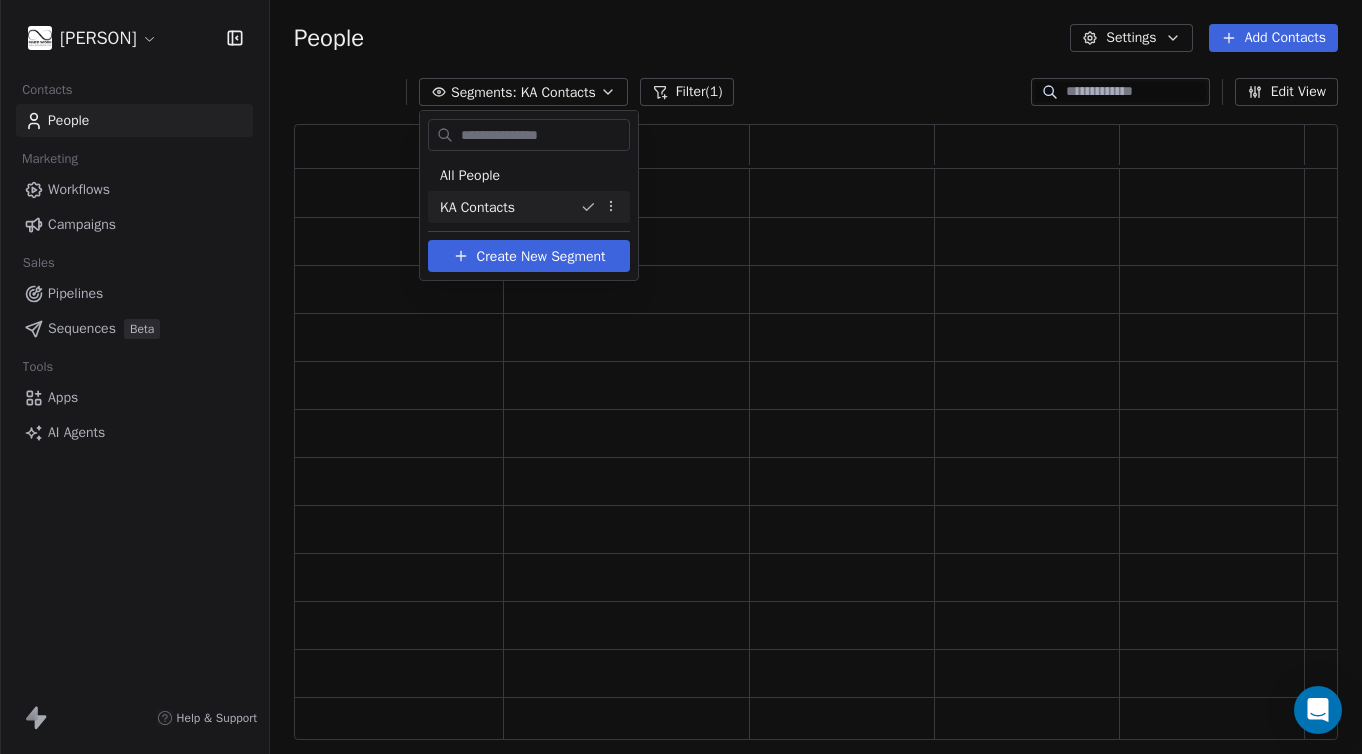 scroll, scrollTop: 1, scrollLeft: 1, axis: both 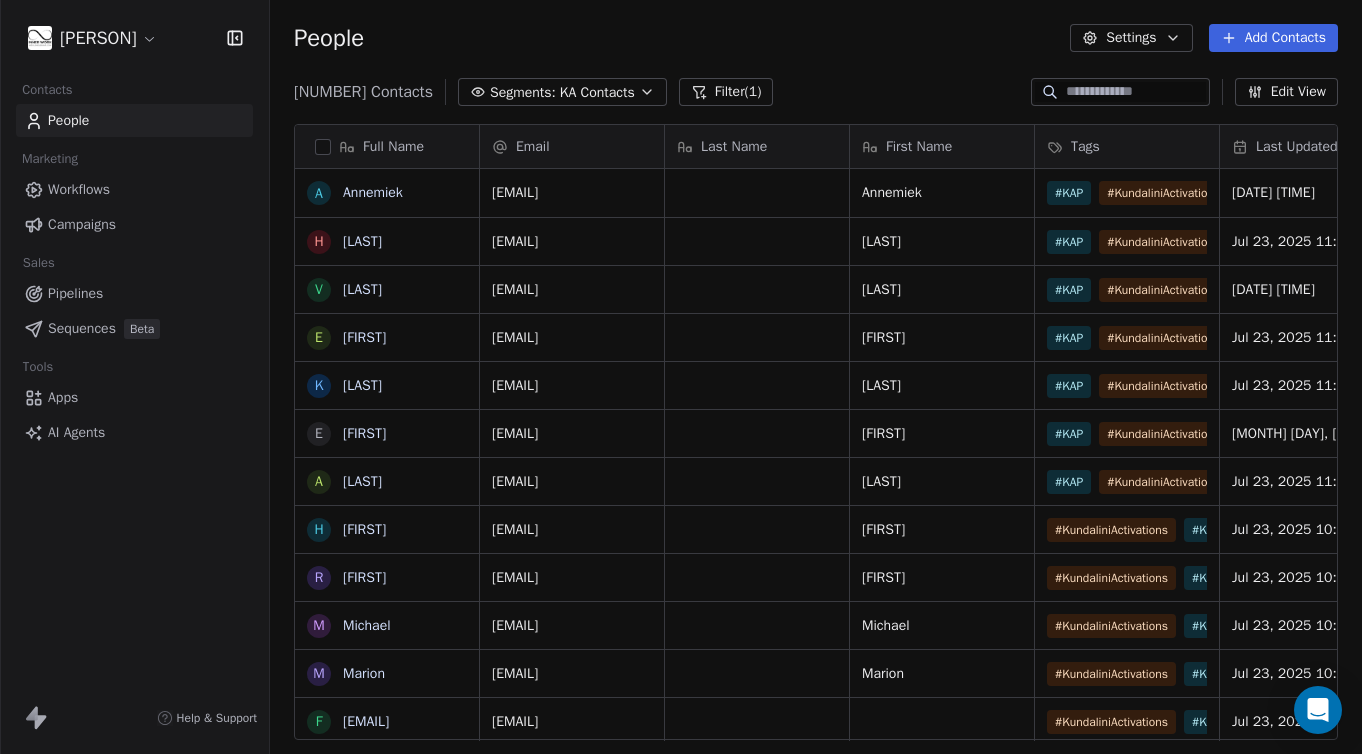click on "People" at bounding box center [68, 120] 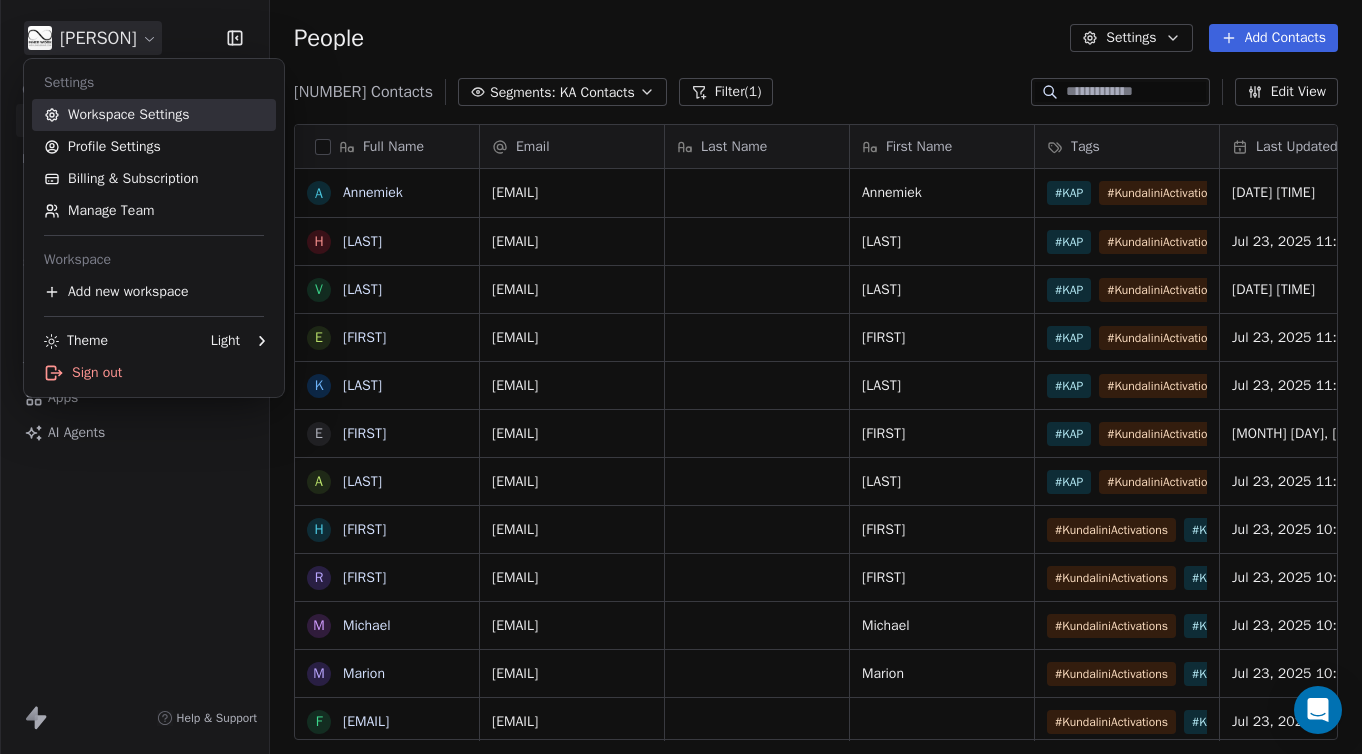 click on "Workspace Settings" at bounding box center (154, 115) 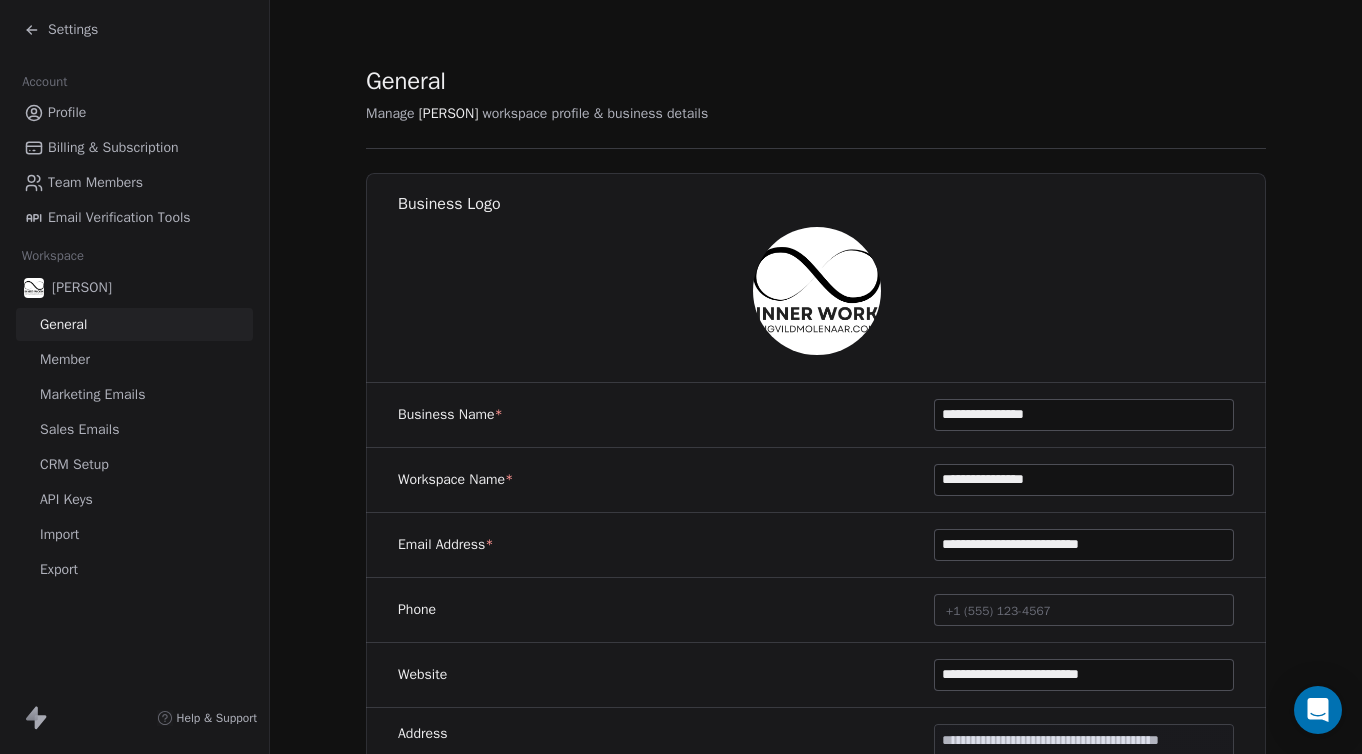 click on "Settings" at bounding box center [61, 30] 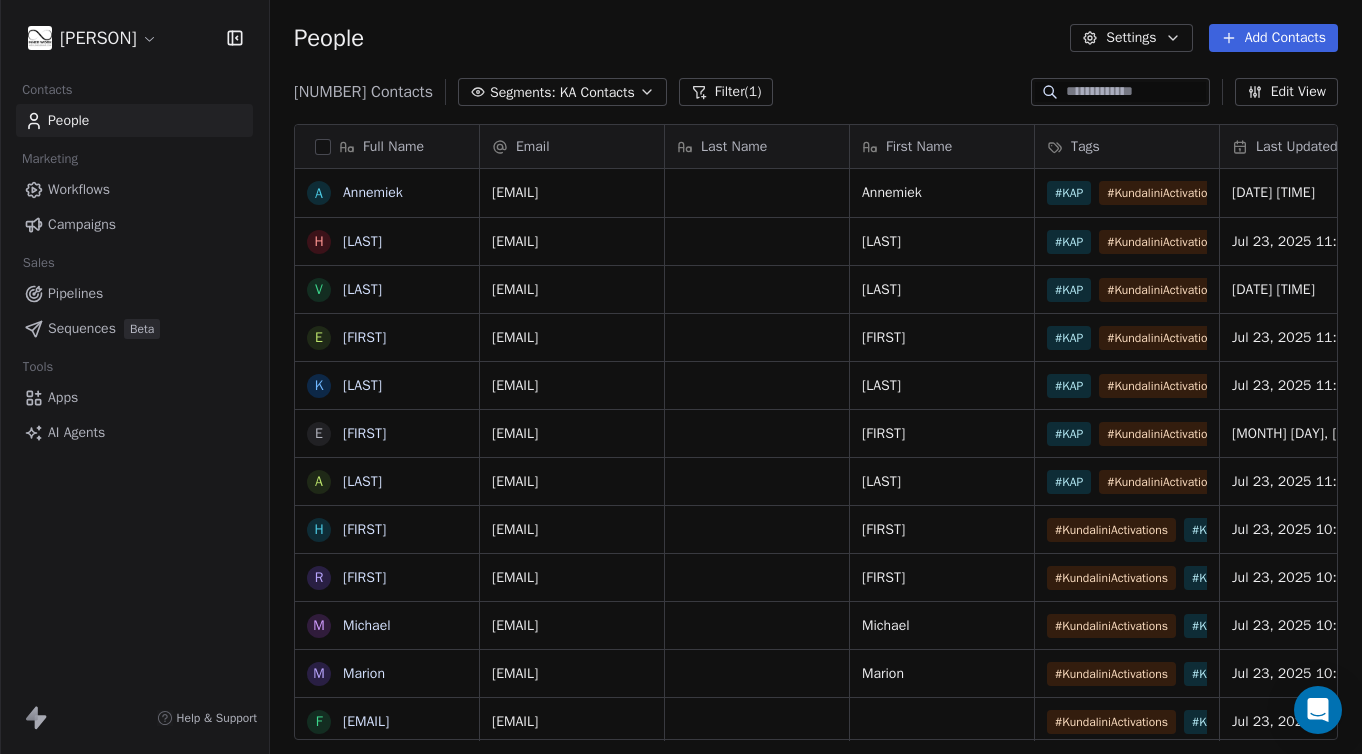 scroll, scrollTop: 1, scrollLeft: 1, axis: both 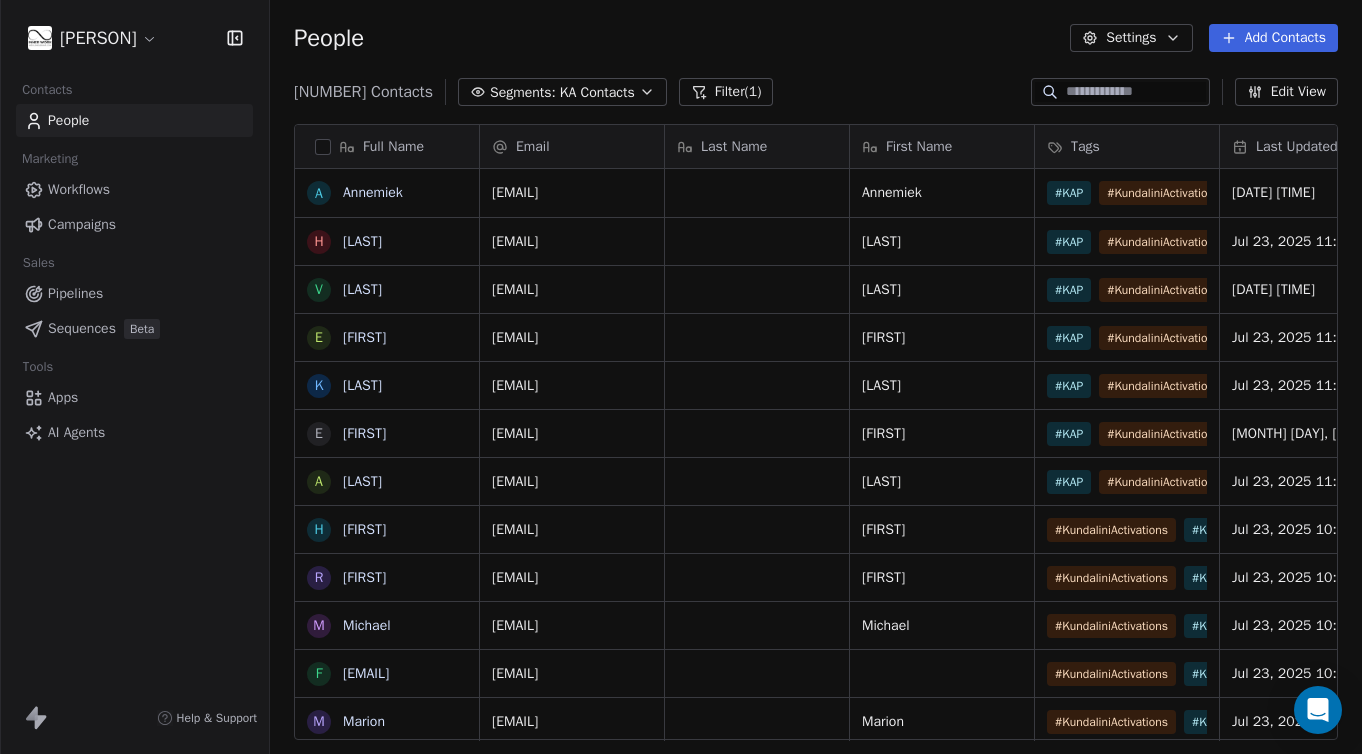 click on "Campaigns" at bounding box center (82, 224) 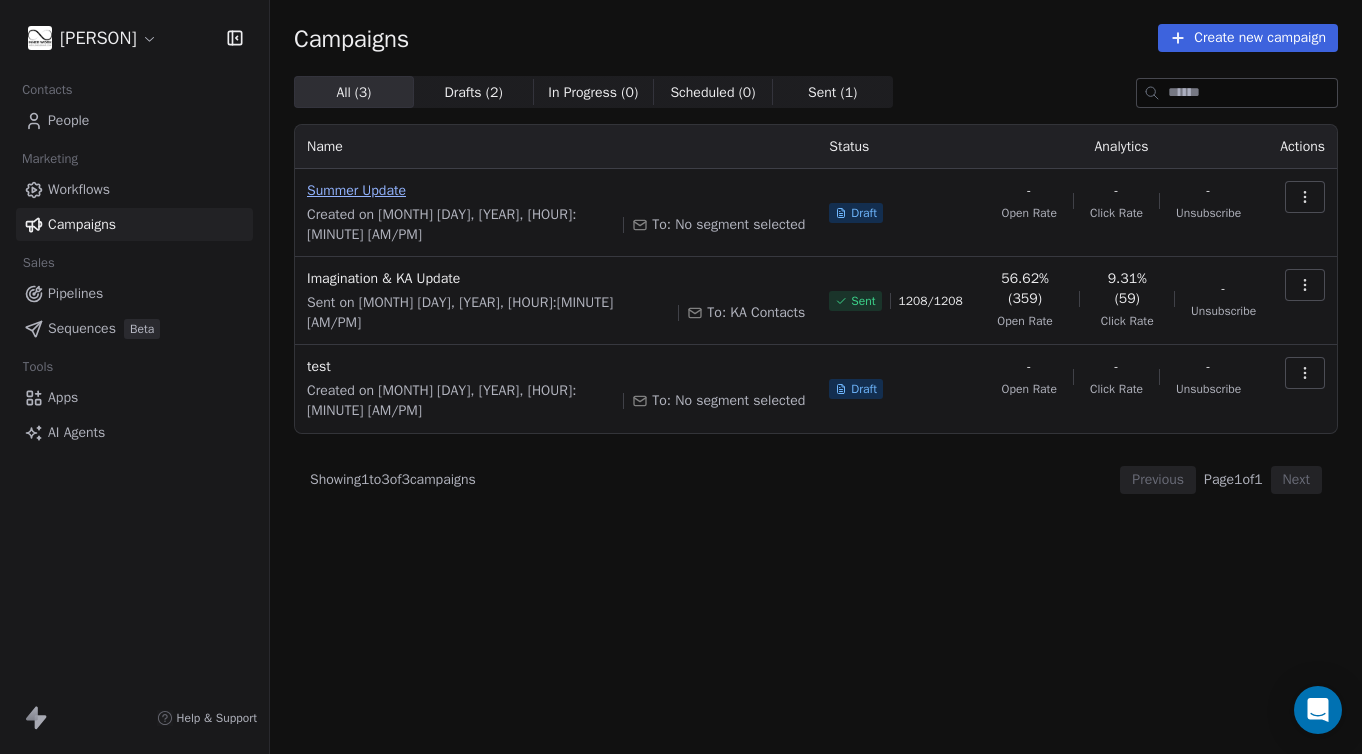 click on "Summer Update" at bounding box center [556, 191] 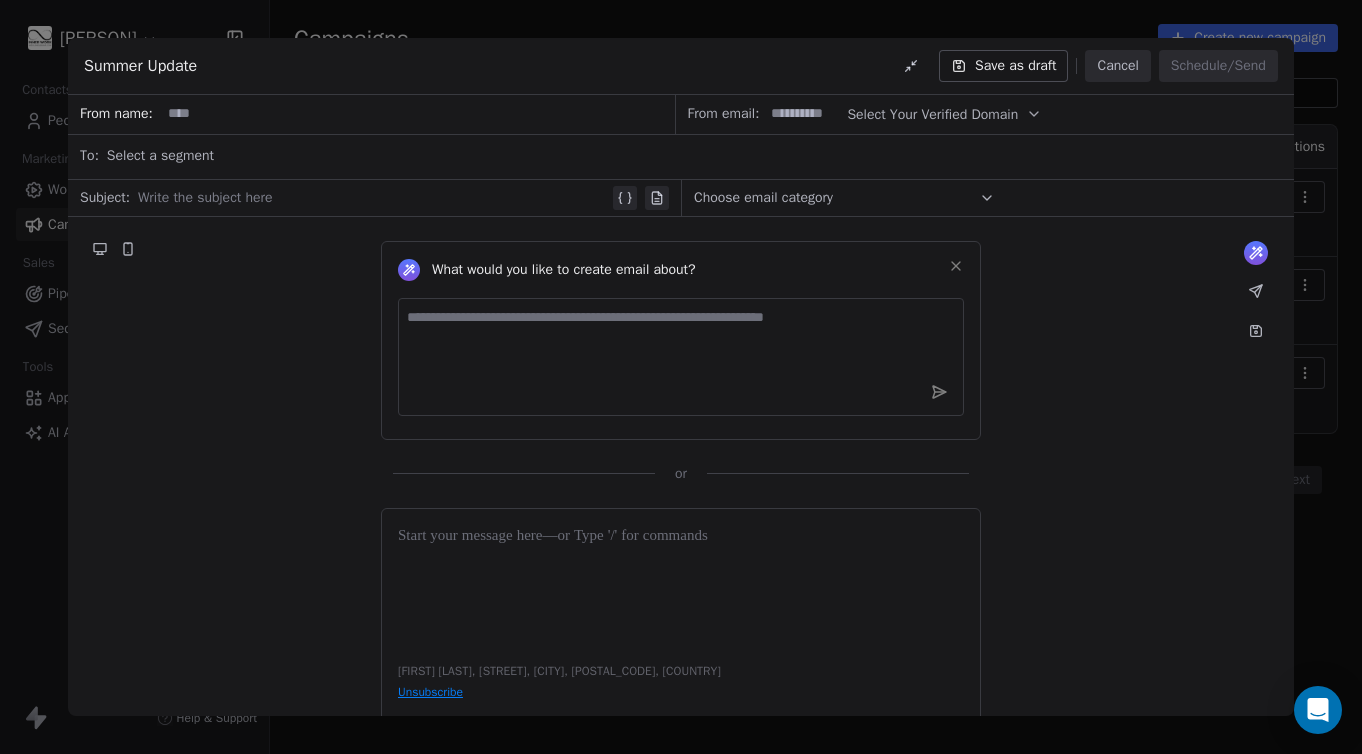 click 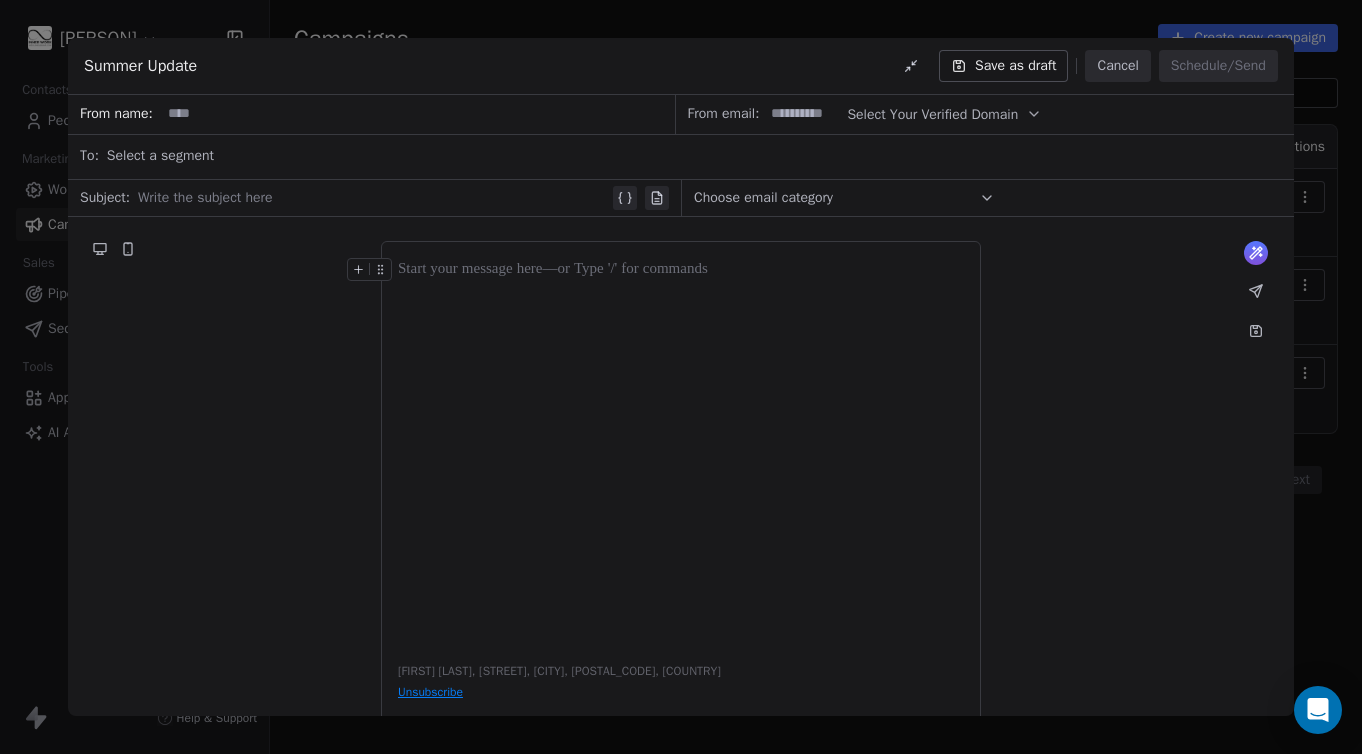 click at bounding box center [373, 198] 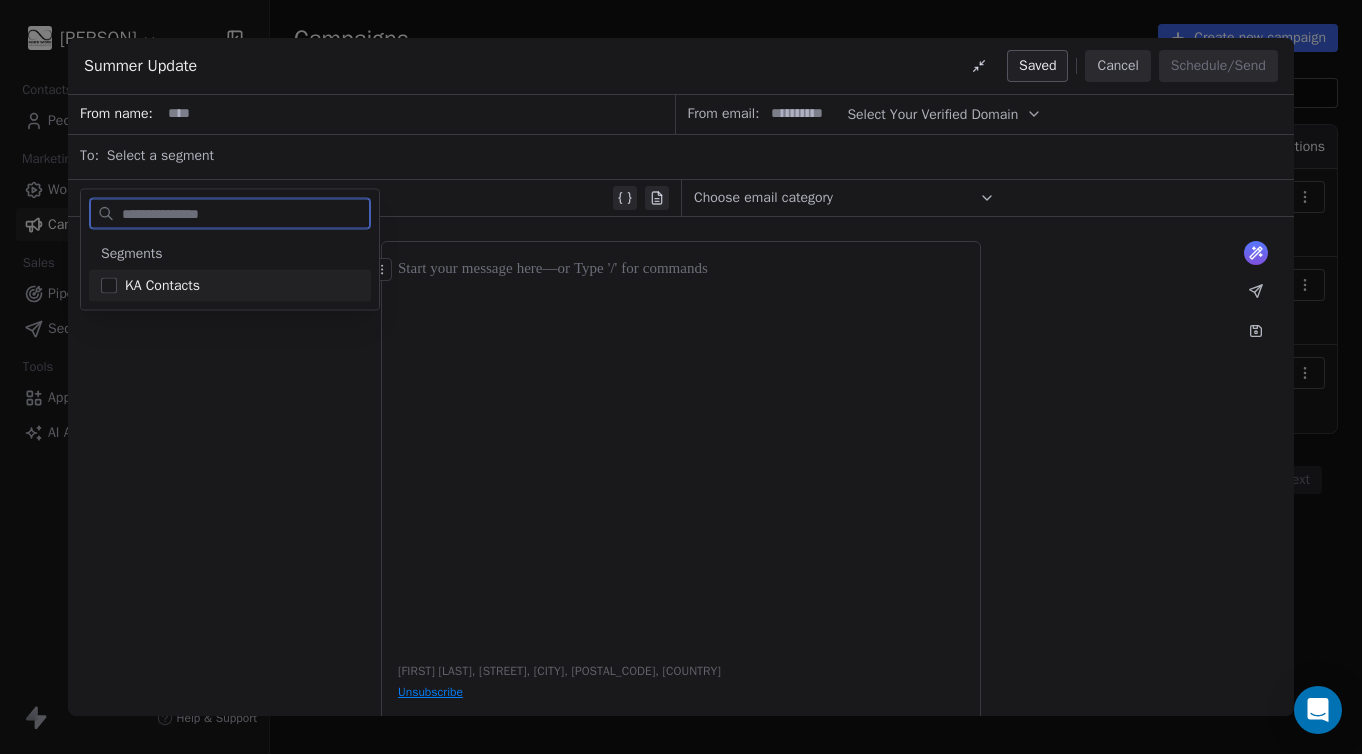 click at bounding box center [109, 286] 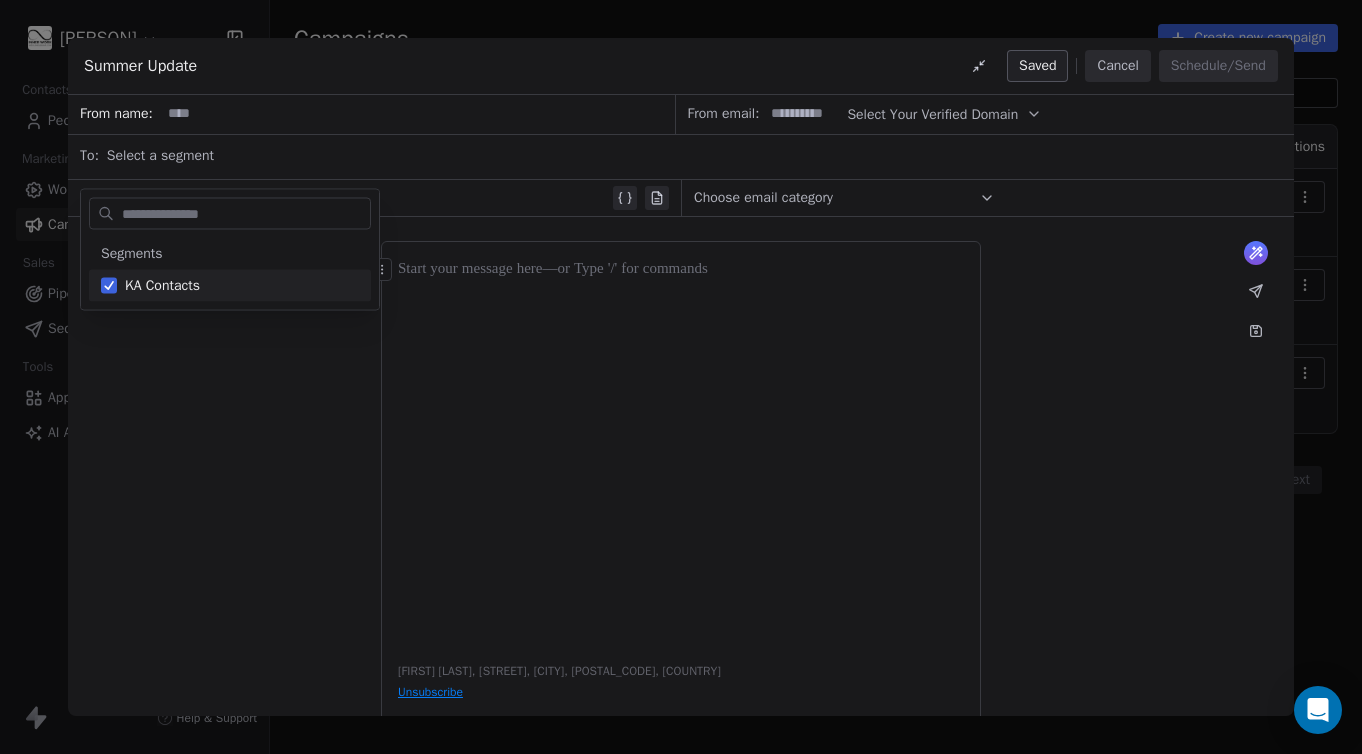 click at bounding box center [681, 451] 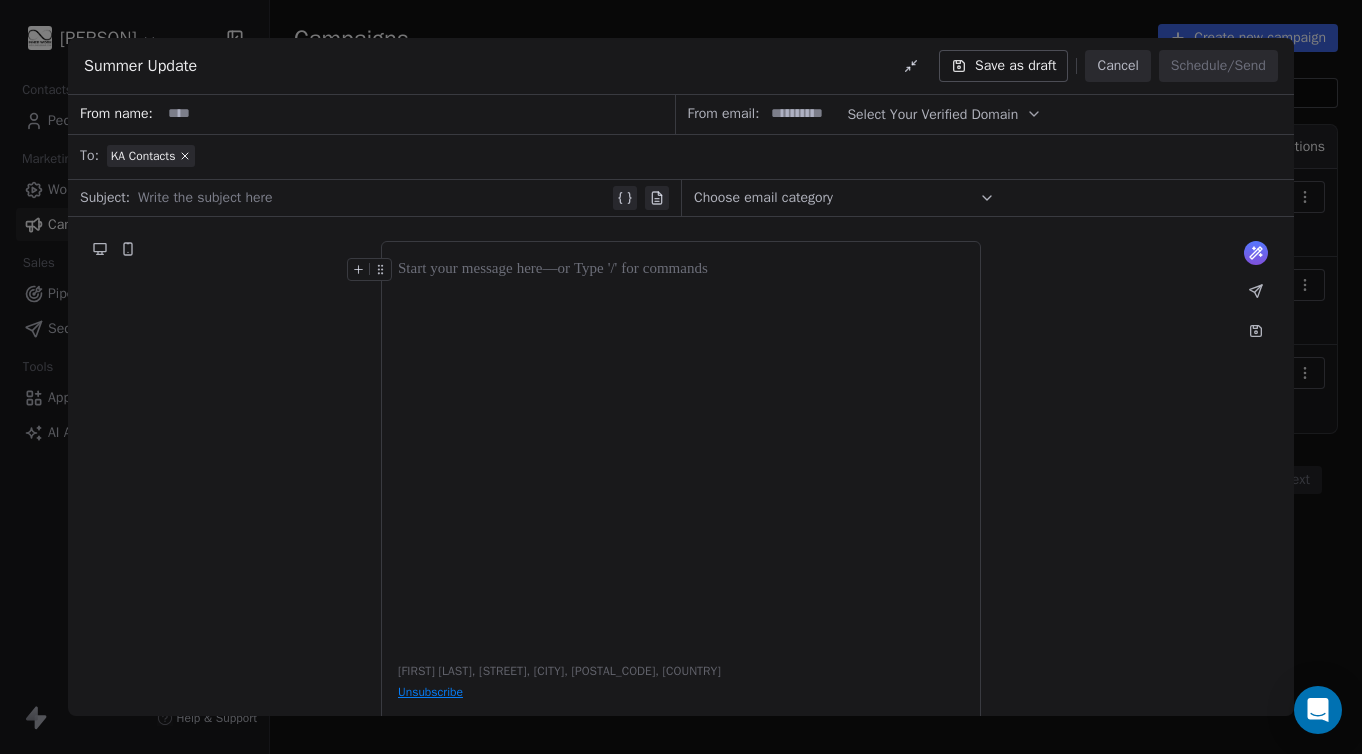 click 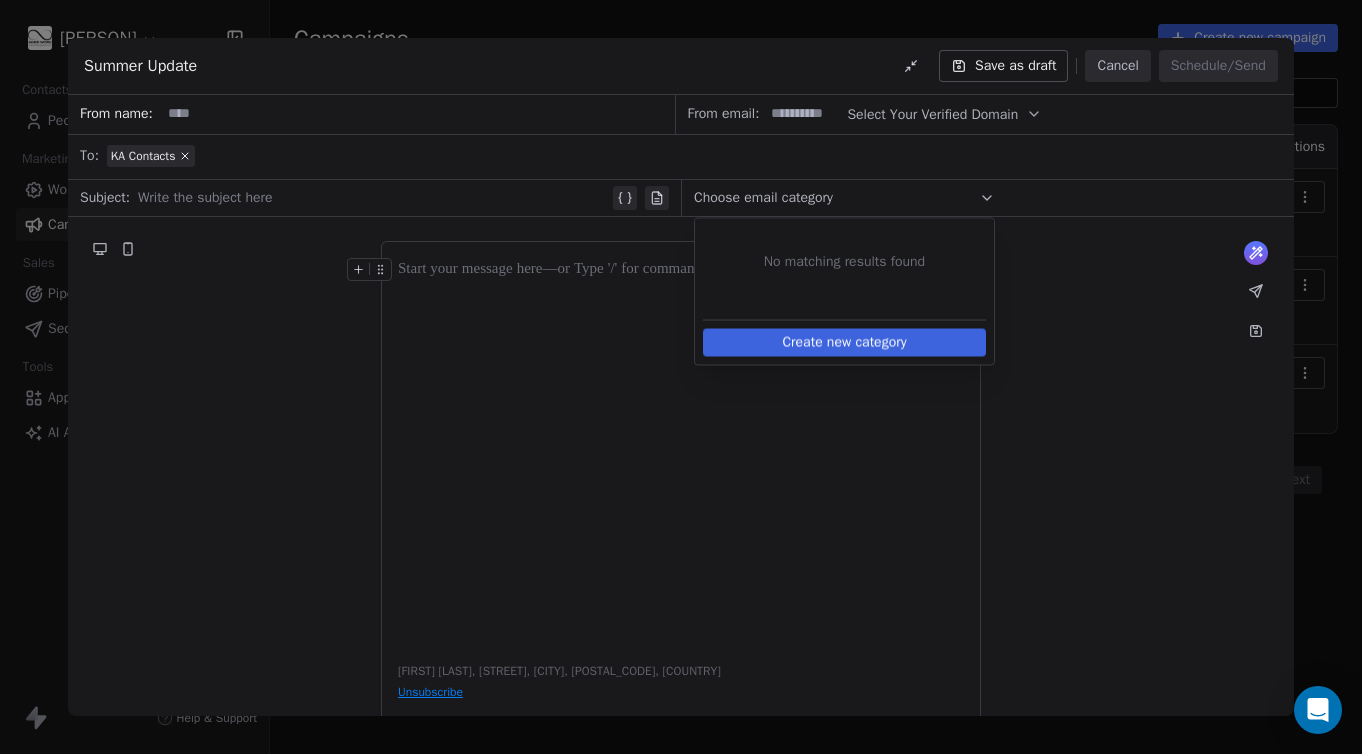 click on "What would you like to create email about? or [FIRST] [LAST], [STREET], [CITY], [POSTAL_CODE], [COUNTRY] Unsubscribe" at bounding box center (681, 488) 